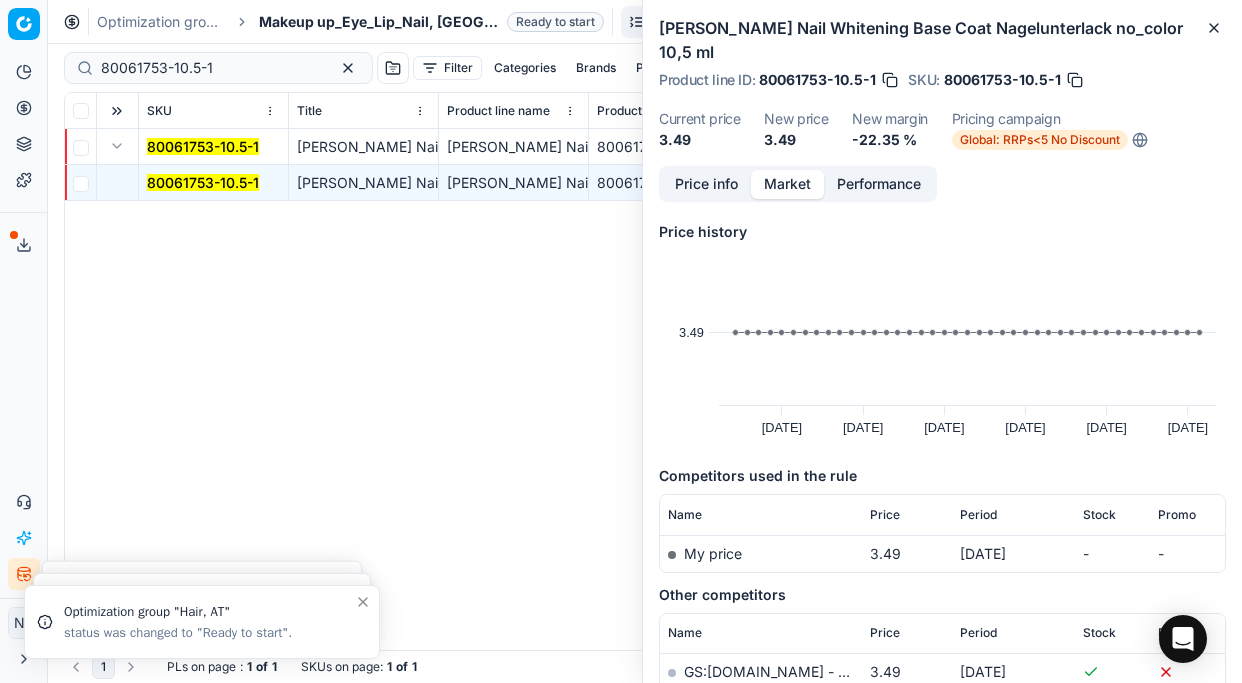 scroll, scrollTop: 0, scrollLeft: 0, axis: both 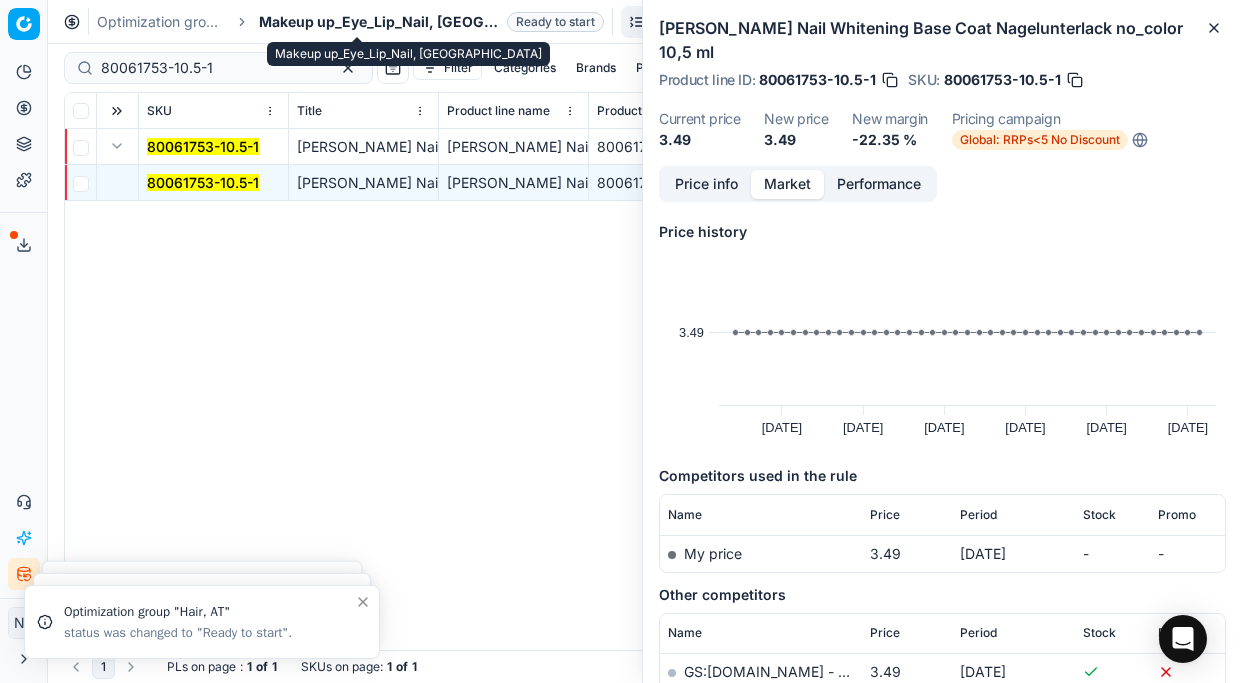 click on "Makeup up_Eye_Lip_Nail, [GEOGRAPHIC_DATA]" at bounding box center [379, 22] 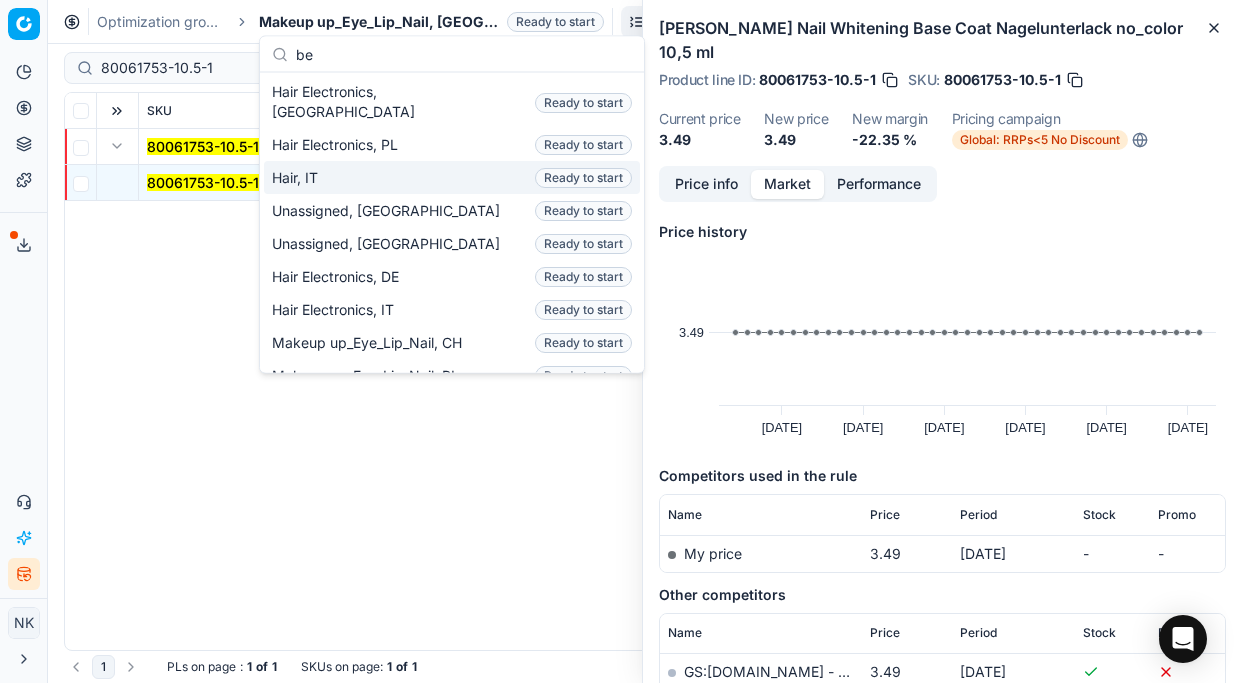 scroll, scrollTop: 0, scrollLeft: 0, axis: both 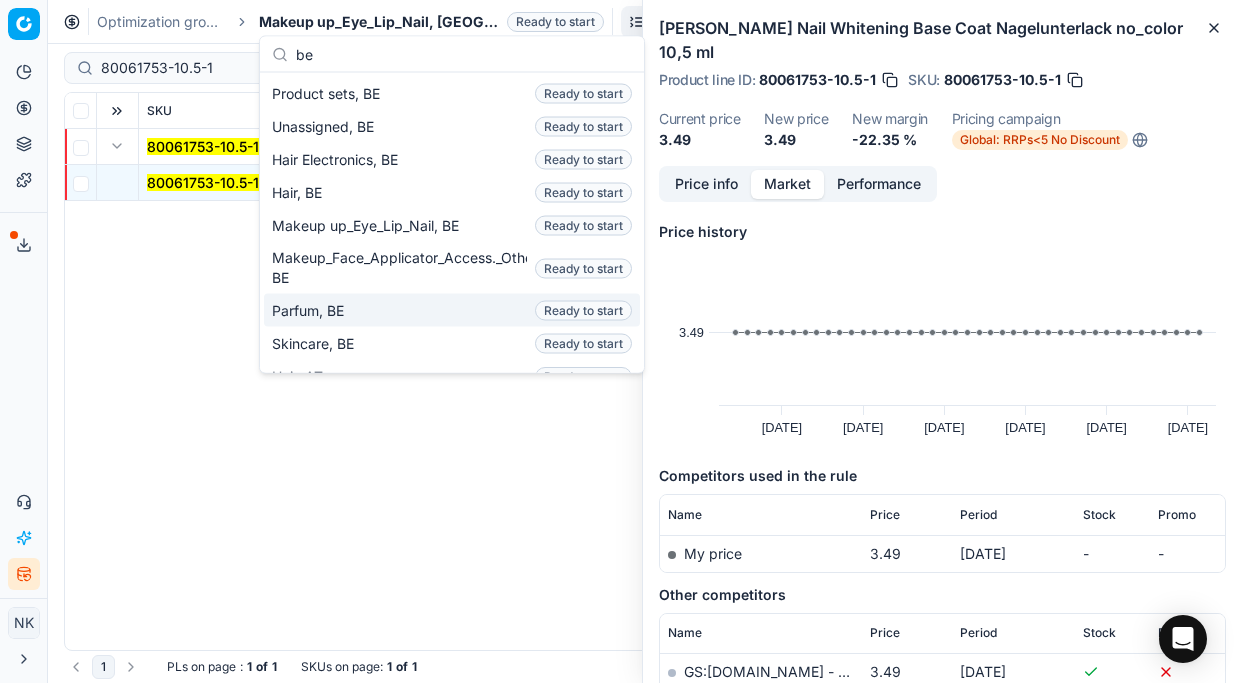 type on "be" 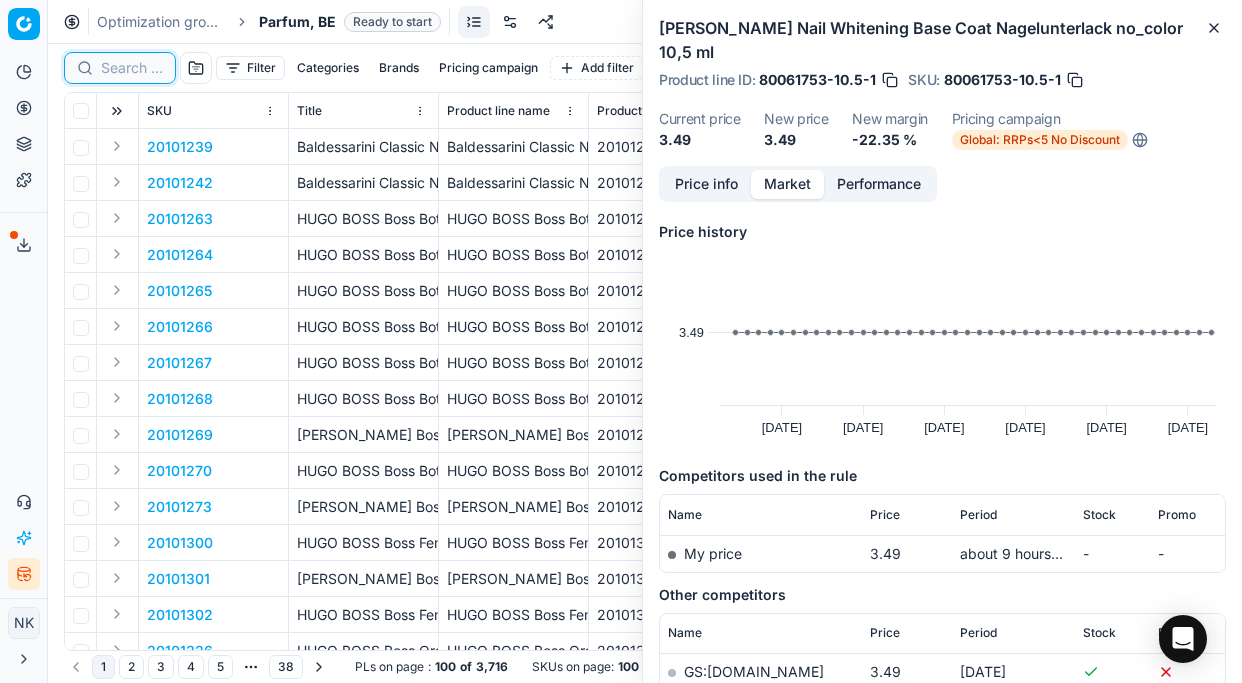 click at bounding box center (132, 68) 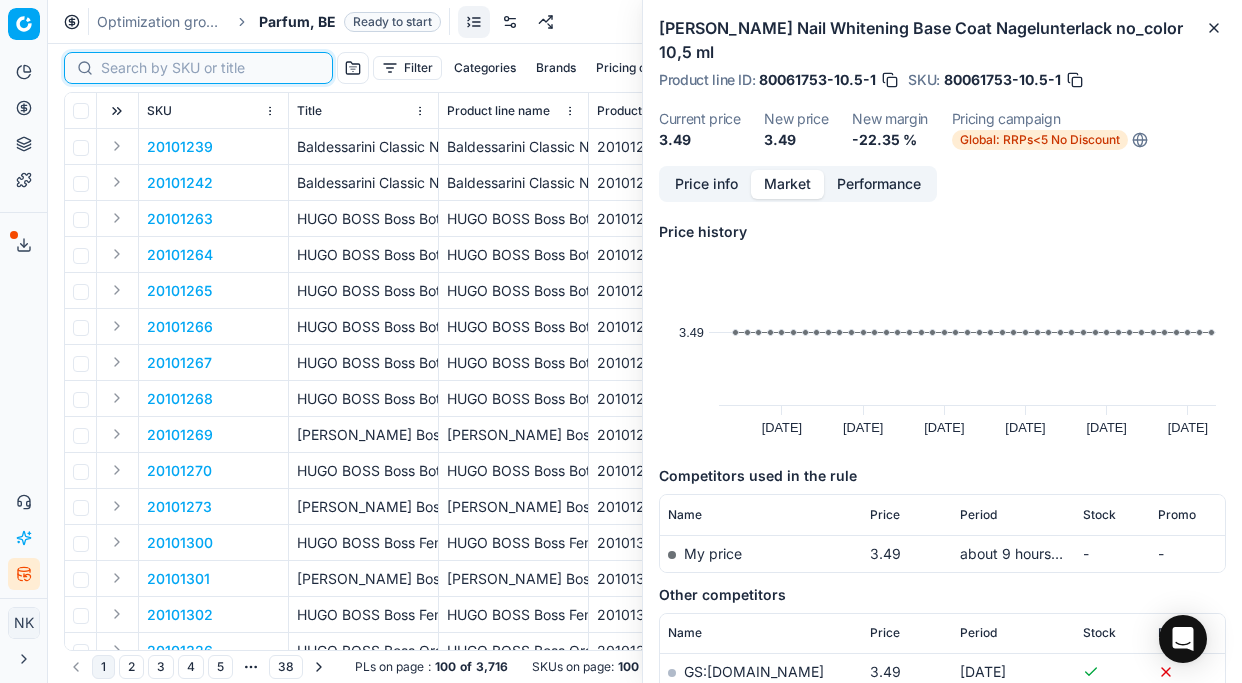 paste on "80047039-30-12" 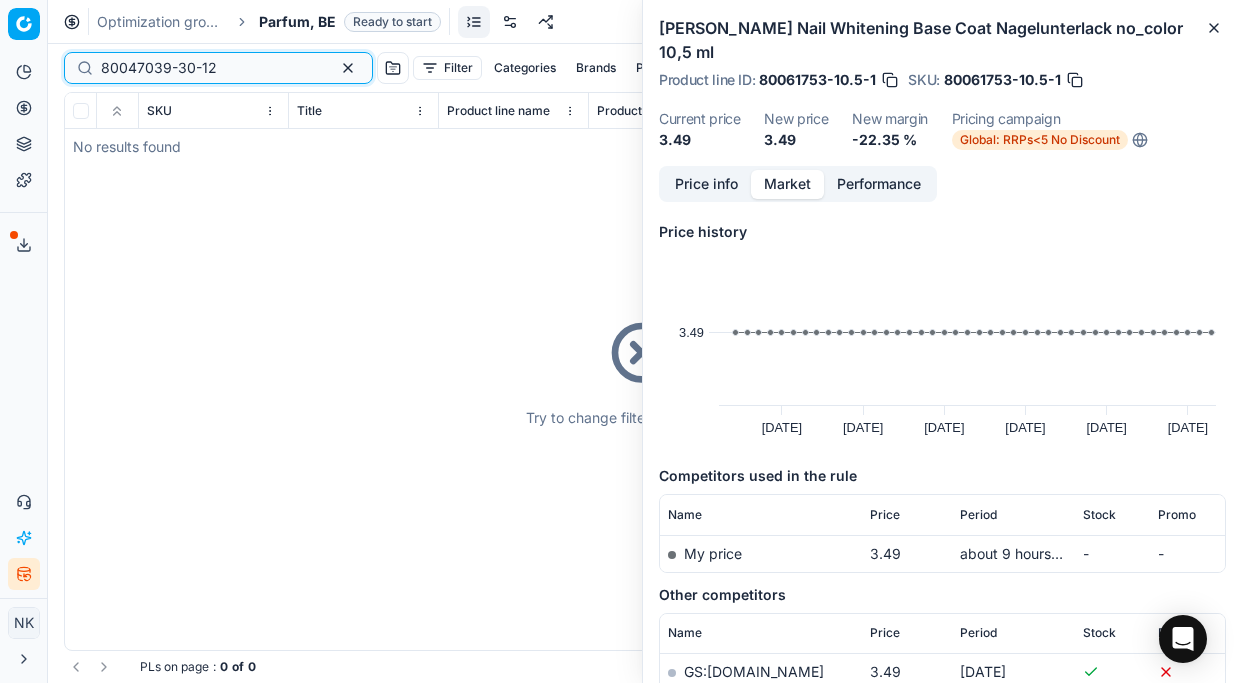 type on "80047039-30-12" 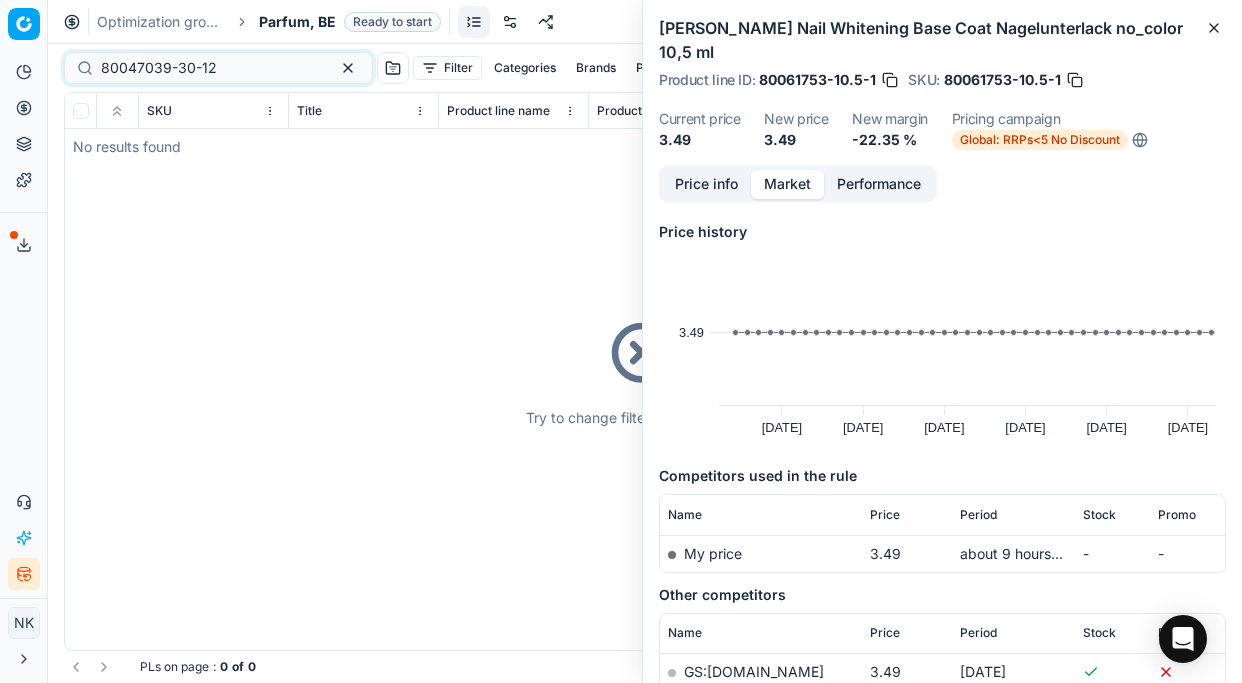 click on "Parfum, BE" at bounding box center [297, 22] 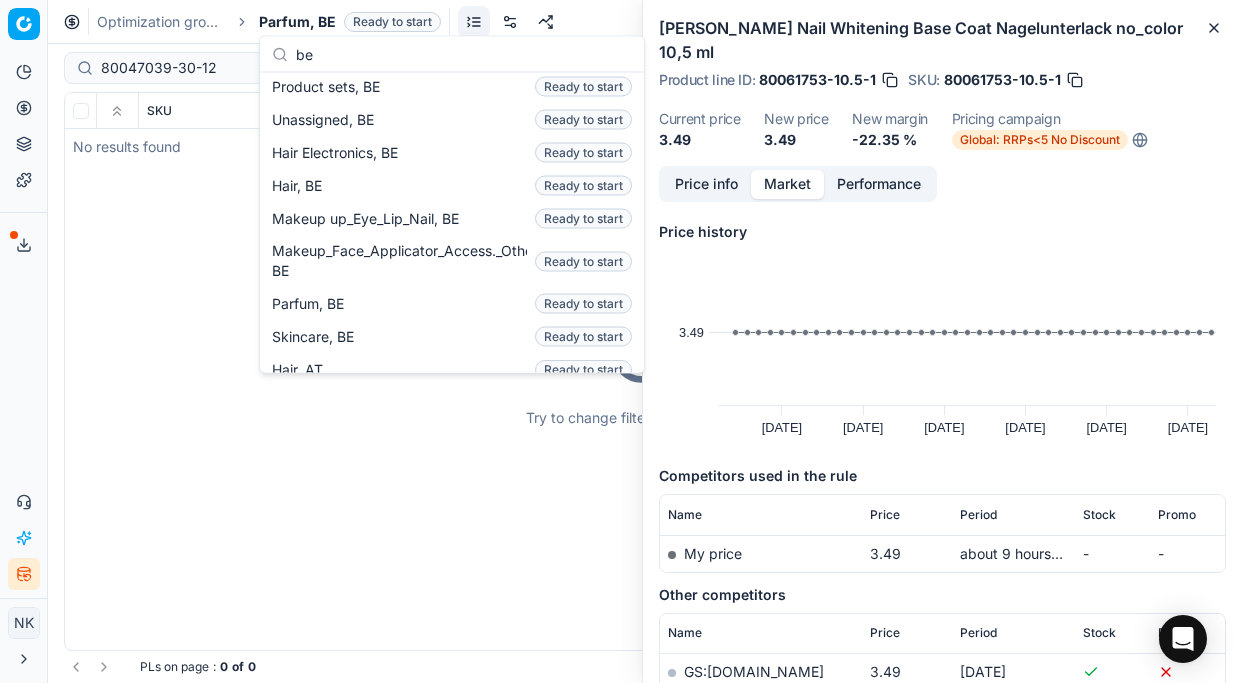 scroll, scrollTop: 0, scrollLeft: 0, axis: both 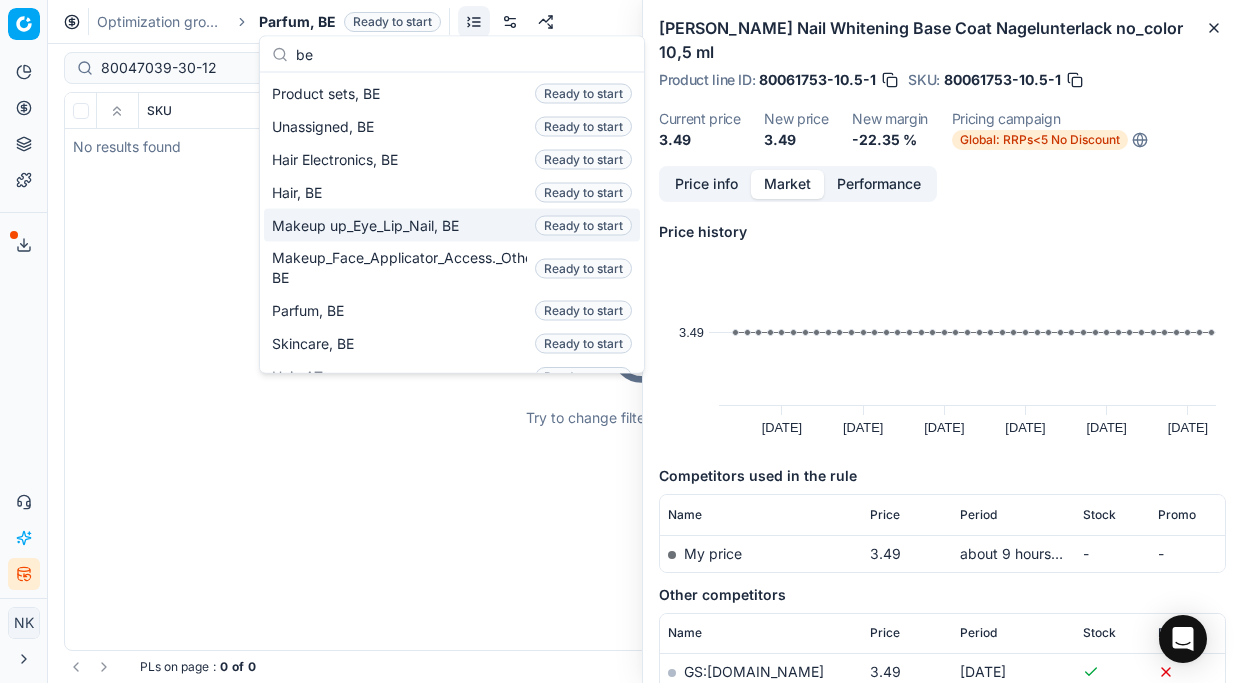 type on "be" 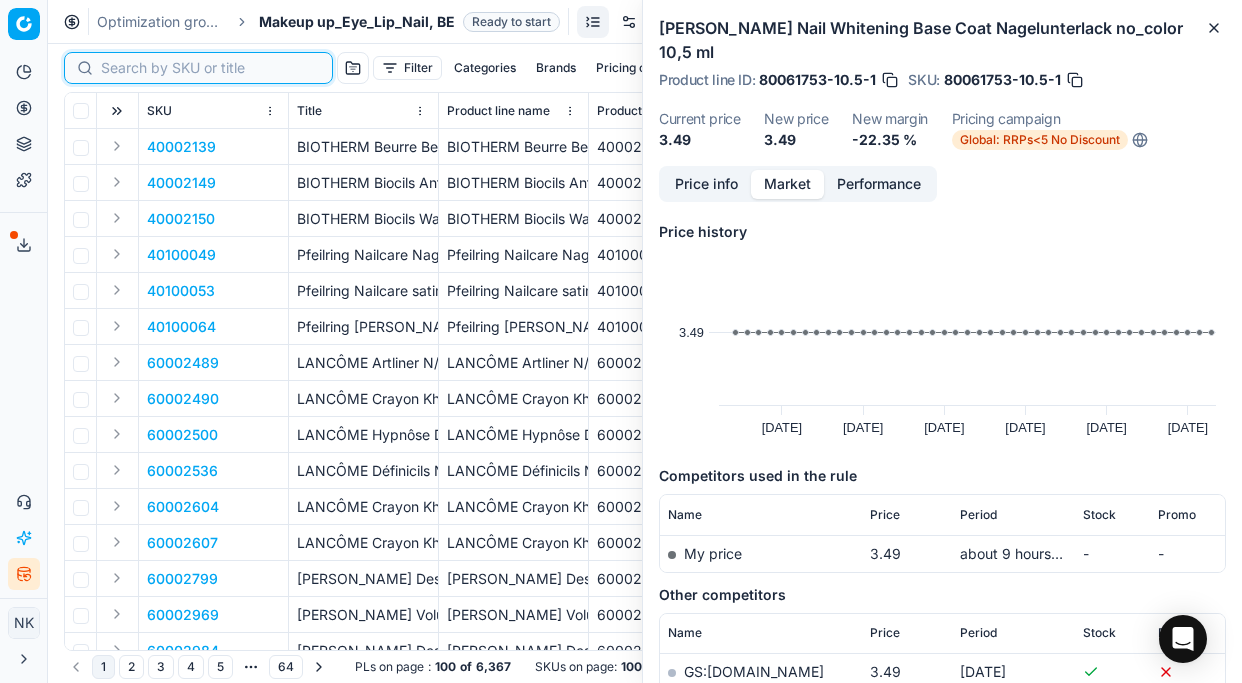 click at bounding box center [210, 68] 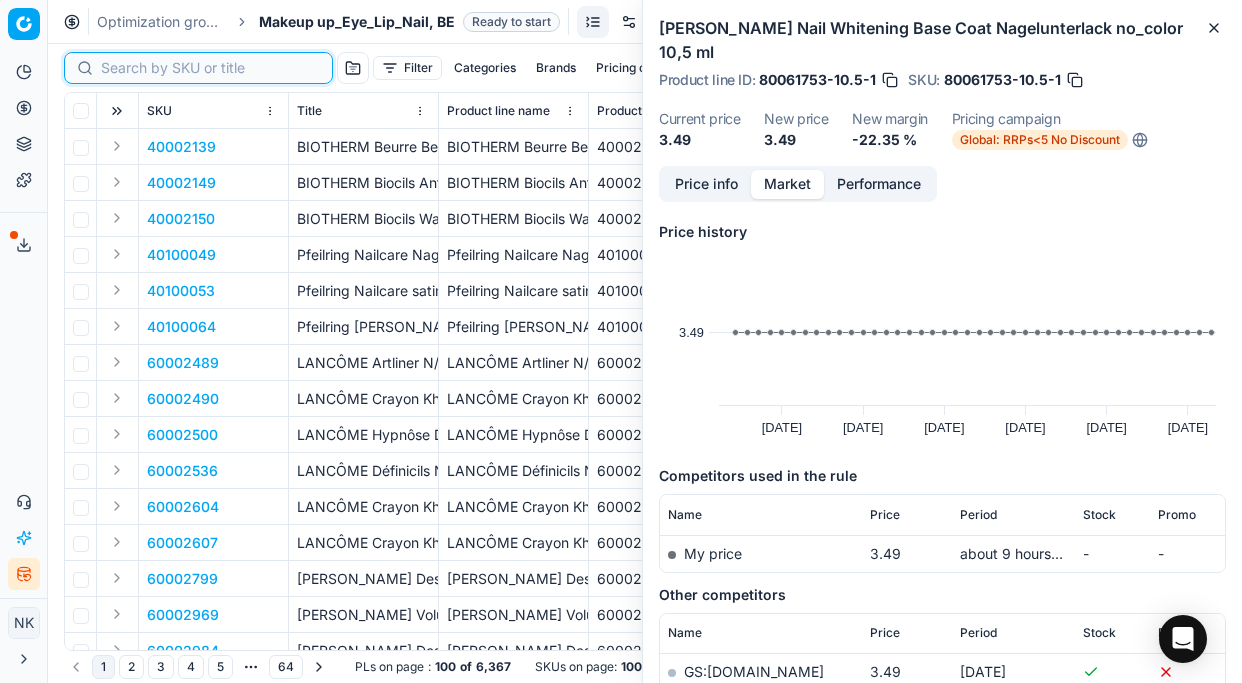 paste on "80047039-30-12" 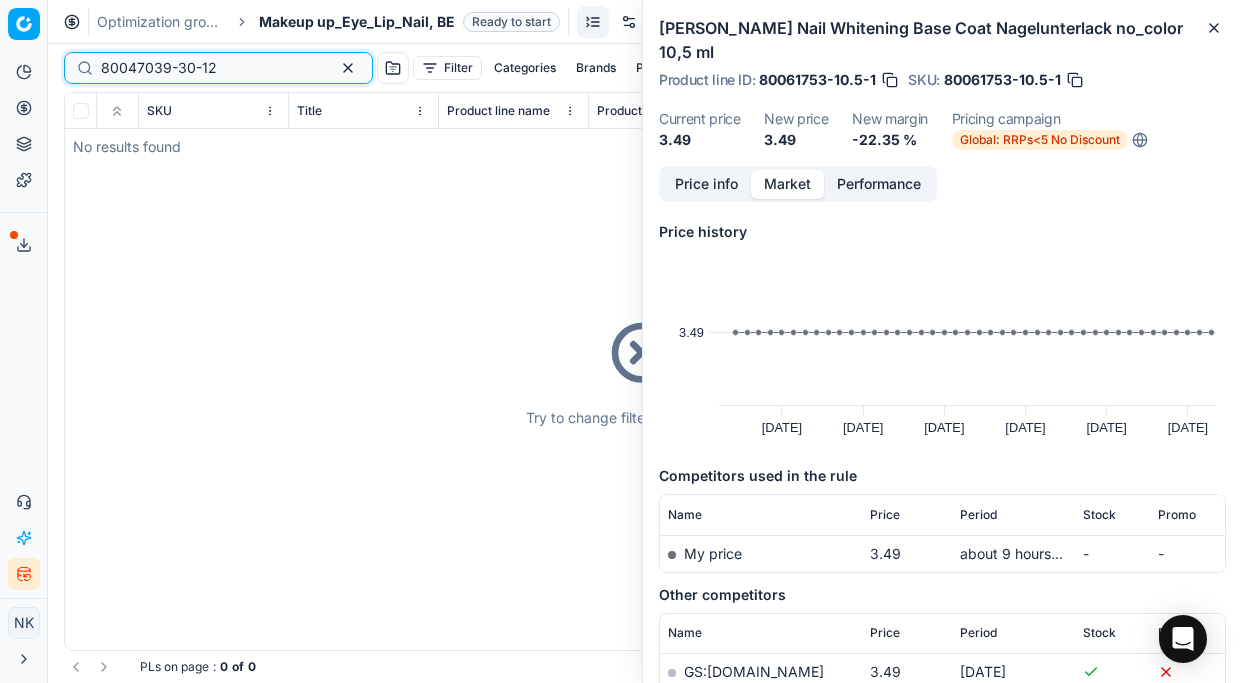 type on "80047039-30-12" 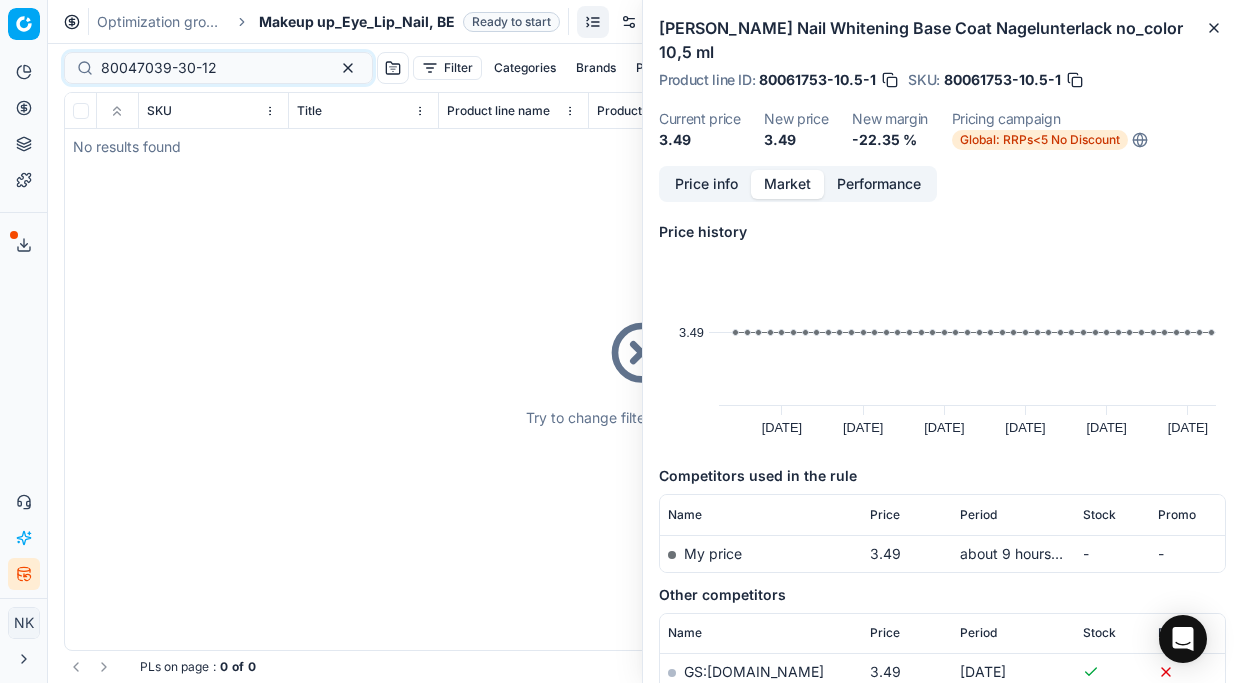 click on "Makeup up_Eye_Lip_Nail, BE" at bounding box center [357, 22] 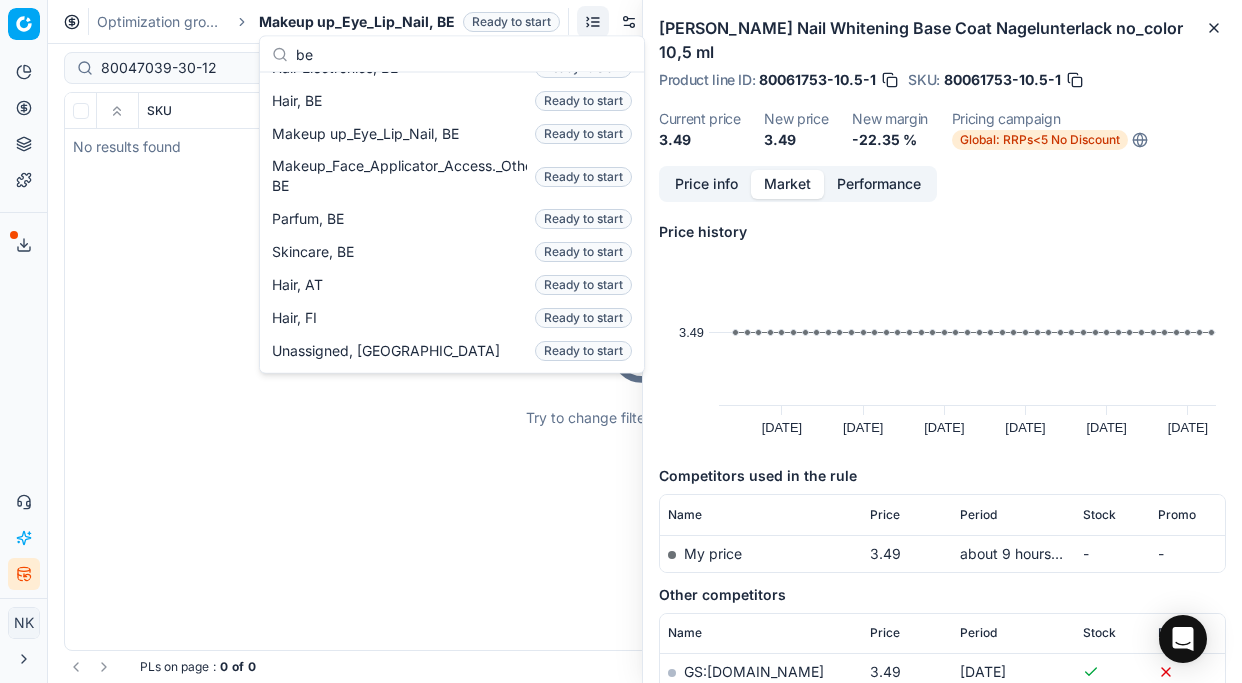 scroll, scrollTop: 0, scrollLeft: 0, axis: both 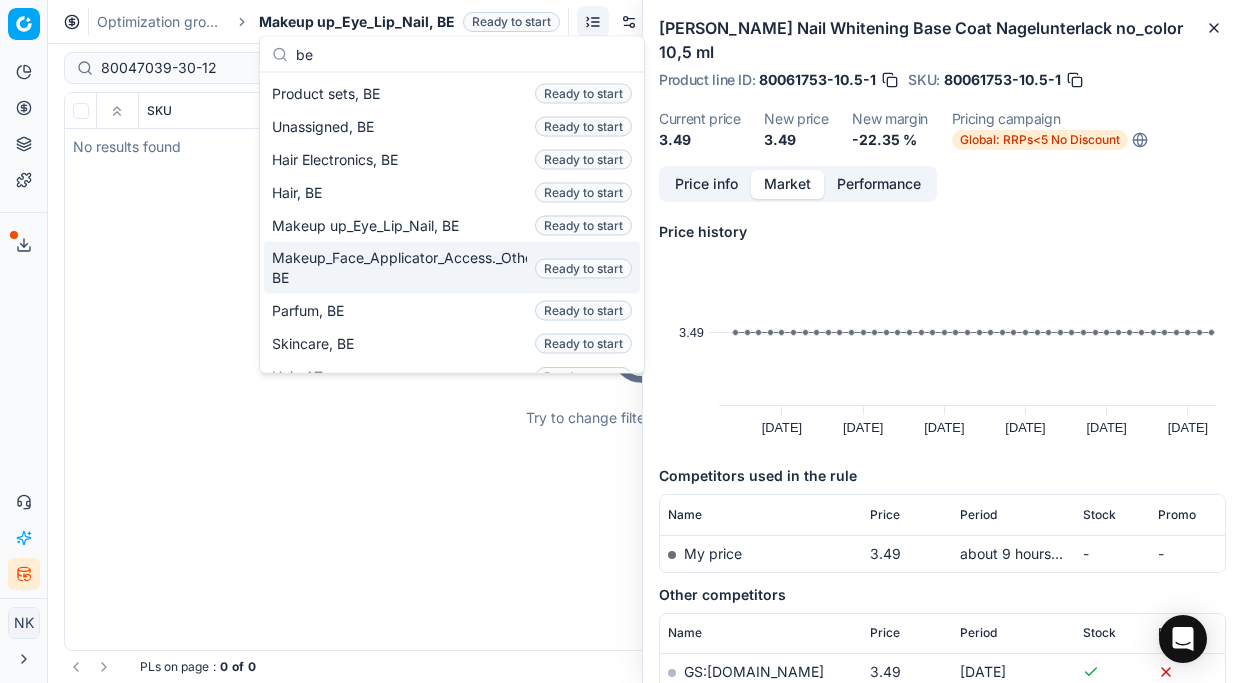 type on "be" 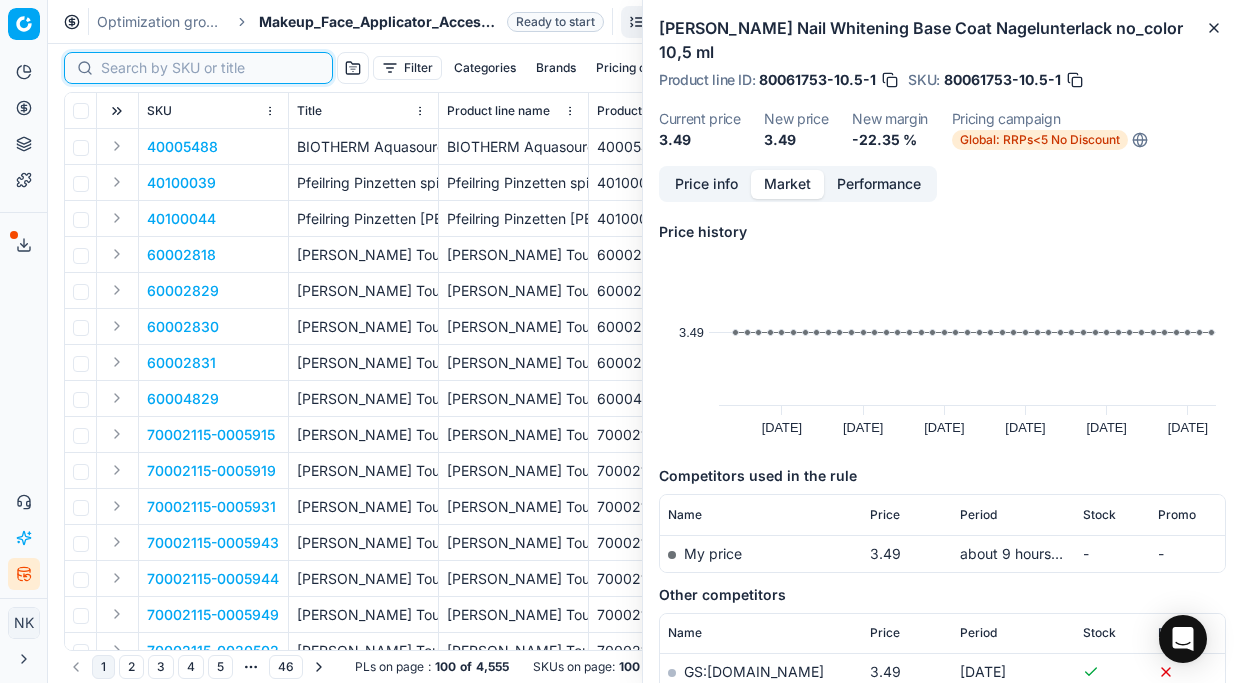 click at bounding box center [210, 68] 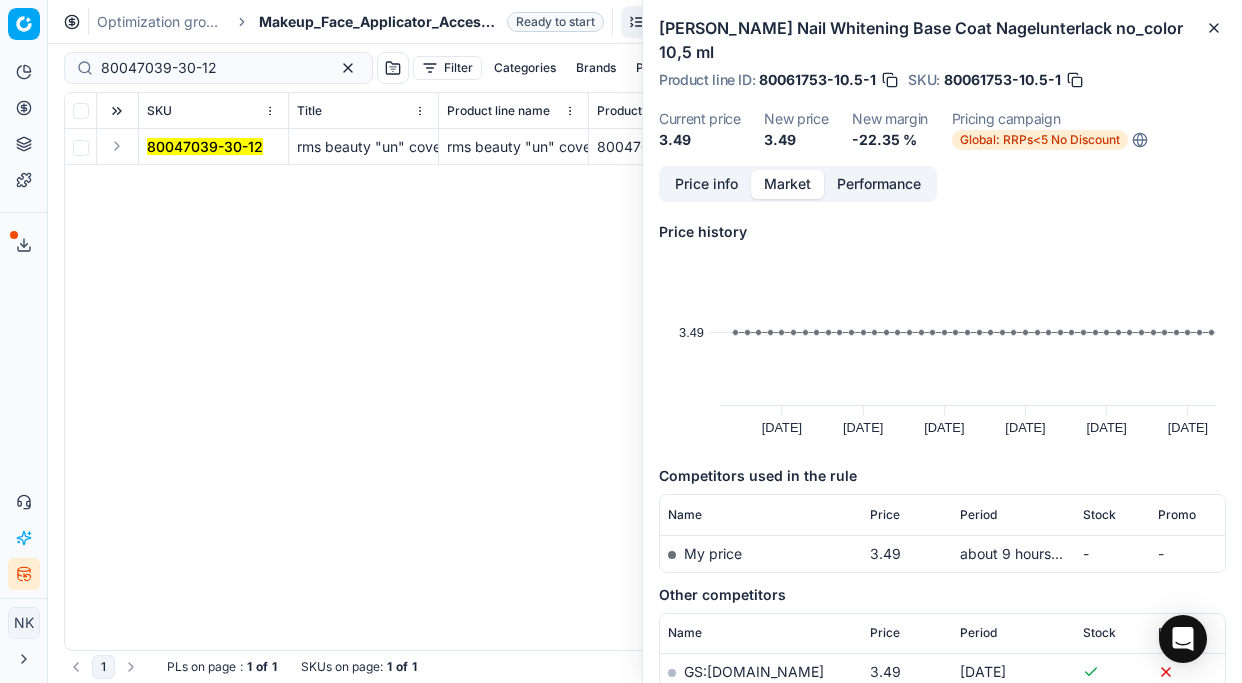 click at bounding box center (117, 146) 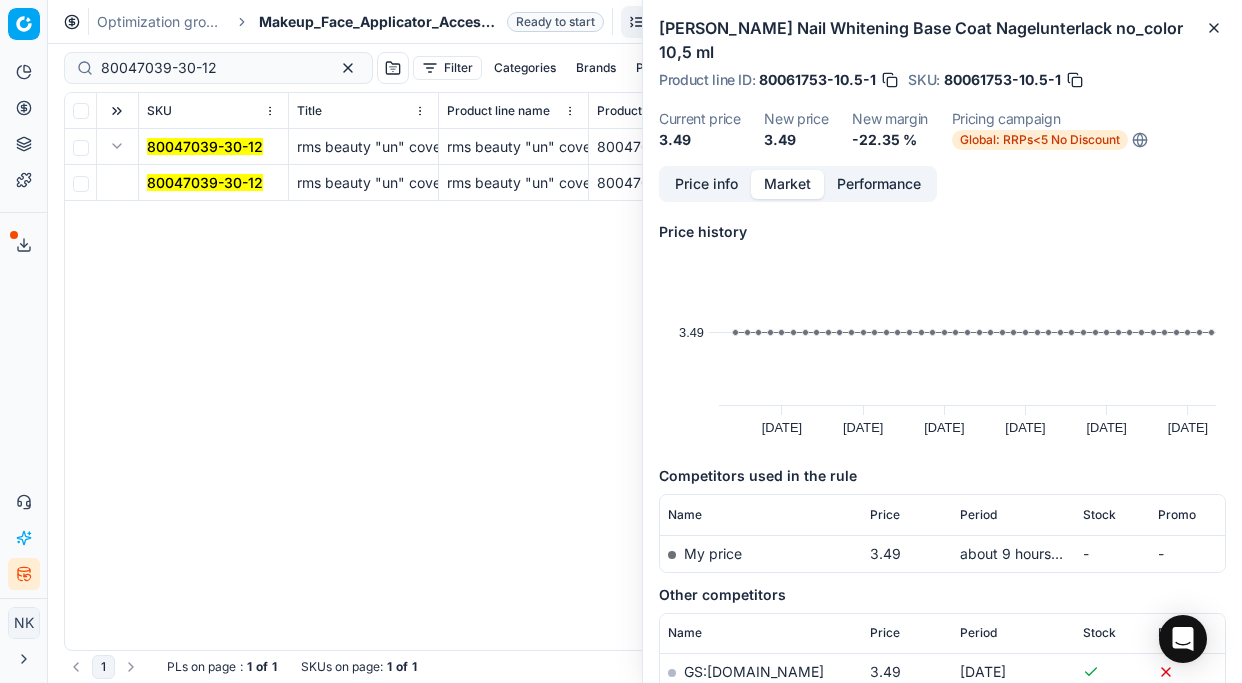 click on "80047039-30-12" at bounding box center (205, 182) 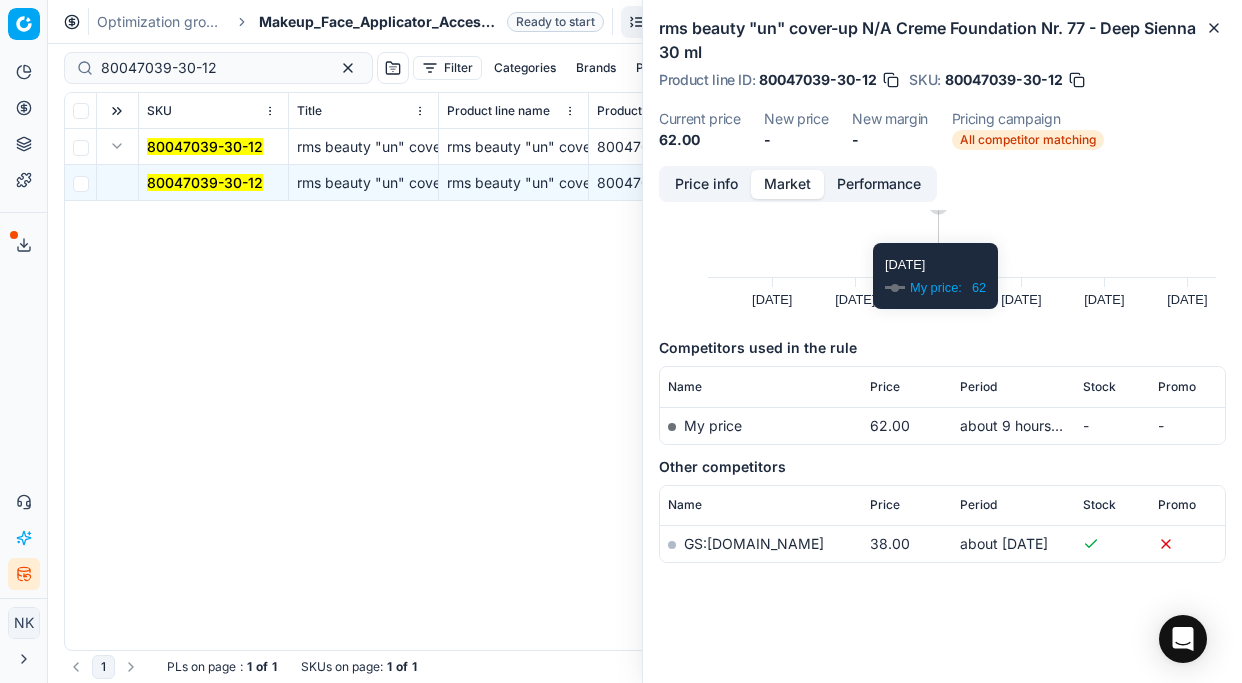 scroll, scrollTop: 0, scrollLeft: 0, axis: both 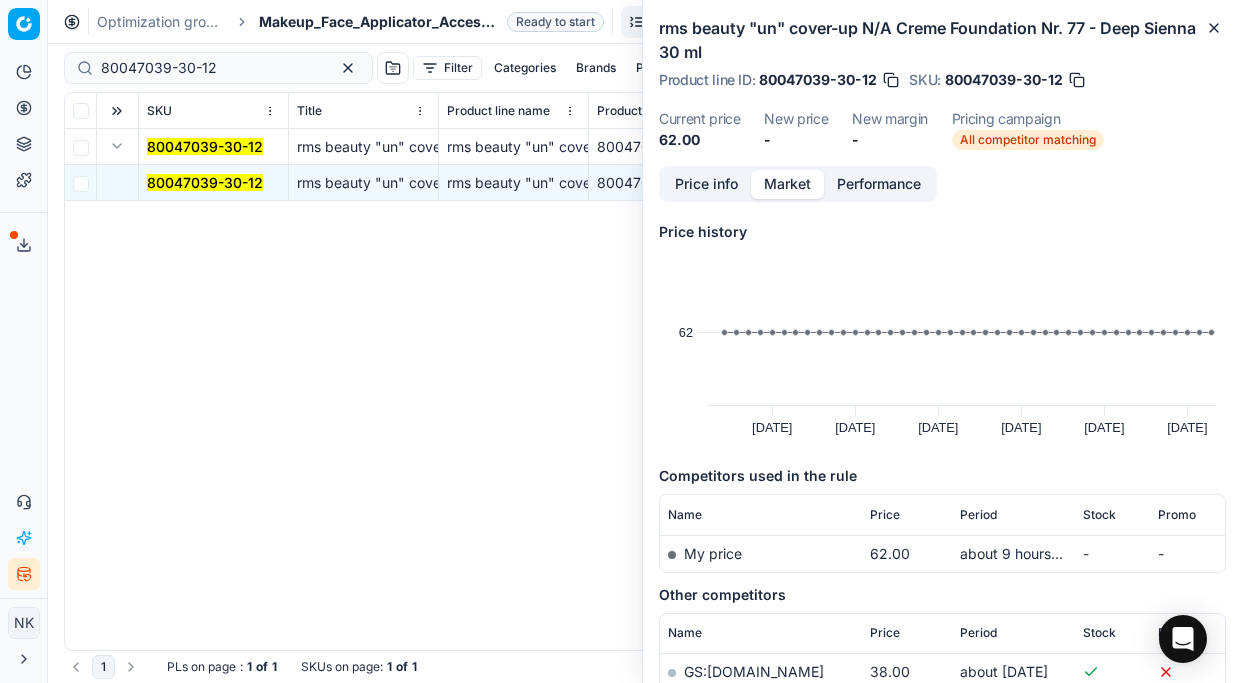 click on "Price info" at bounding box center (706, 184) 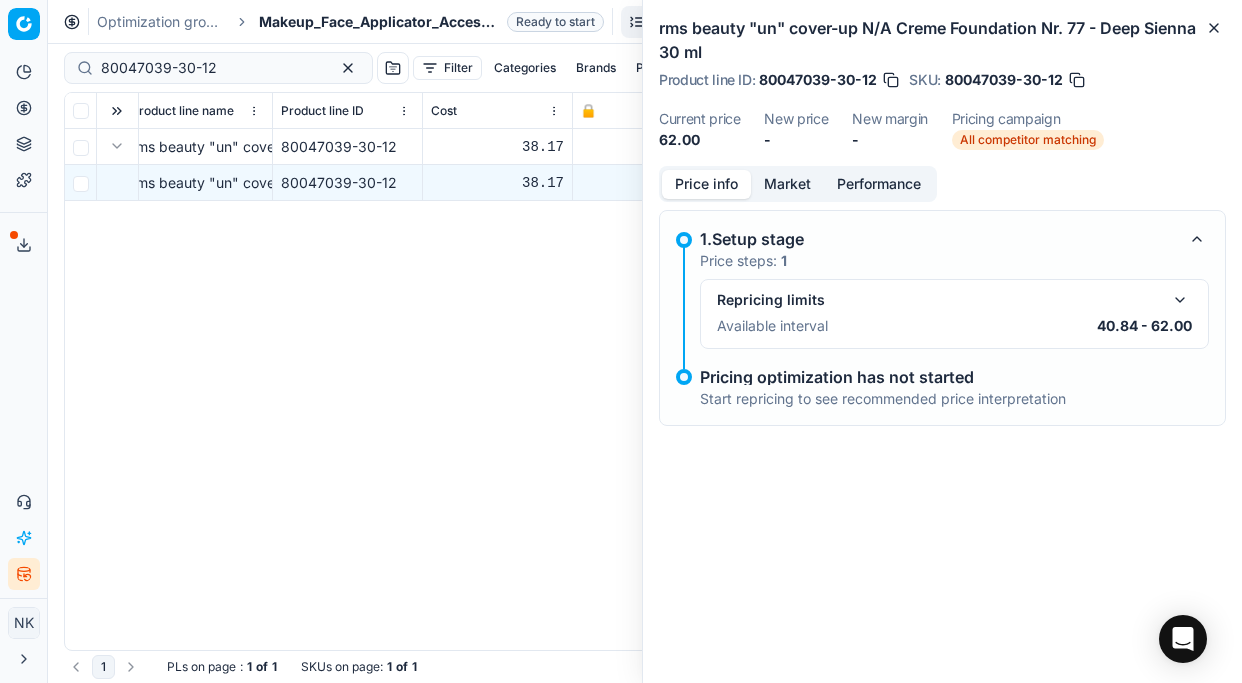 scroll, scrollTop: 0, scrollLeft: 0, axis: both 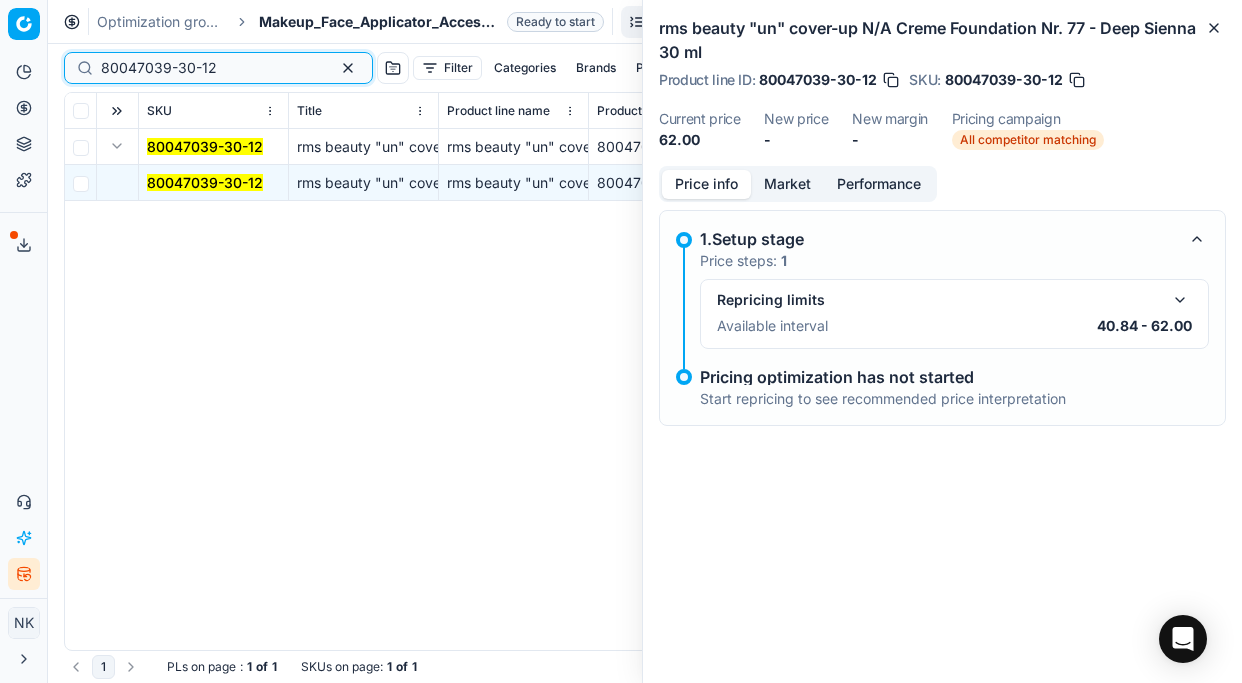click on "80047039-30-12" at bounding box center [210, 68] 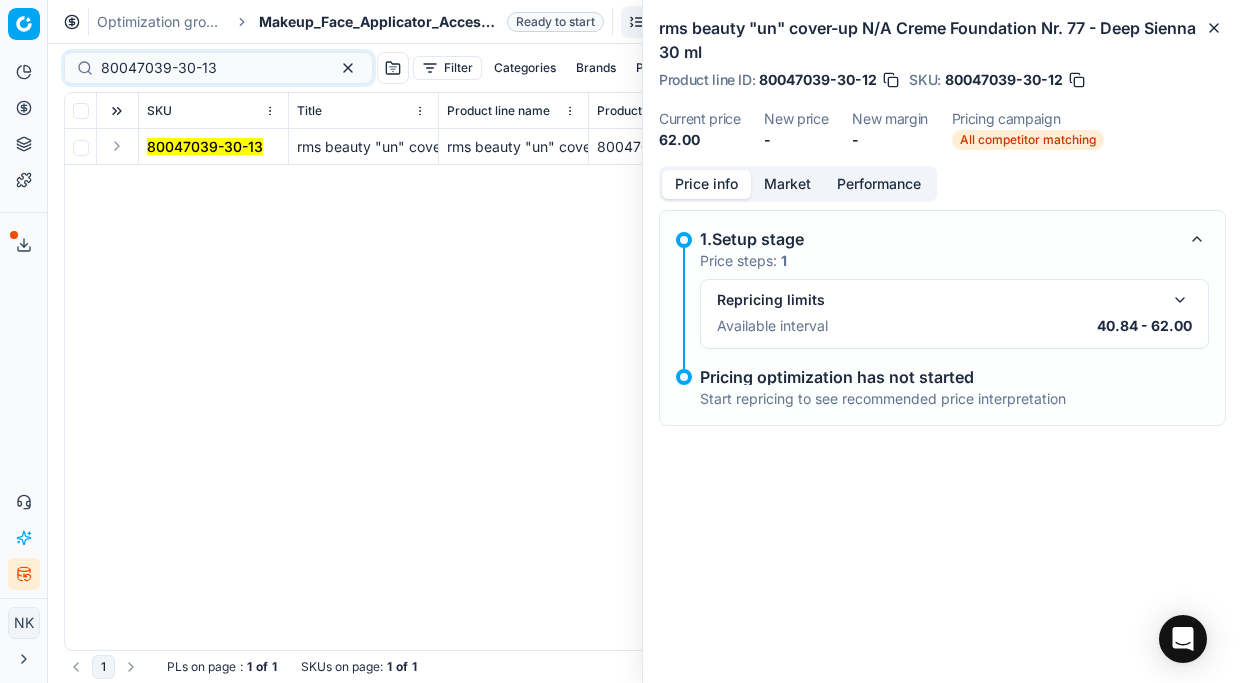 click at bounding box center [117, 146] 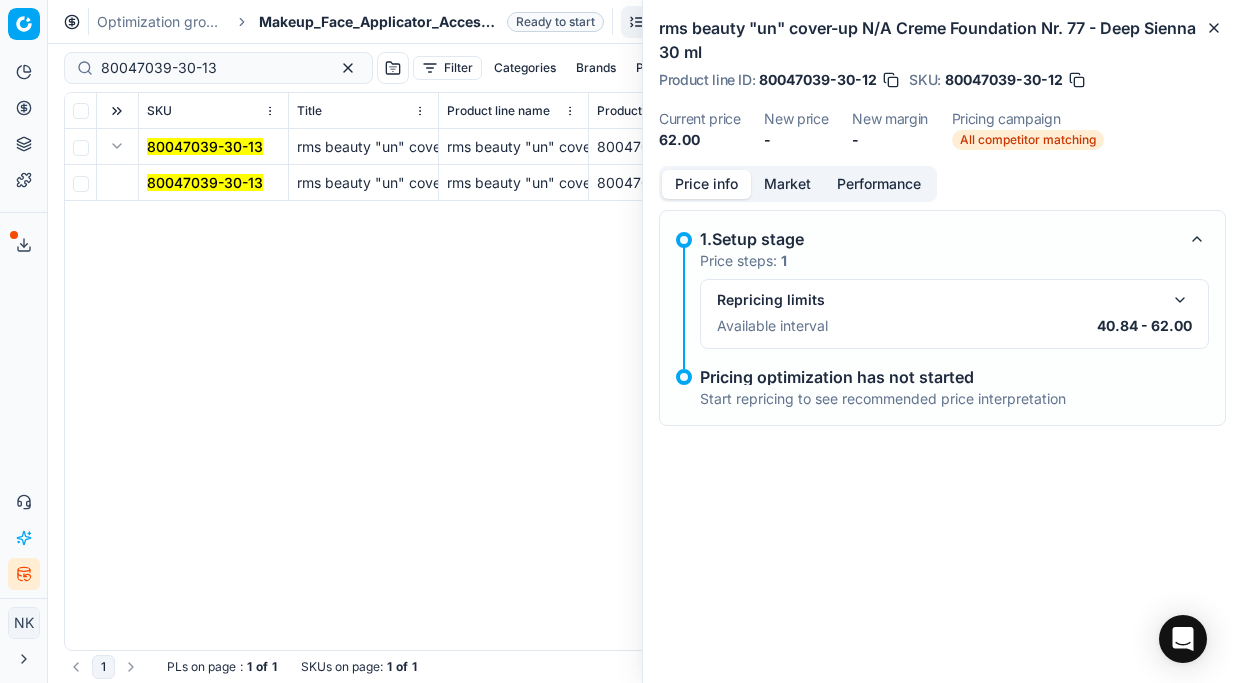 click on "80047039-30-13" at bounding box center (205, 182) 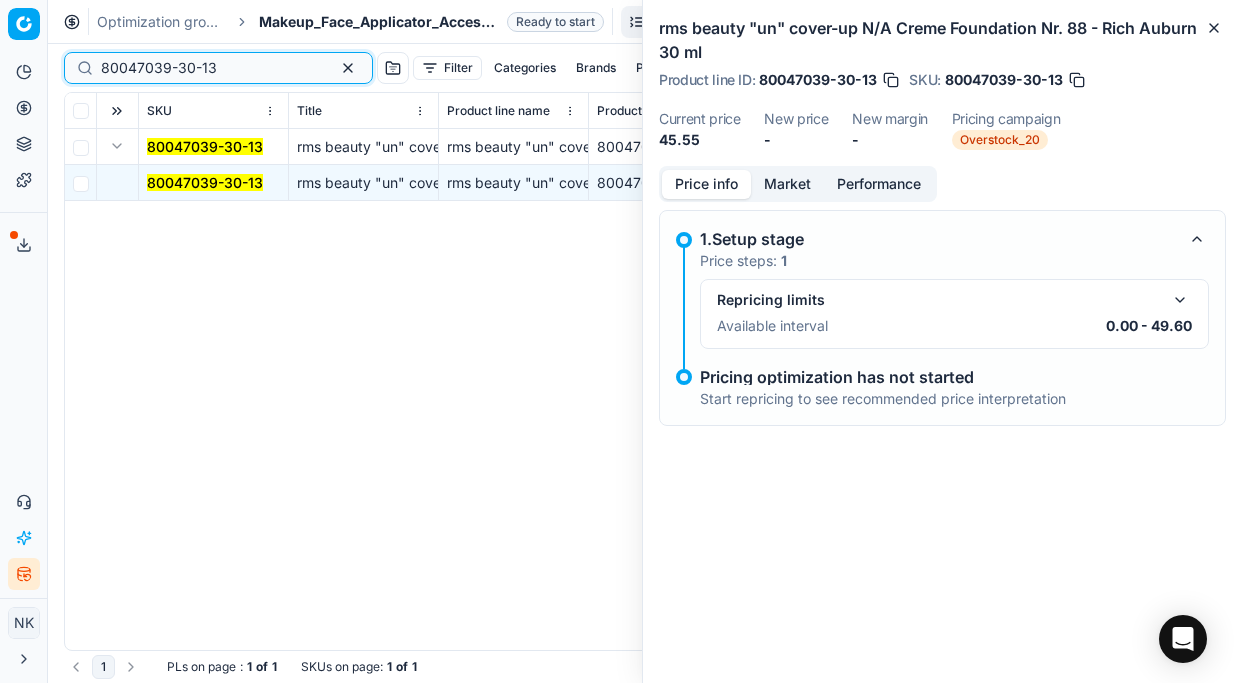 click on "80047039-30-13" at bounding box center (210, 68) 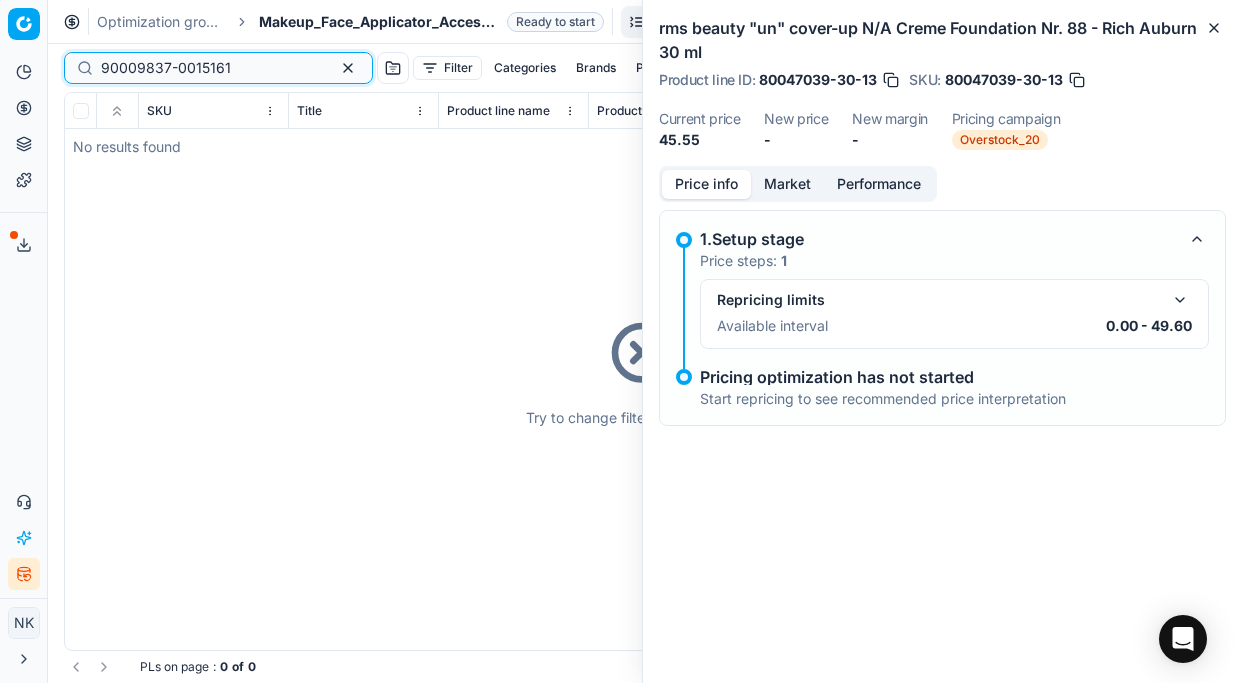 type on "90009837-0015161" 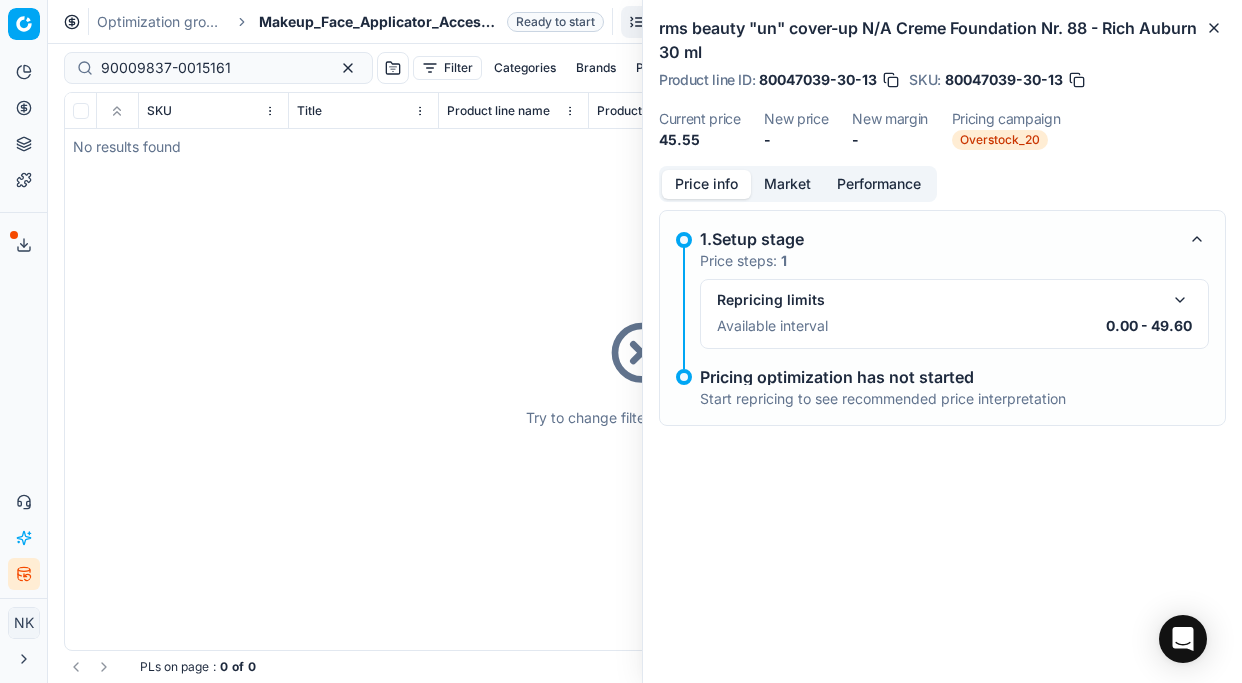 click on "Makeup_Face_Applicator_Access._Other, BE" at bounding box center [379, 22] 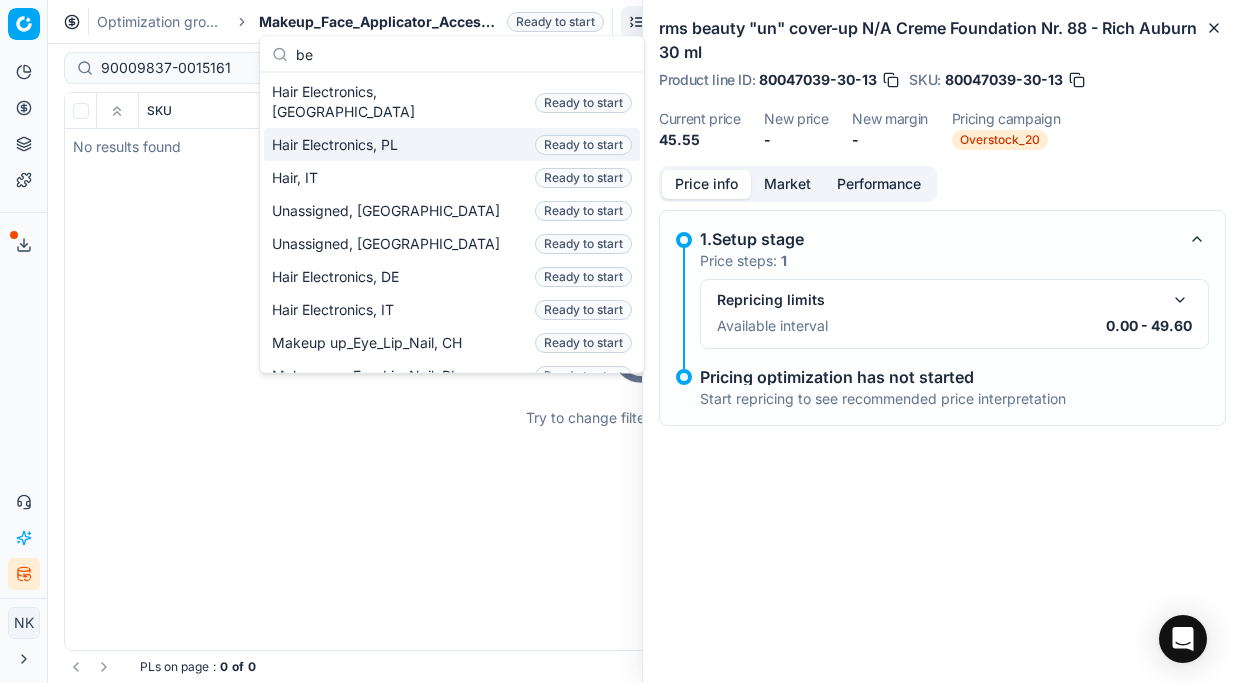 scroll, scrollTop: 0, scrollLeft: 0, axis: both 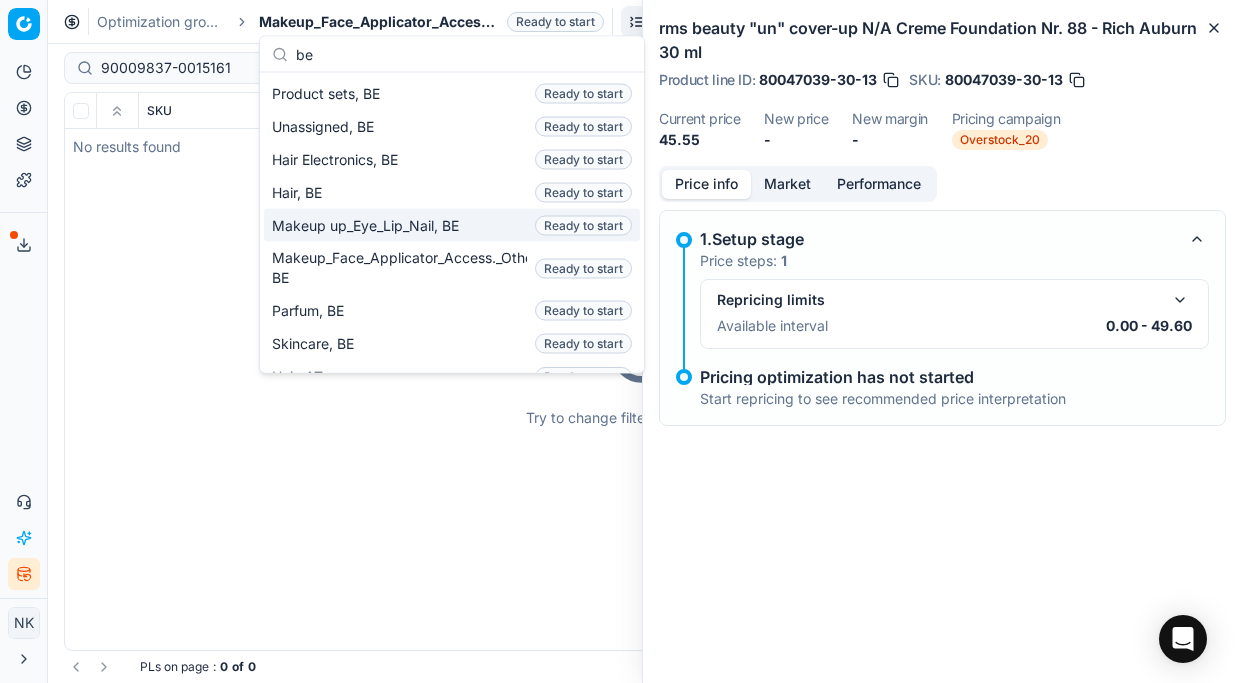 type on "be" 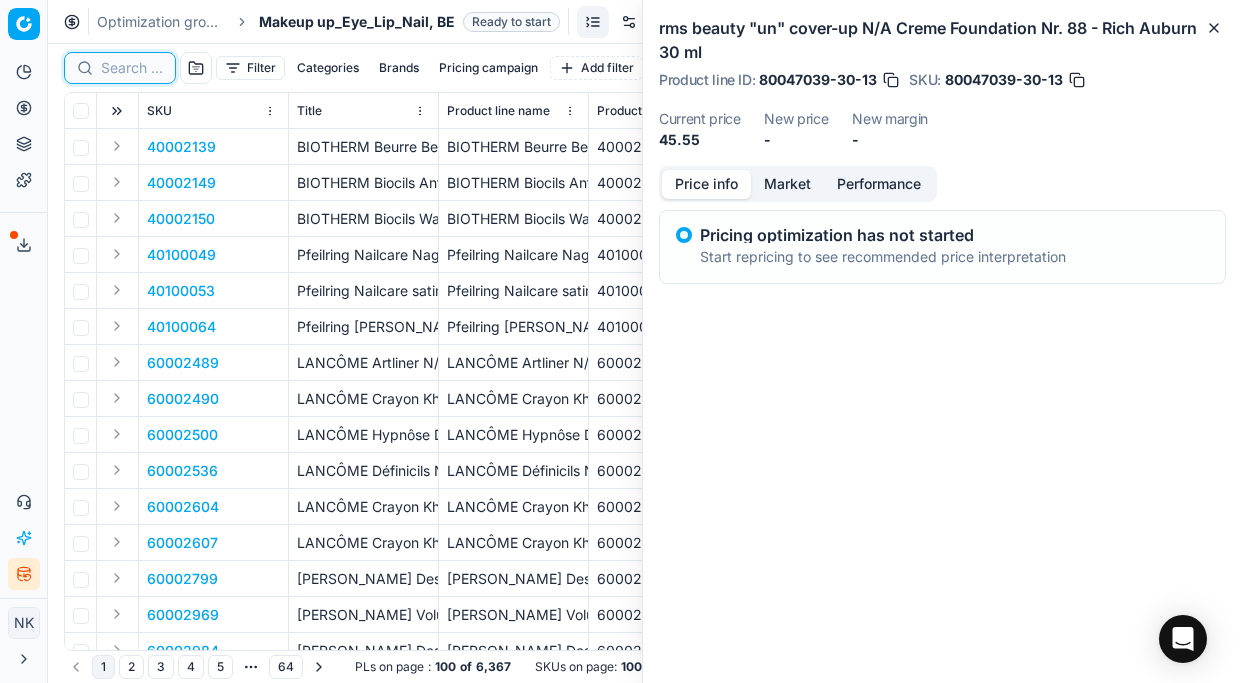 click at bounding box center [132, 68] 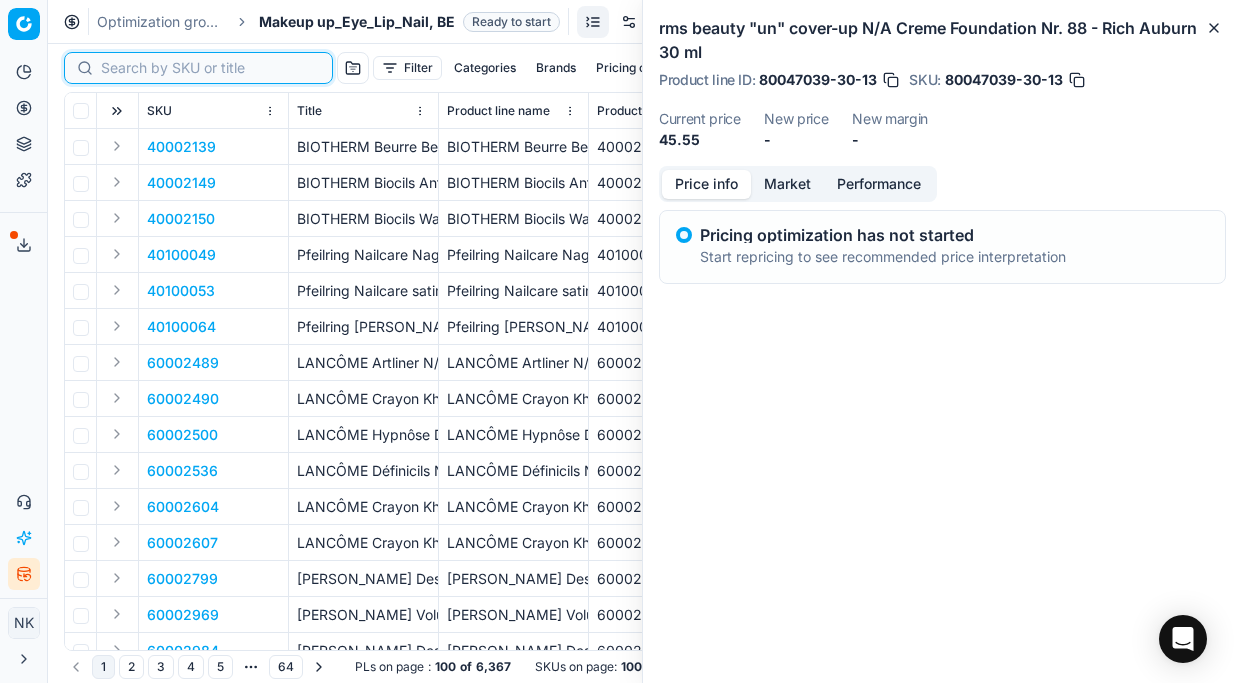 paste on "90009837-0015161" 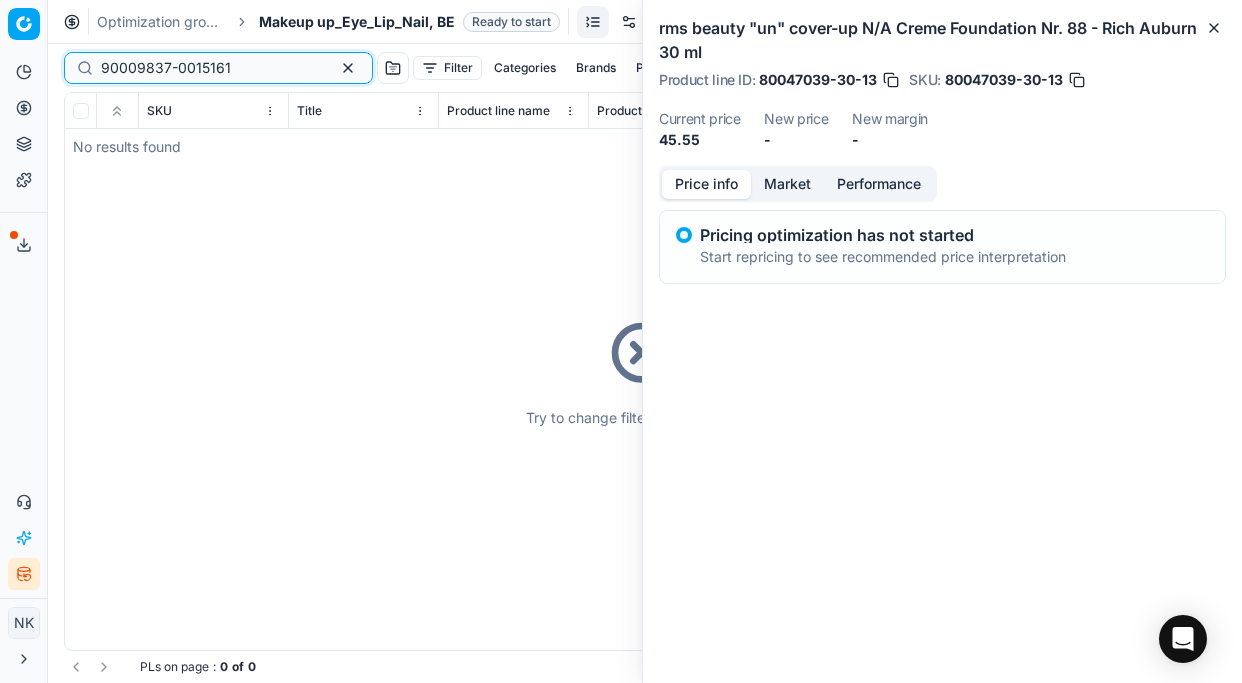 click on "90009837-0015161" at bounding box center [210, 68] 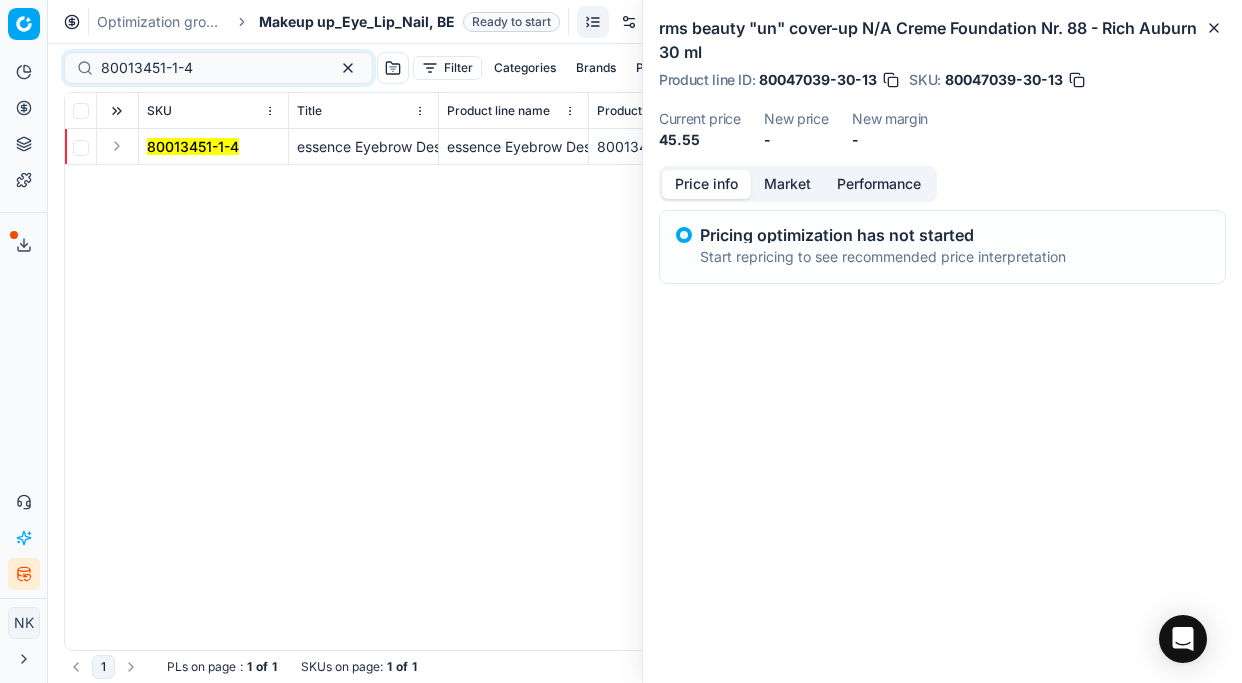 click at bounding box center [117, 146] 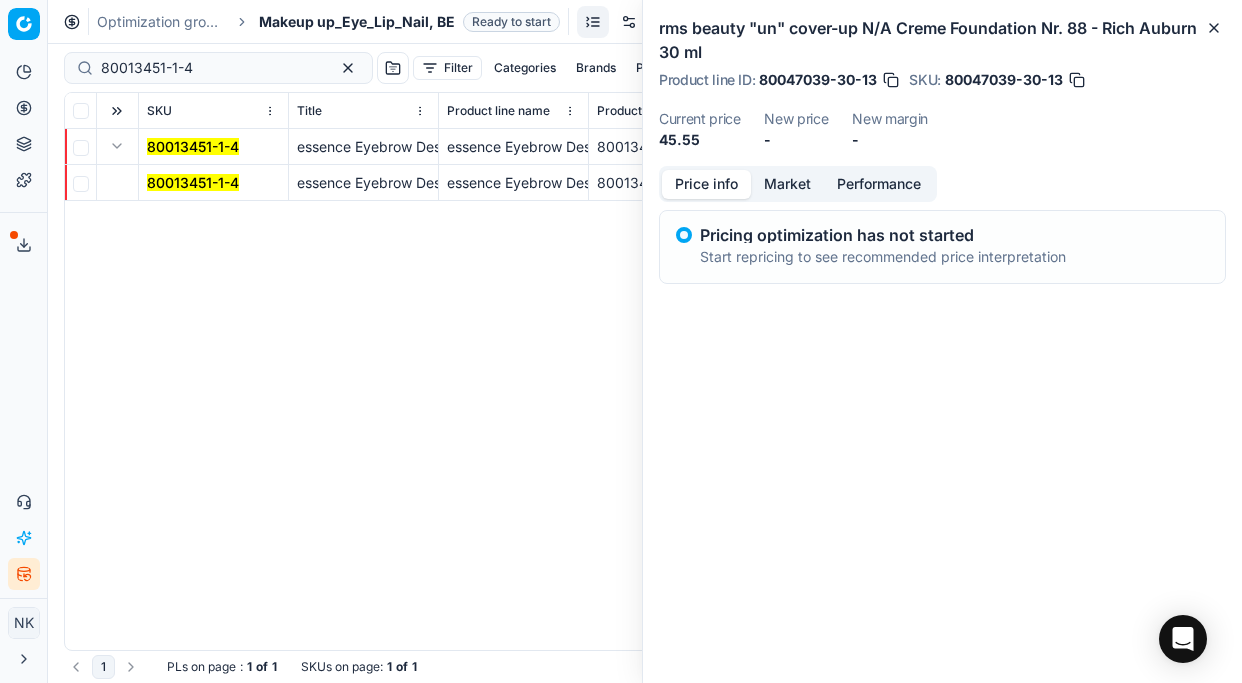 click on "80013451-1-4" at bounding box center (193, 182) 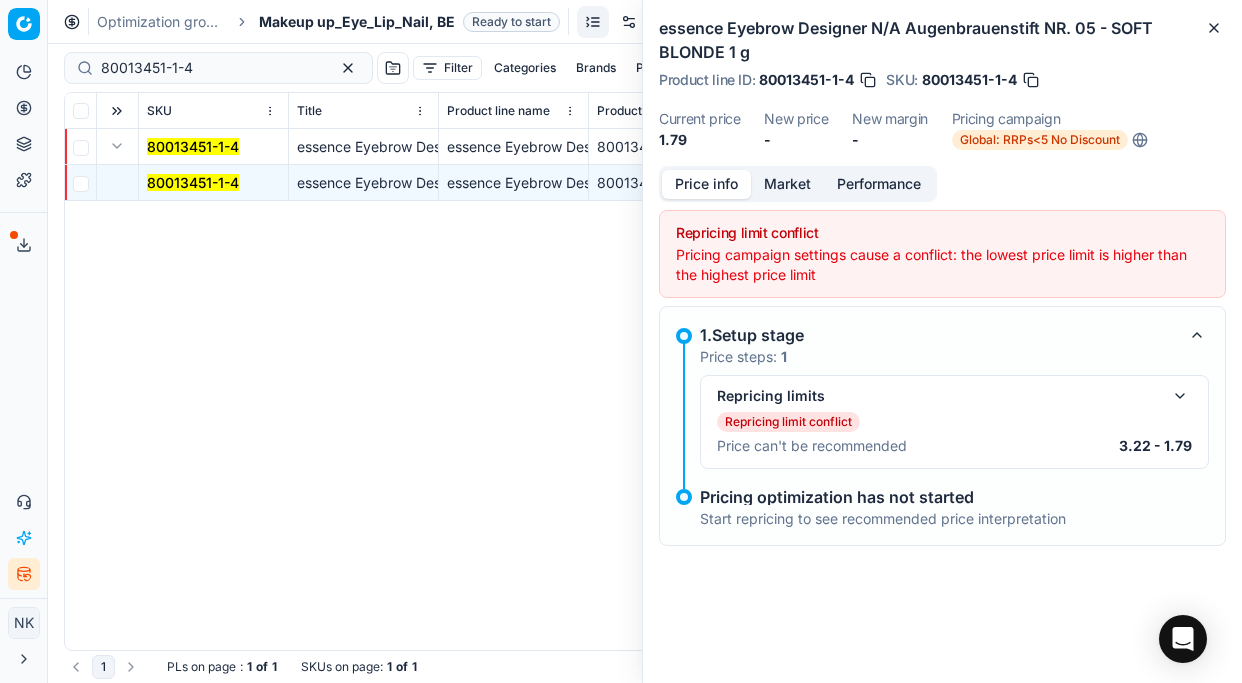 click at bounding box center (1180, 396) 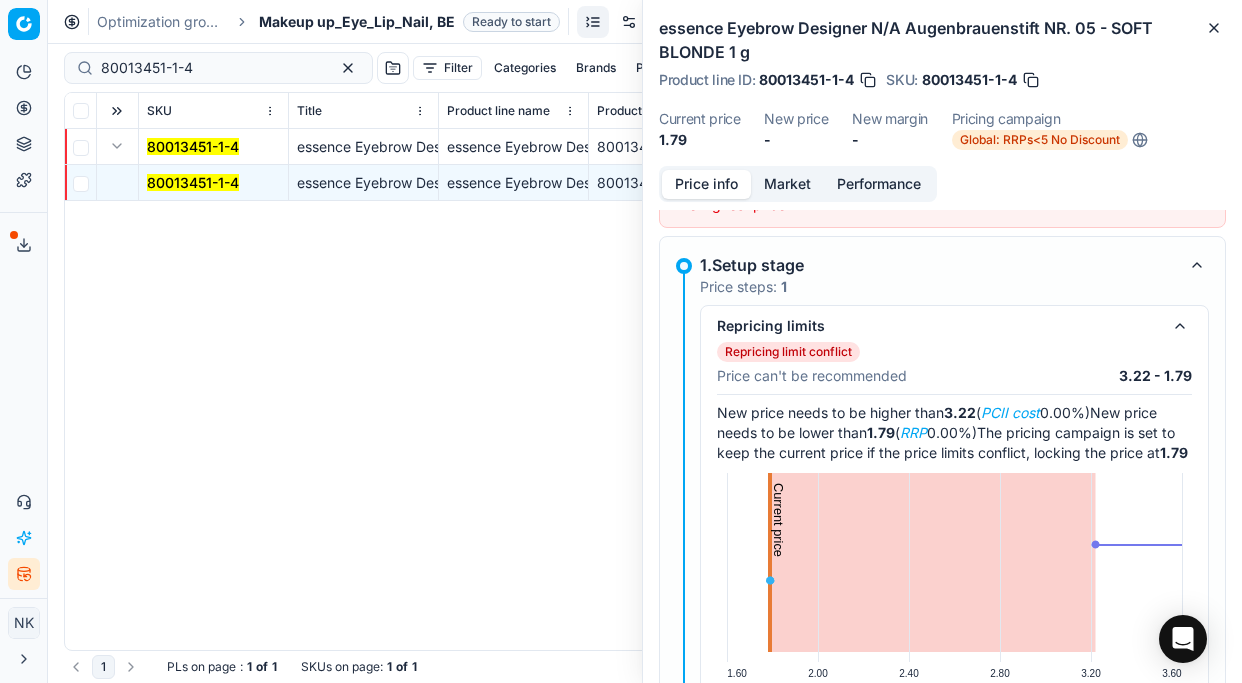 scroll, scrollTop: 74, scrollLeft: 0, axis: vertical 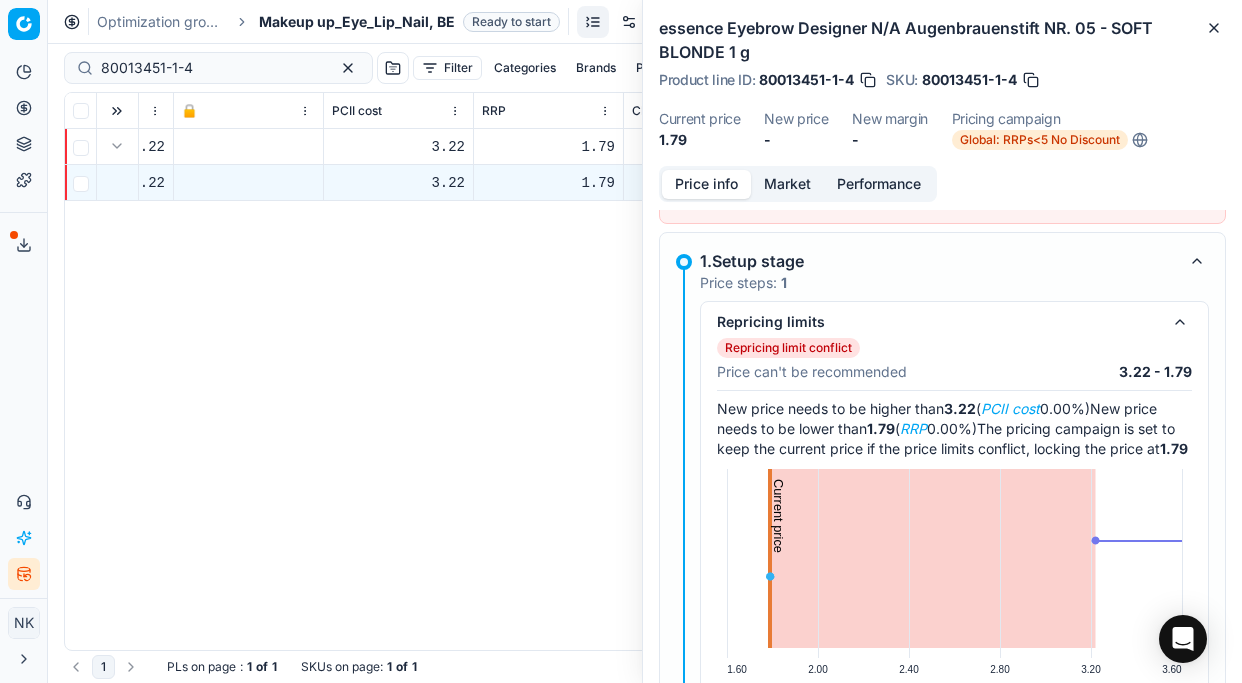 click on "Market" at bounding box center [787, 184] 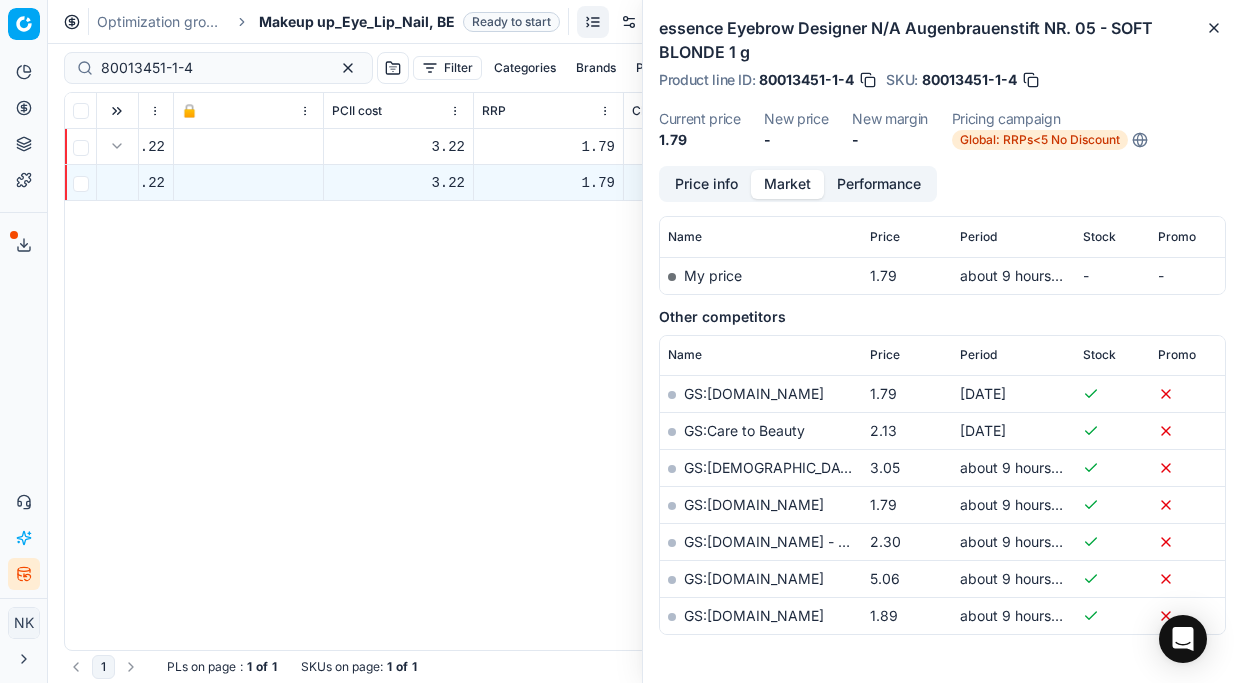scroll, scrollTop: 0, scrollLeft: 0, axis: both 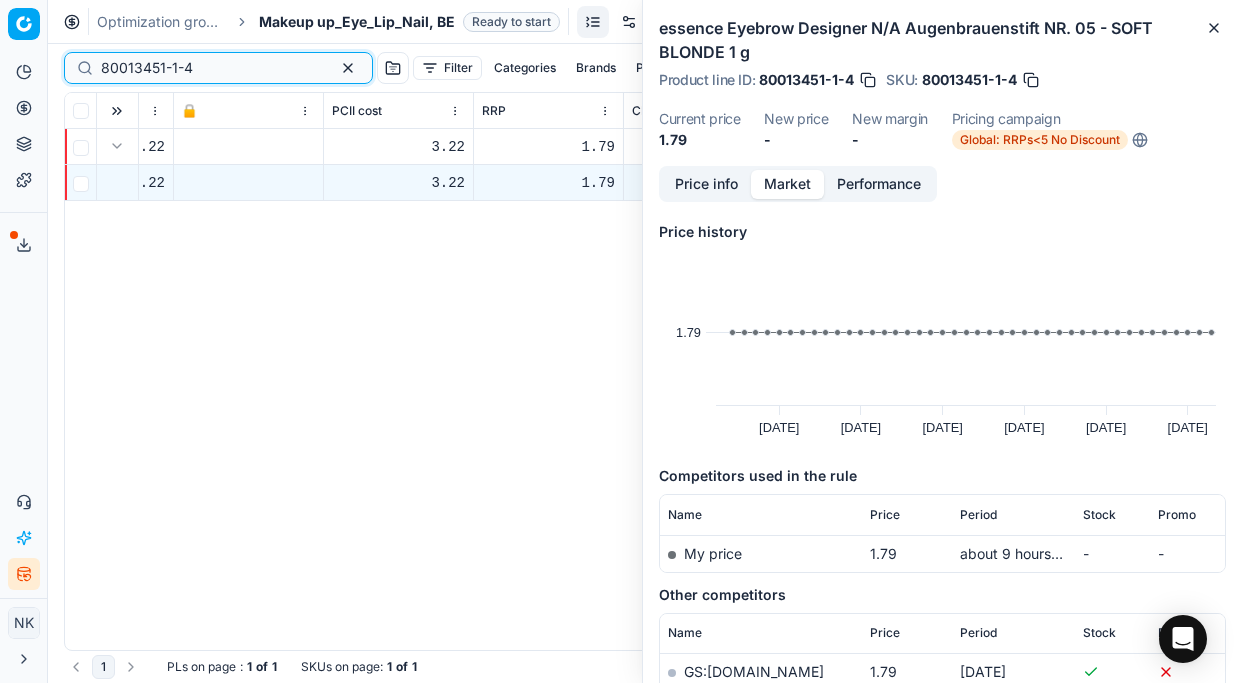 click on "80013451-1-4" at bounding box center [210, 68] 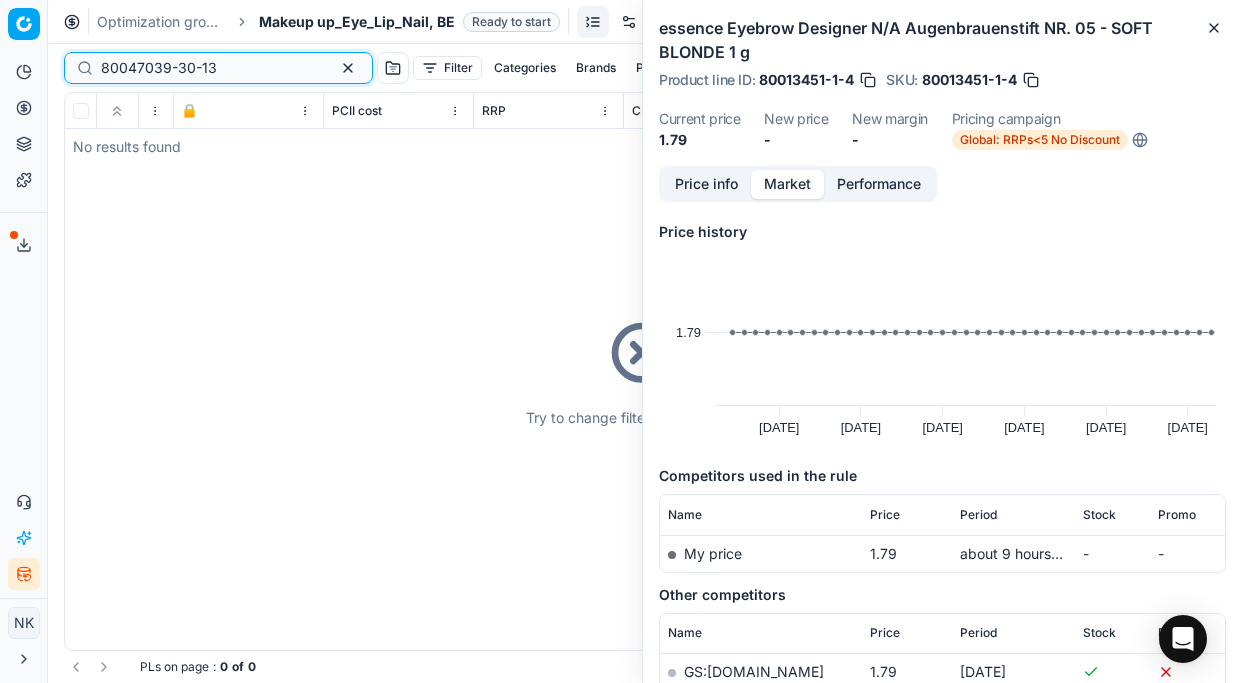 type on "80047039-30-13" 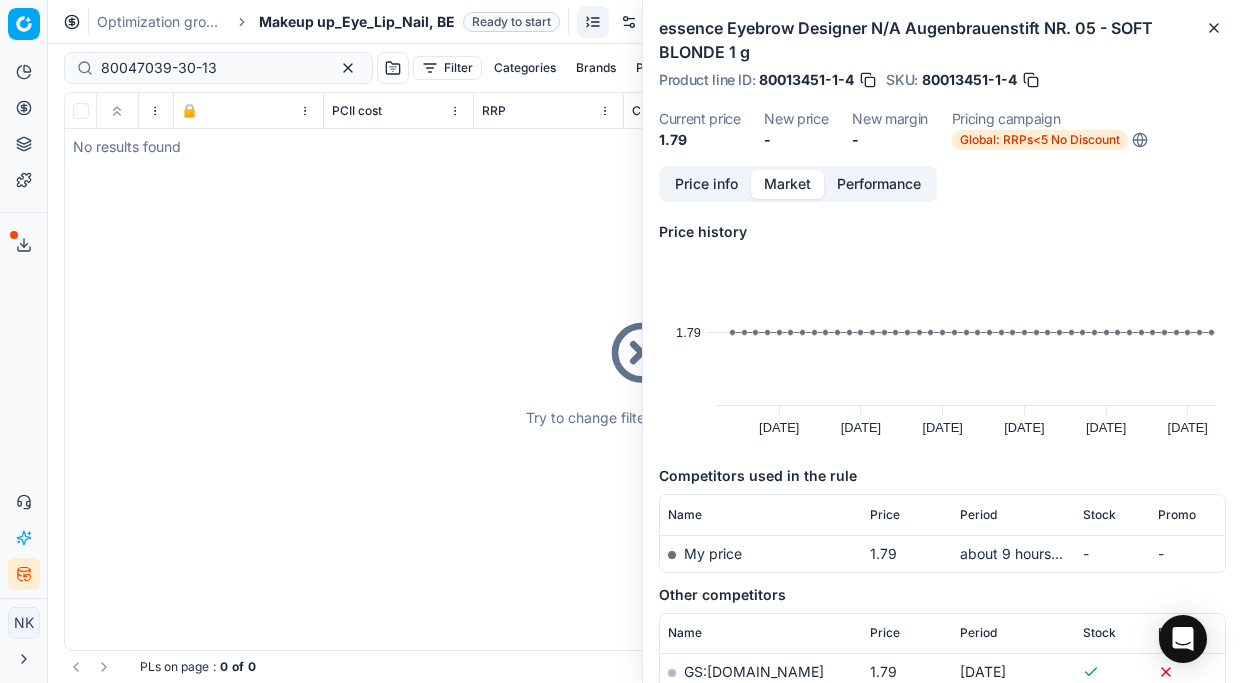 click on "Makeup up_Eye_Lip_Nail, BE" at bounding box center [357, 22] 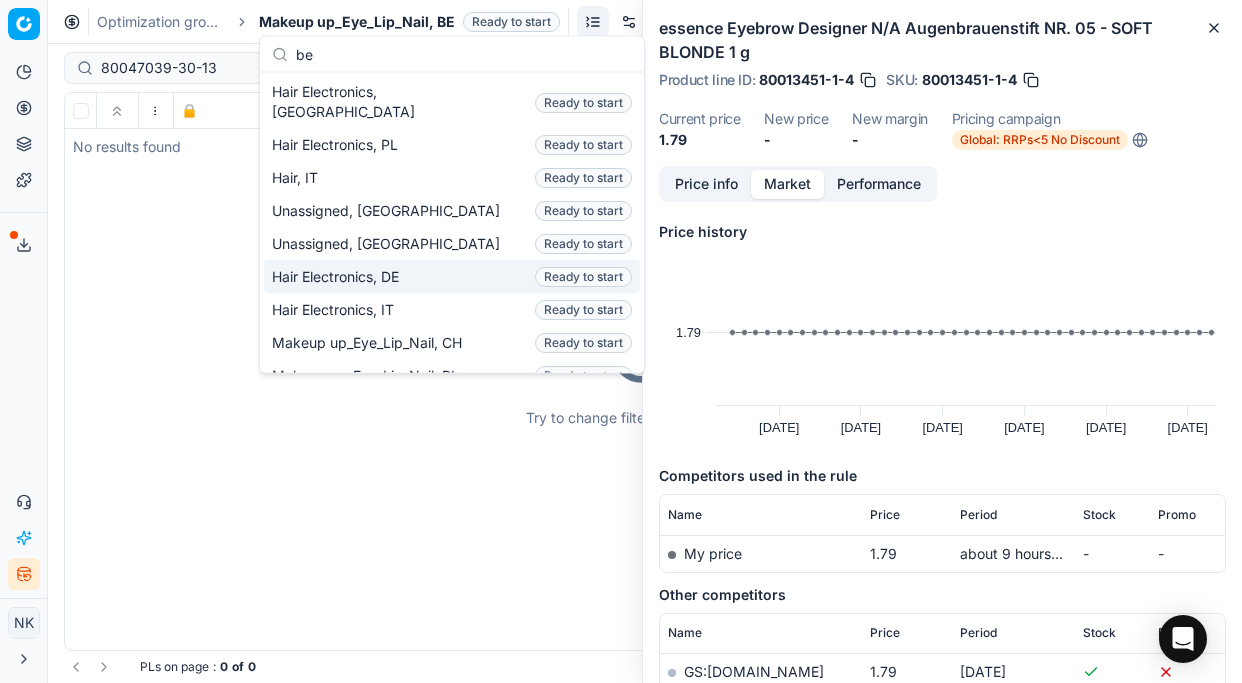scroll, scrollTop: 0, scrollLeft: 0, axis: both 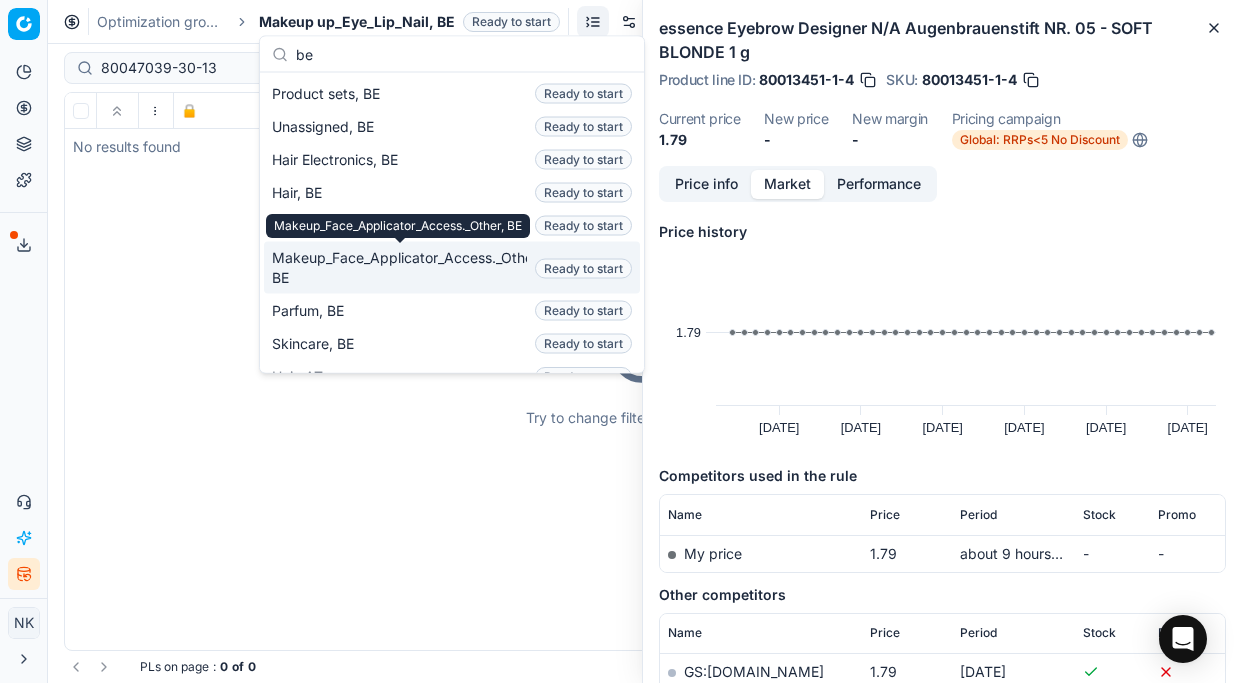 type on "be" 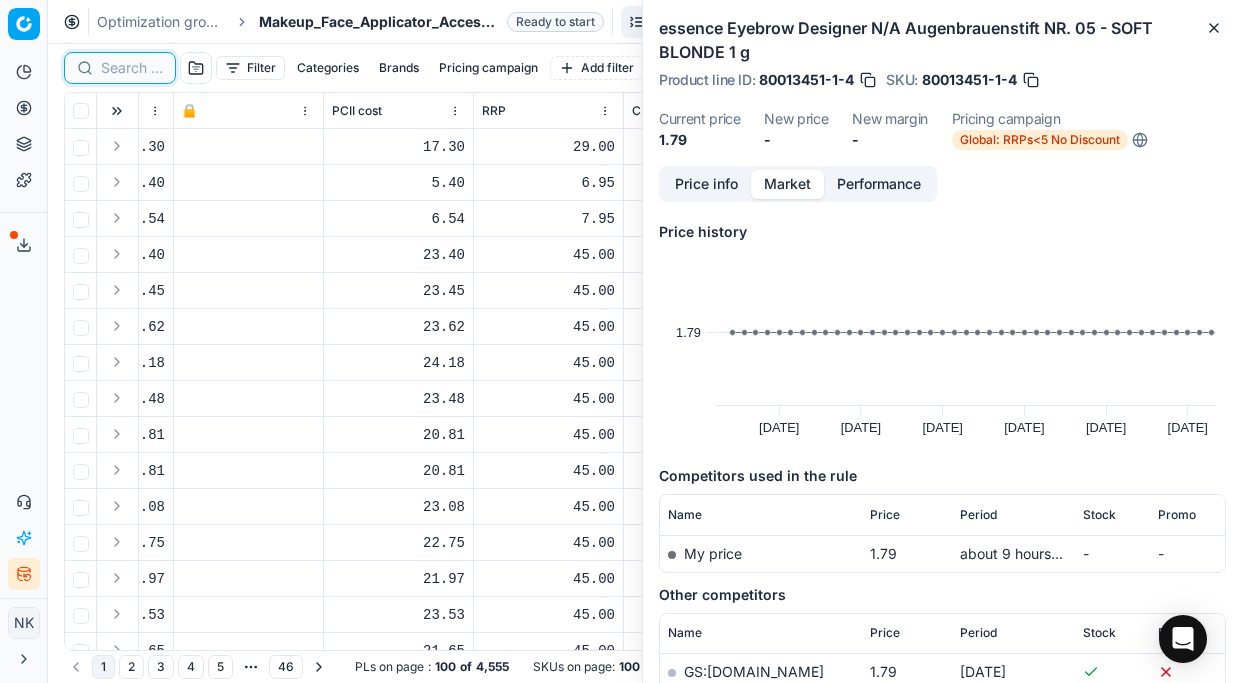 click at bounding box center (132, 68) 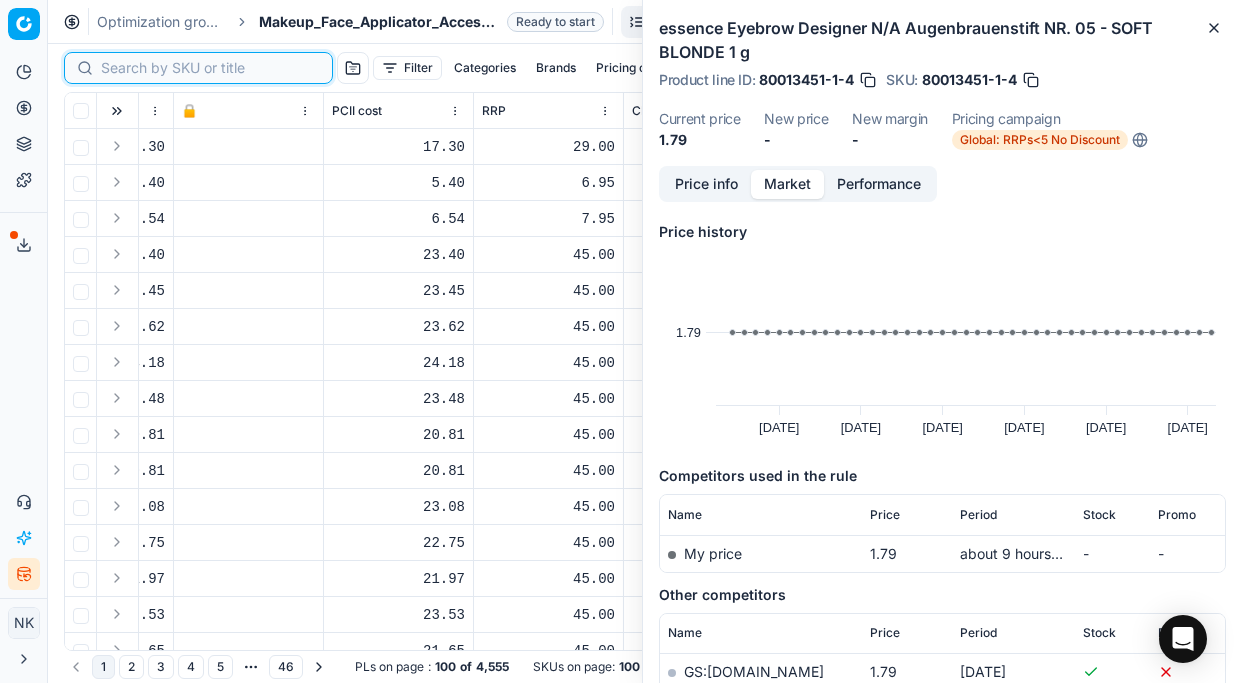 paste on "80047039-30-13" 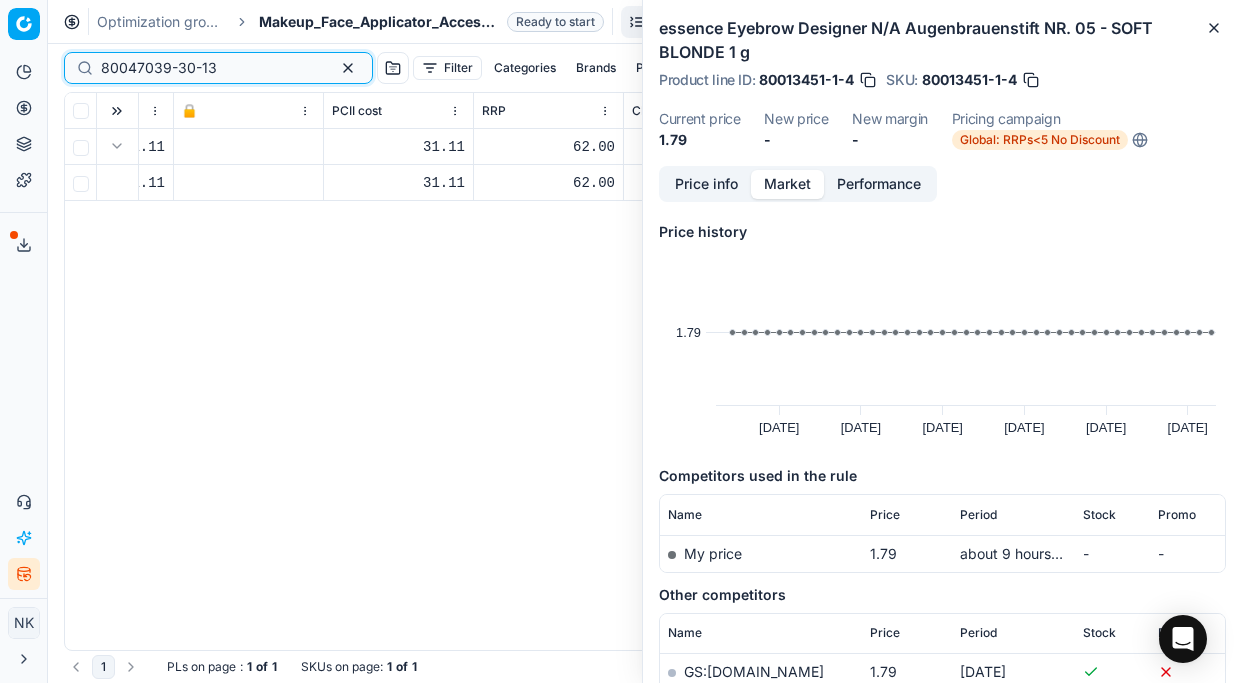 scroll, scrollTop: 0, scrollLeft: 0, axis: both 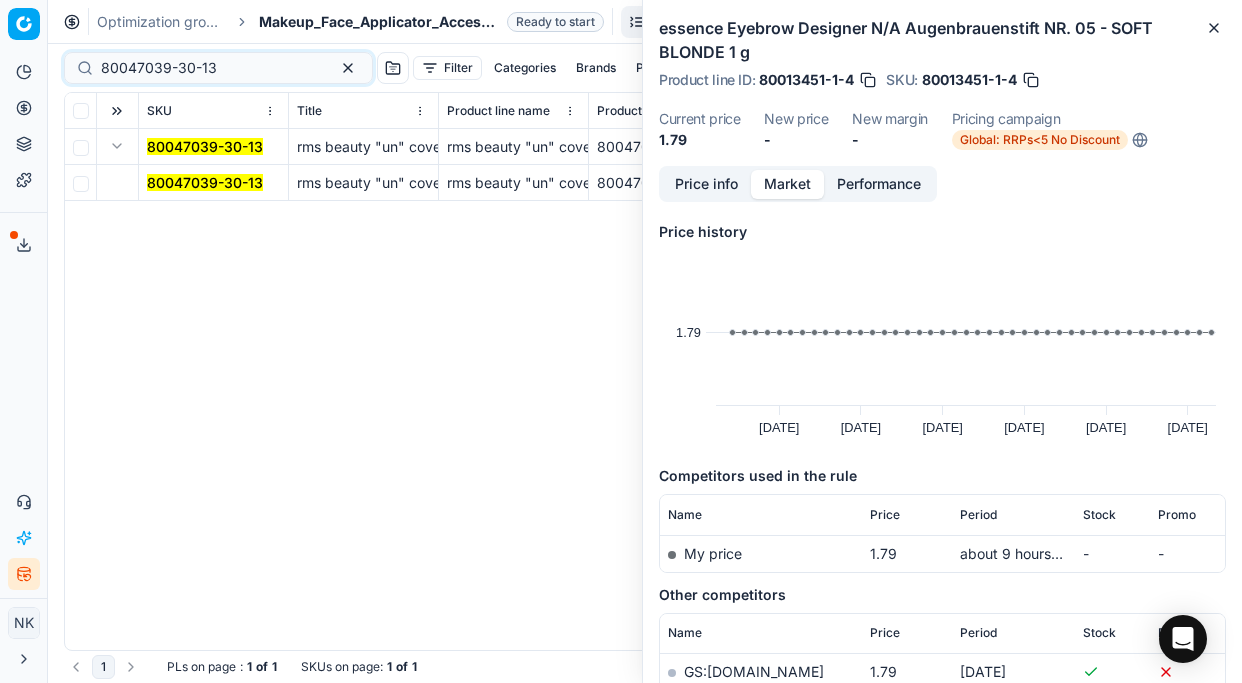 click on "80047039-30-13" at bounding box center [205, 182] 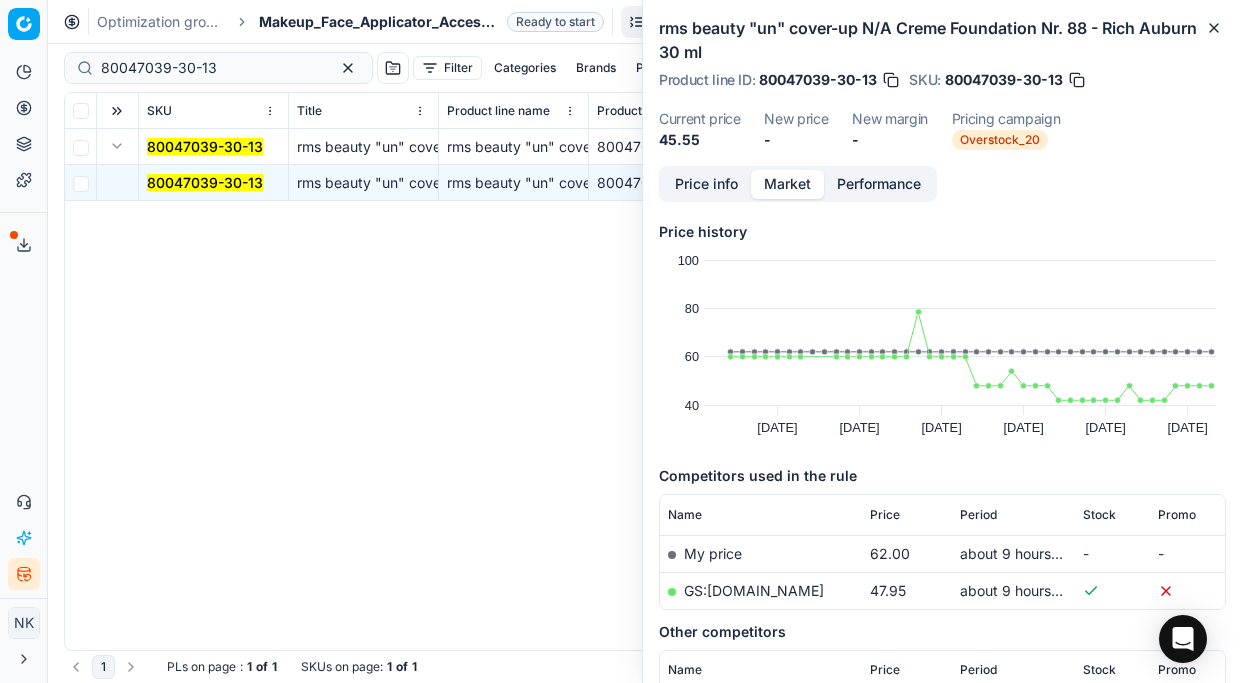 click on "Price info" at bounding box center (706, 184) 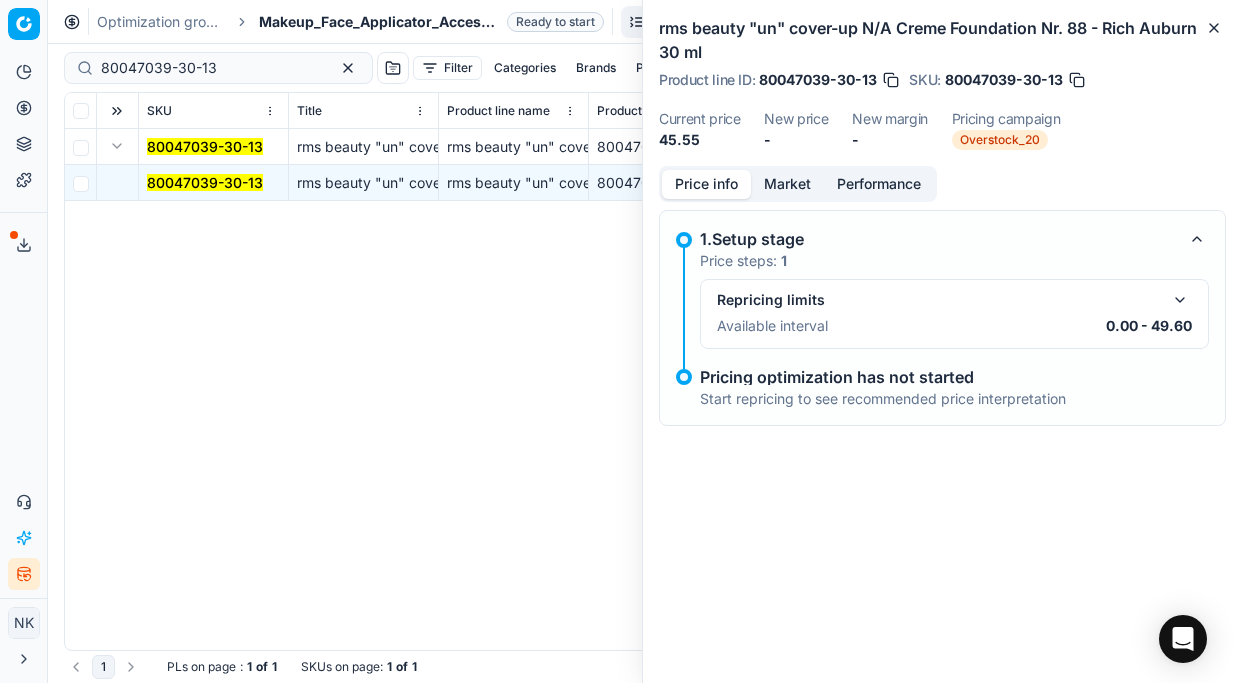 click at bounding box center (1180, 300) 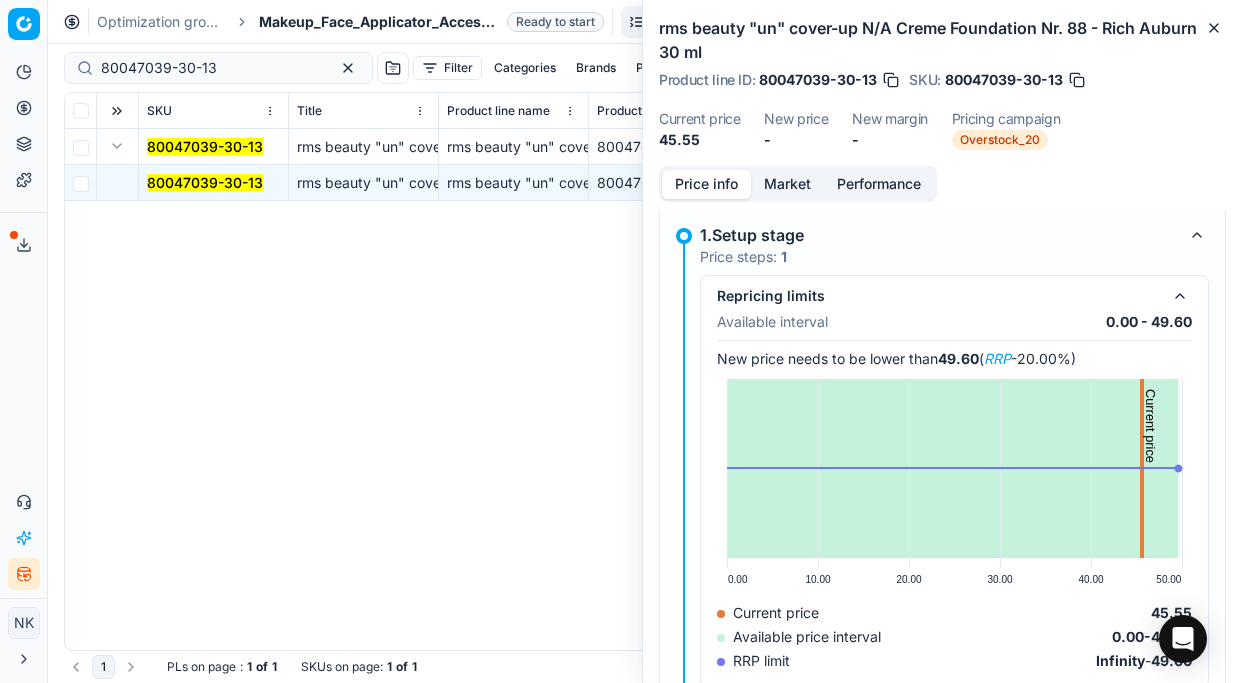 scroll, scrollTop: 0, scrollLeft: 0, axis: both 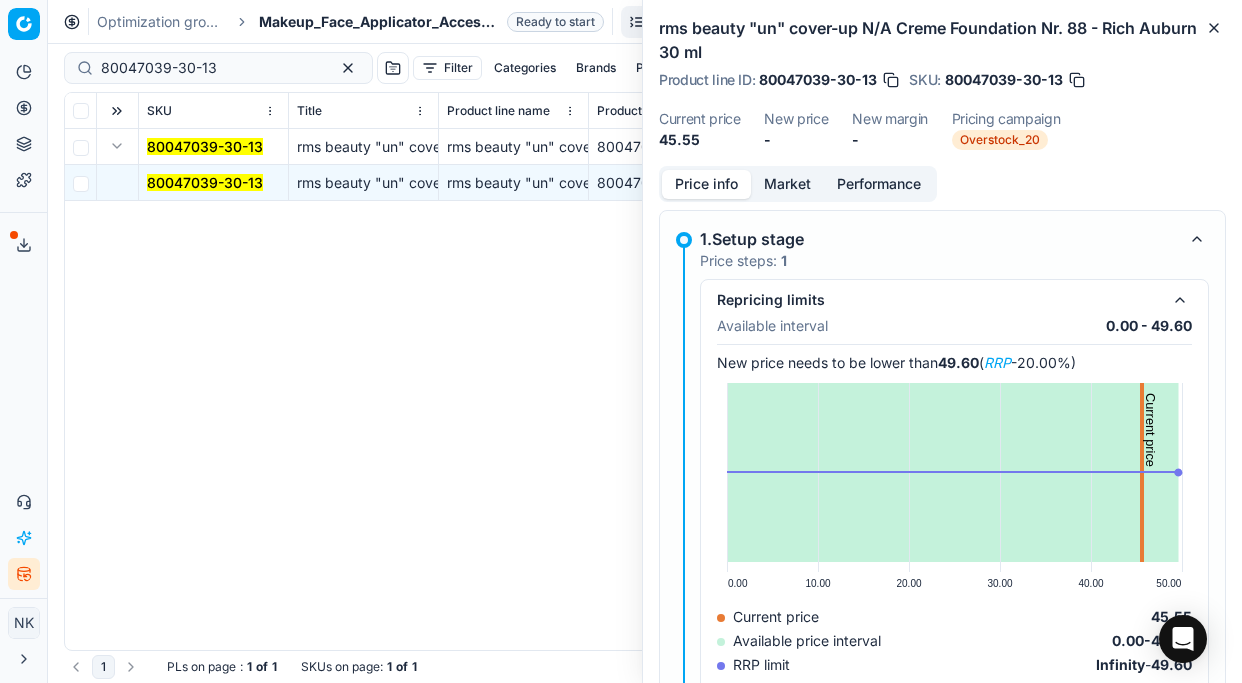 click on "Performance" at bounding box center (879, 184) 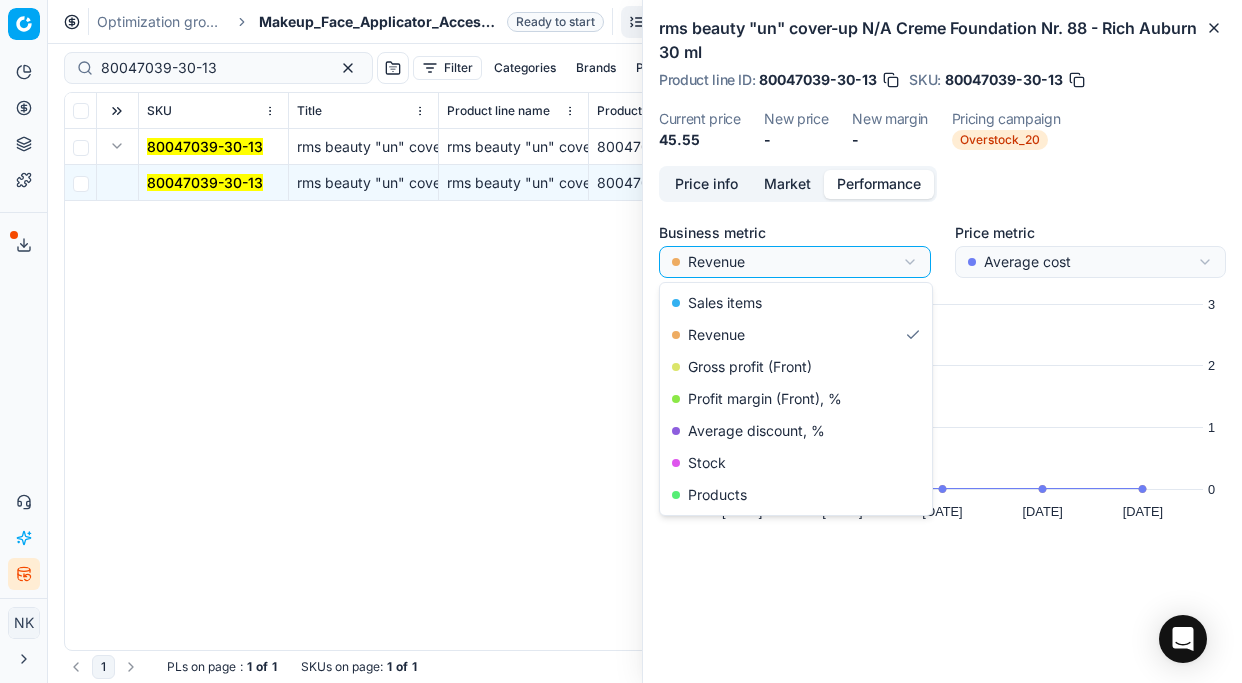 click on "Pricing platform Analytics Pricing Product portfolio Templates Export service 7 Contact support   AI Pricing Assistant Integration status NK Nurzhan Kasymakunova [EMAIL_ADDRESS][DOMAIN_NAME] Close menu Command Palette Search for a command to run... Optimization groups Makeup_Face_Applicator_Access._Other, BE Ready to start Start optimization 80047039-30-13 Filter   Categories   Brands   Pricing campaign   Add filter Bulk update Assign SKU Title Product line name Product line ID Cost 🔒 PCII cost RRP CD min Price CD max Price Beauty outlet price PCII+5% > RRP Sales Flag Price change too high RRP vs MinCD Discount% vs RRP Current price Current promo price New promo price Business Units Group level Freeze price New margin (common), % Δ, % Check CM Comment Pricing Comment CM New price proposal Δ, abs Done Pricing Difference, % > 50 Alerts Family ID Pricing campaign New price too high New price too low Brands Business Unit ID Business Unit | title Total stock quantity Last stock update Last price change 1 :" at bounding box center [621, 341] 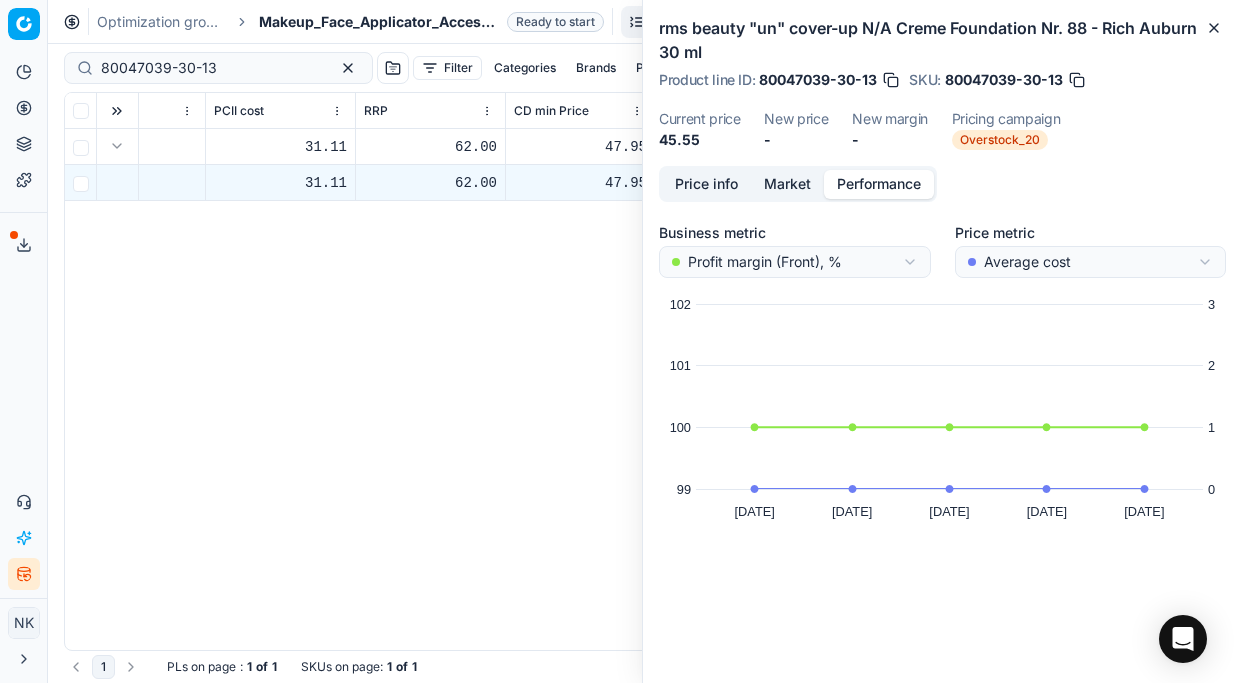 scroll, scrollTop: 0, scrollLeft: 0, axis: both 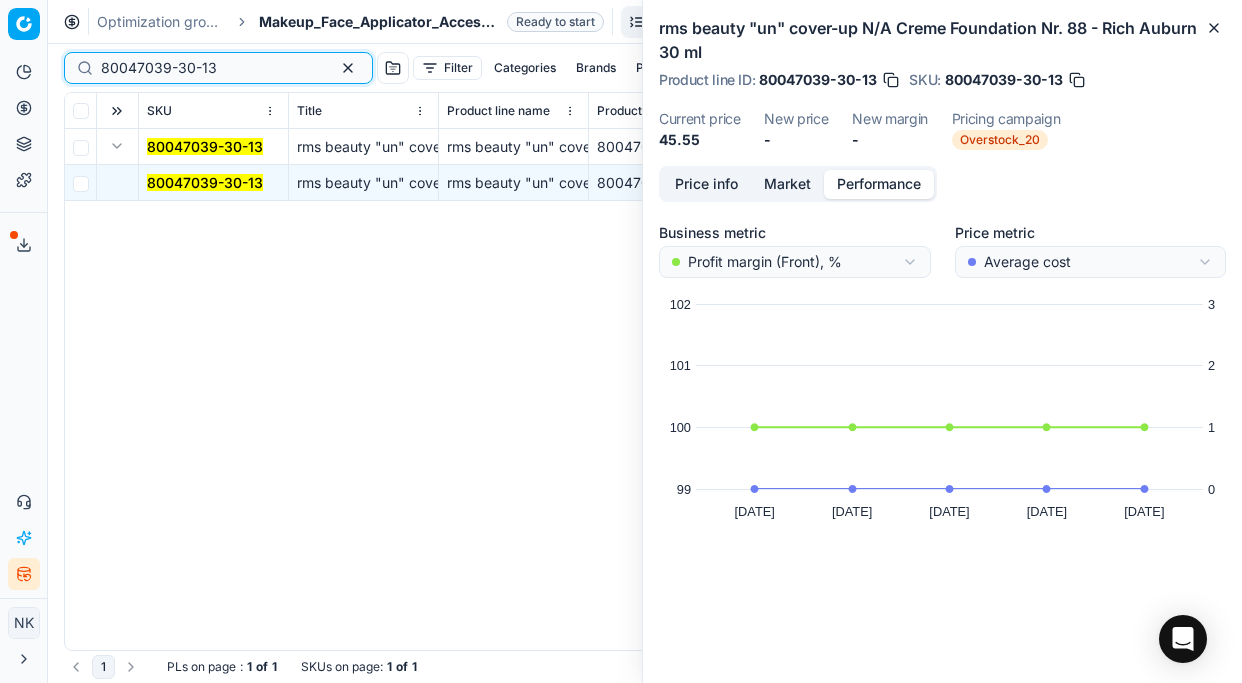 click on "80047039-30-13" at bounding box center [210, 68] 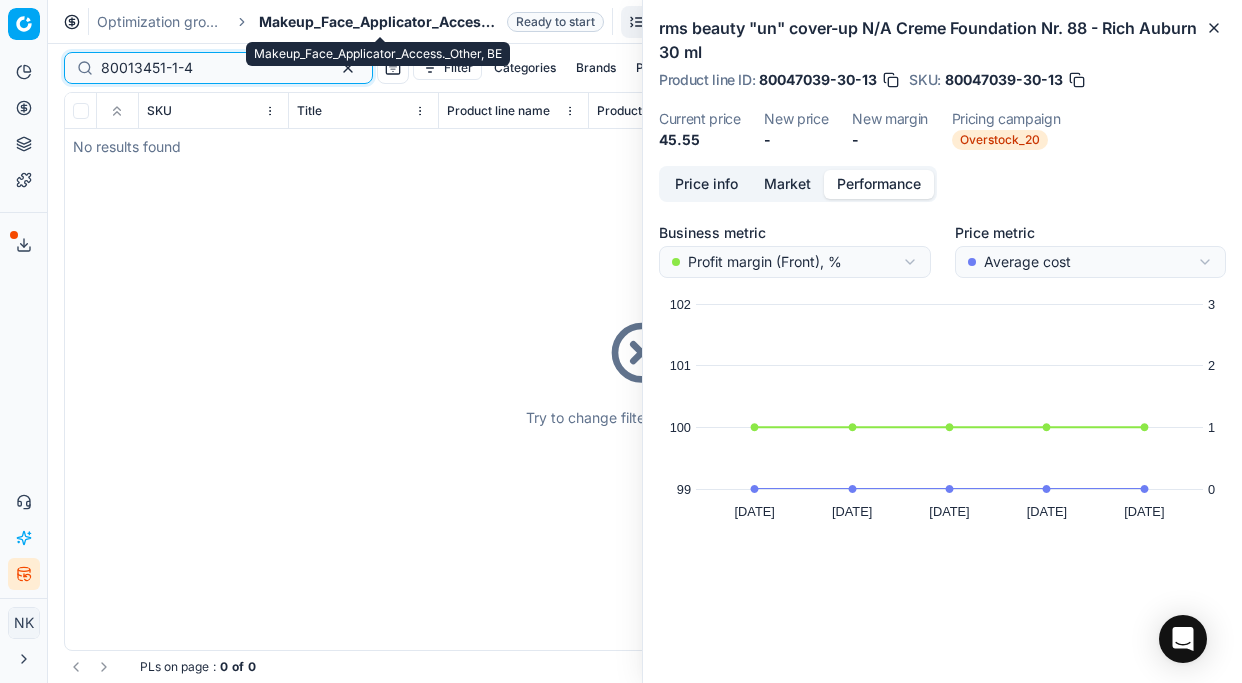 type on "80013451-1-4" 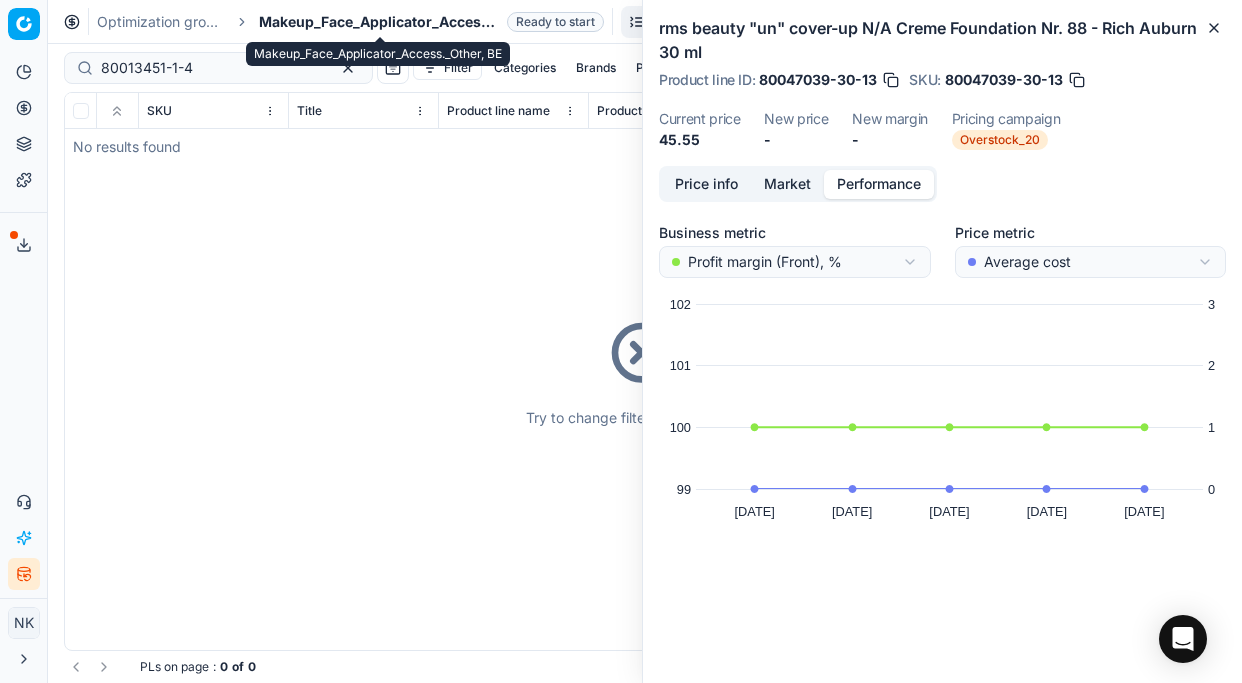 click on "Makeup_Face_Applicator_Access._Other, BE" at bounding box center (379, 22) 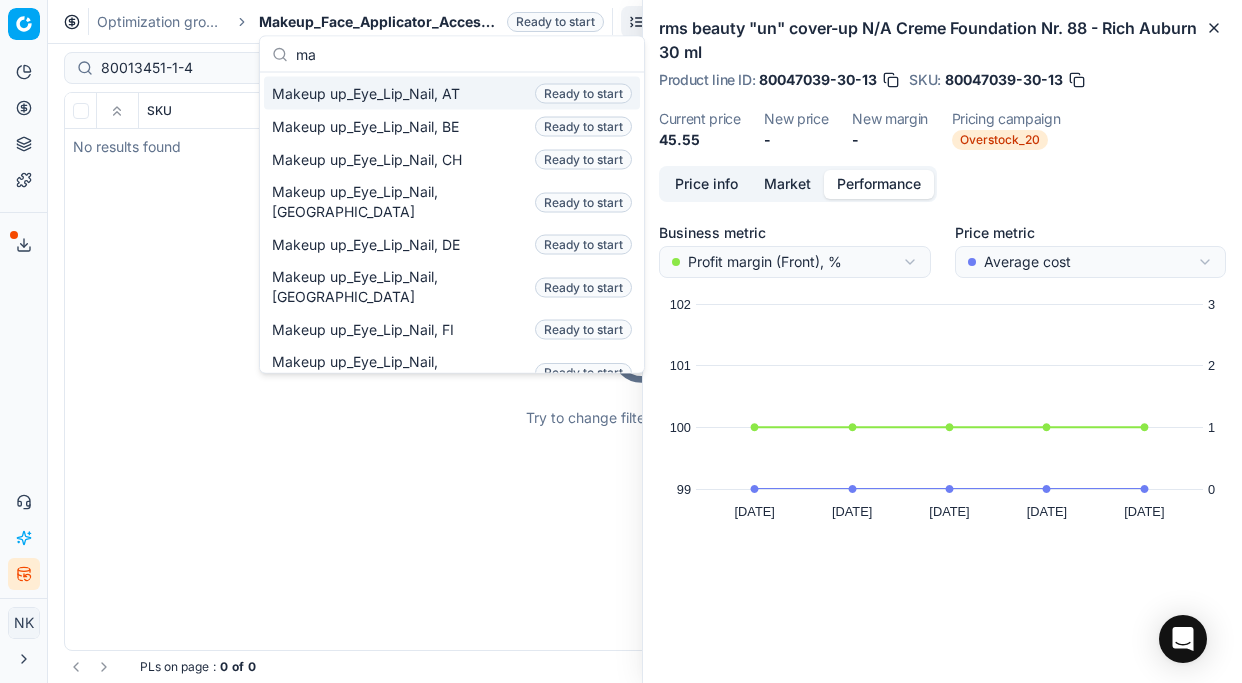 type on "m" 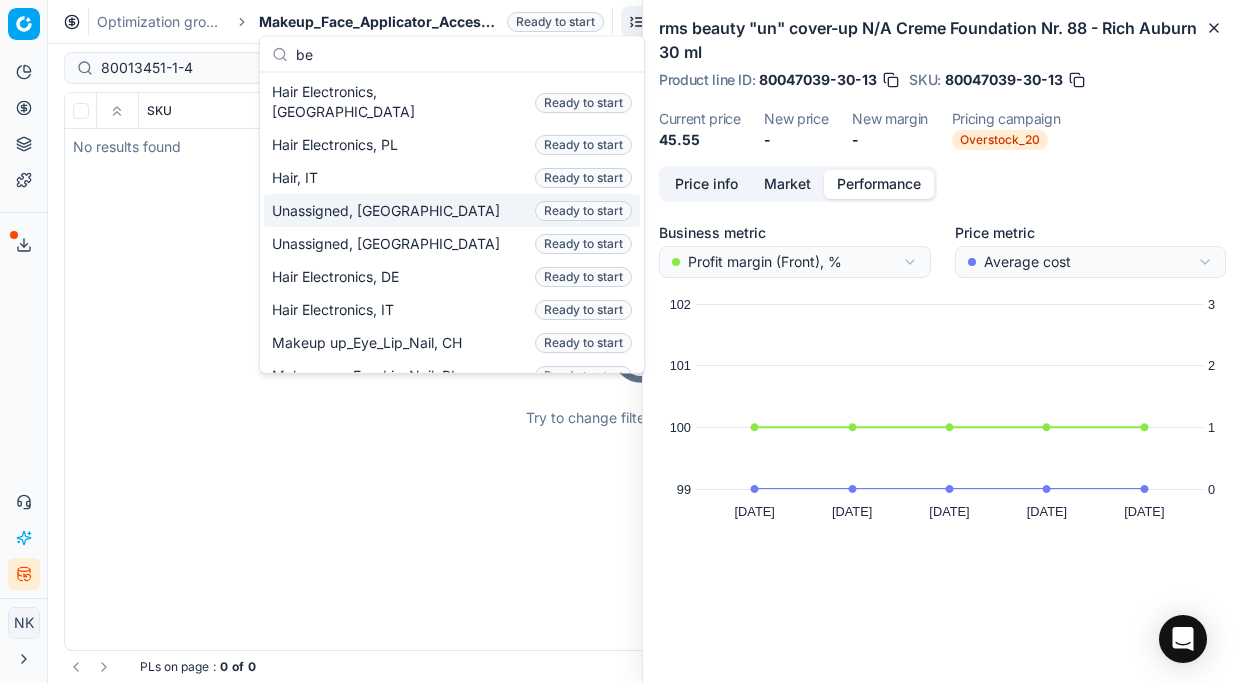 scroll, scrollTop: 0, scrollLeft: 0, axis: both 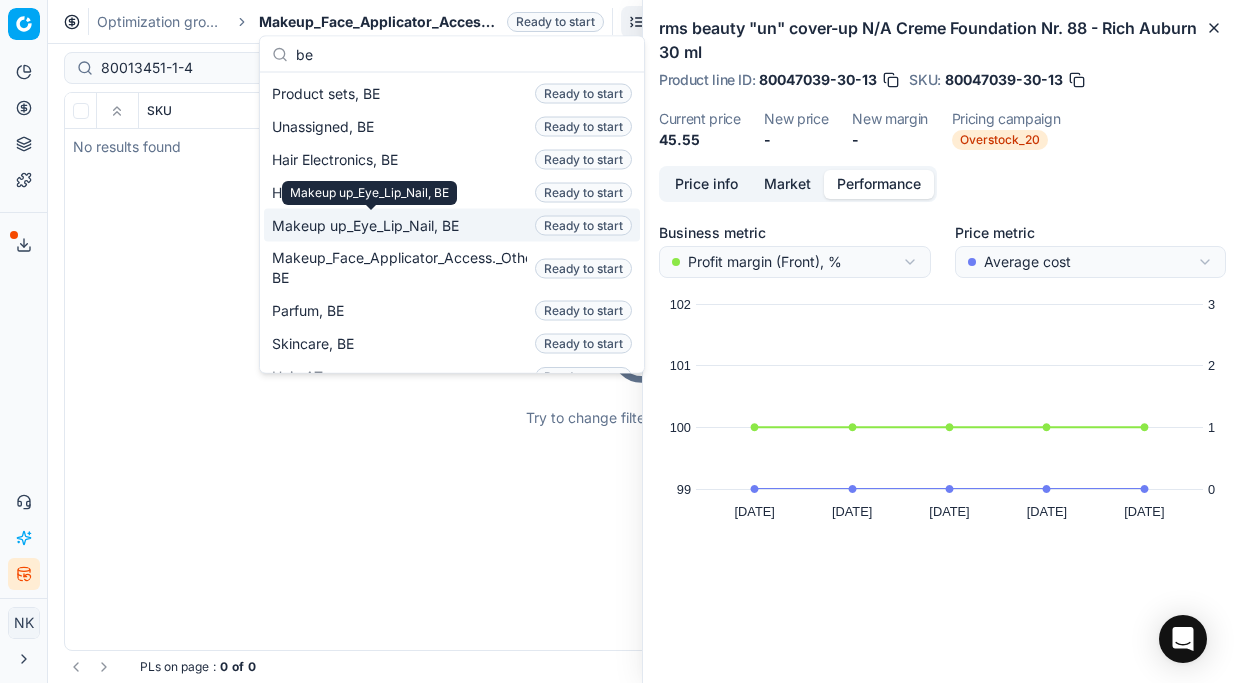 type on "be" 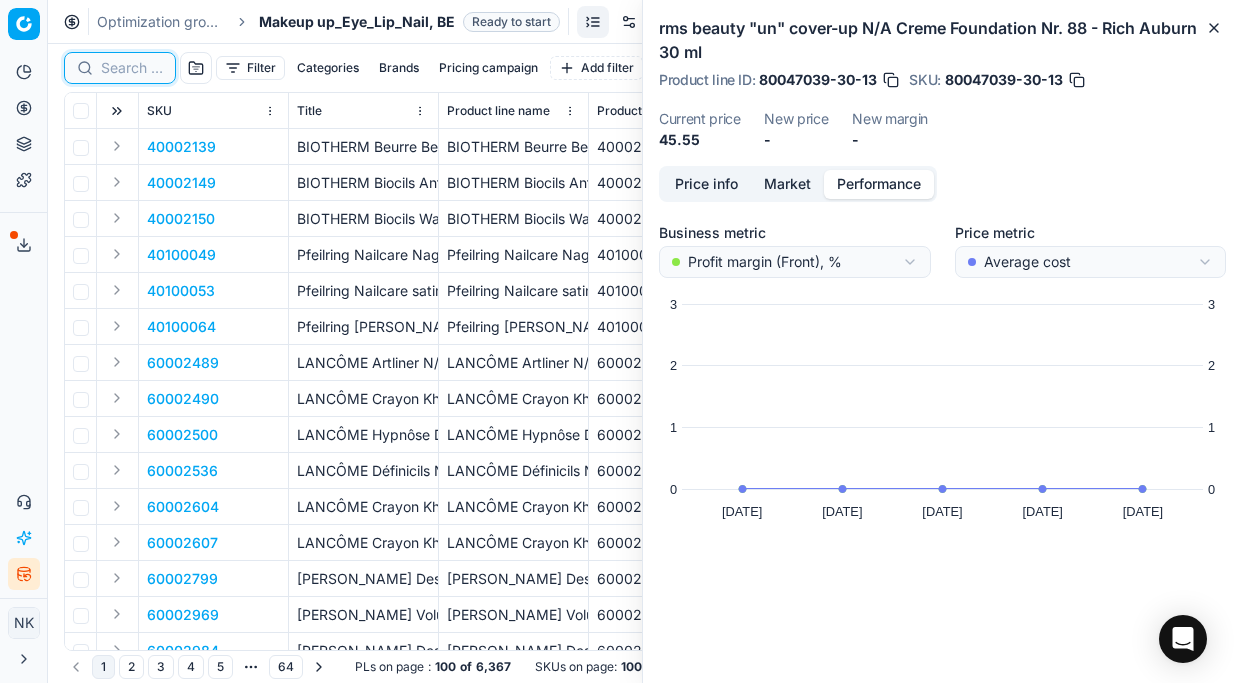 click at bounding box center (132, 68) 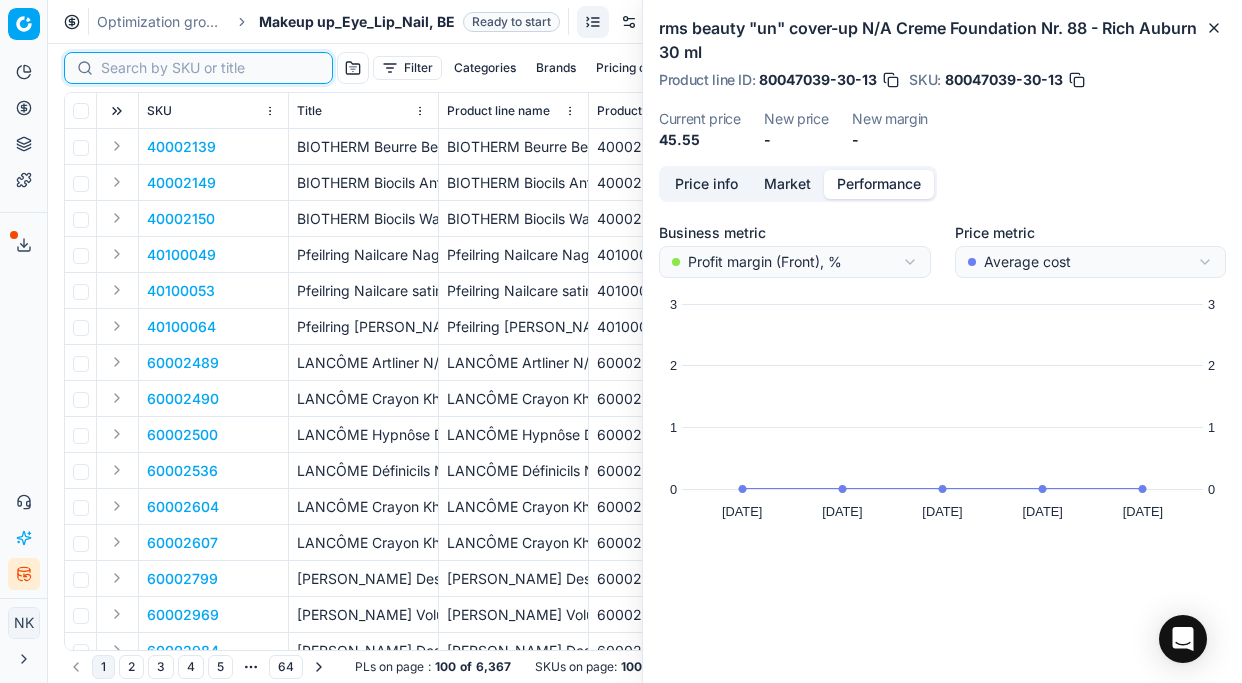 paste on "80013451-1-4" 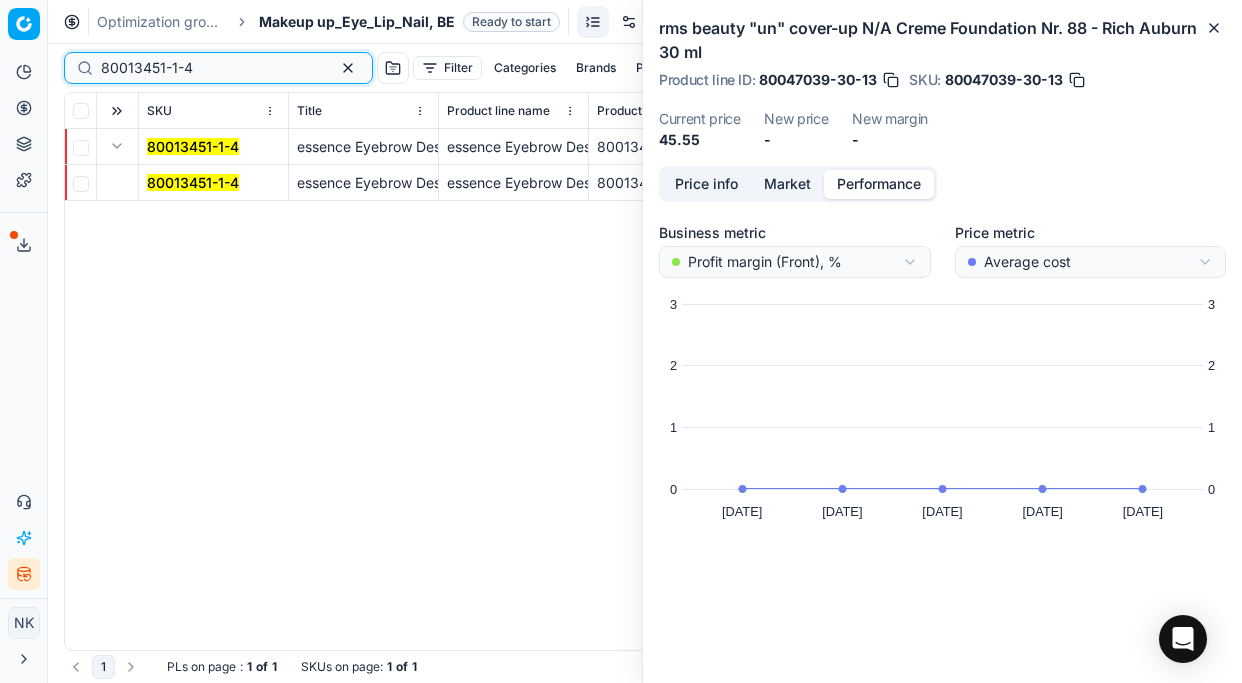 type on "80013451-1-4" 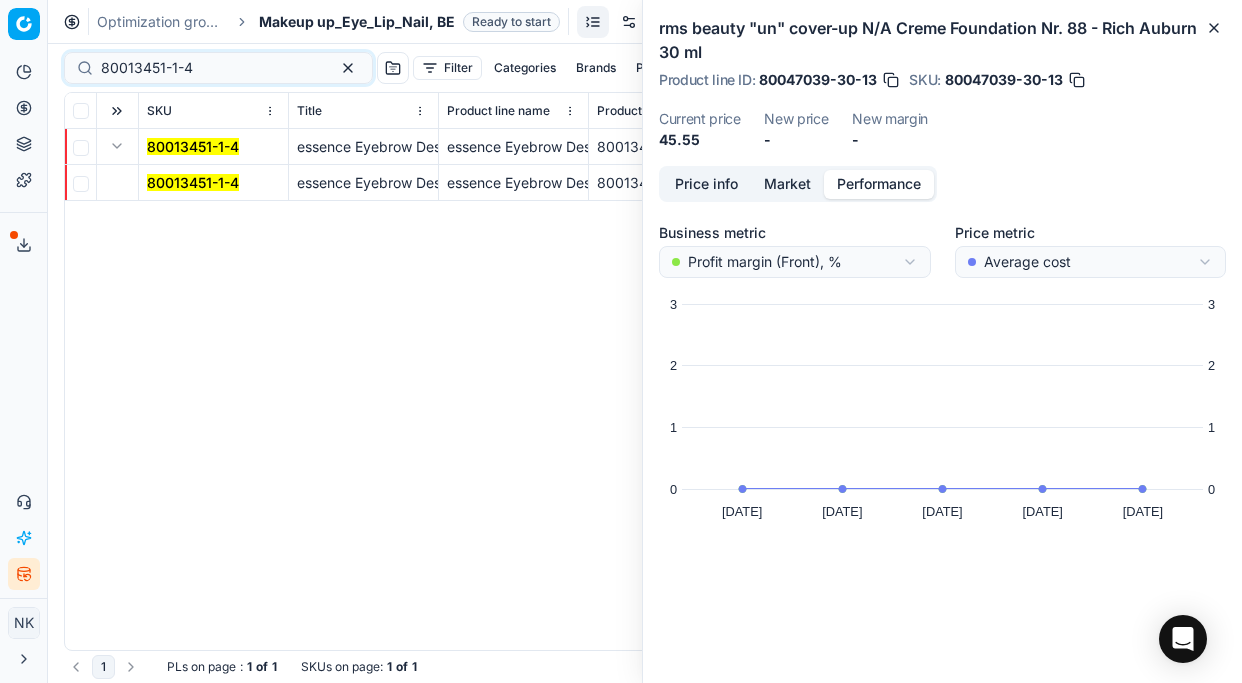 click on "80013451-1-4" at bounding box center (193, 182) 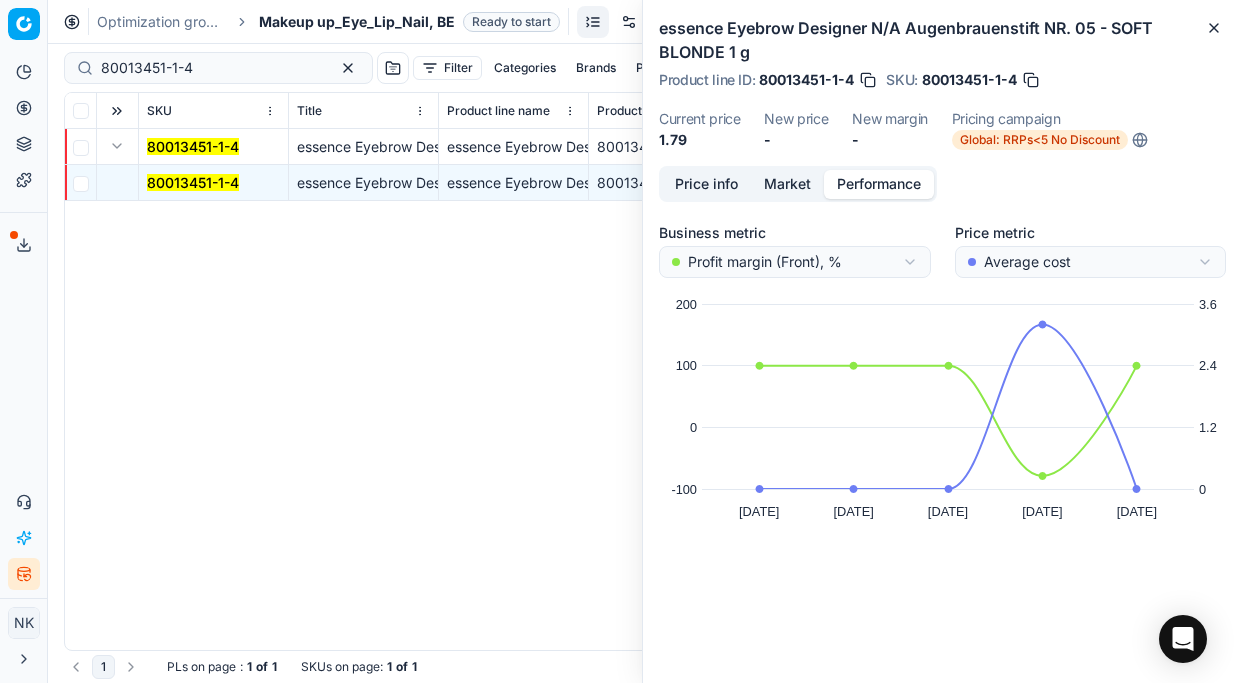 click on "Price info" at bounding box center (706, 184) 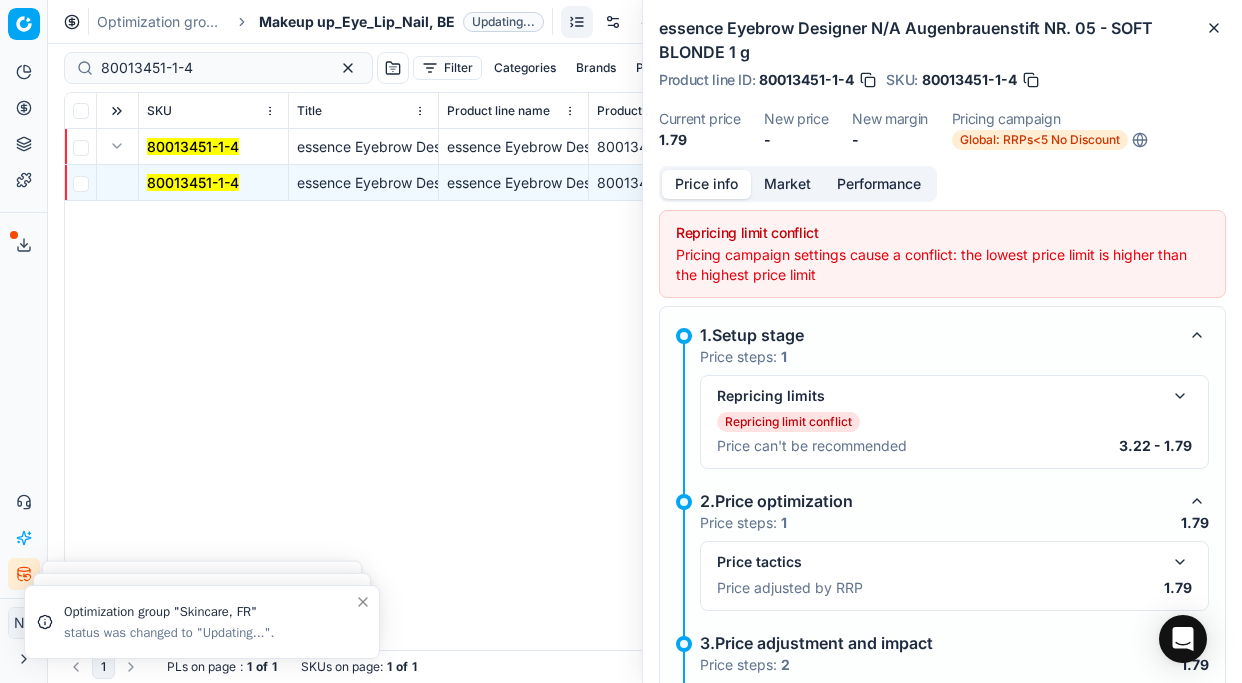 click on "Makeup up_Eye_Lip_Nail, BE" at bounding box center (357, 22) 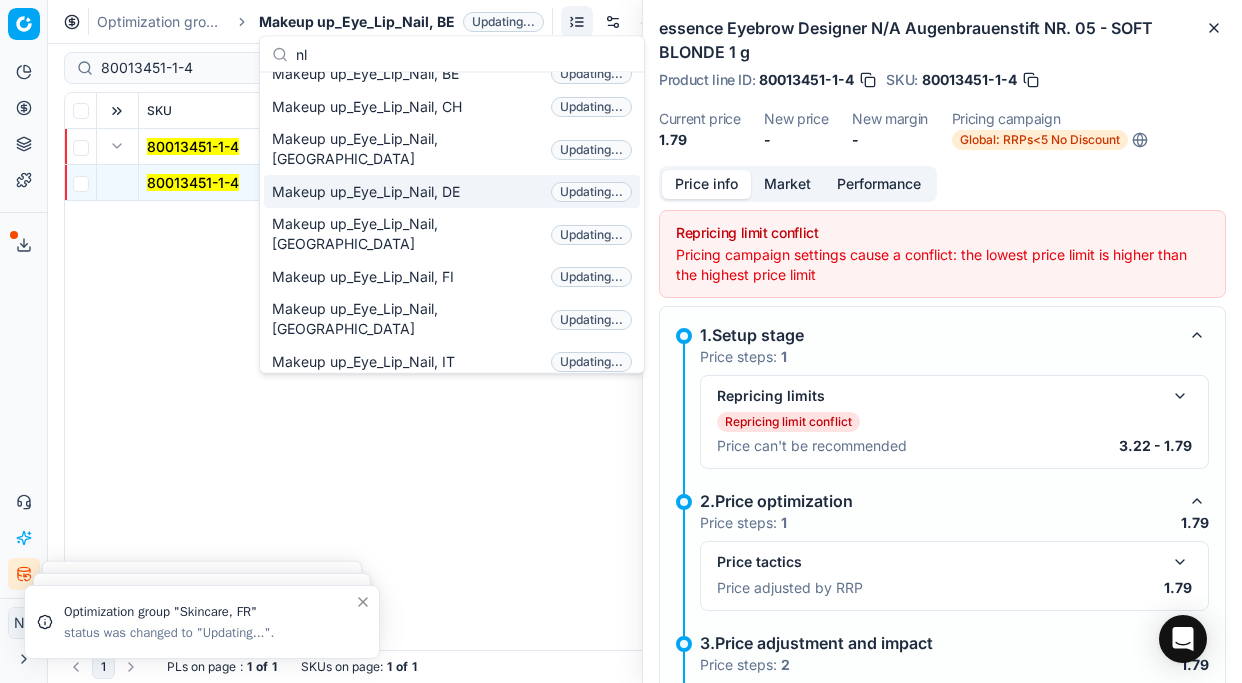 scroll, scrollTop: 0, scrollLeft: 0, axis: both 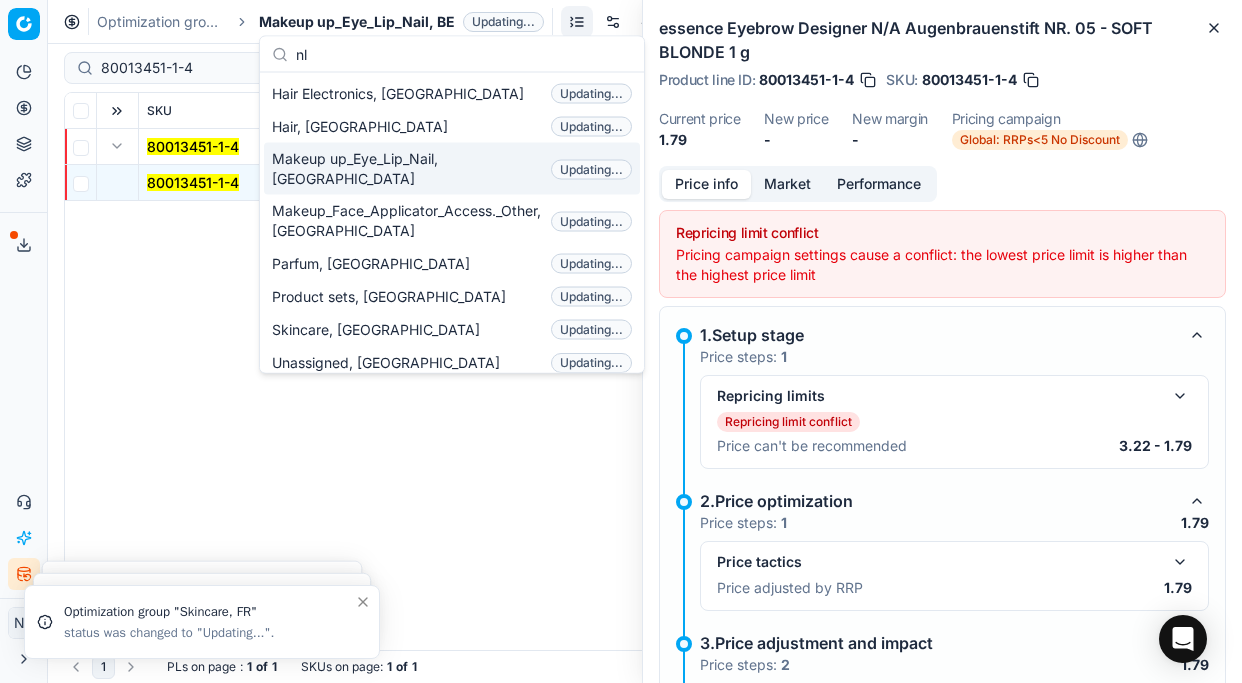 type on "nl" 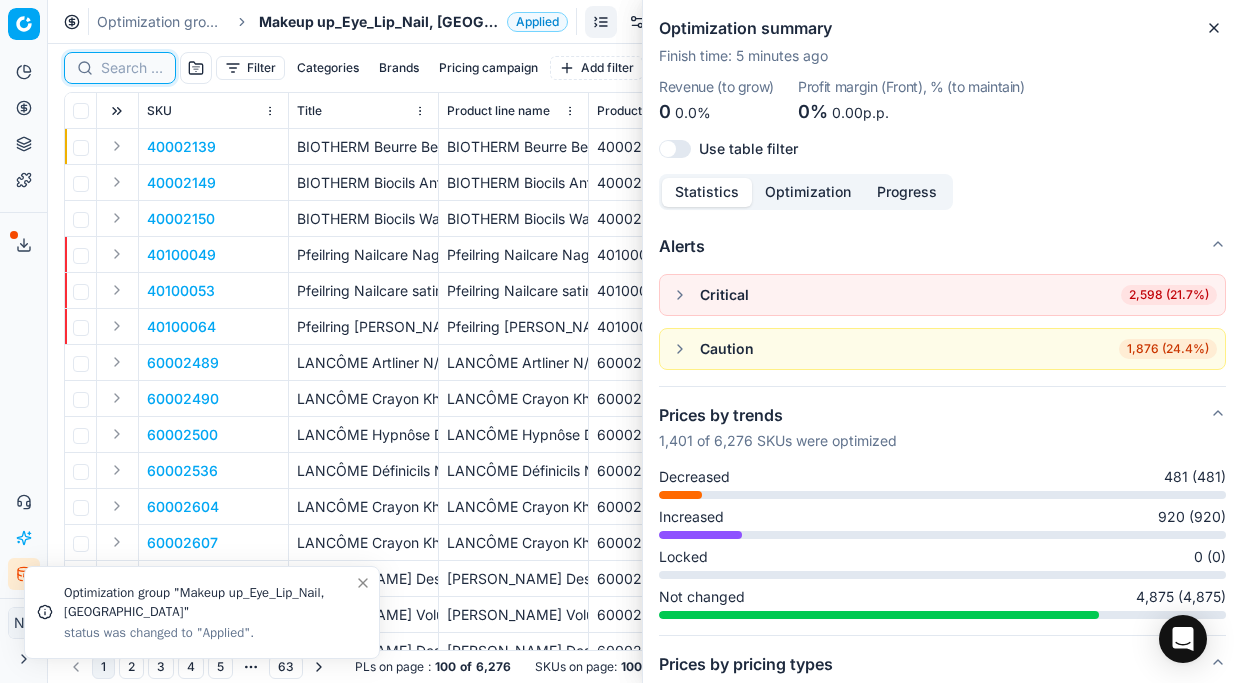 click at bounding box center [132, 68] 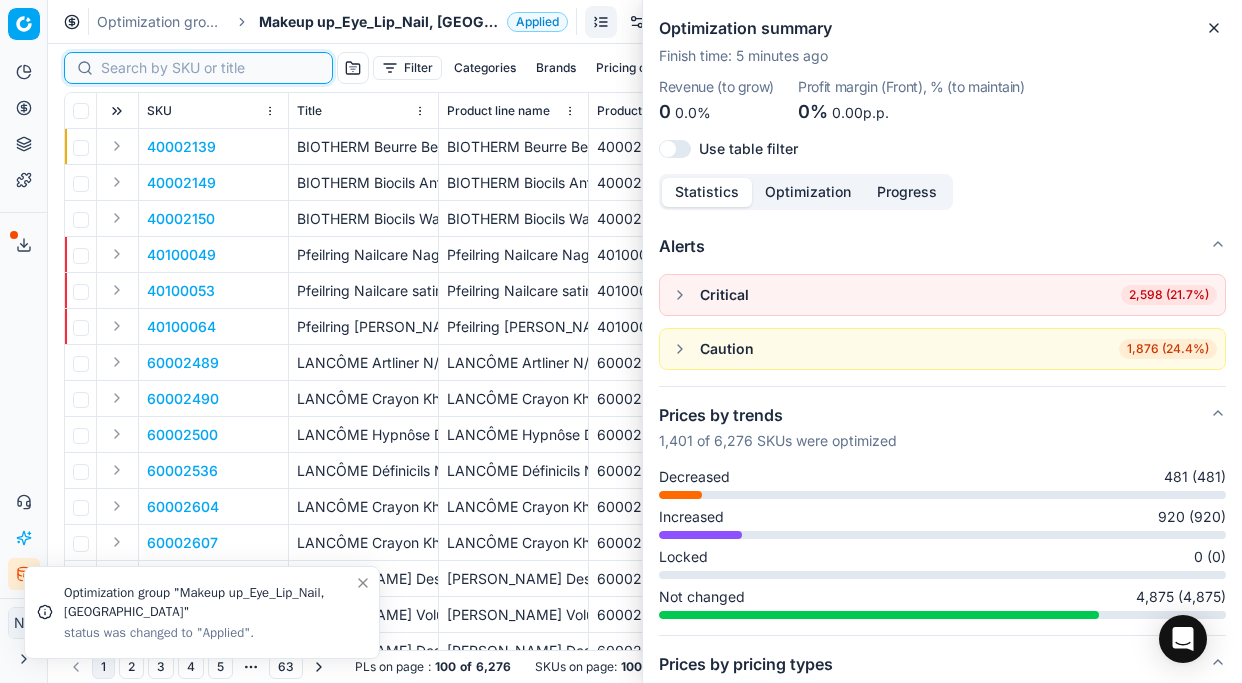 paste on "90011504-0018309" 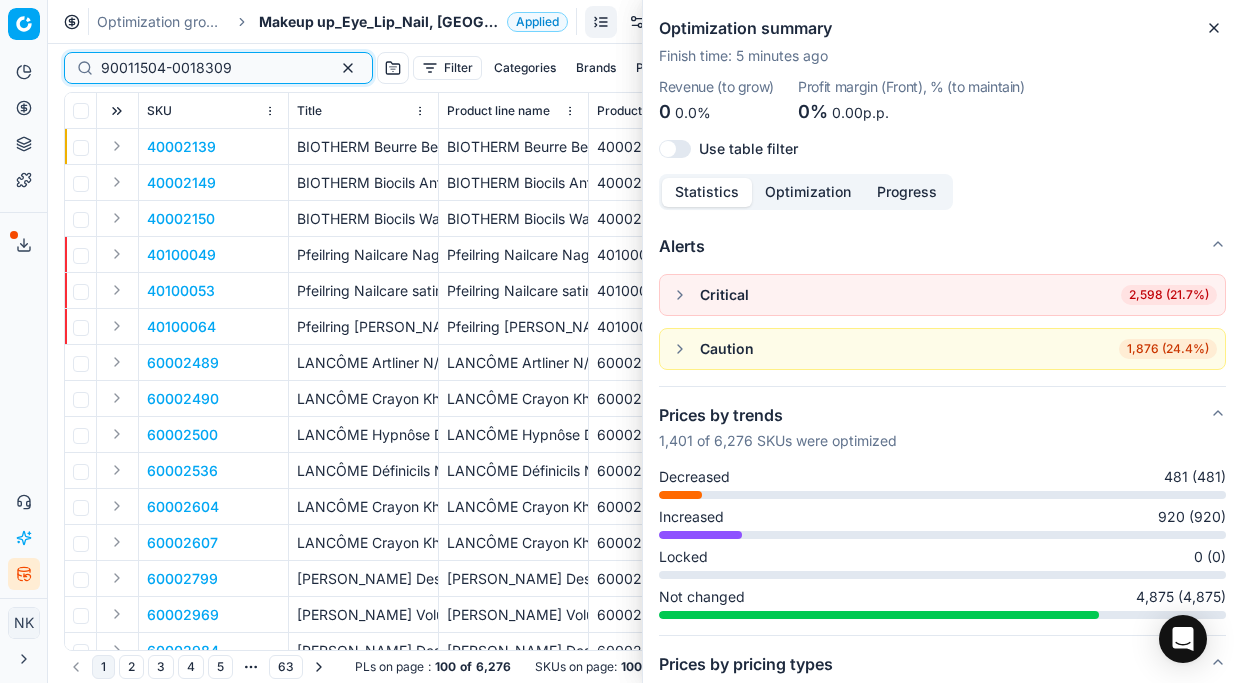 type on "90011504-0018309" 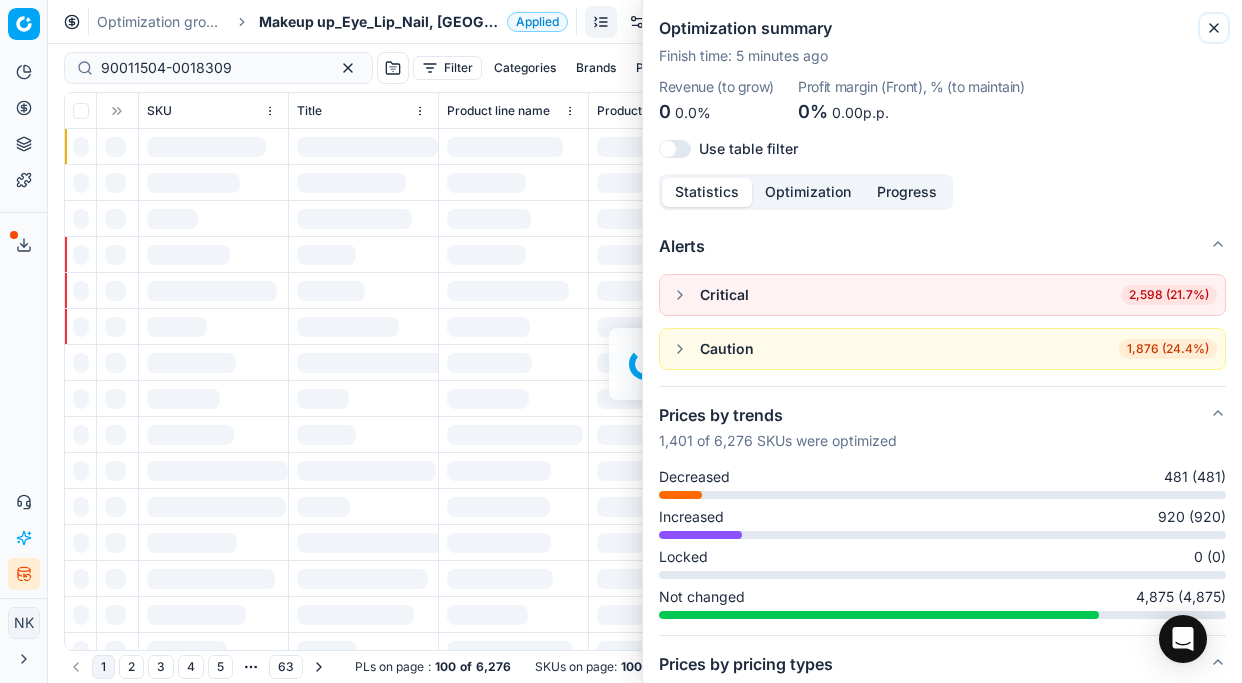 click 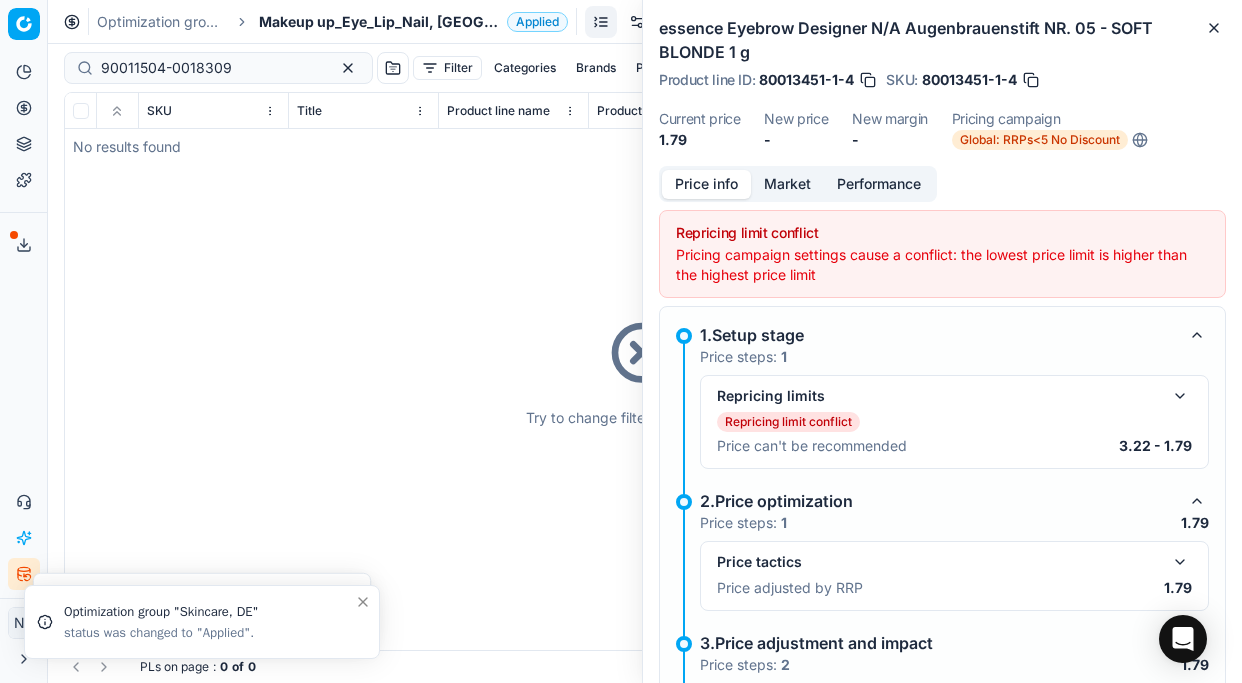 click on "Makeup up_Eye_Lip_Nail, [GEOGRAPHIC_DATA]" at bounding box center (379, 22) 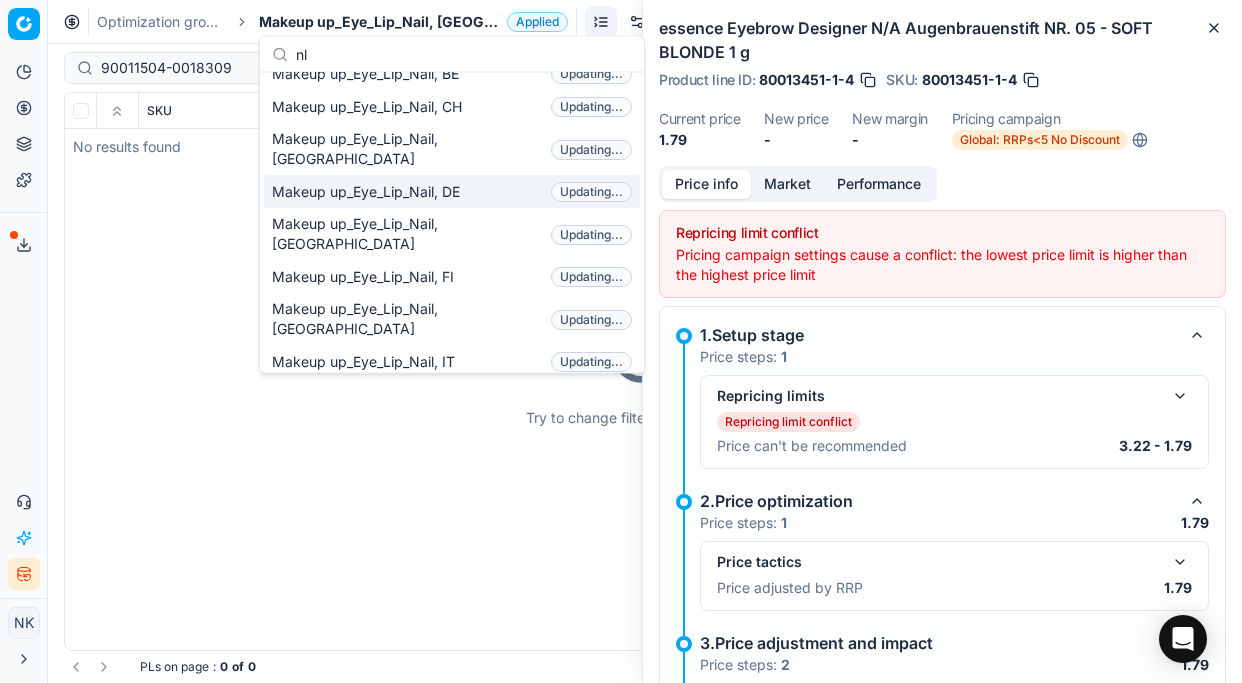 scroll, scrollTop: 0, scrollLeft: 0, axis: both 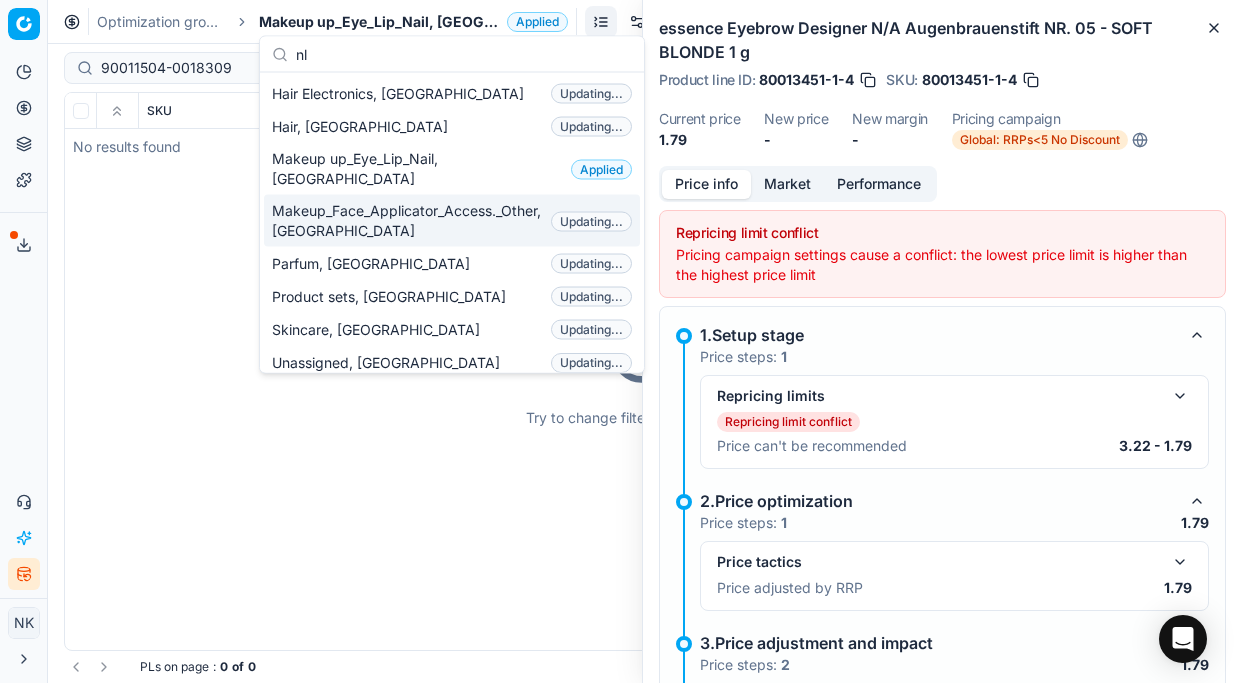 type on "nl" 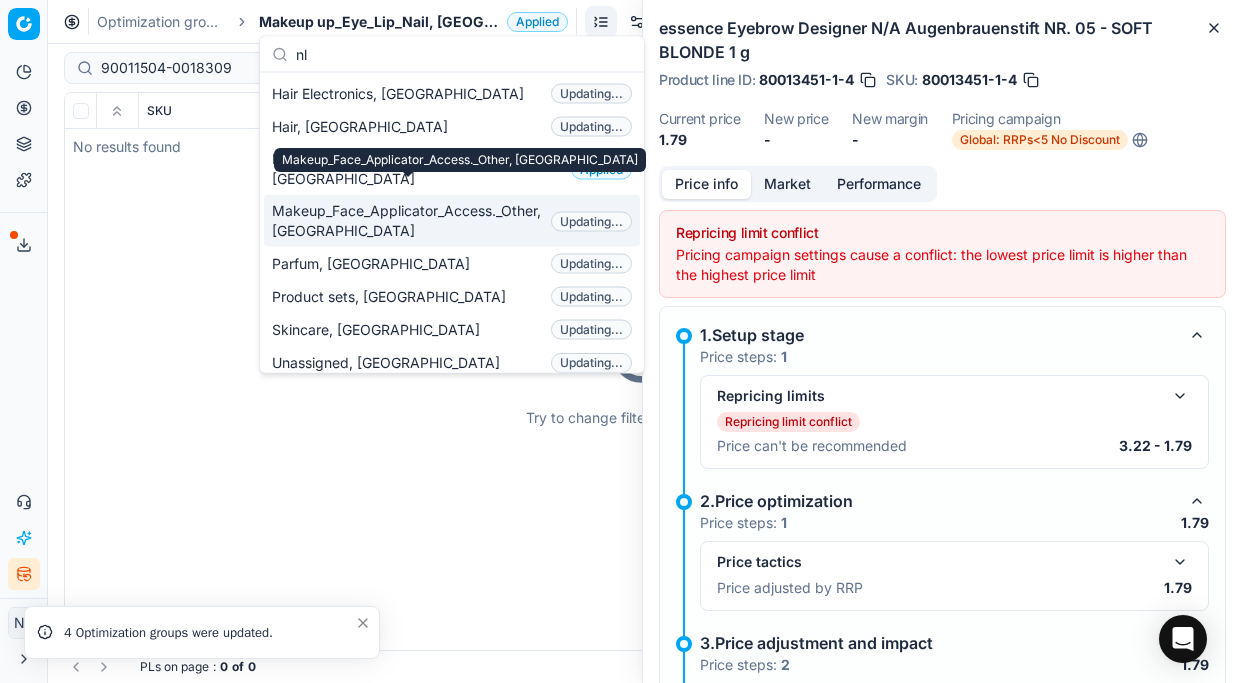click on "Makeup_Face_Applicator_Access._Other, [GEOGRAPHIC_DATA]" at bounding box center (407, 221) 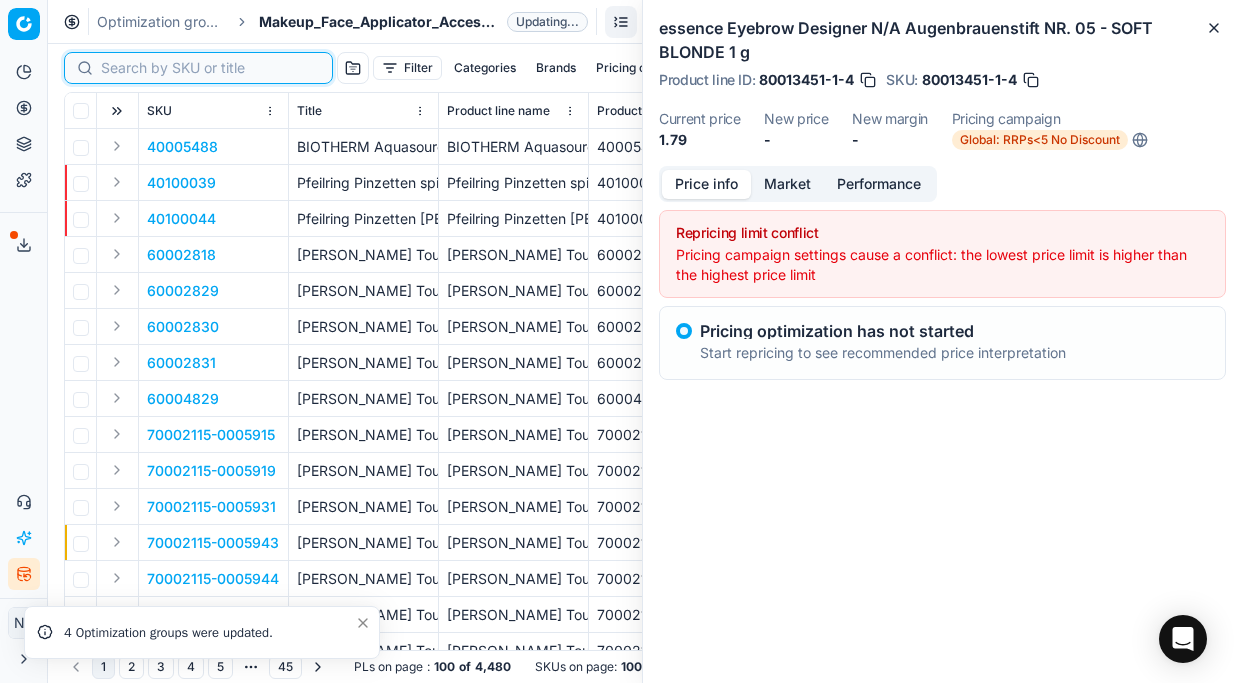 click at bounding box center [210, 68] 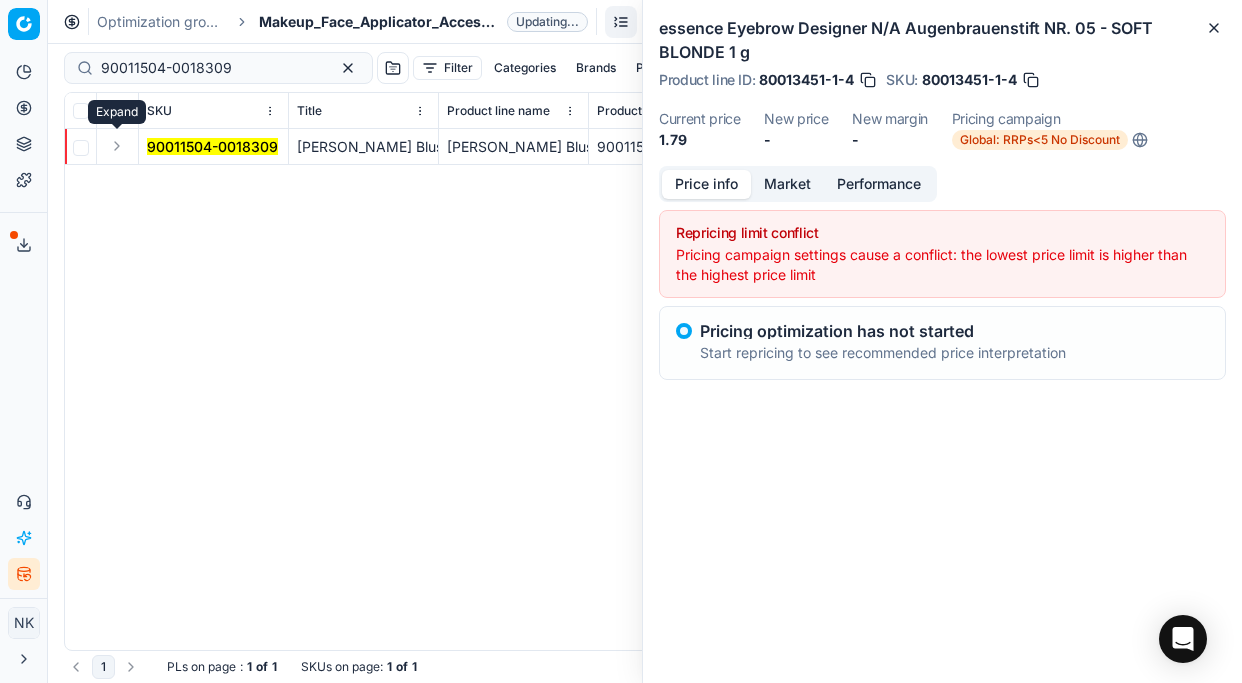 click at bounding box center [117, 146] 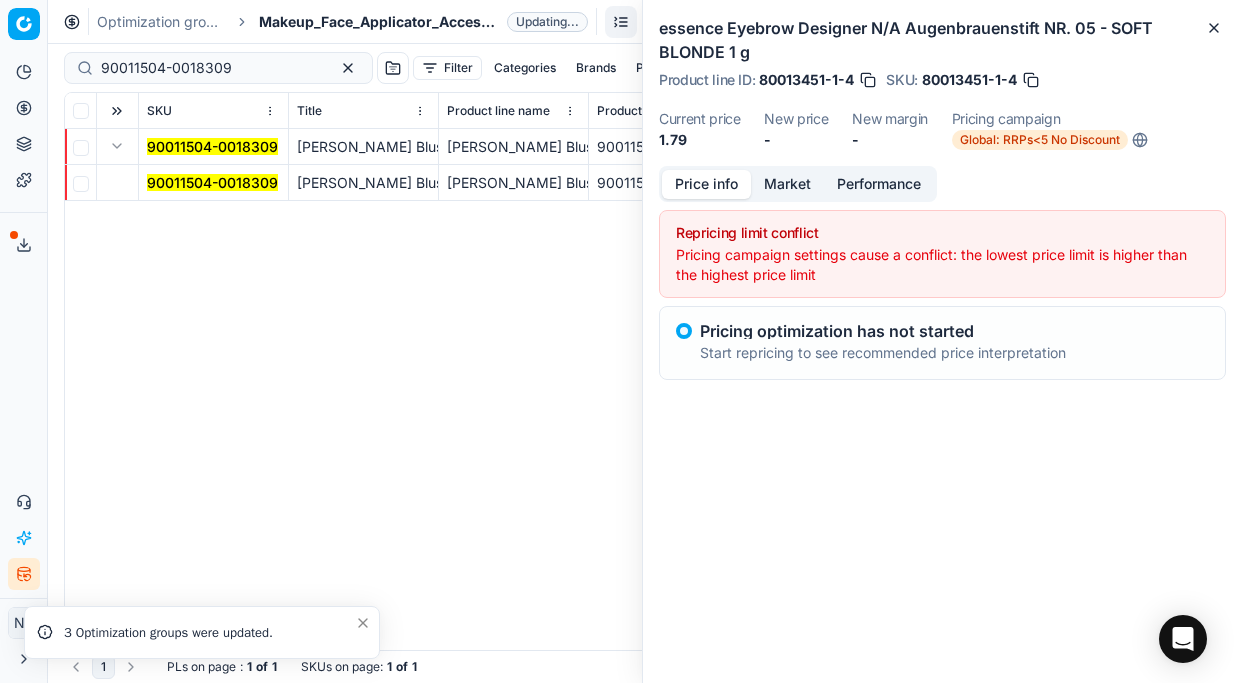 click on "90011504-0018309" at bounding box center [212, 182] 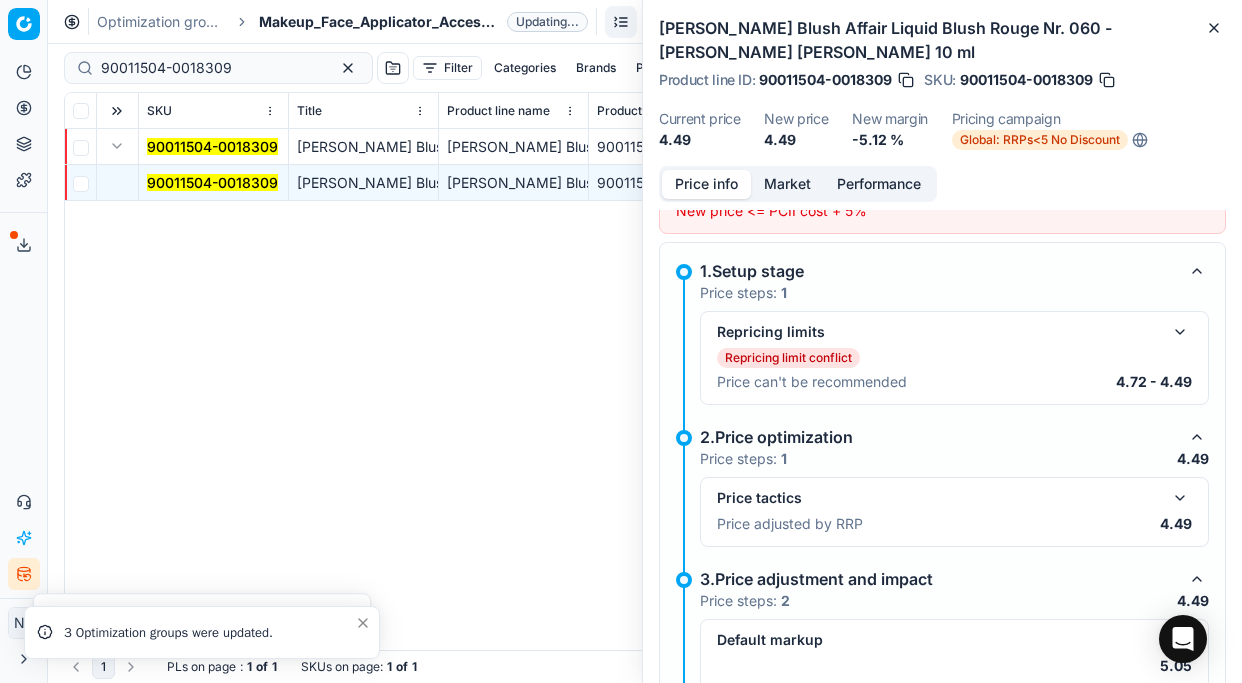 scroll, scrollTop: 0, scrollLeft: 0, axis: both 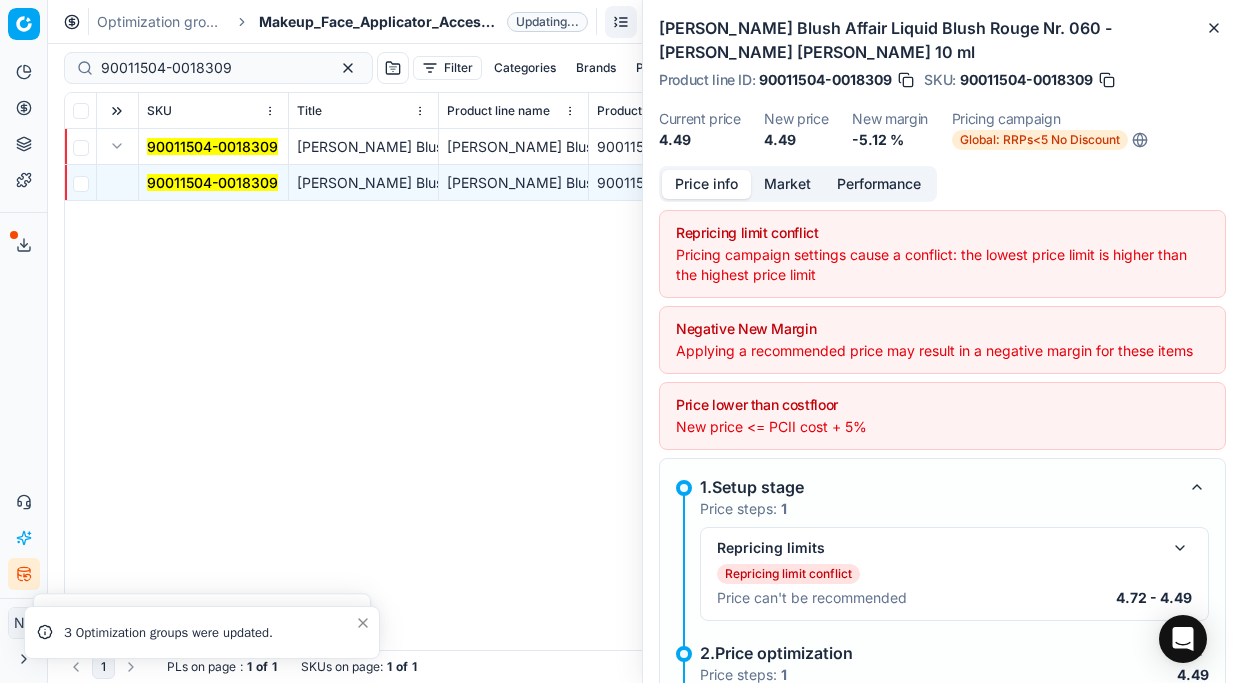click on "Performance" at bounding box center [879, 184] 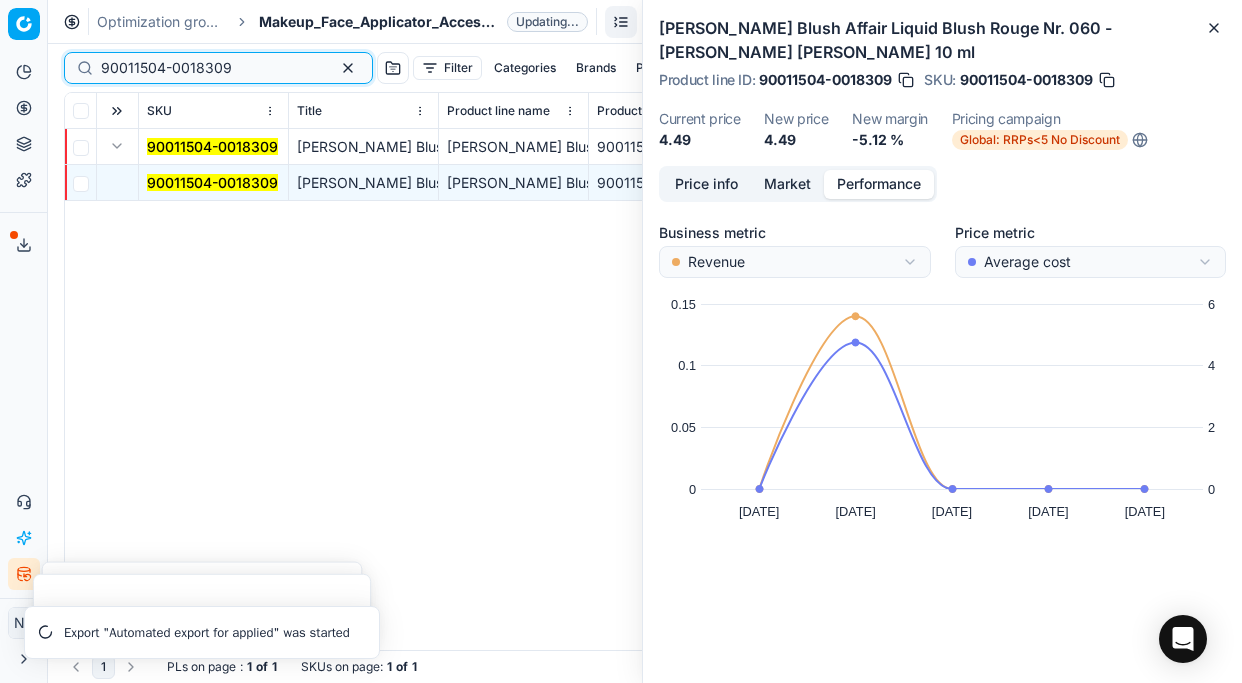 click on "90011504-0018309" at bounding box center [210, 68] 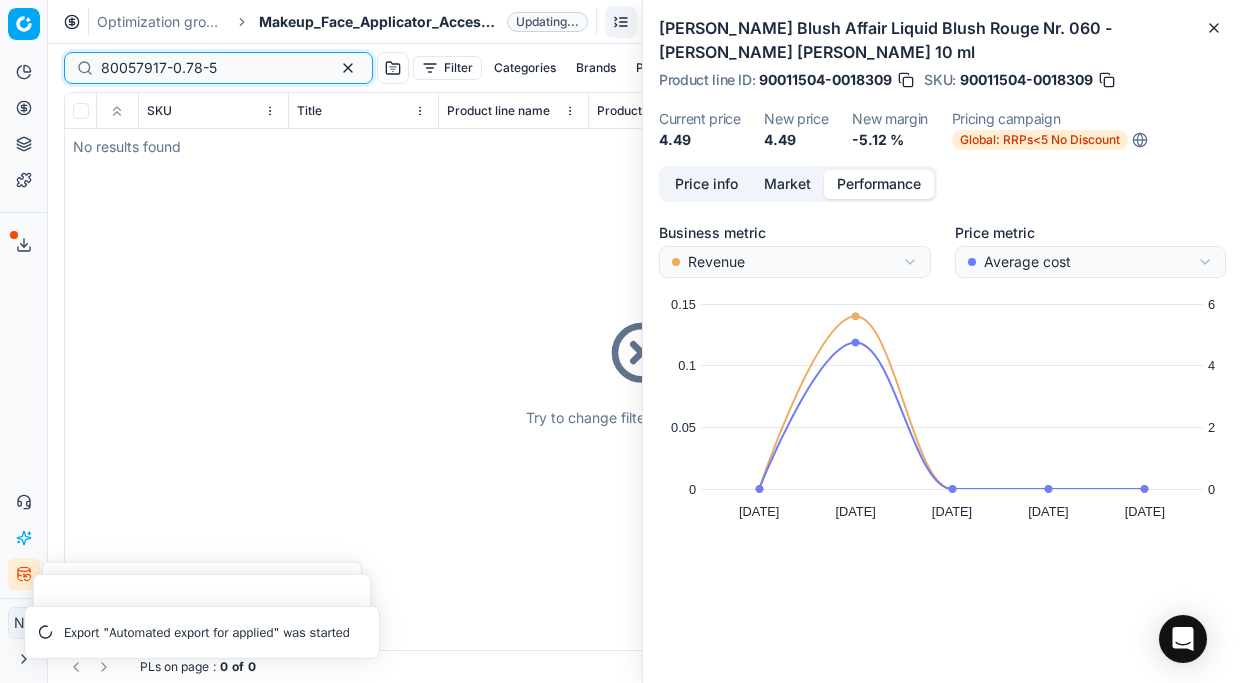 type on "80057917-0.78-5" 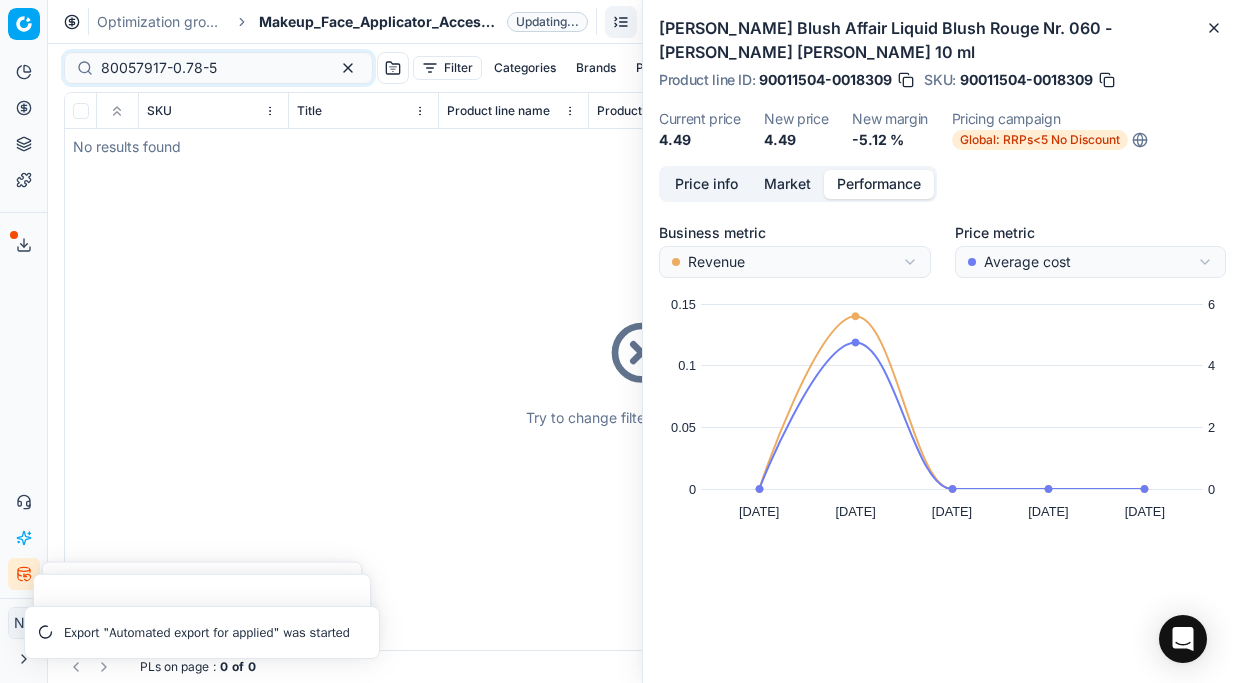 click on "Makeup_Face_Applicator_Access._Other, [GEOGRAPHIC_DATA]" at bounding box center (379, 22) 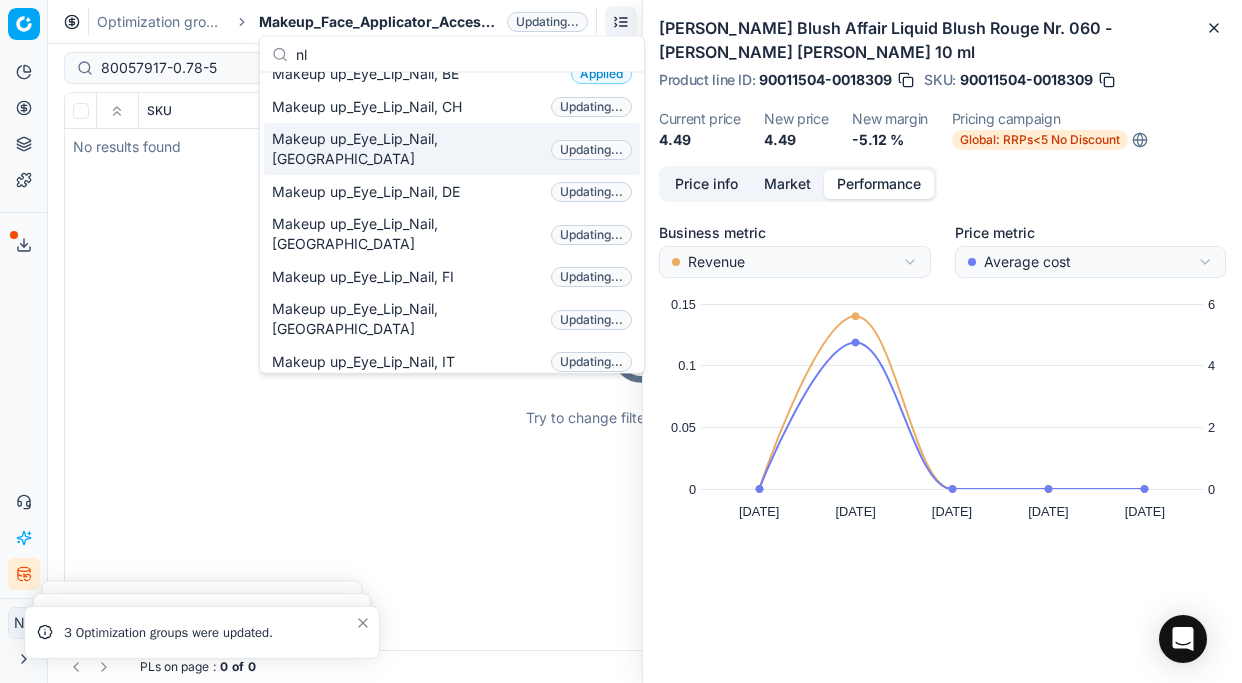 scroll, scrollTop: 0, scrollLeft: 0, axis: both 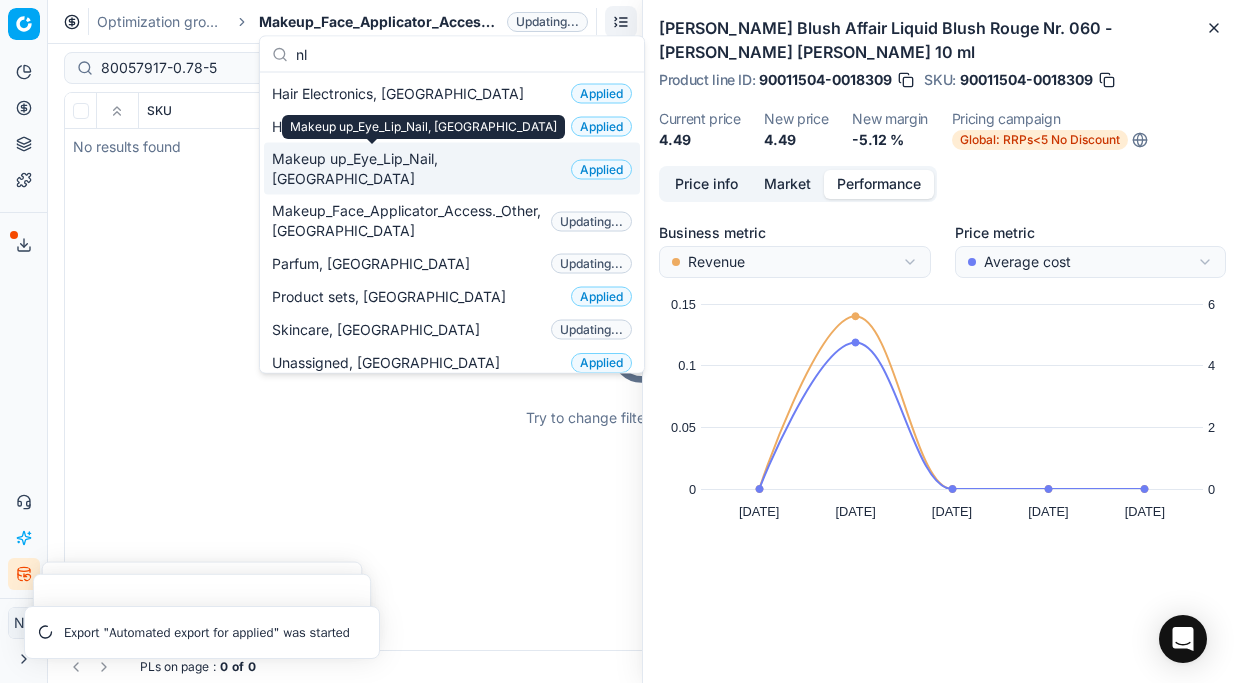 type on "nl" 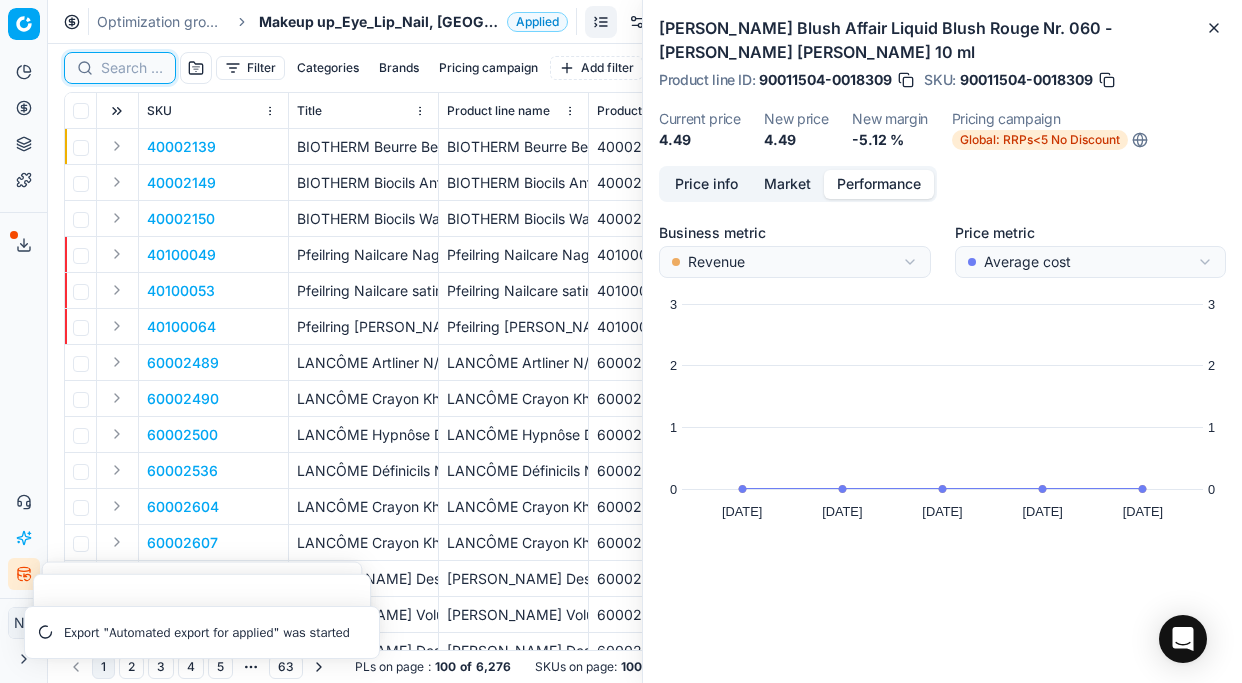 click at bounding box center (132, 68) 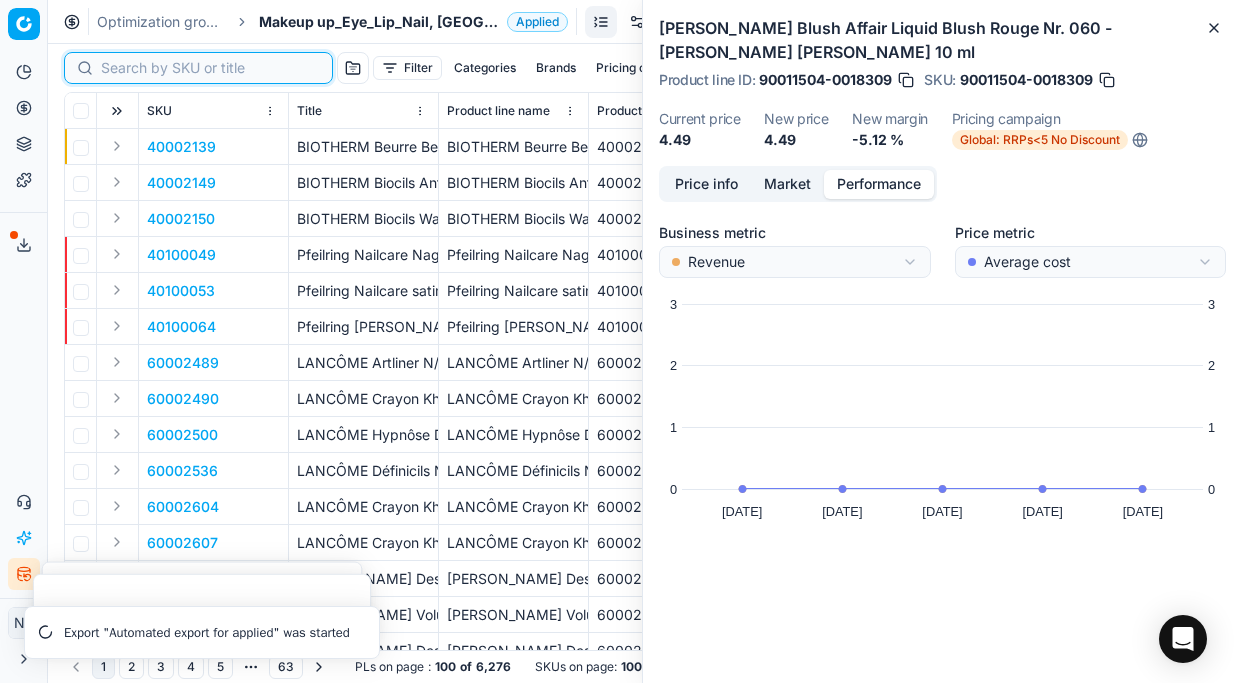 paste on "80057917-0.78-5" 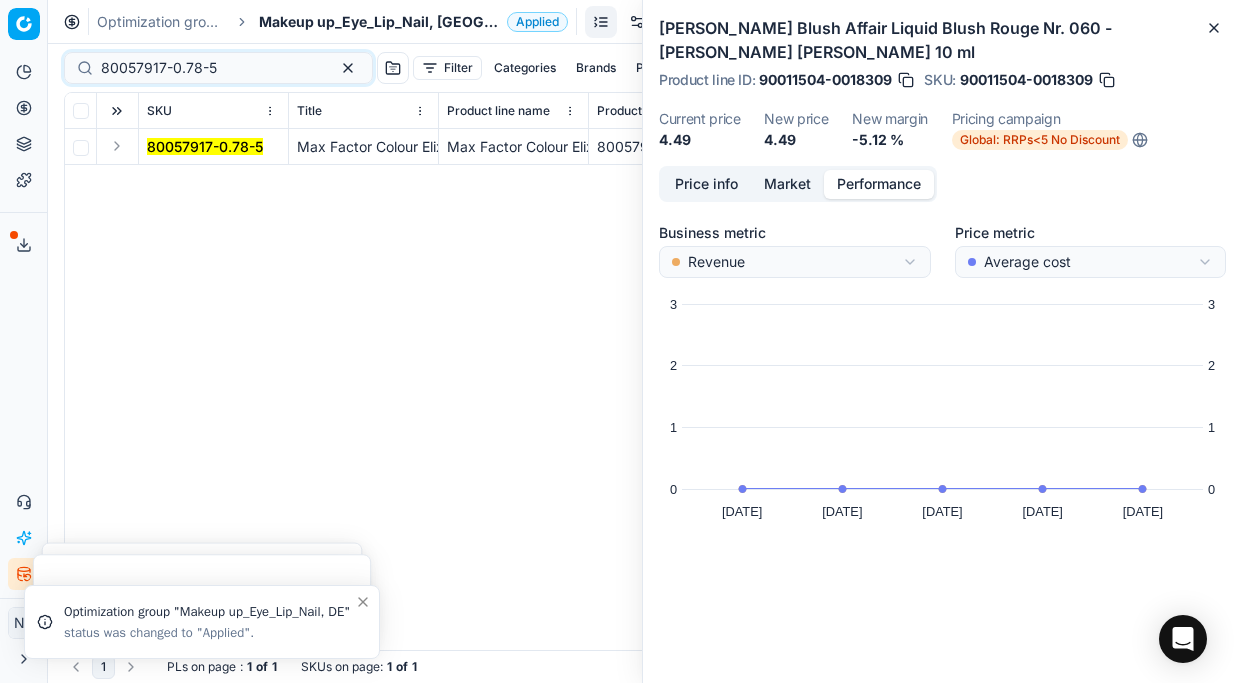 click at bounding box center (117, 146) 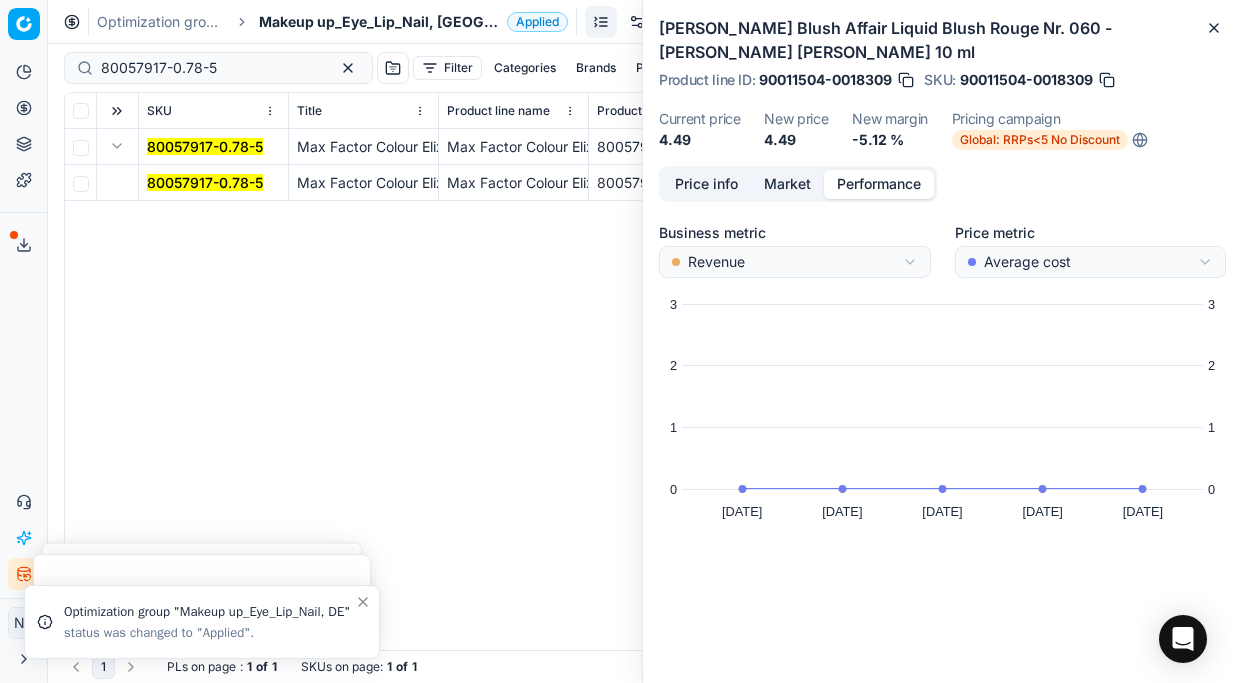 click on "80057917-0.78-5" at bounding box center (205, 182) 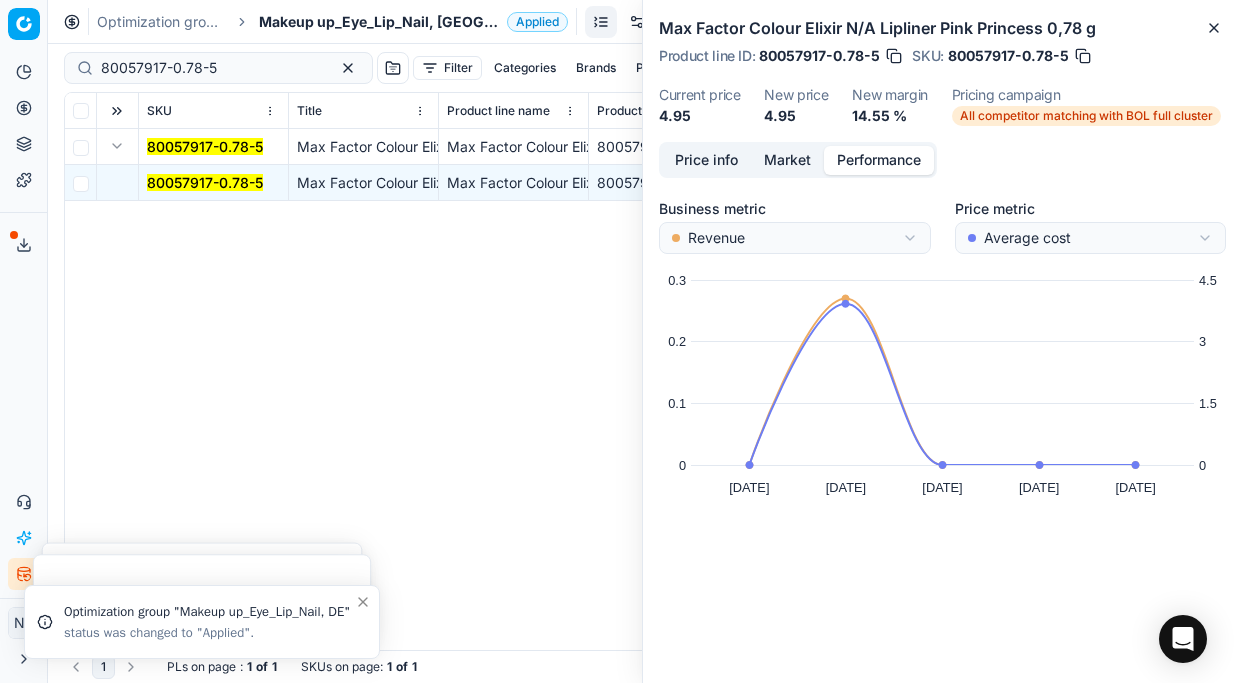 click on "Price info" at bounding box center [706, 160] 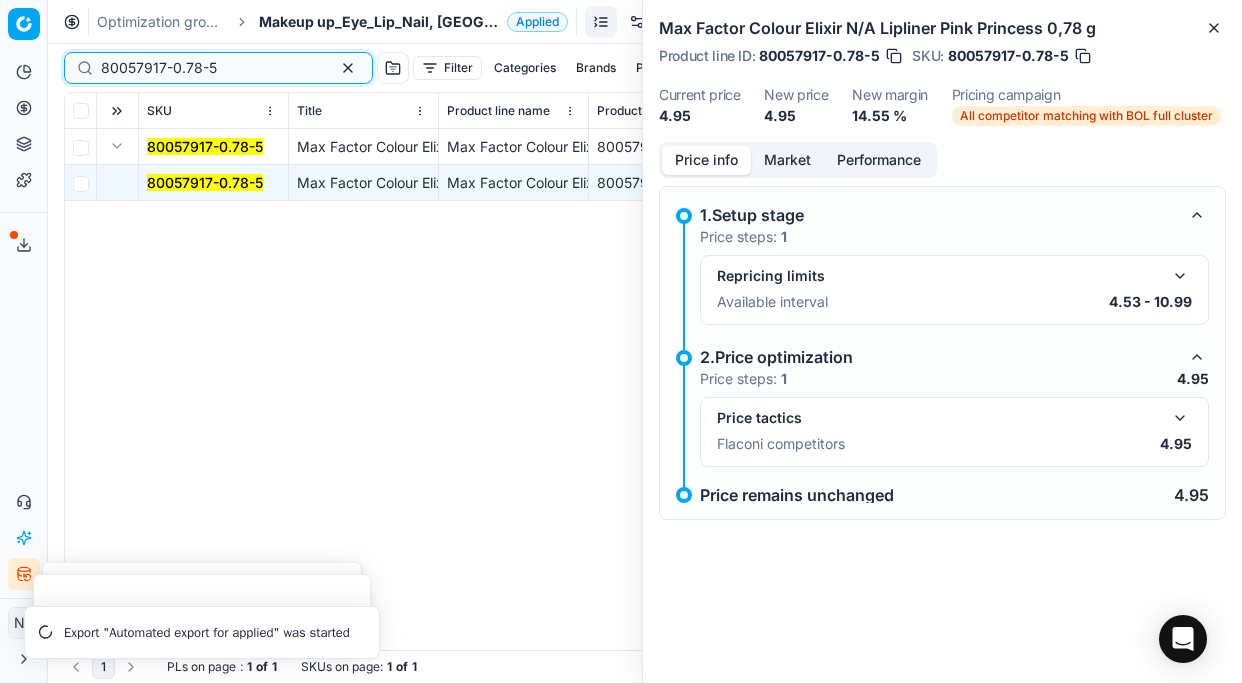 click on "80057917-0.78-5" at bounding box center (210, 68) 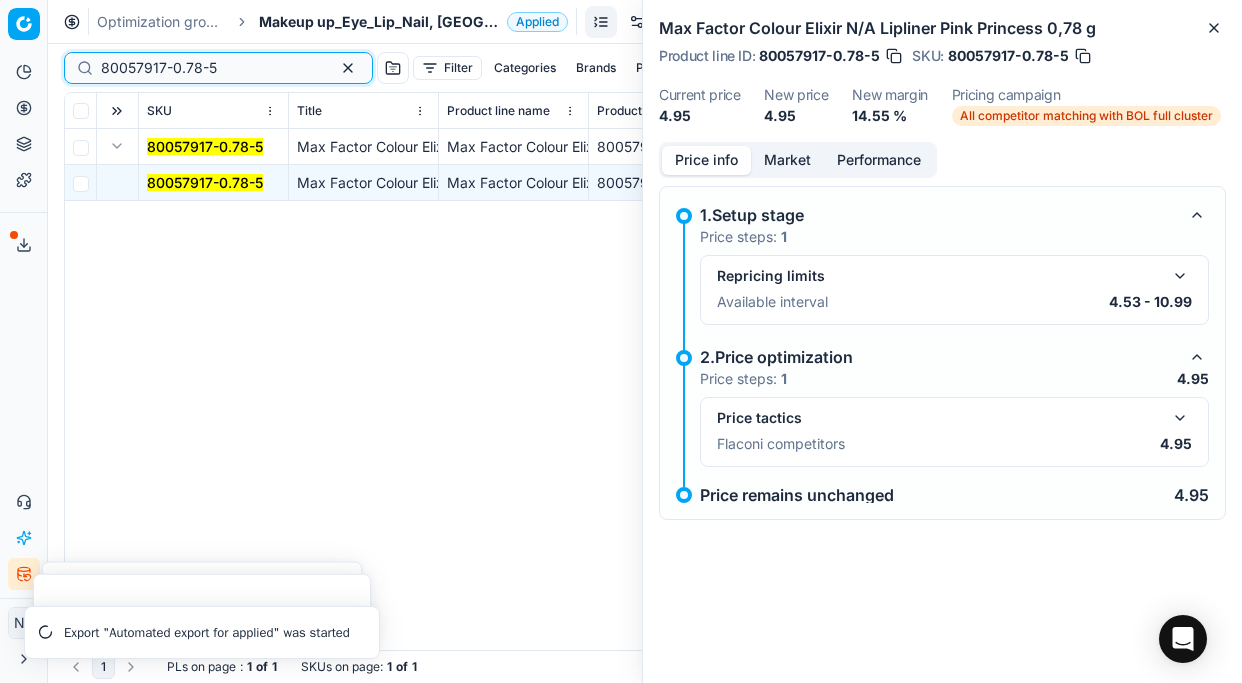 paste on "90011504-0018309" 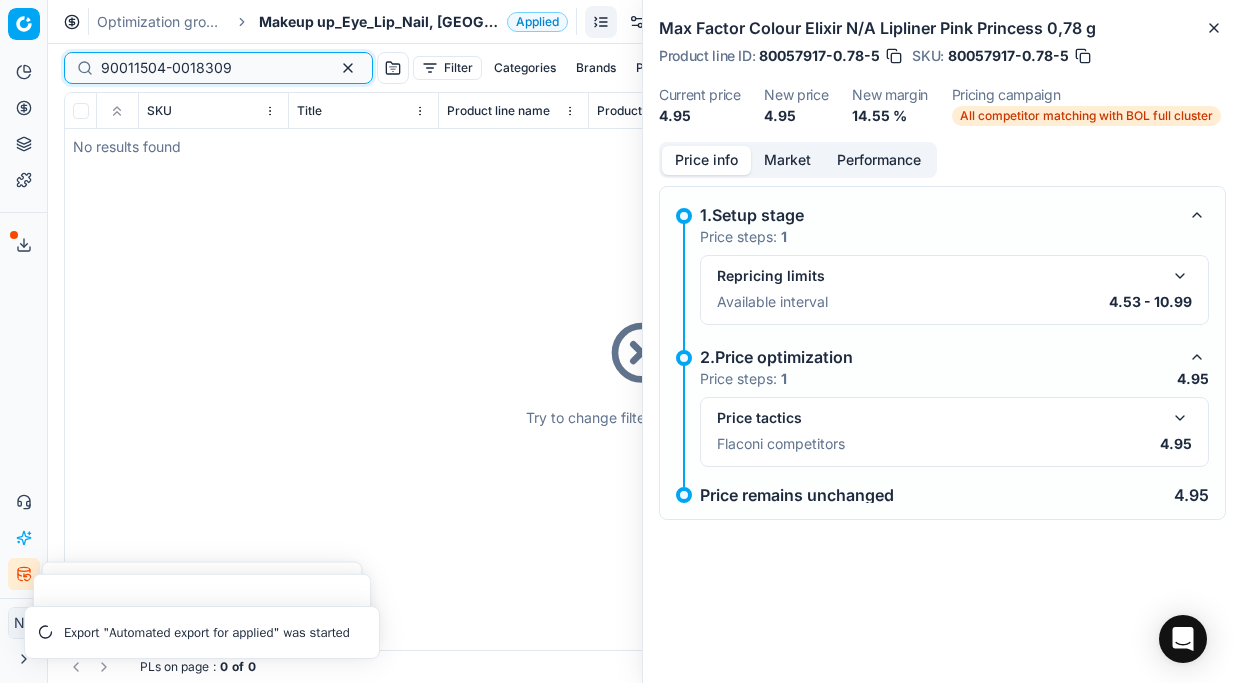 type on "90011504-0018309" 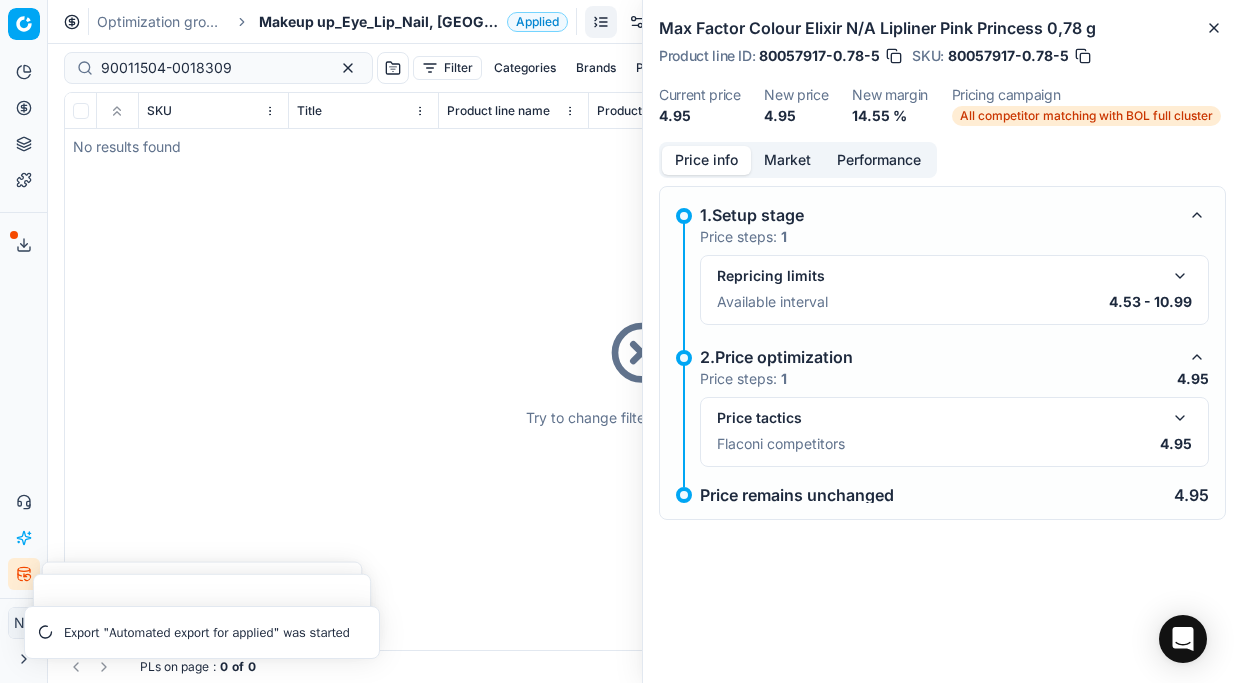click on "Makeup up_Eye_Lip_Nail, [GEOGRAPHIC_DATA]" at bounding box center (379, 22) 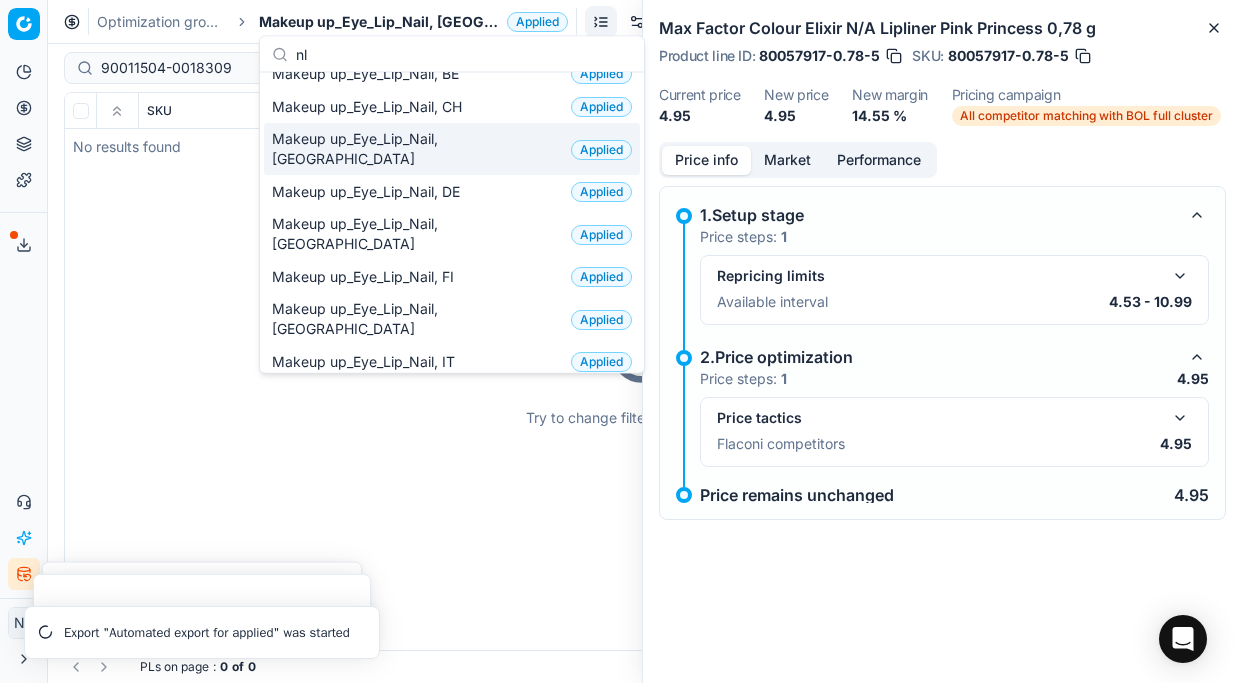 scroll, scrollTop: 0, scrollLeft: 0, axis: both 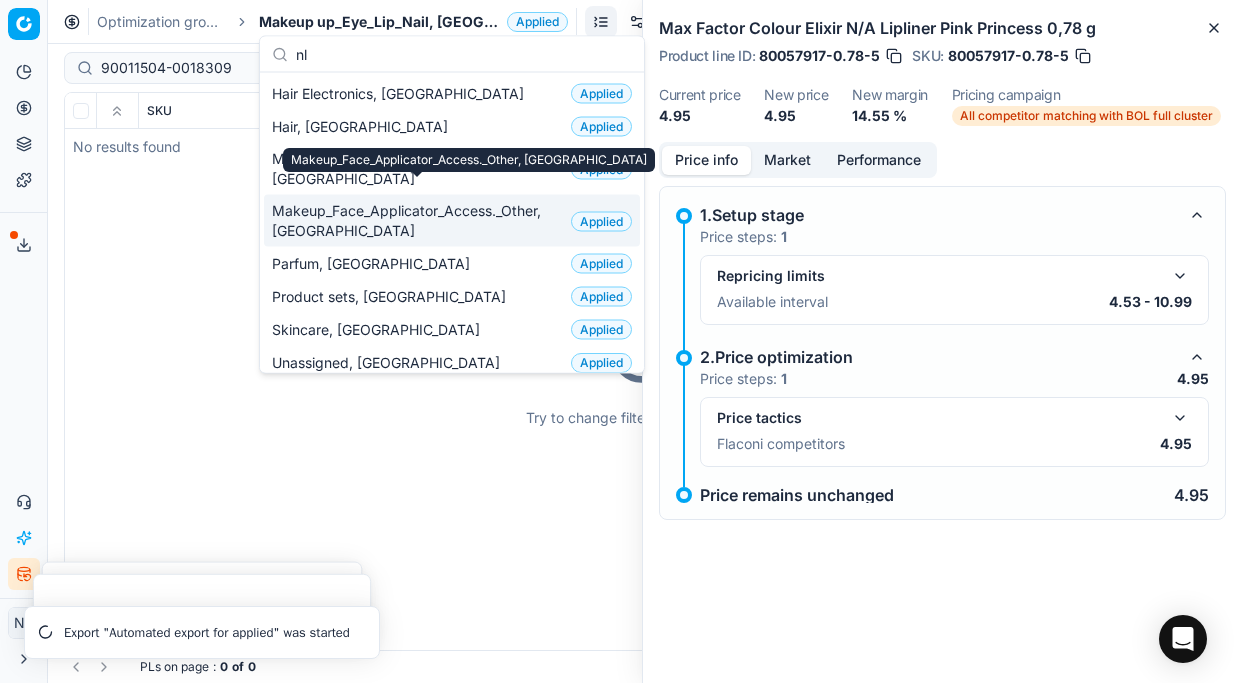 type on "nl" 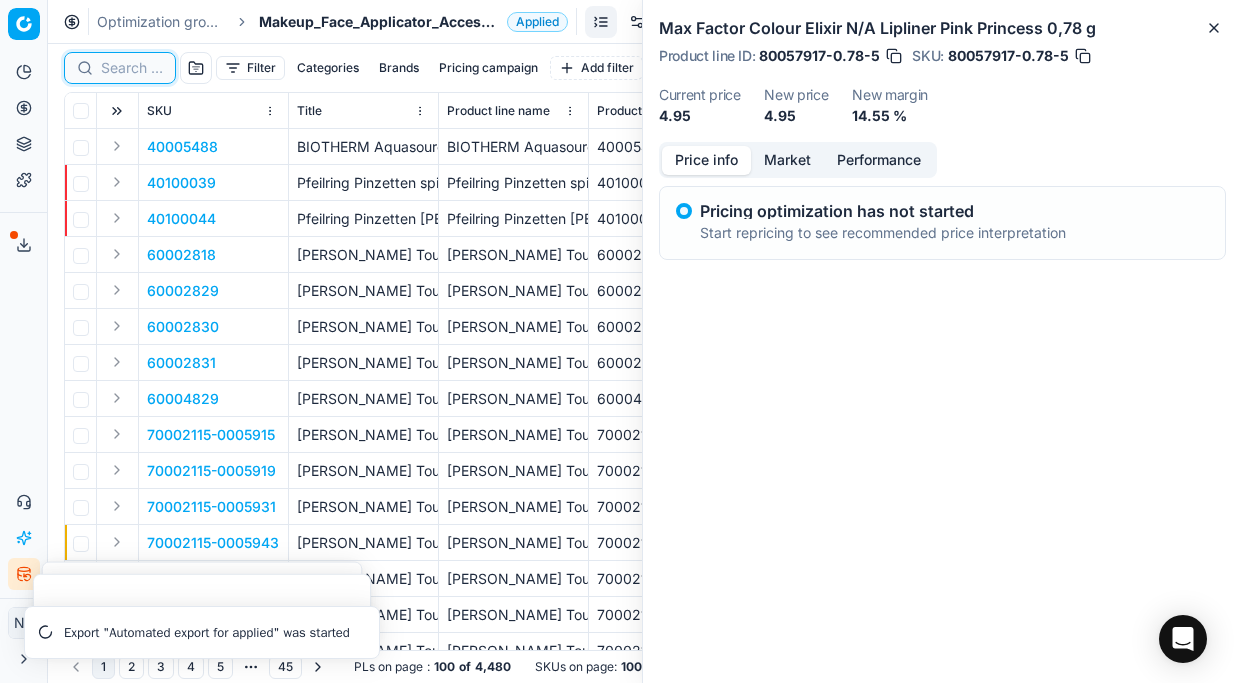 click at bounding box center (132, 68) 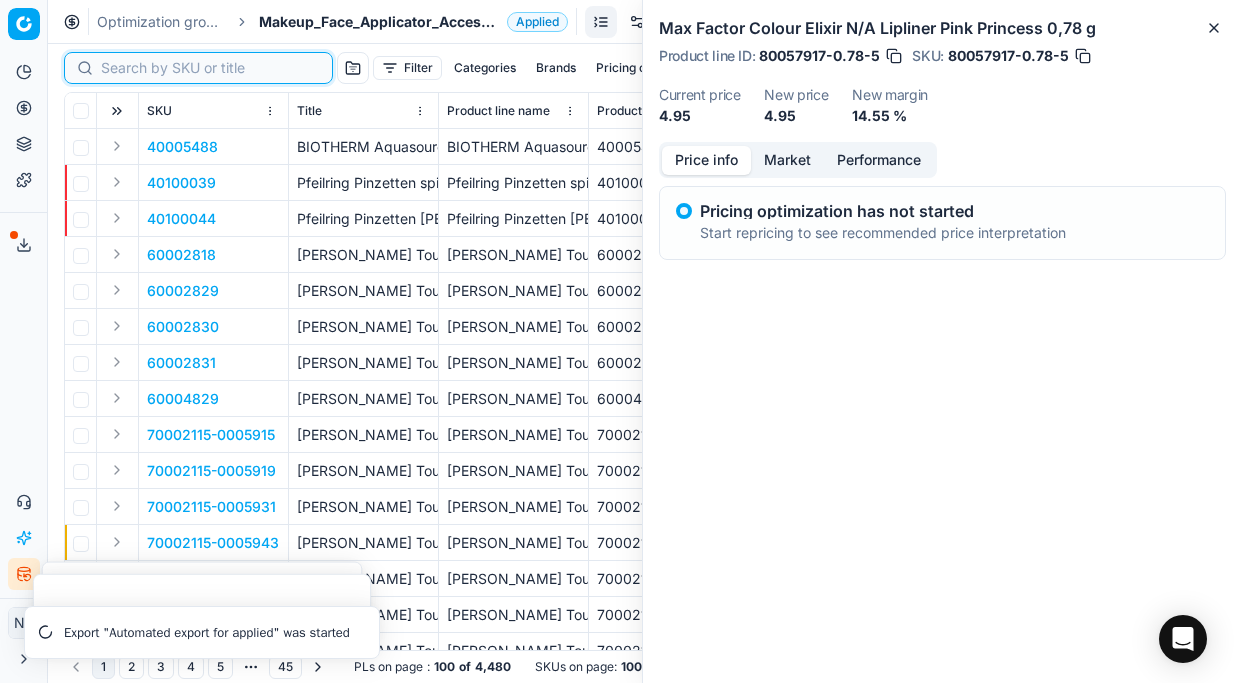 paste on "90011504-0018309" 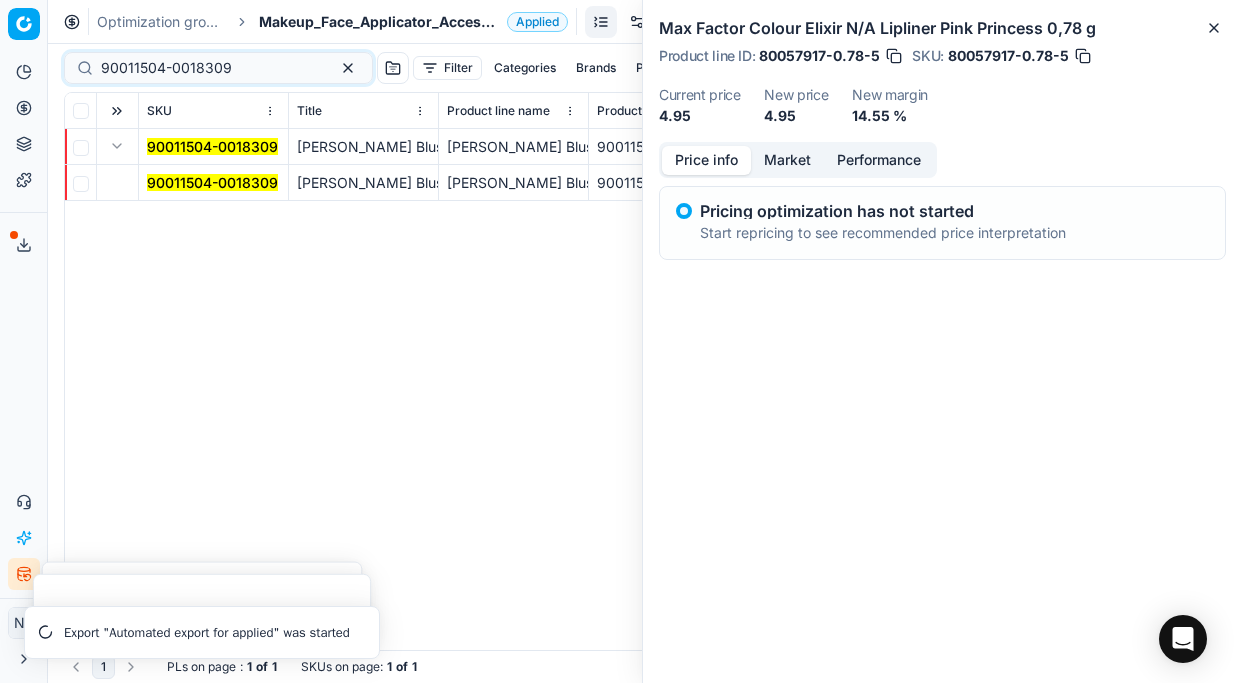 click on "90011504-0018309" at bounding box center [212, 182] 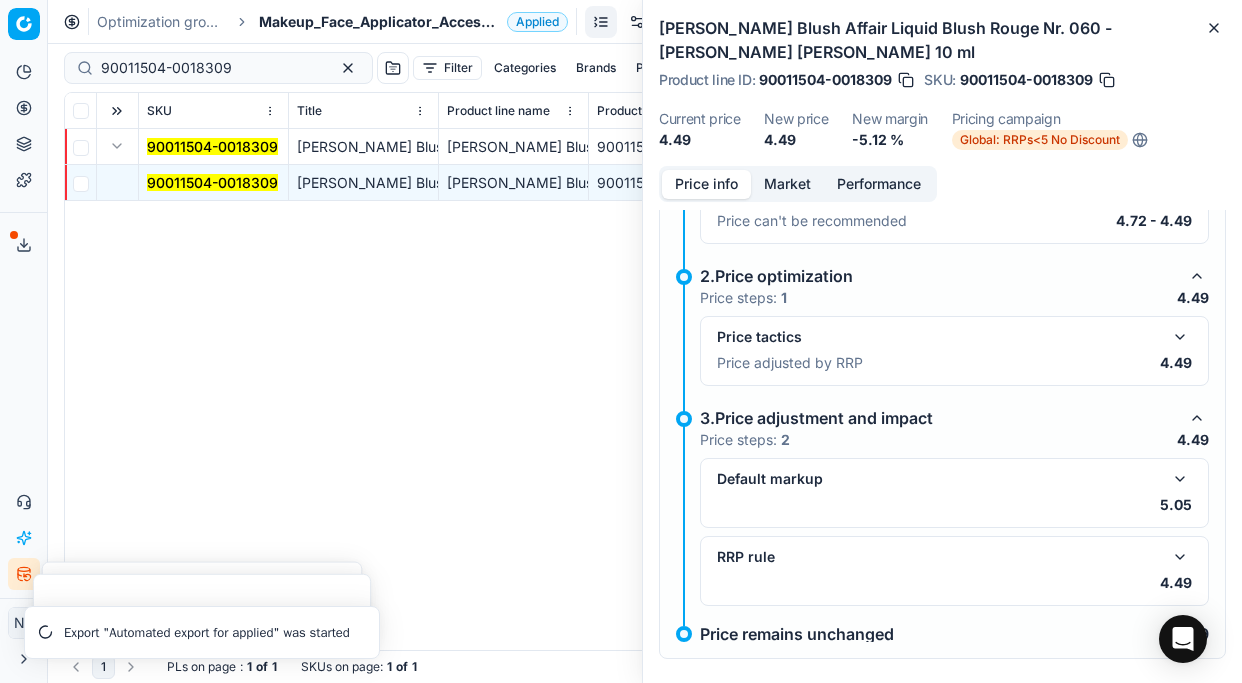 scroll, scrollTop: 0, scrollLeft: 0, axis: both 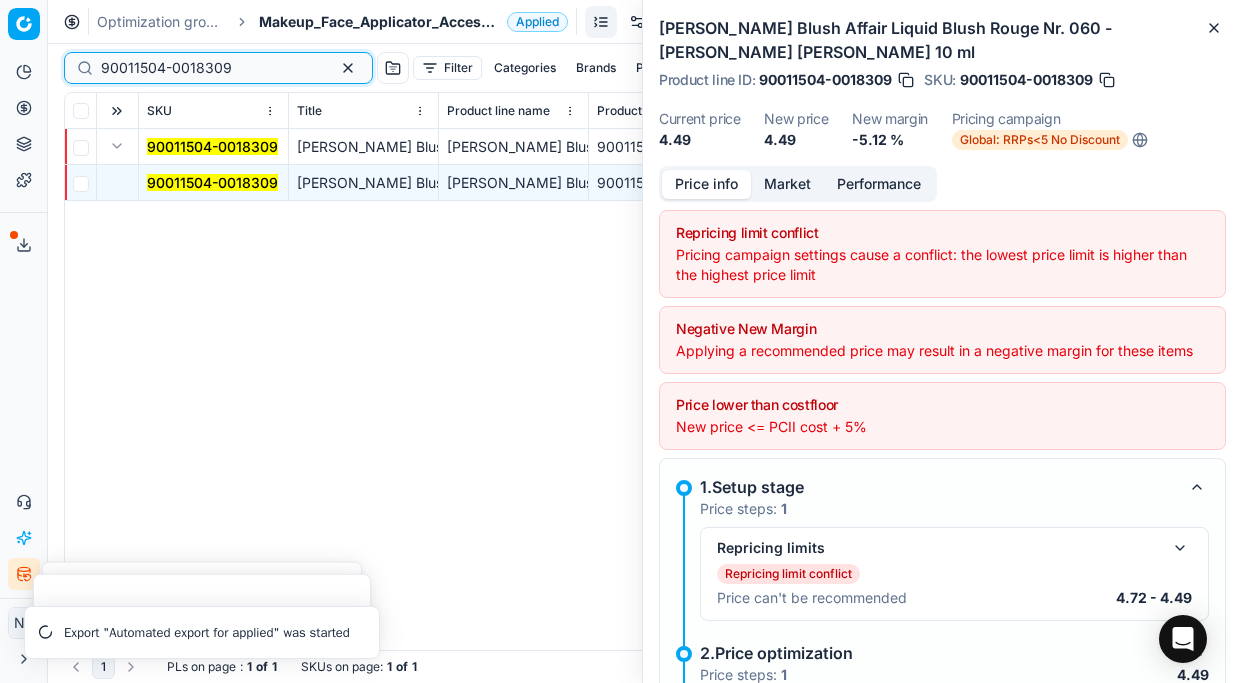 click on "90011504-0018309" at bounding box center [210, 68] 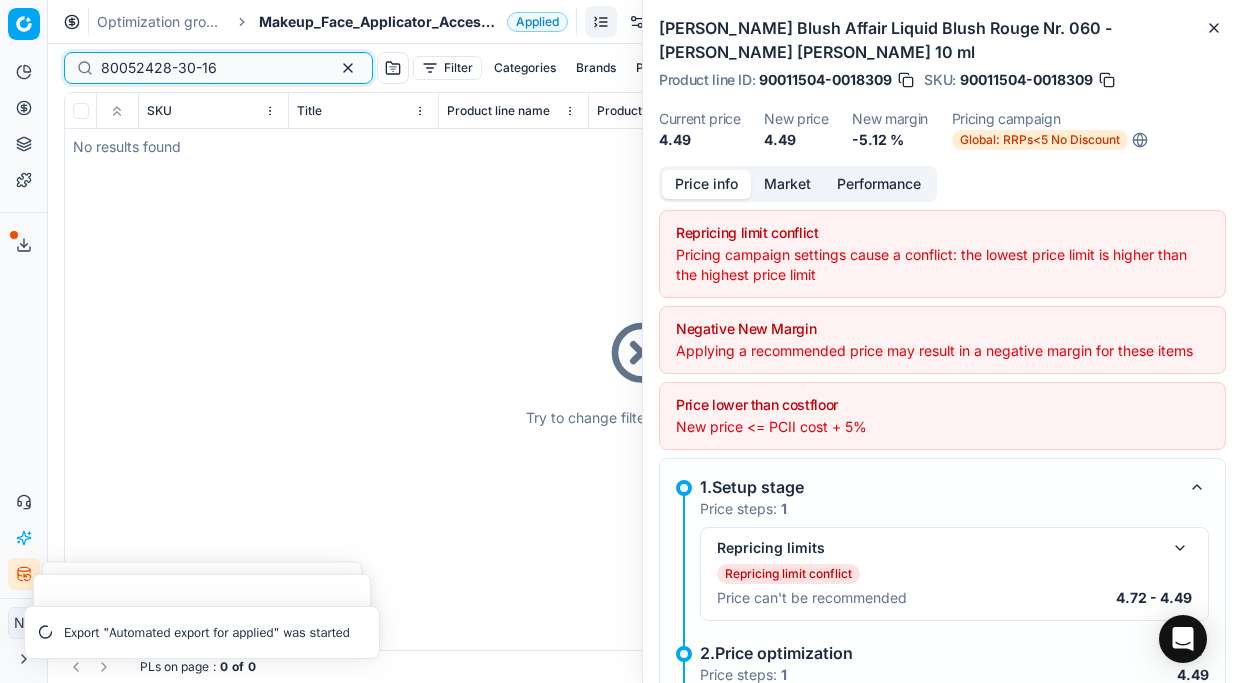 type on "80052428-30-16" 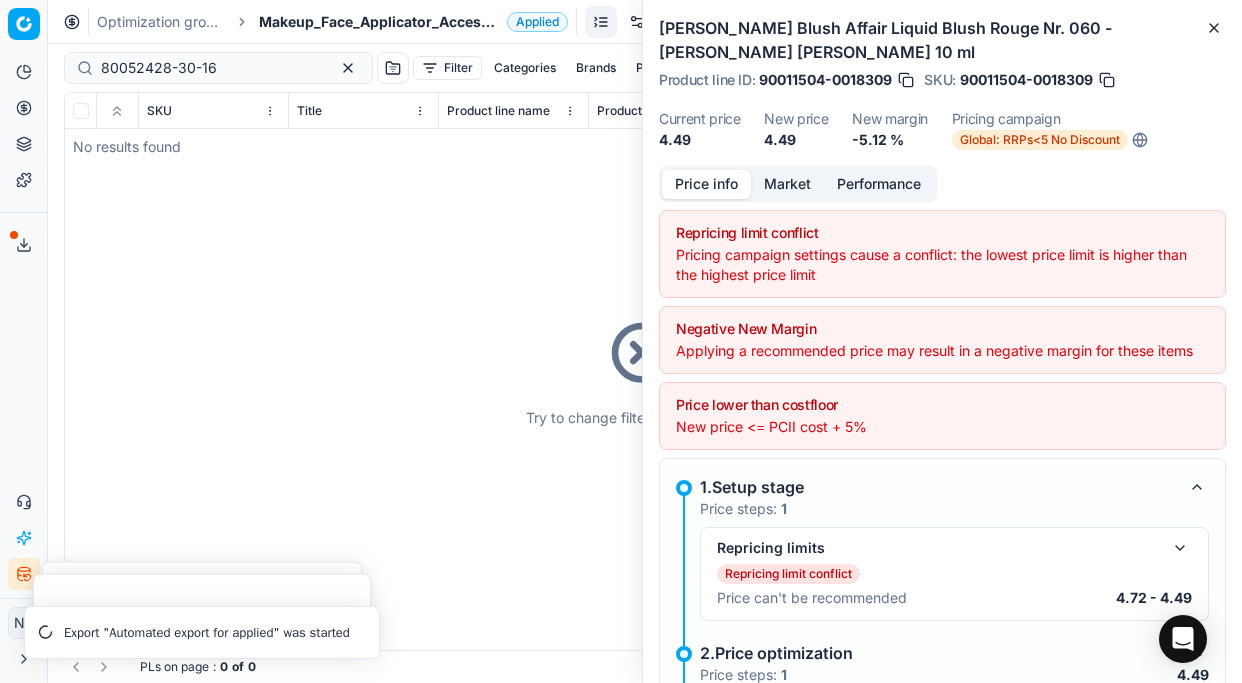 click on "Makeup_Face_Applicator_Access._Other, [GEOGRAPHIC_DATA]" at bounding box center (379, 22) 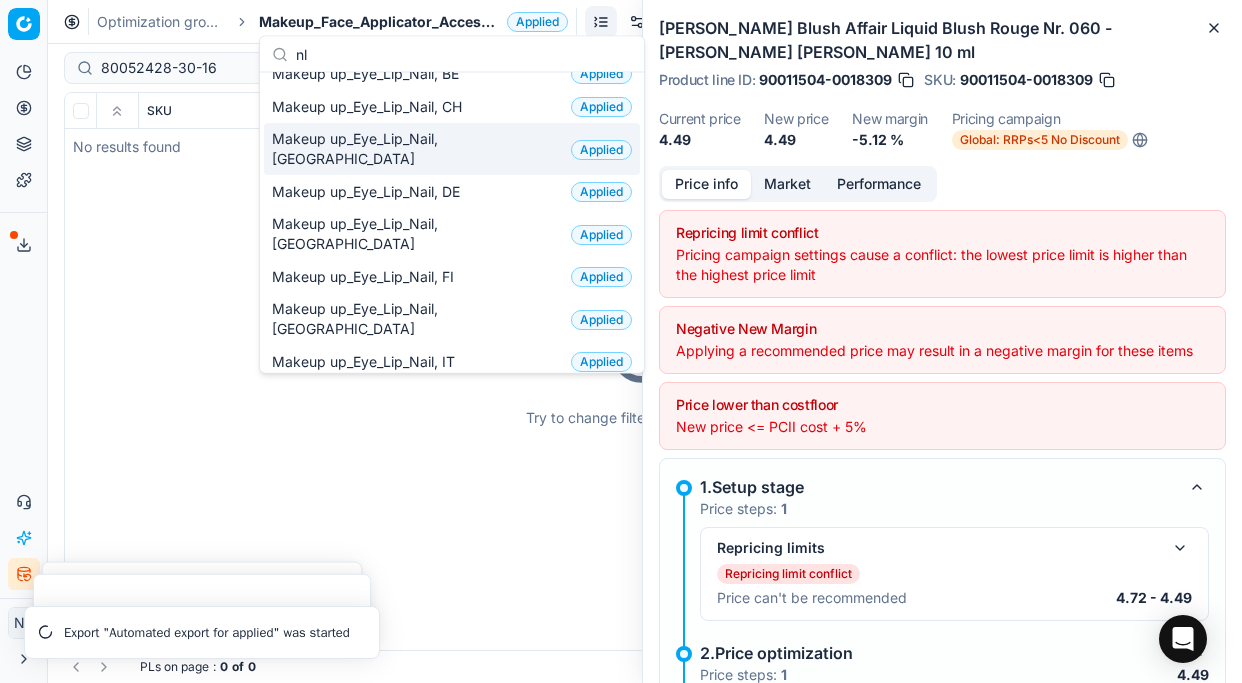 scroll, scrollTop: 0, scrollLeft: 0, axis: both 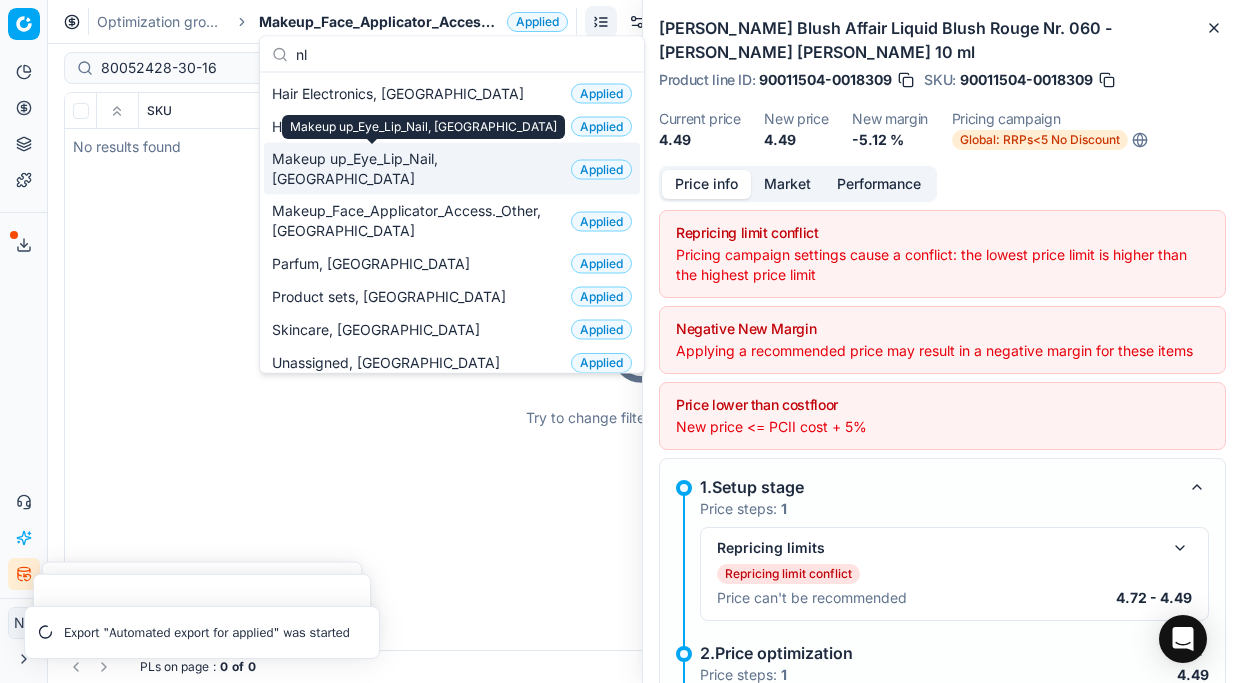 type on "nl" 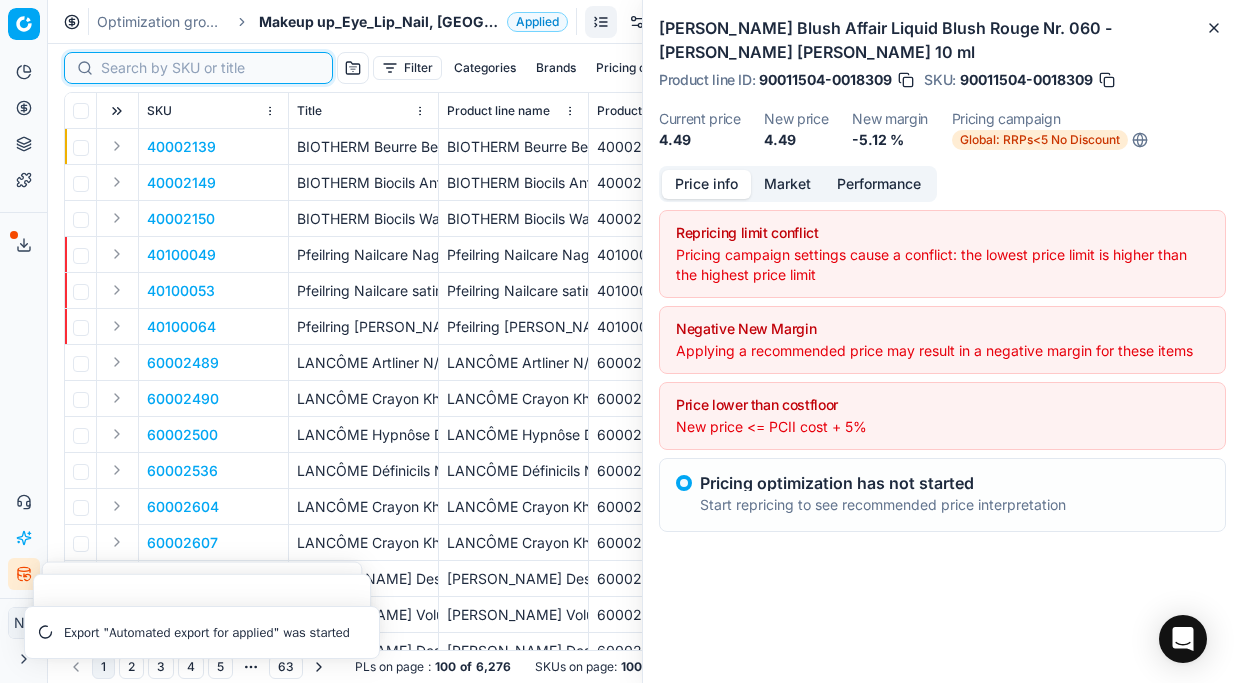 click at bounding box center [210, 68] 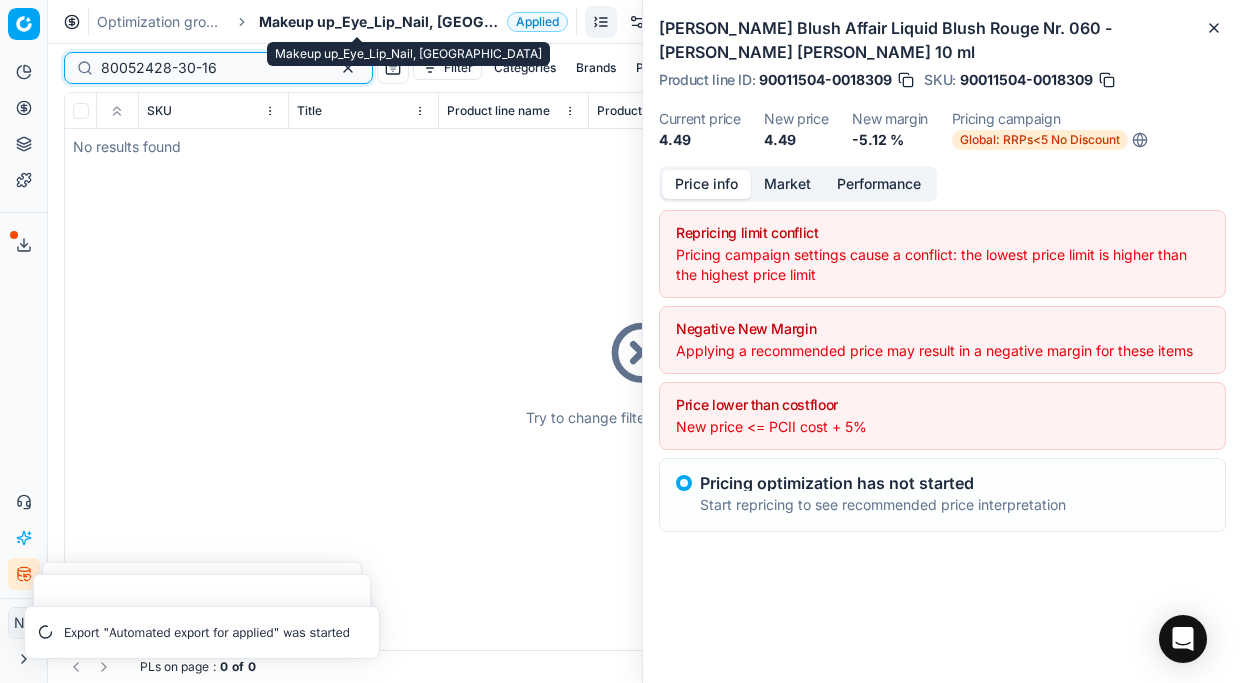 type on "80052428-30-16" 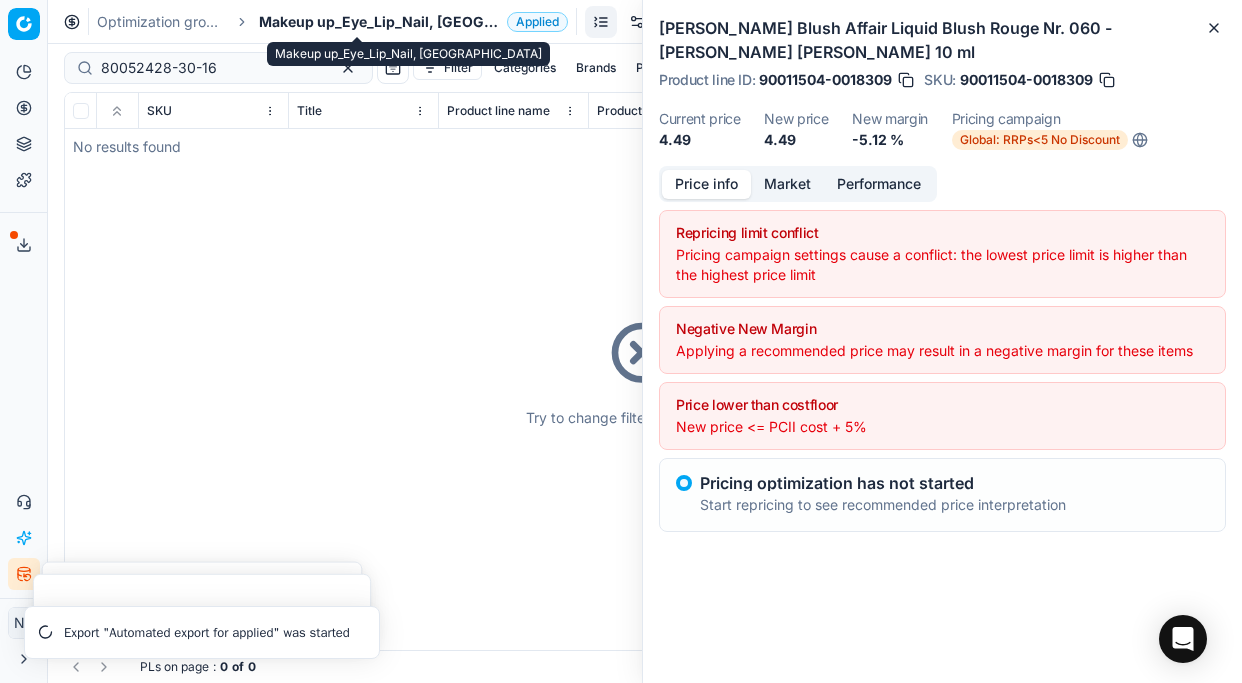 click on "Makeup up_Eye_Lip_Nail, [GEOGRAPHIC_DATA]" at bounding box center [379, 22] 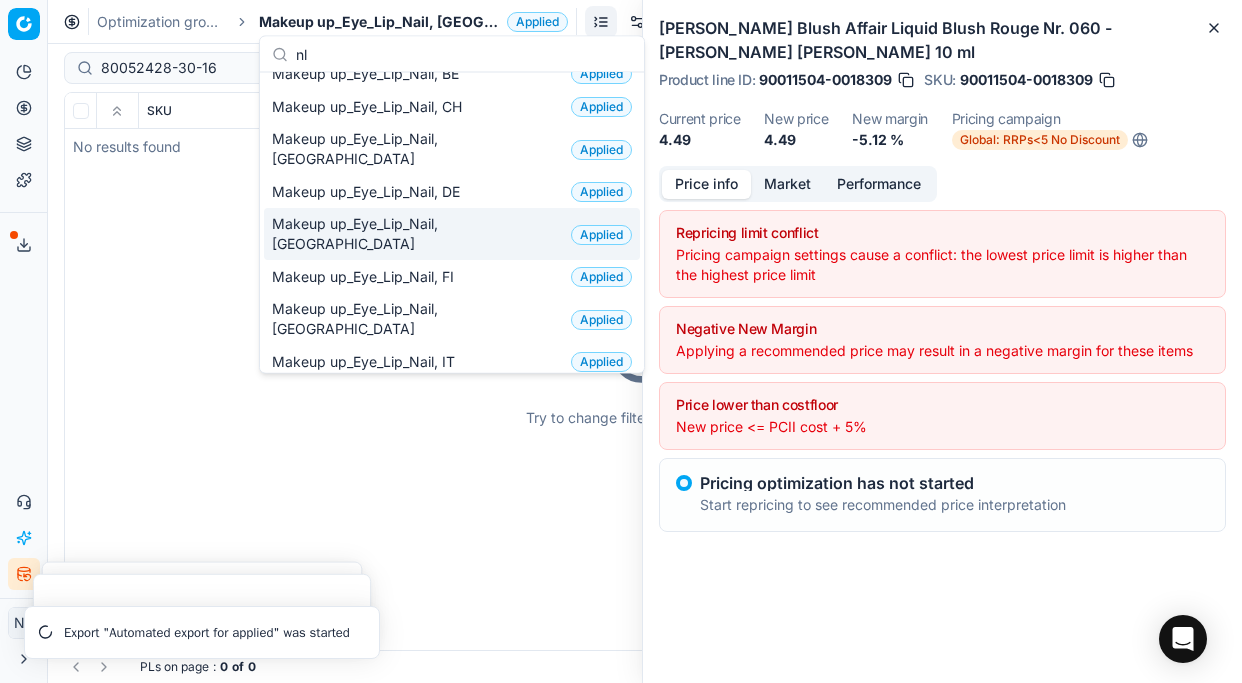 scroll, scrollTop: 0, scrollLeft: 0, axis: both 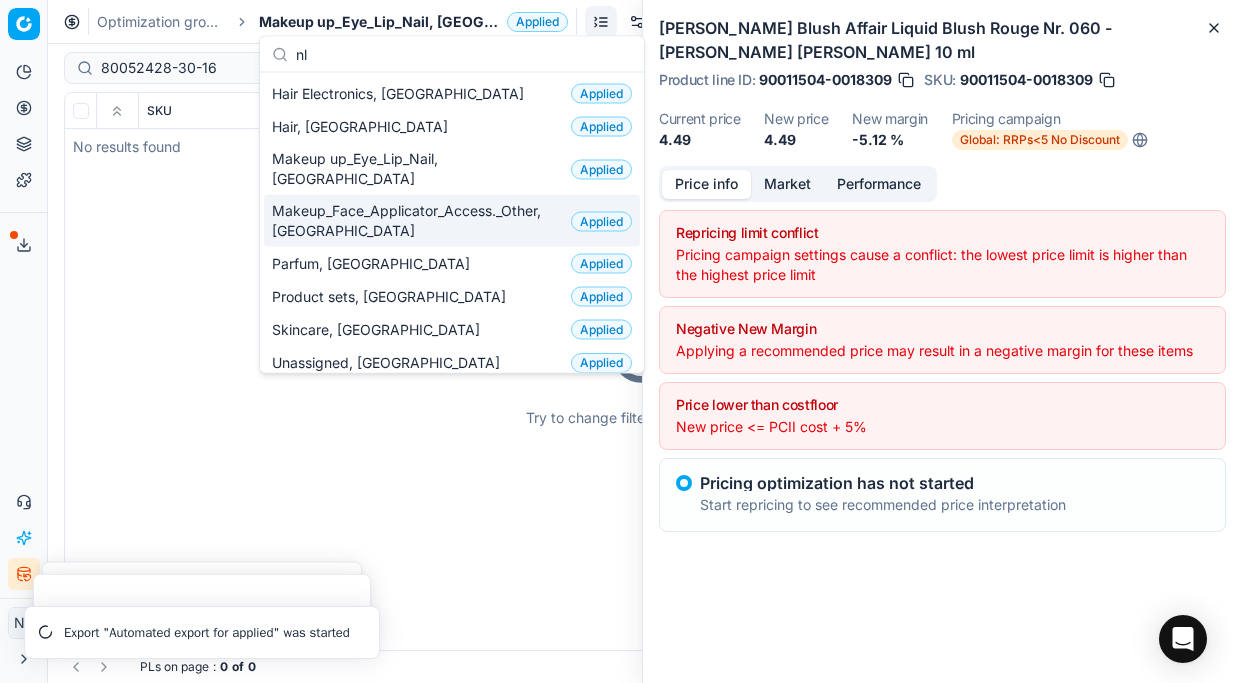 type on "nl" 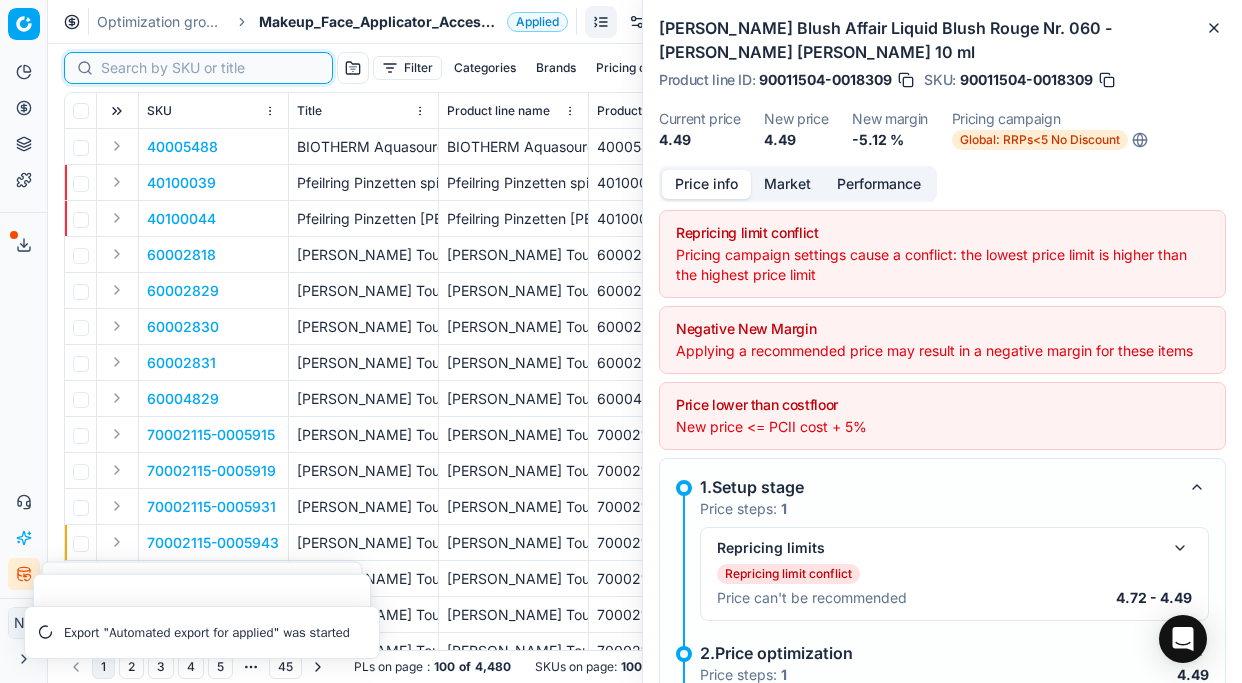 click at bounding box center [210, 68] 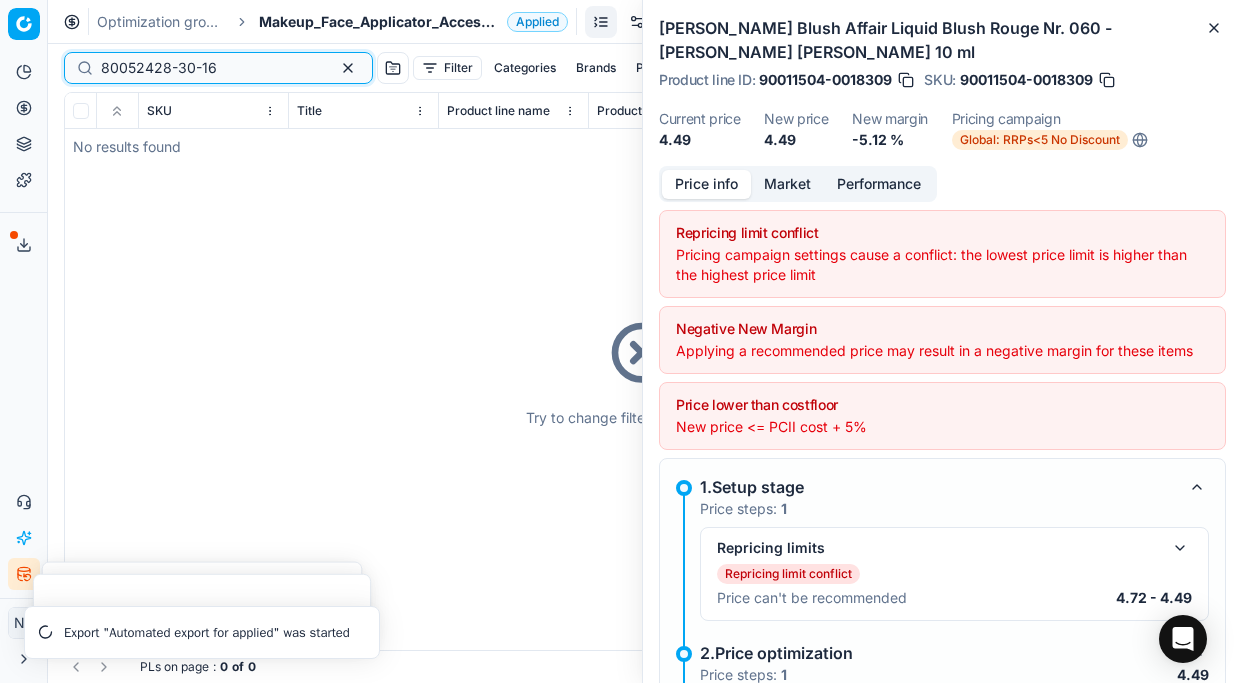 type on "80052428-30-16" 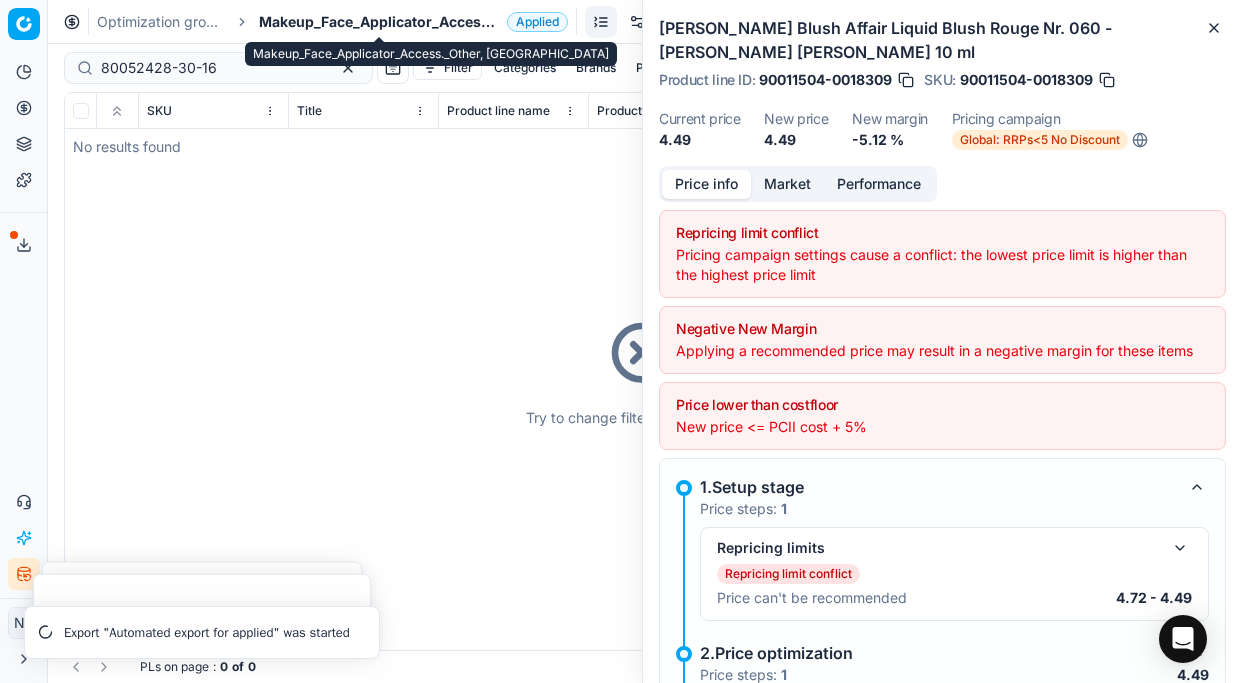 click on "Makeup_Face_Applicator_Access._Other, [GEOGRAPHIC_DATA]" at bounding box center (379, 22) 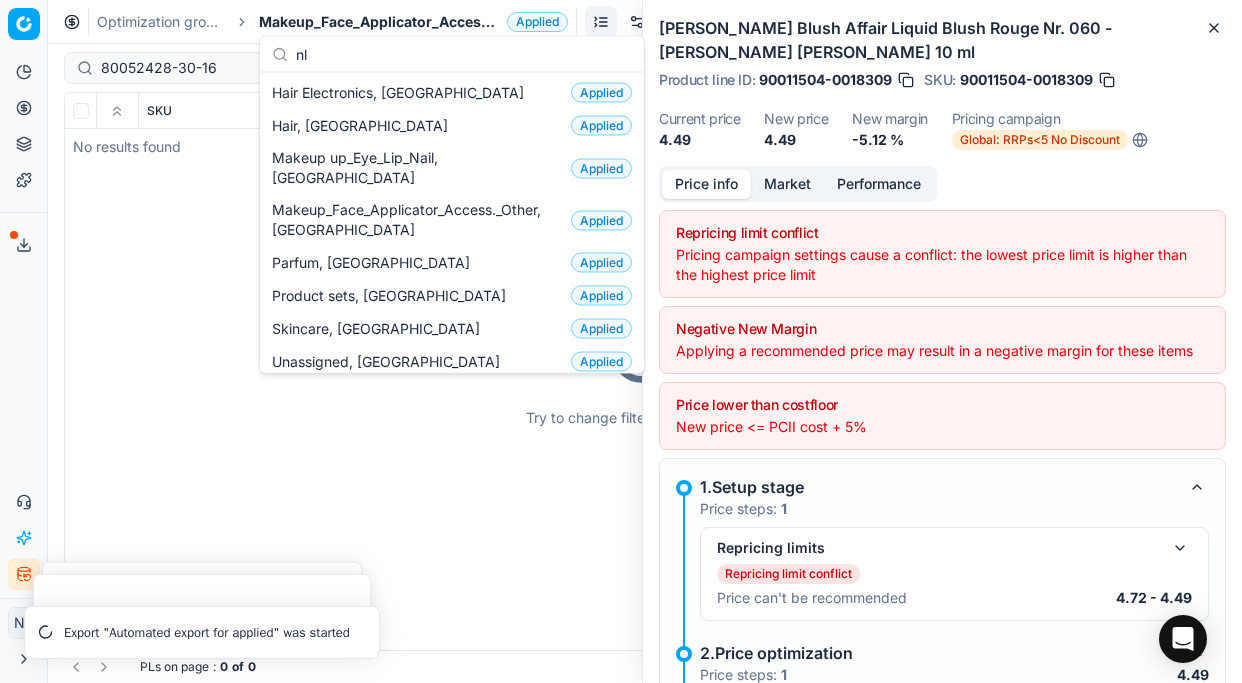 scroll, scrollTop: 0, scrollLeft: 0, axis: both 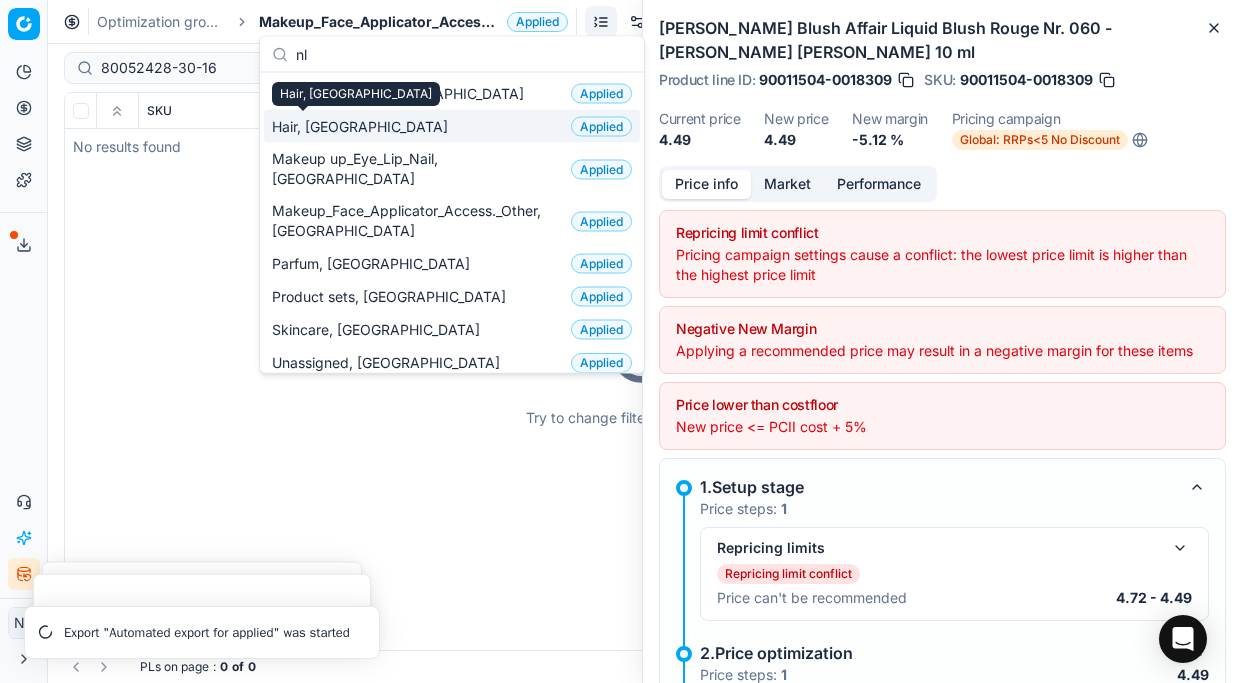 type on "nl" 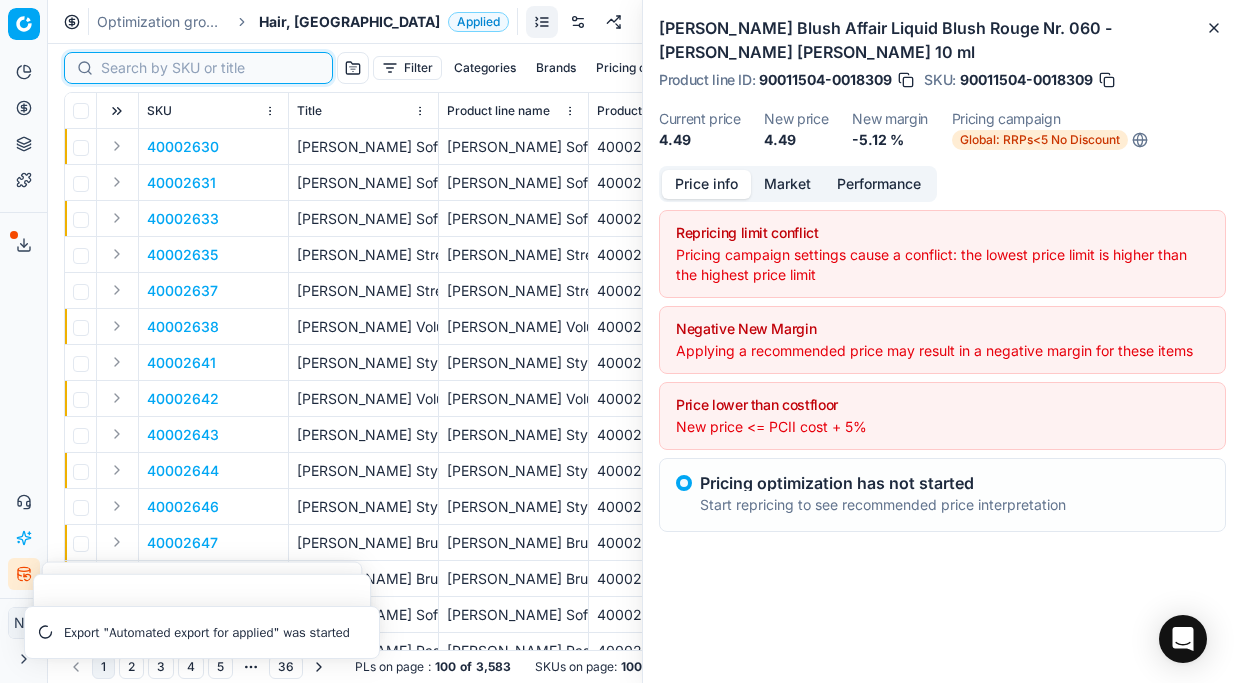 click at bounding box center (210, 68) 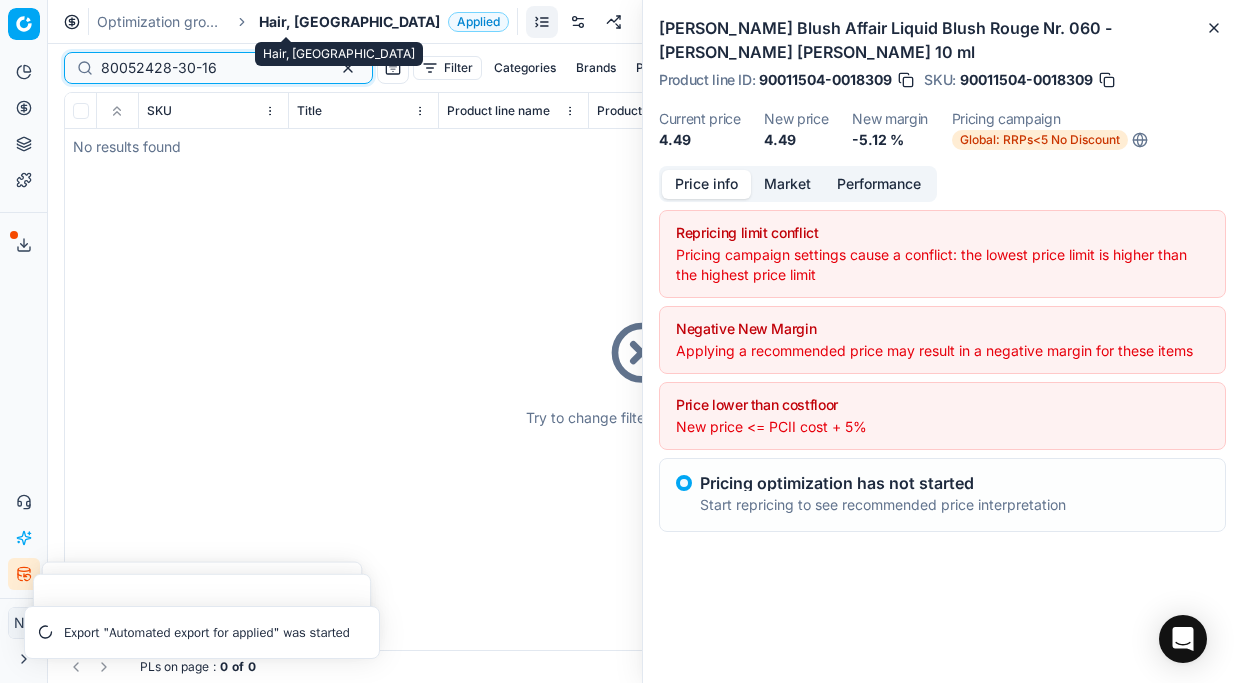 type on "80052428-30-16" 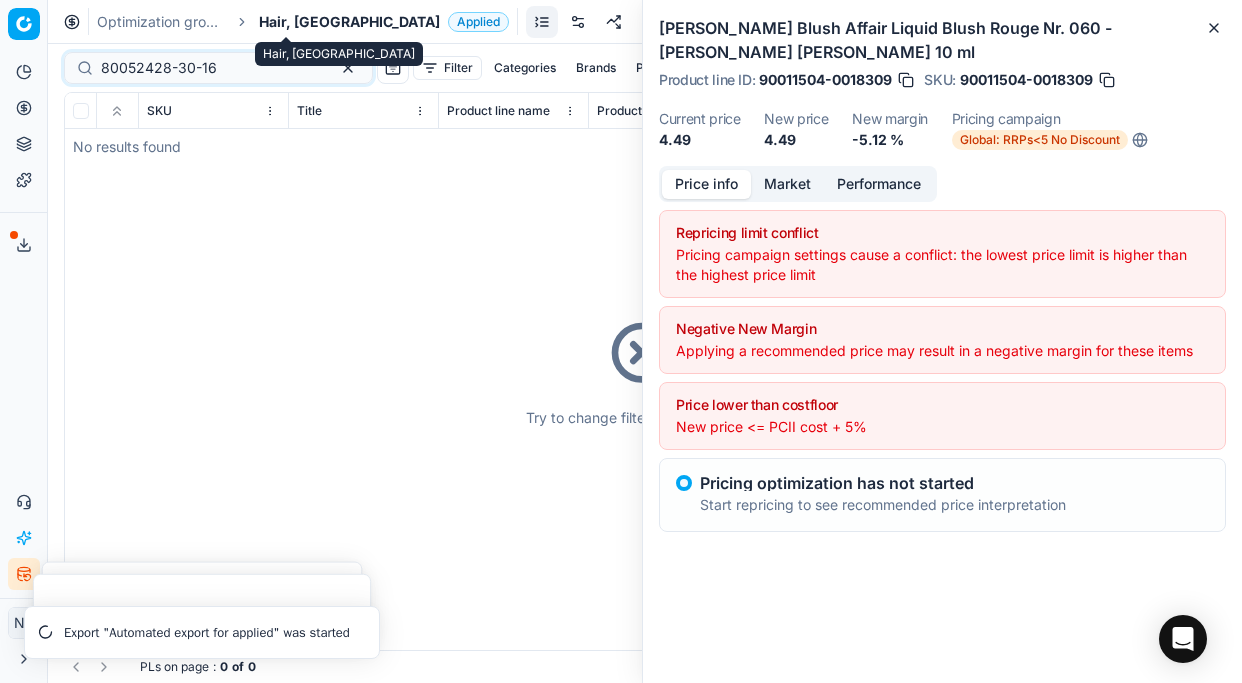 click on "Hair, [GEOGRAPHIC_DATA]" at bounding box center [349, 22] 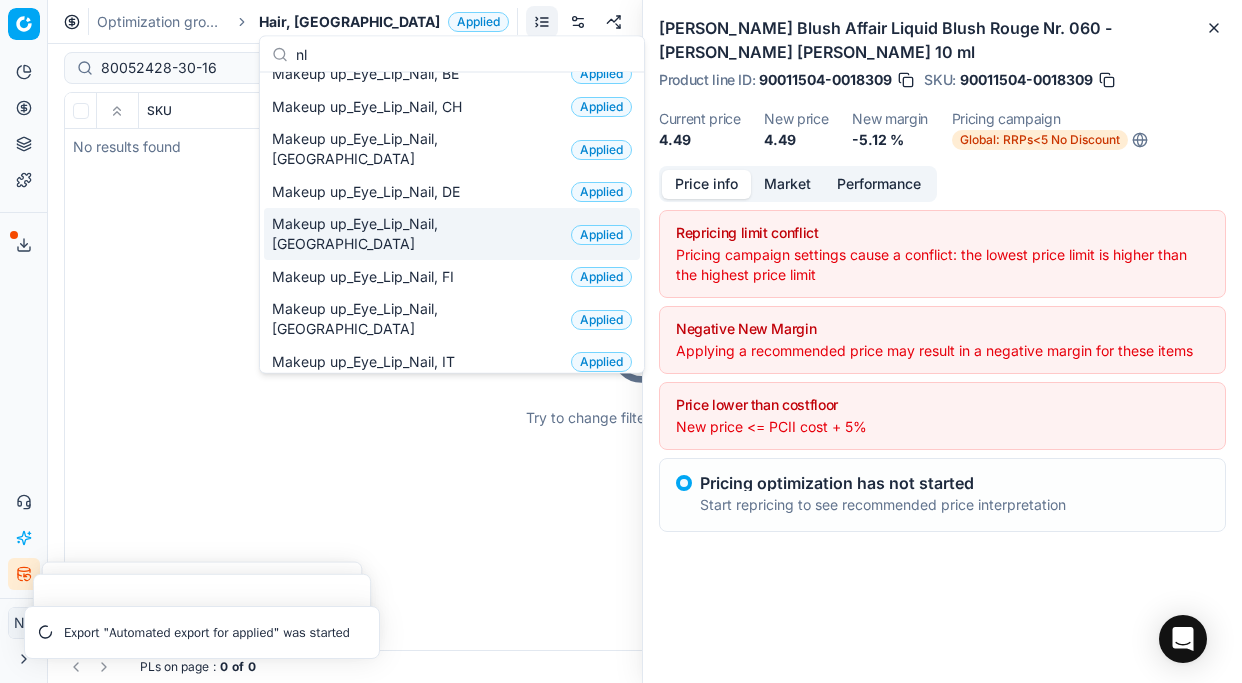 scroll, scrollTop: 0, scrollLeft: 0, axis: both 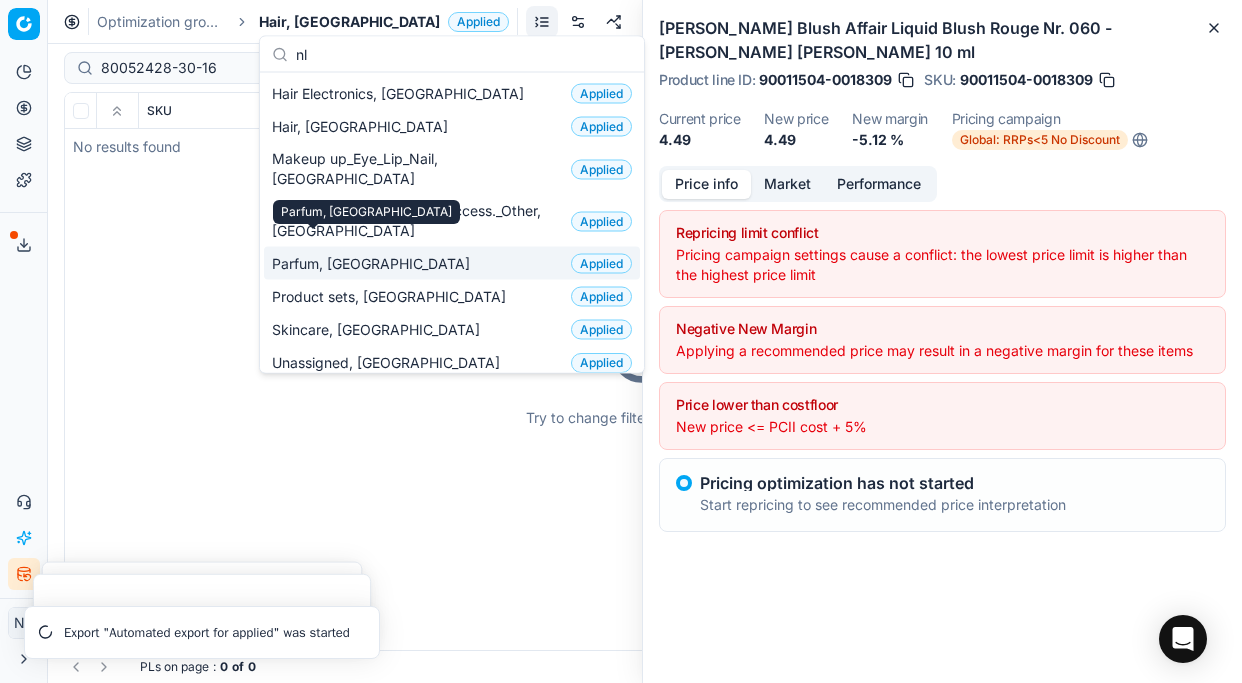 type on "nl" 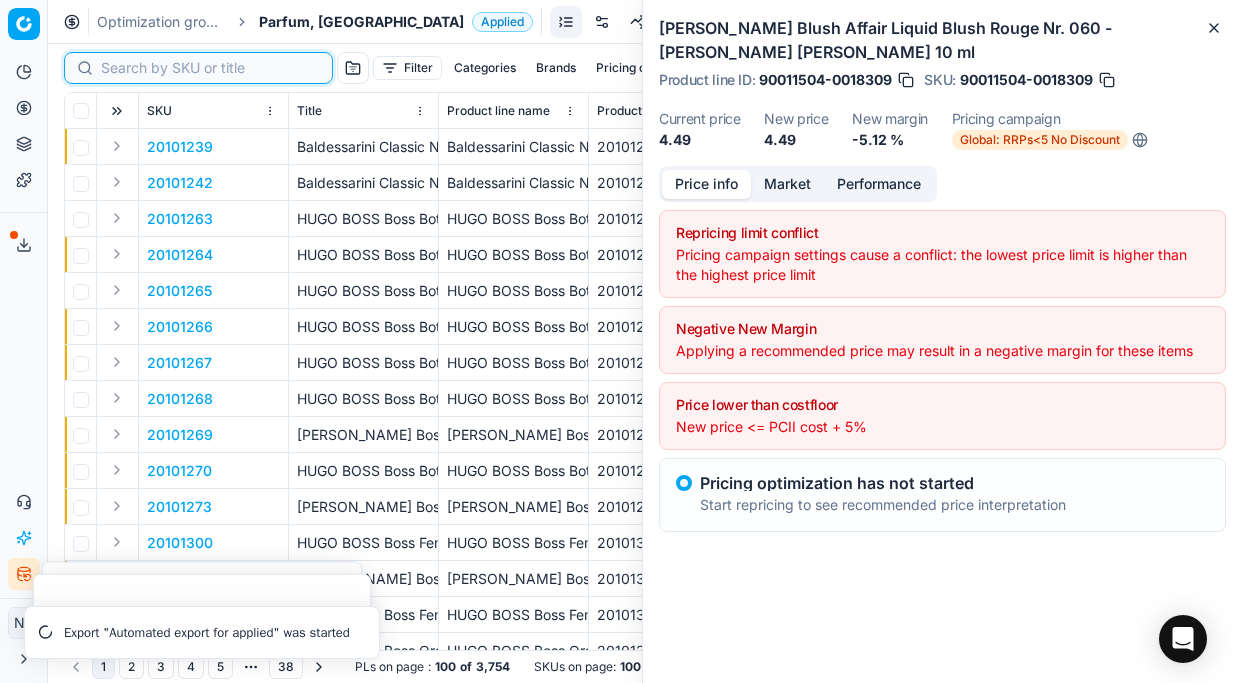 click at bounding box center [210, 68] 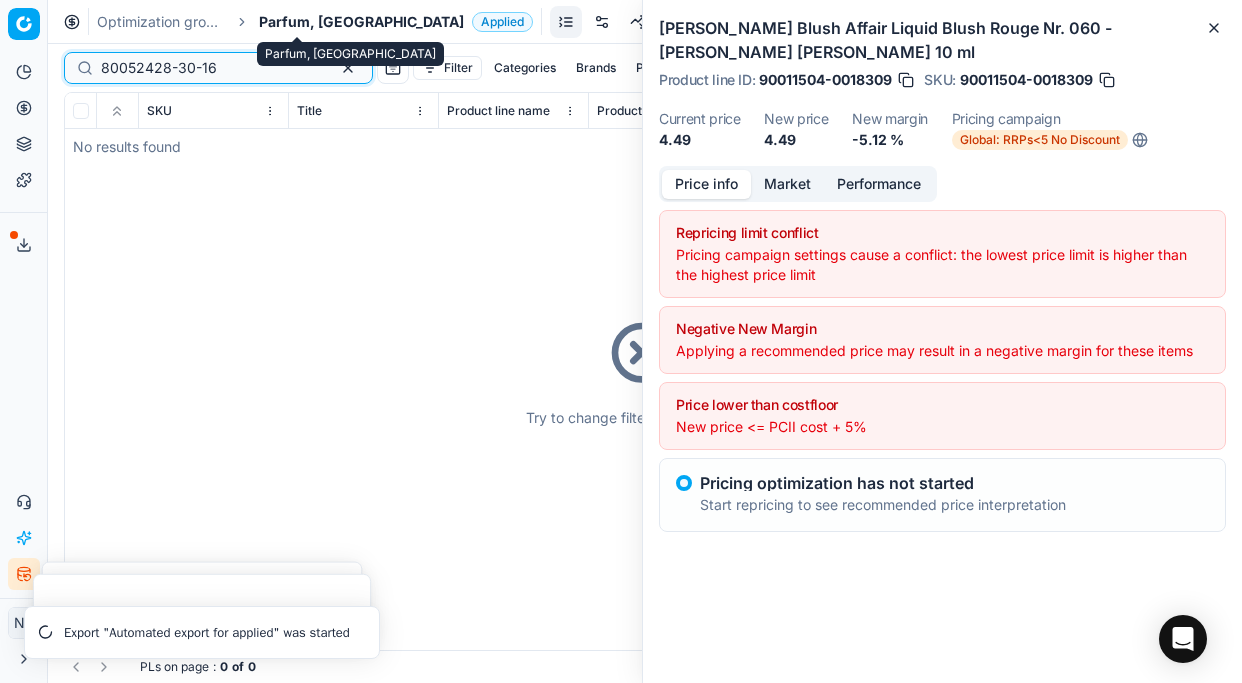 type on "80052428-30-16" 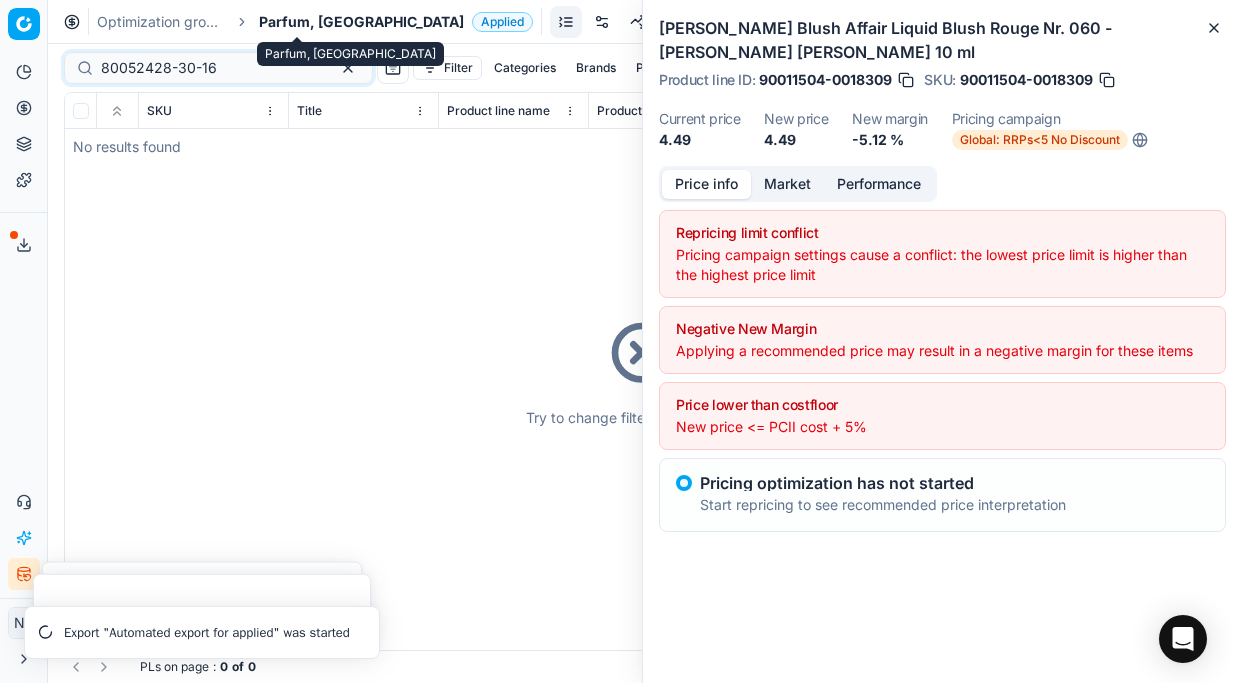 click on "Parfum, [GEOGRAPHIC_DATA]" at bounding box center (361, 22) 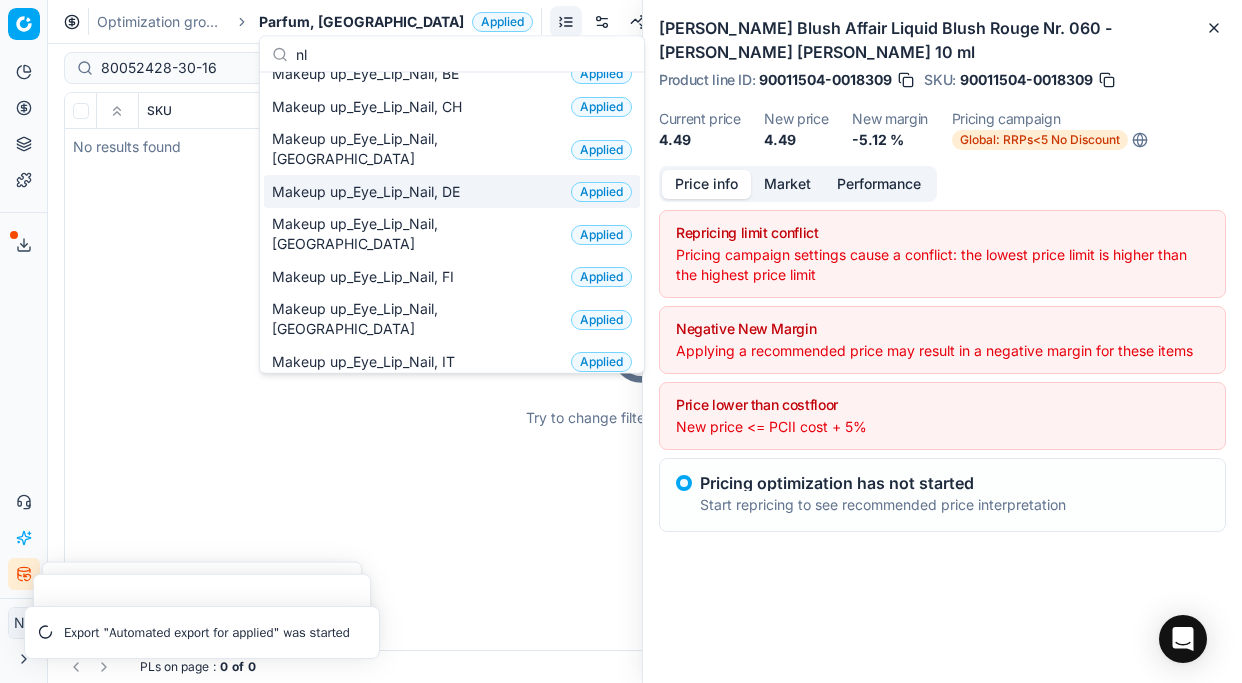 scroll, scrollTop: 0, scrollLeft: 0, axis: both 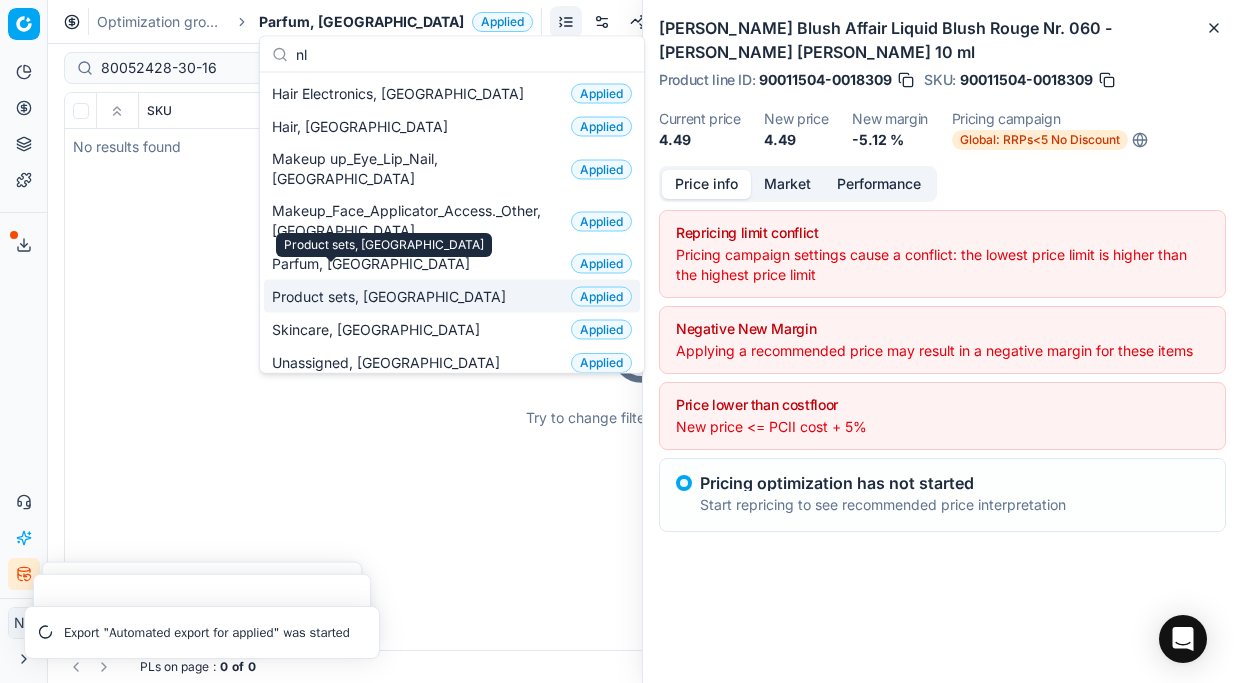 type on "nl" 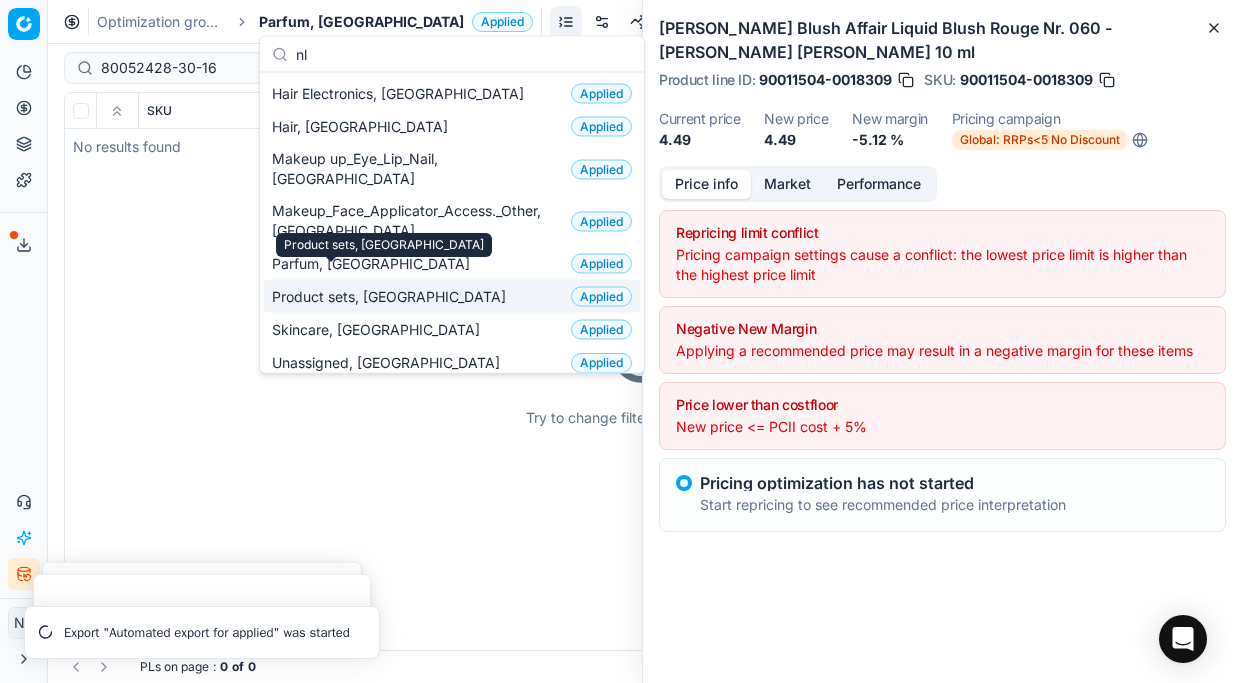 click on "Product sets, [GEOGRAPHIC_DATA]" at bounding box center [393, 296] 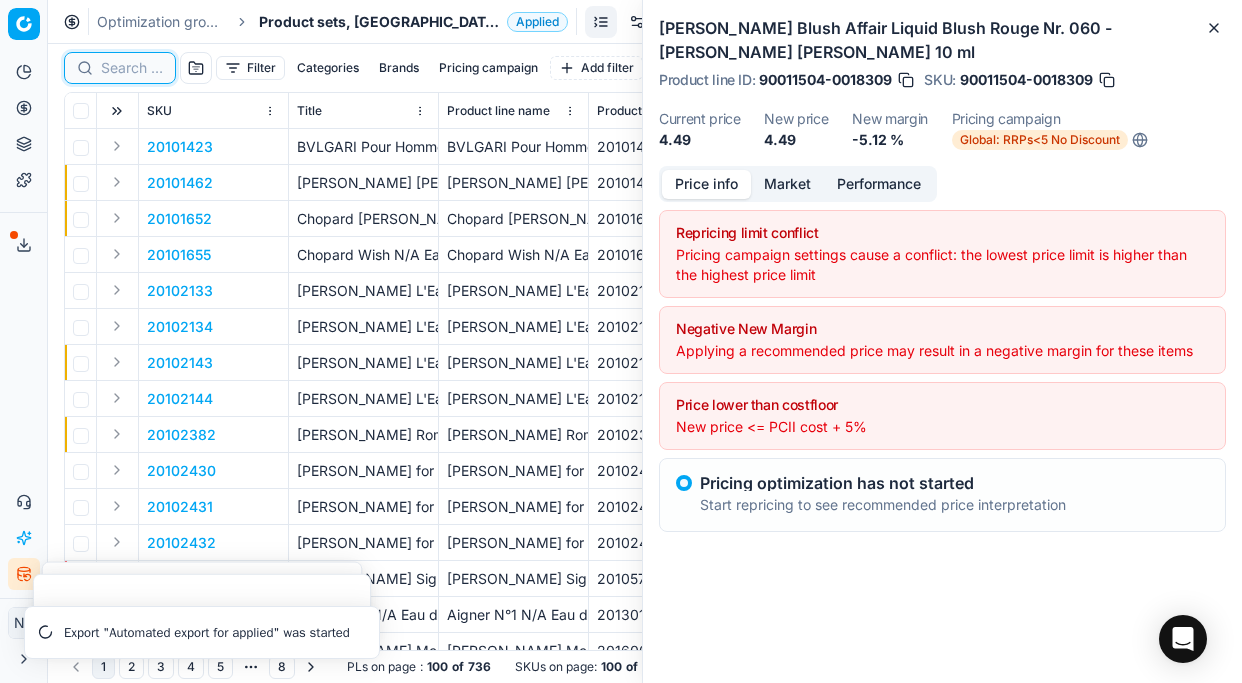 click at bounding box center (132, 68) 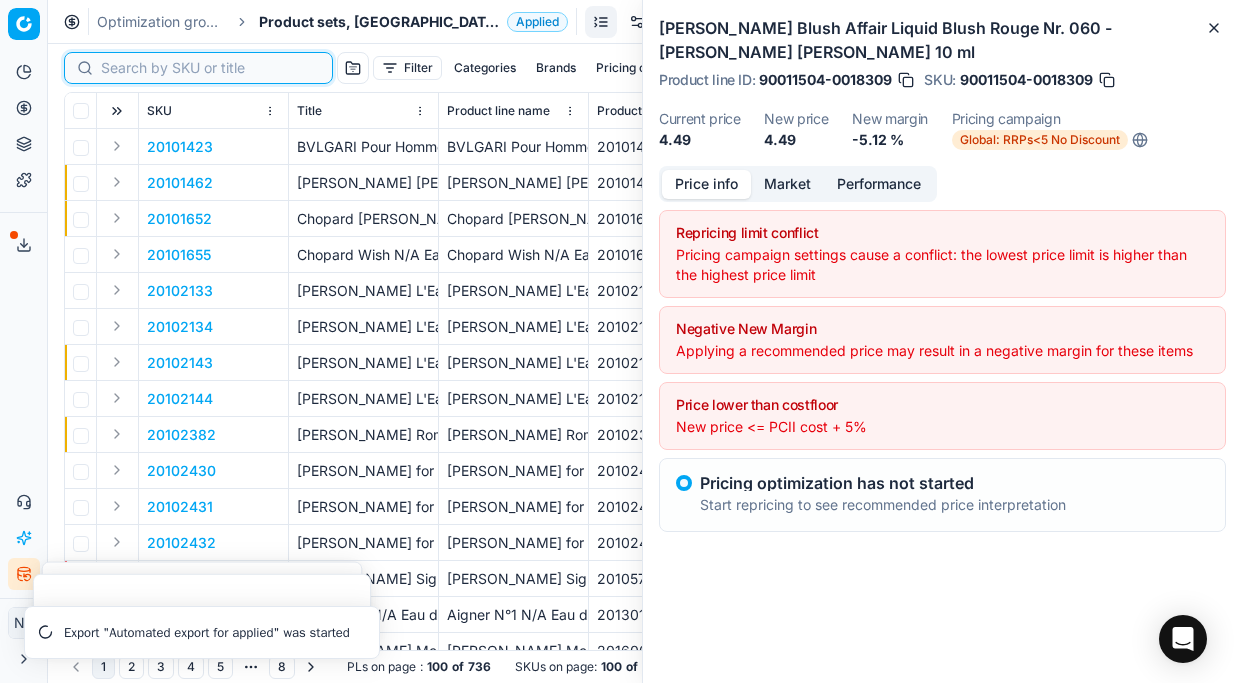 paste on "80052428-30-16" 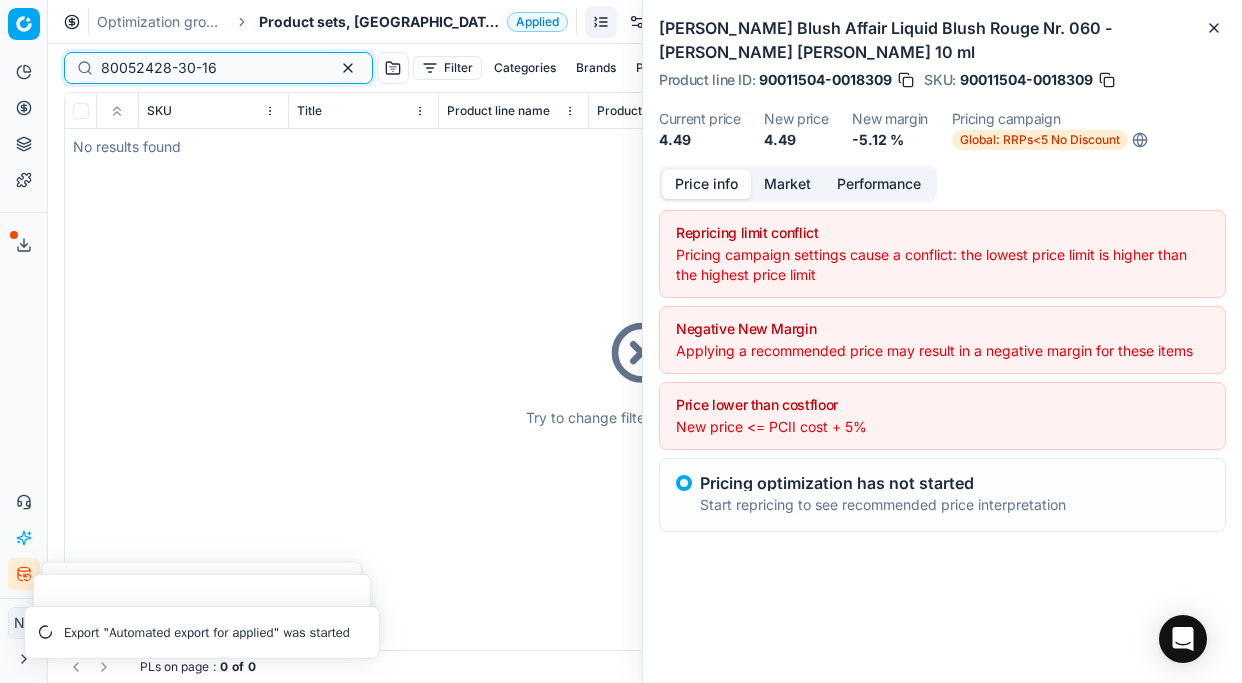 type on "80052428-30-16" 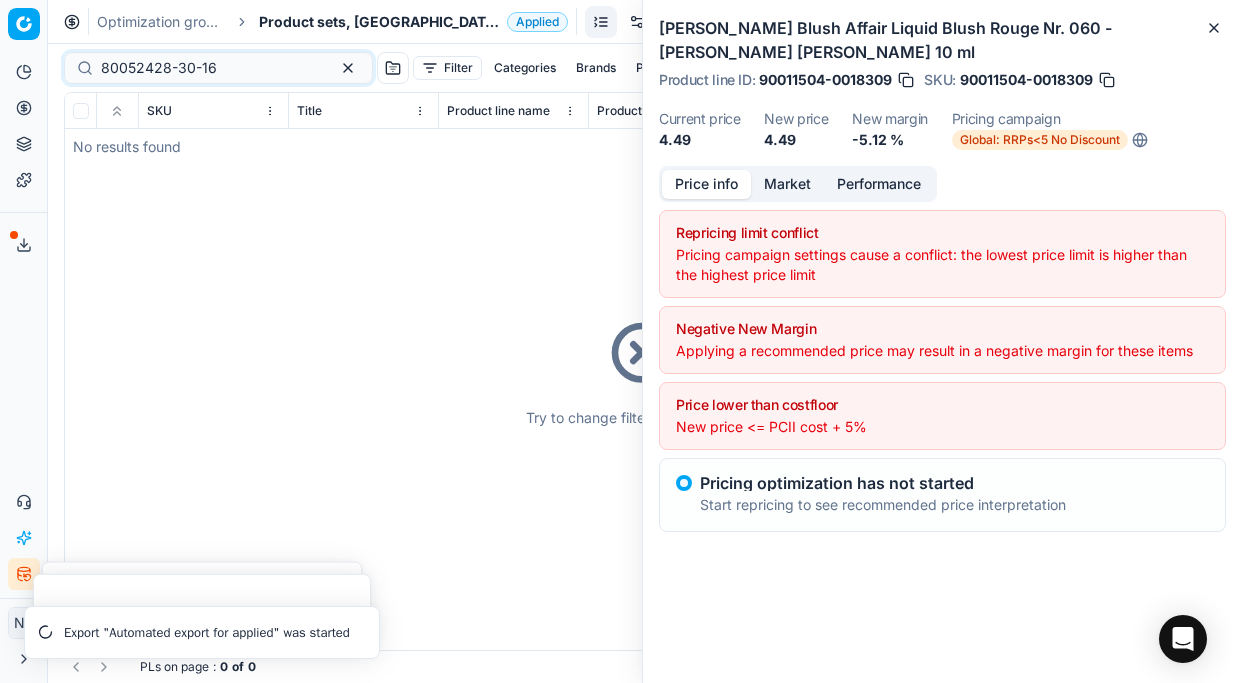 click on "Try to change filters or search query" at bounding box center [645, 371] 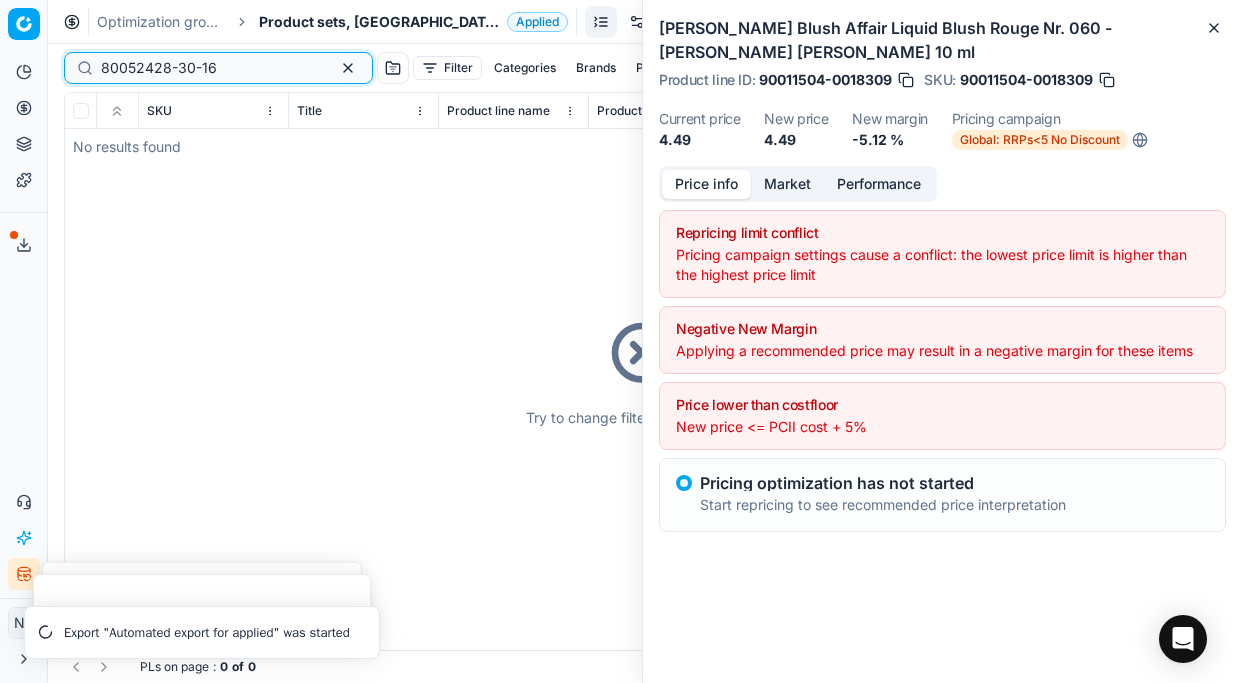 click on "80052428-30-16" at bounding box center (210, 68) 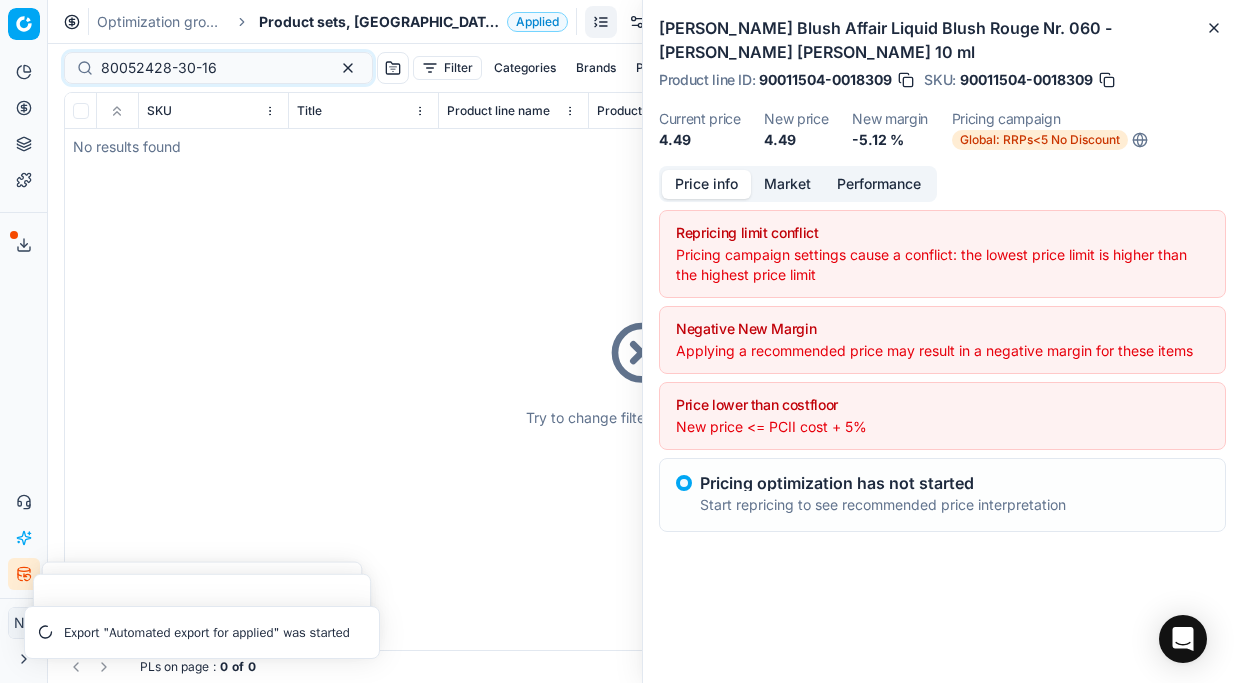 click on "Product sets, [GEOGRAPHIC_DATA]" at bounding box center (379, 22) 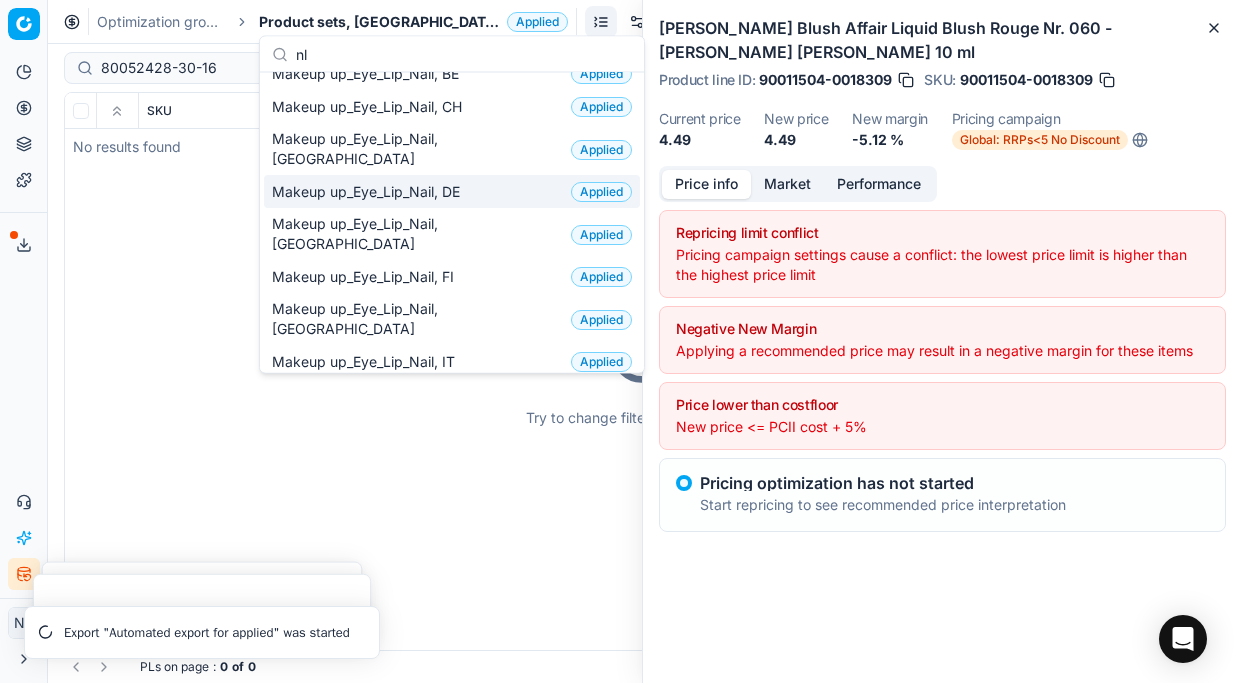 scroll, scrollTop: 0, scrollLeft: 0, axis: both 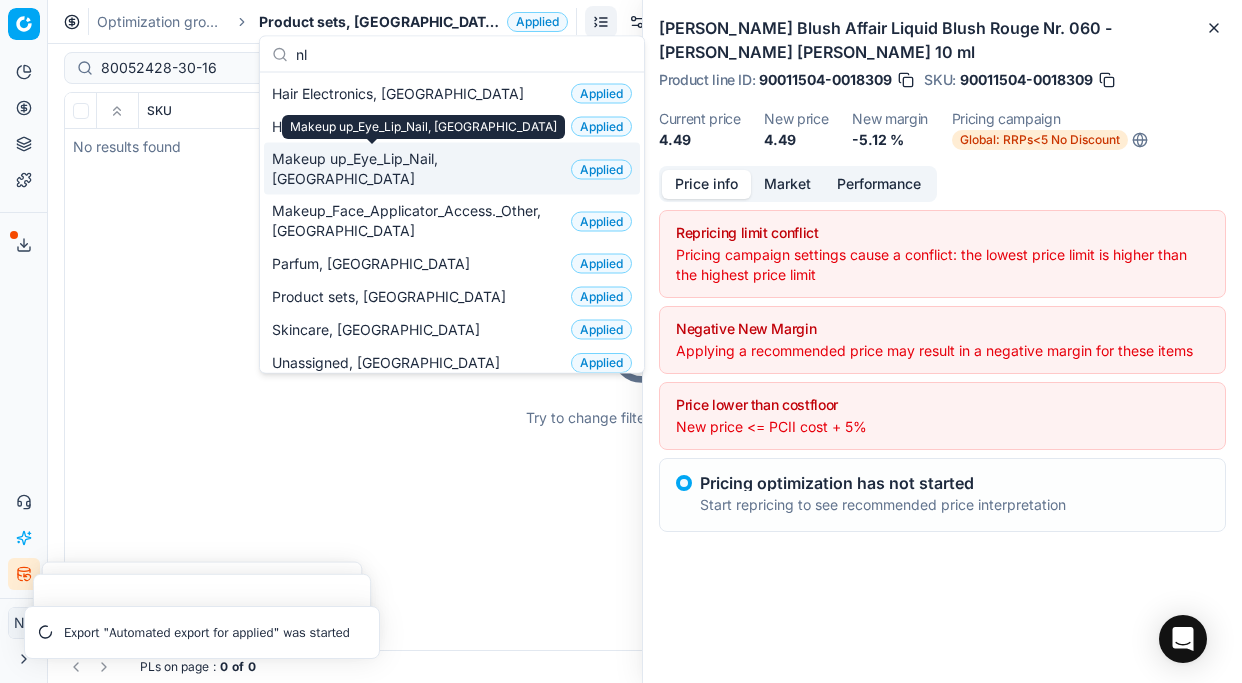 type on "nl" 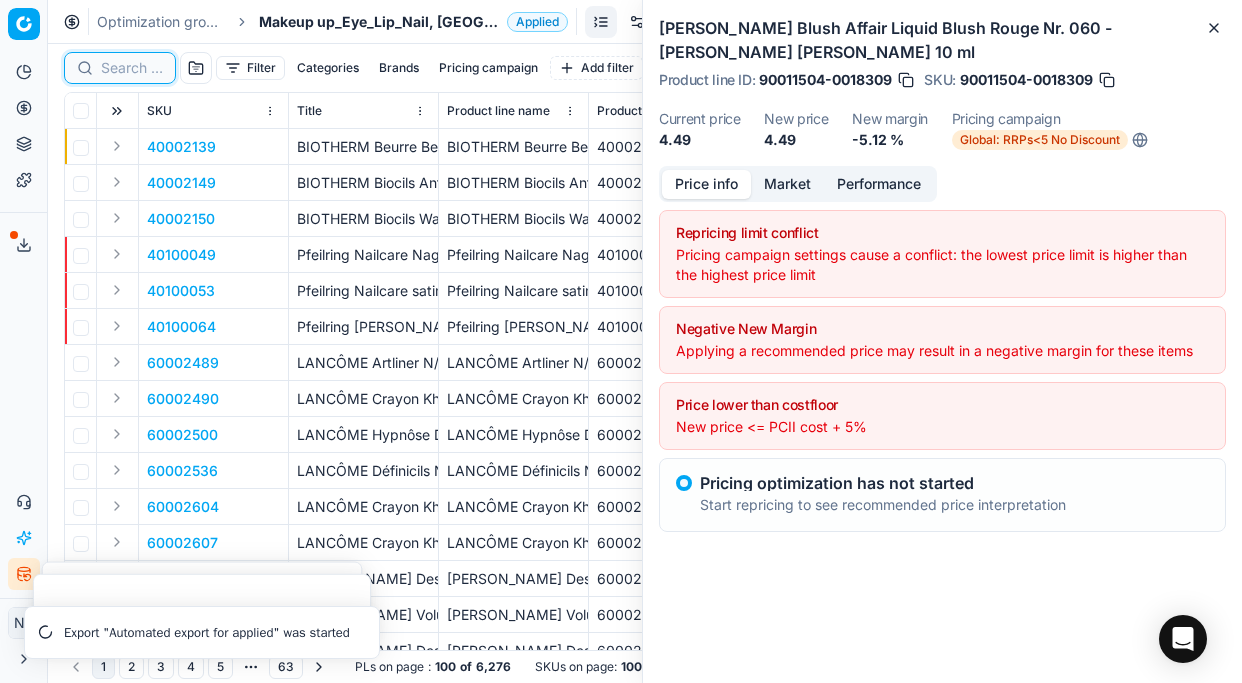 click at bounding box center (132, 68) 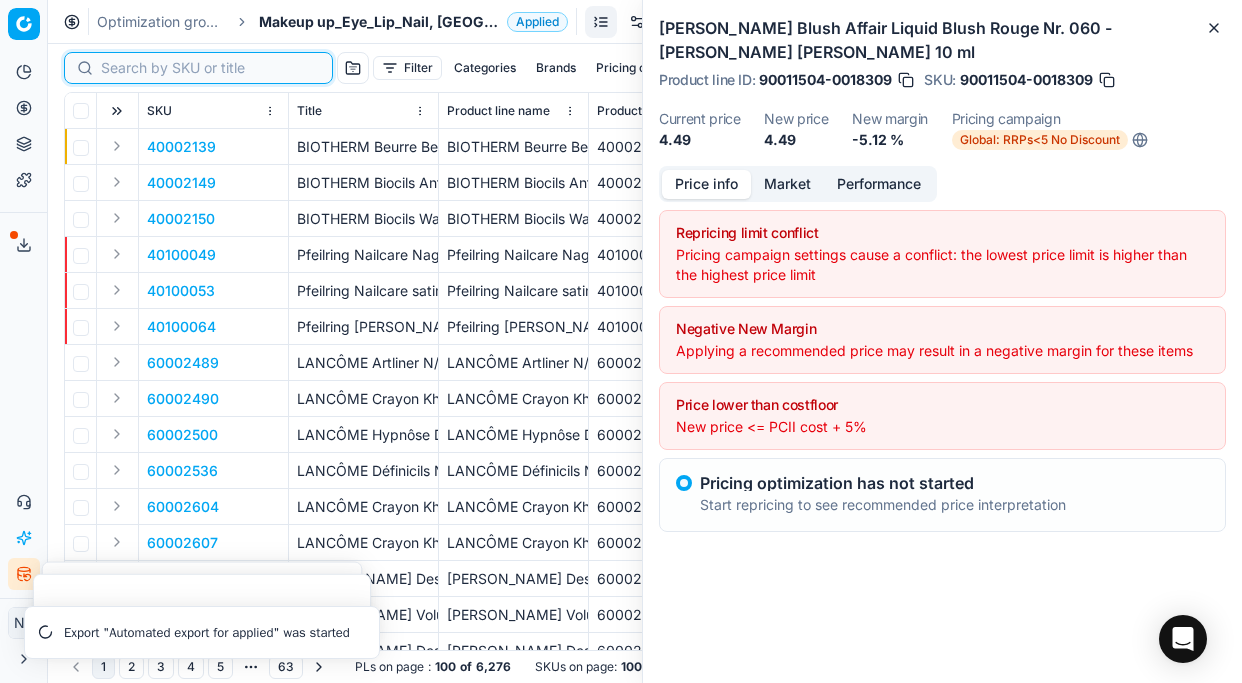 paste on "80052428-30-16" 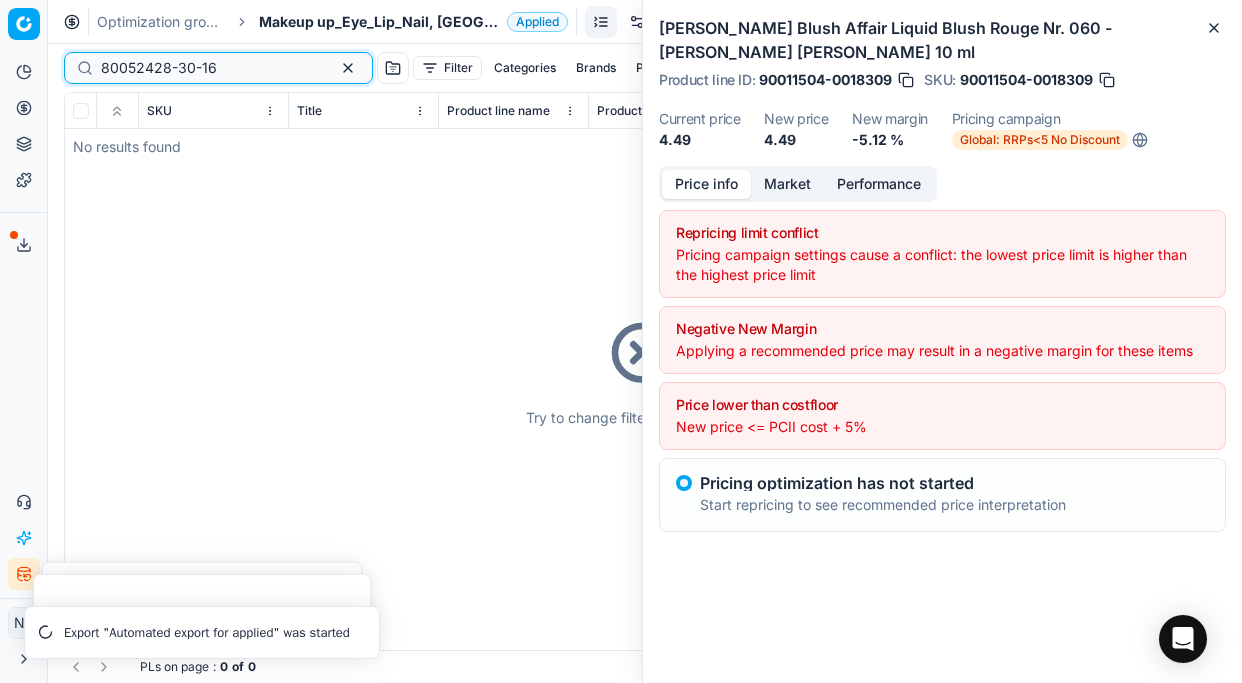 type on "80052428-30-16" 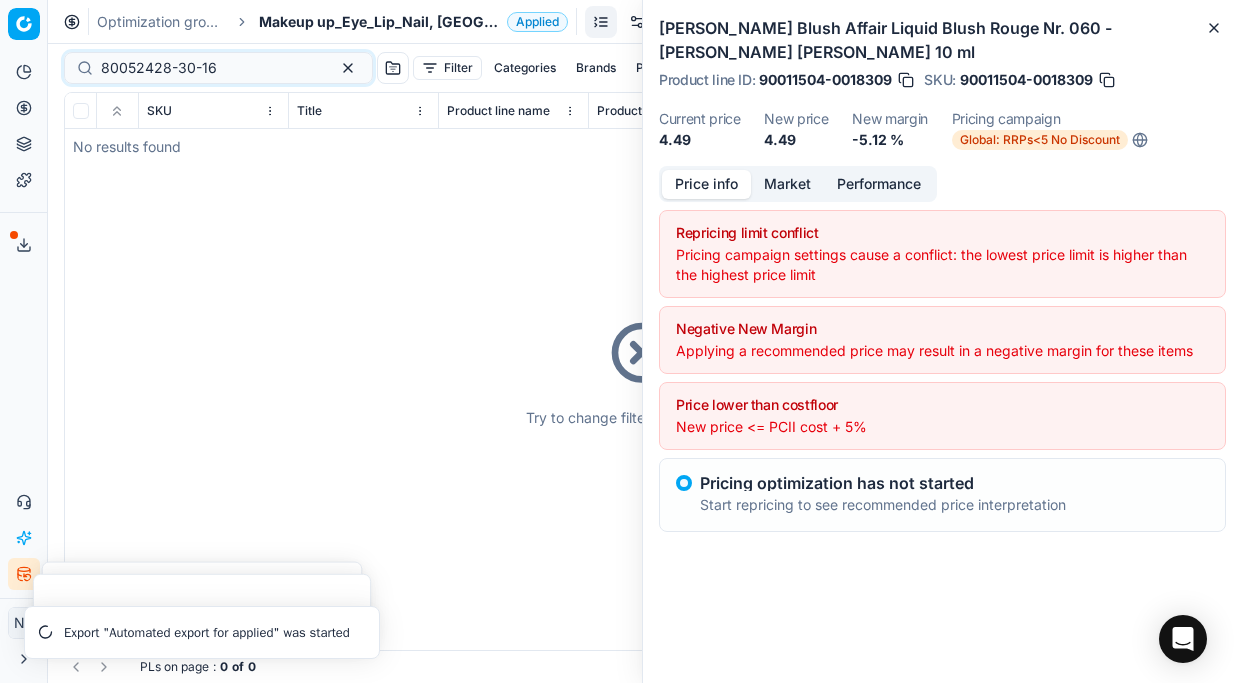 click on "Makeup up_Eye_Lip_Nail, [GEOGRAPHIC_DATA]" at bounding box center (379, 22) 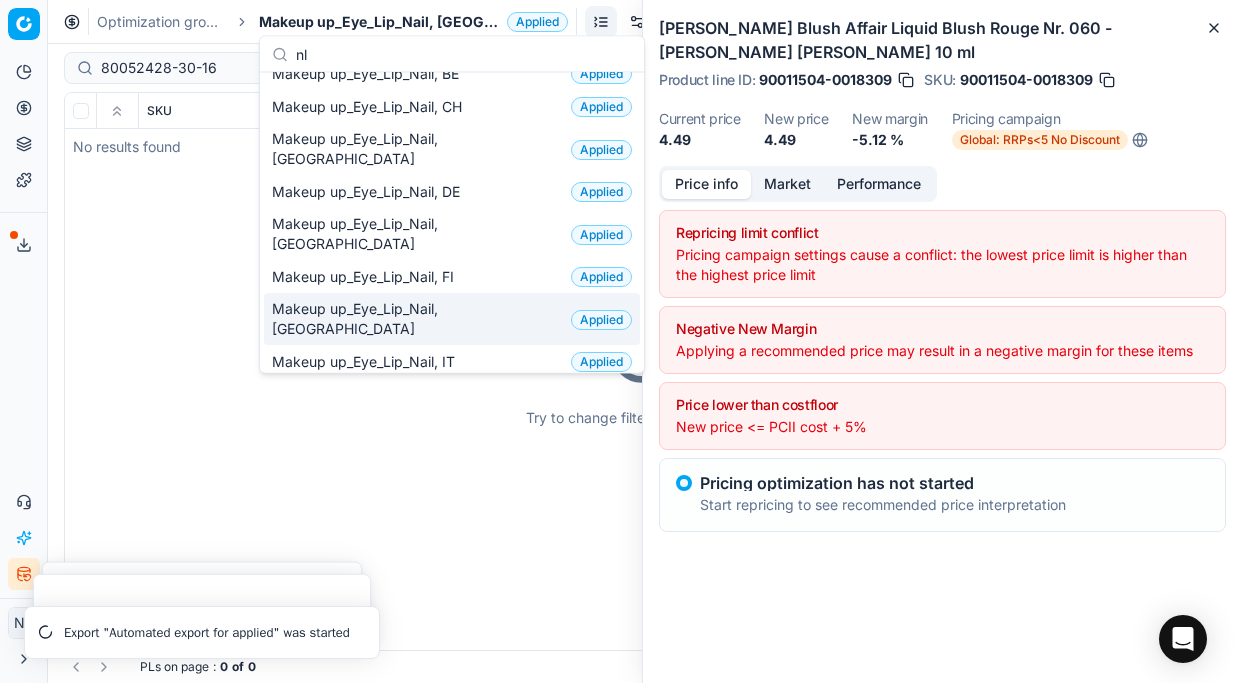 scroll, scrollTop: 0, scrollLeft: 0, axis: both 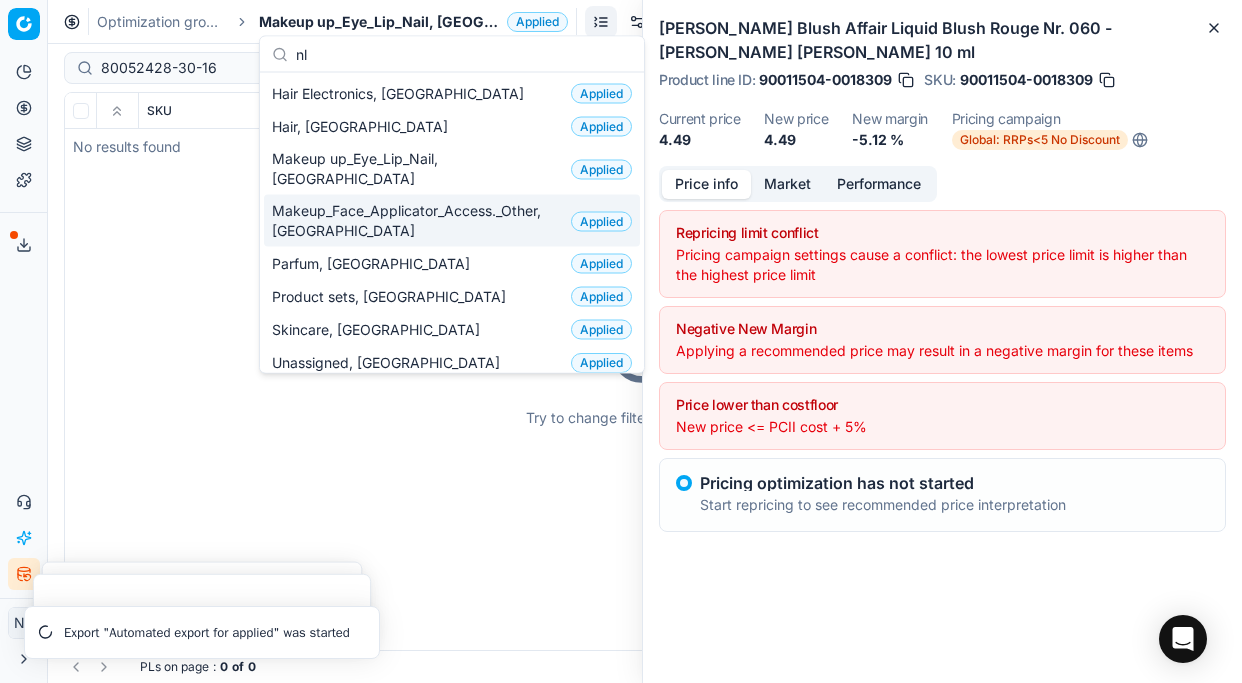 type on "nl" 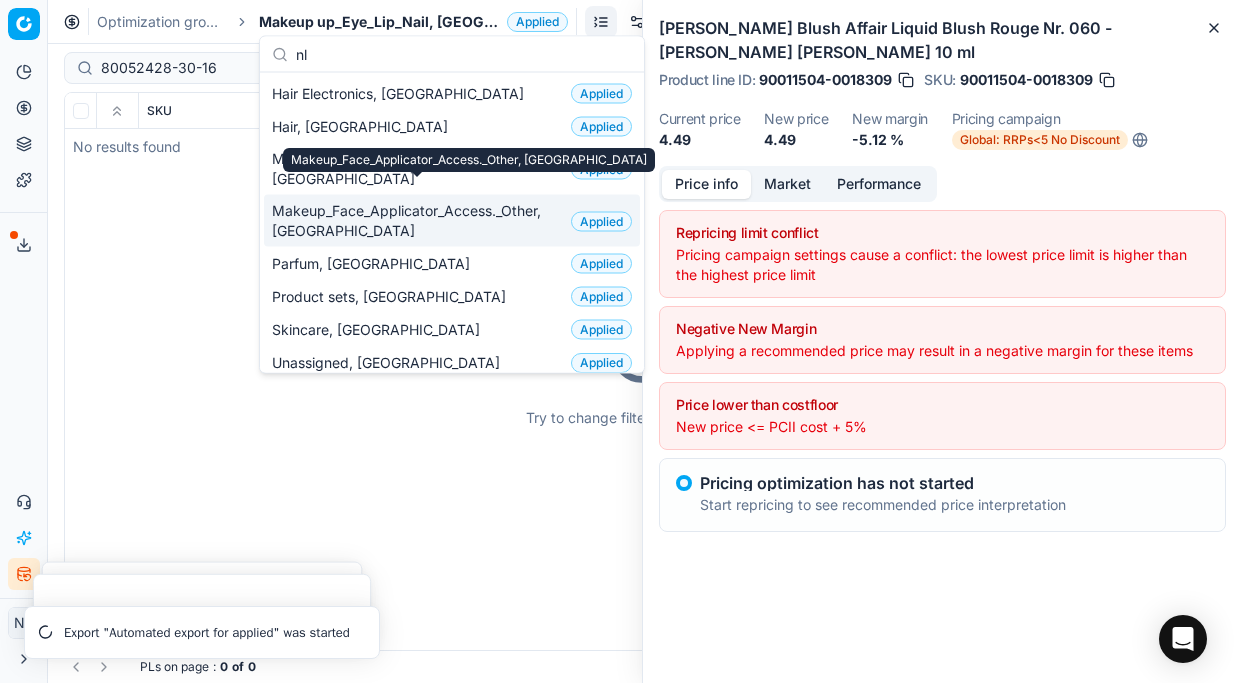 click on "Makeup_Face_Applicator_Access._Other, [GEOGRAPHIC_DATA]" at bounding box center [417, 221] 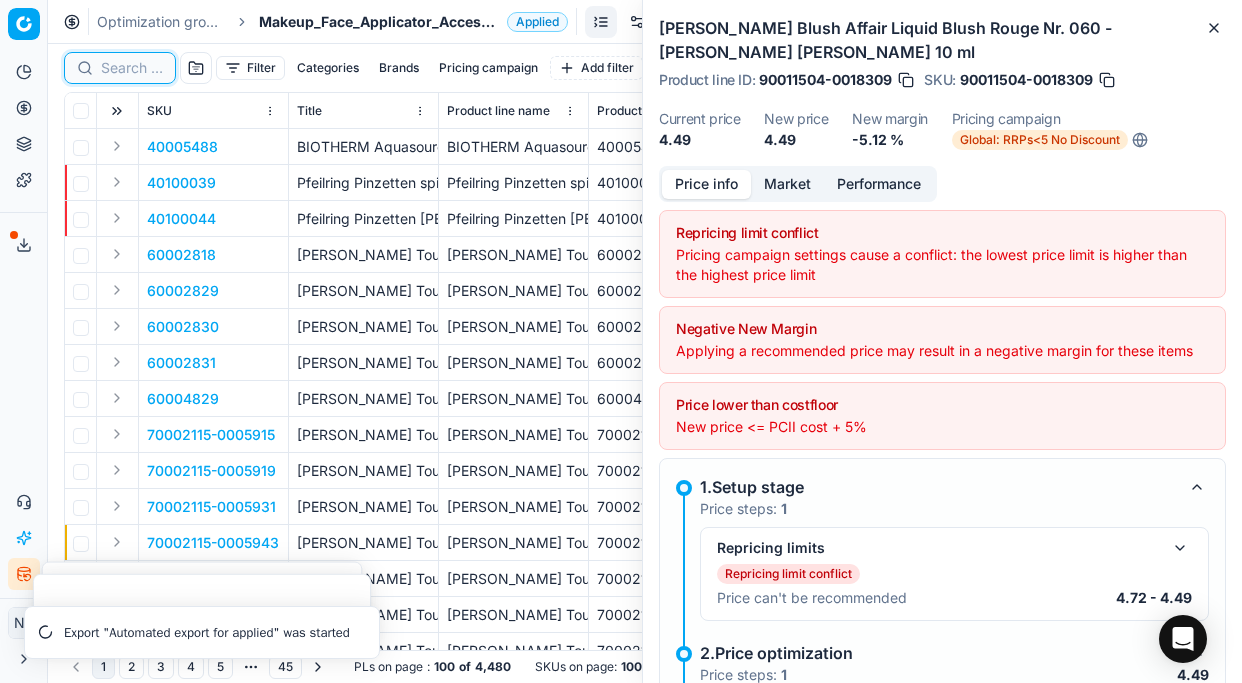 click at bounding box center [132, 68] 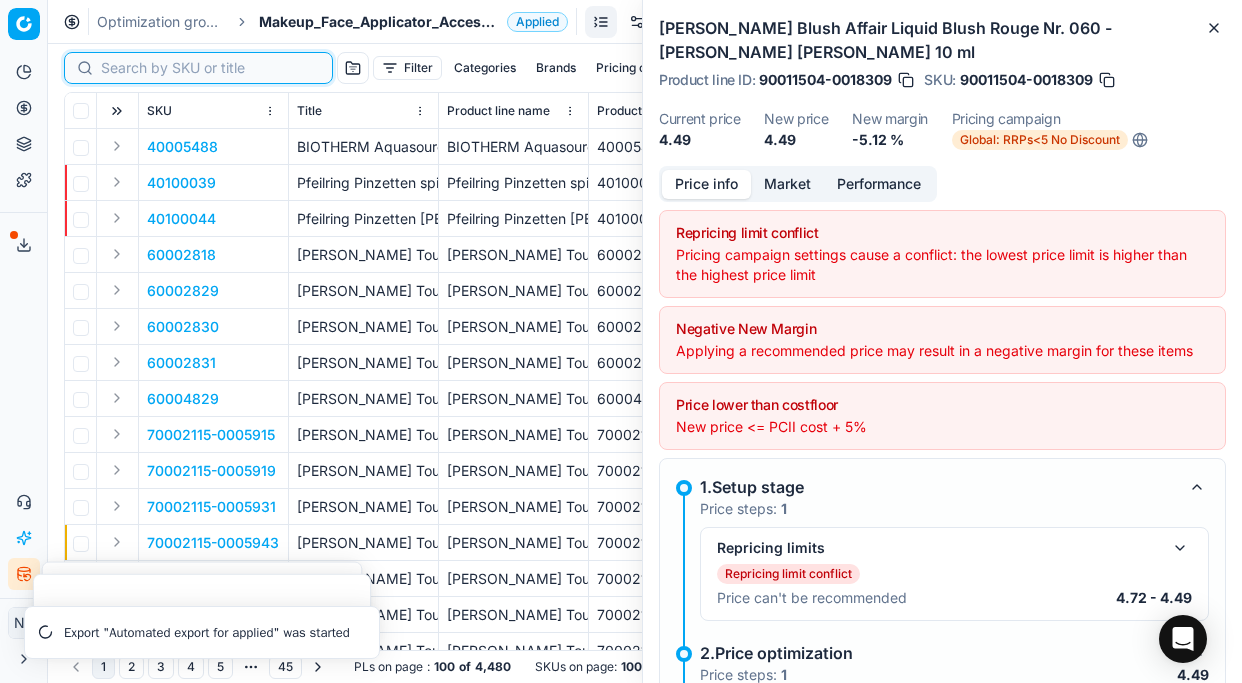 paste on "80052428-30-16" 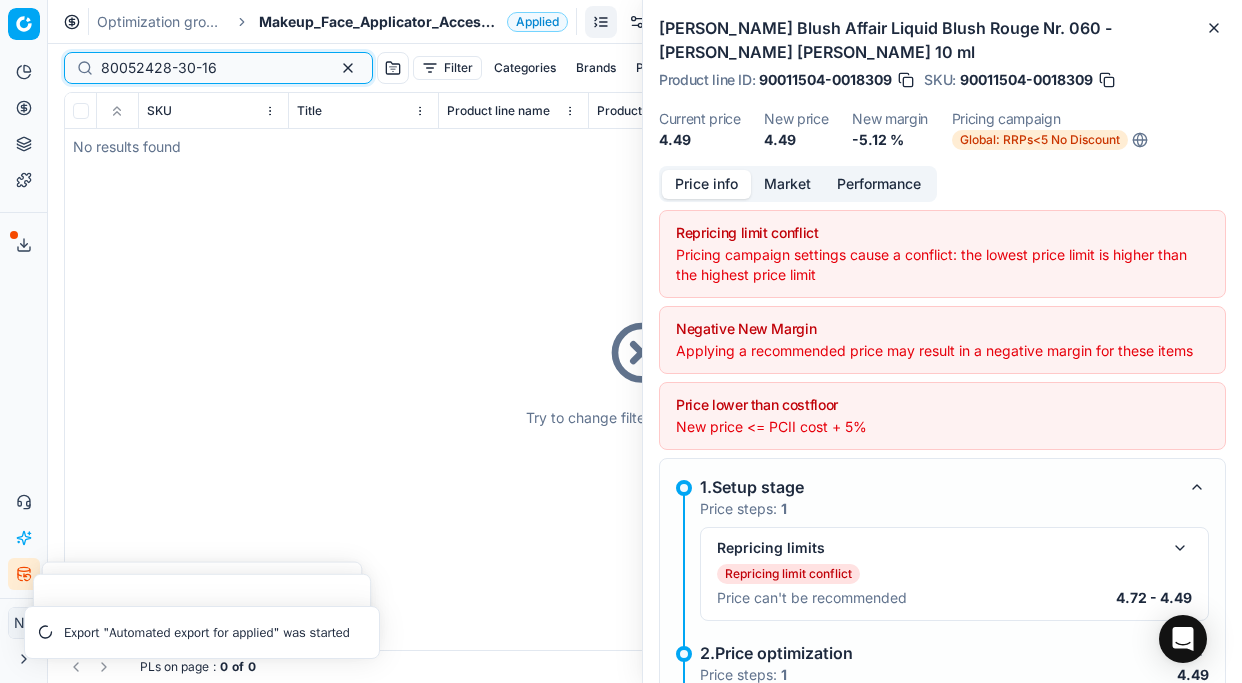 type on "80052428-30-16" 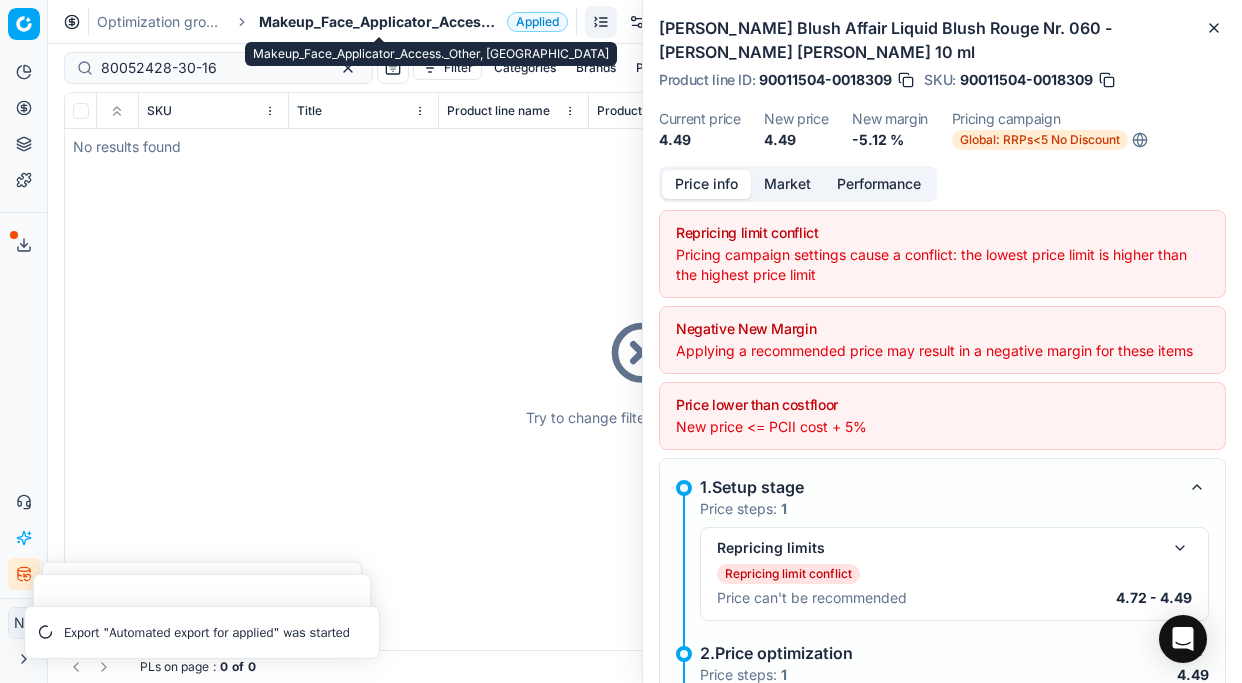 click on "Makeup_Face_Applicator_Access._Other, [GEOGRAPHIC_DATA]" at bounding box center (379, 22) 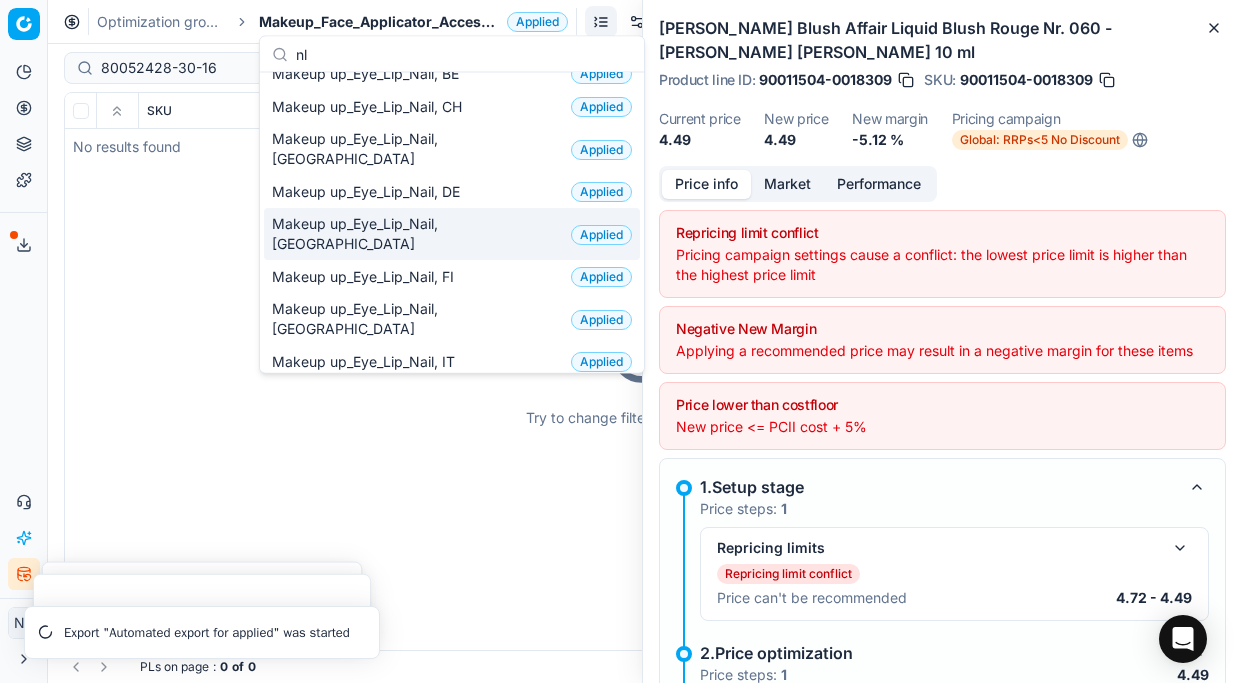scroll, scrollTop: 0, scrollLeft: 0, axis: both 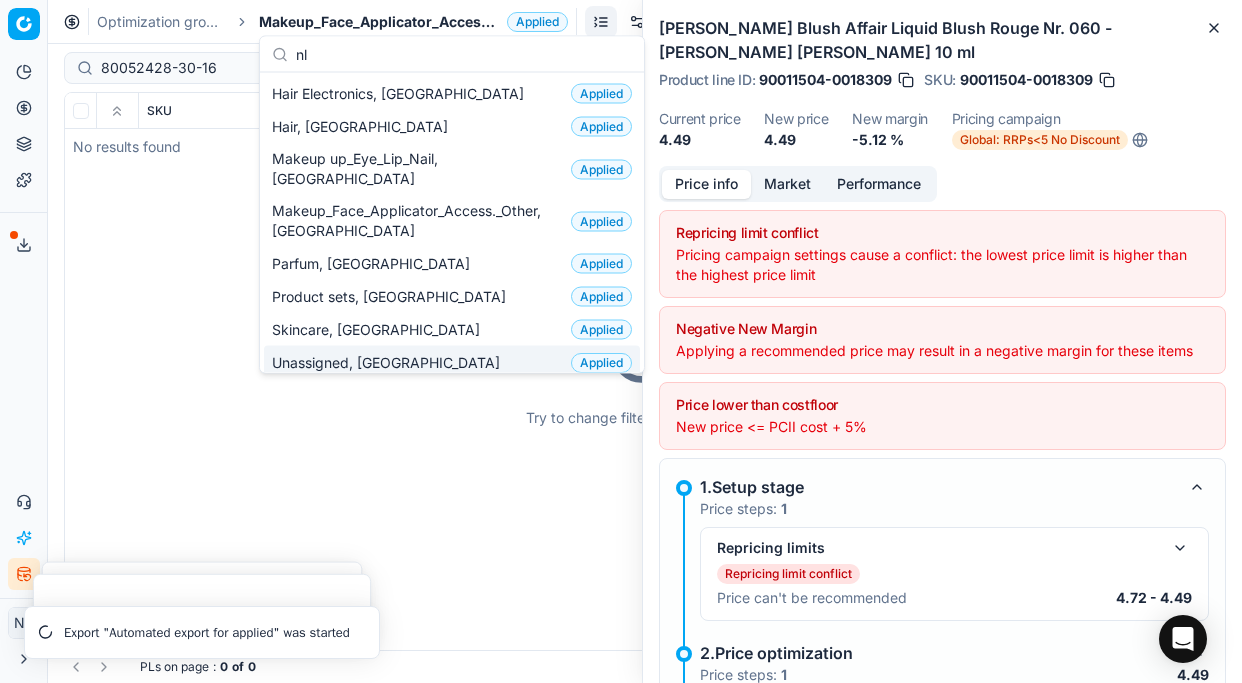 type on "nl" 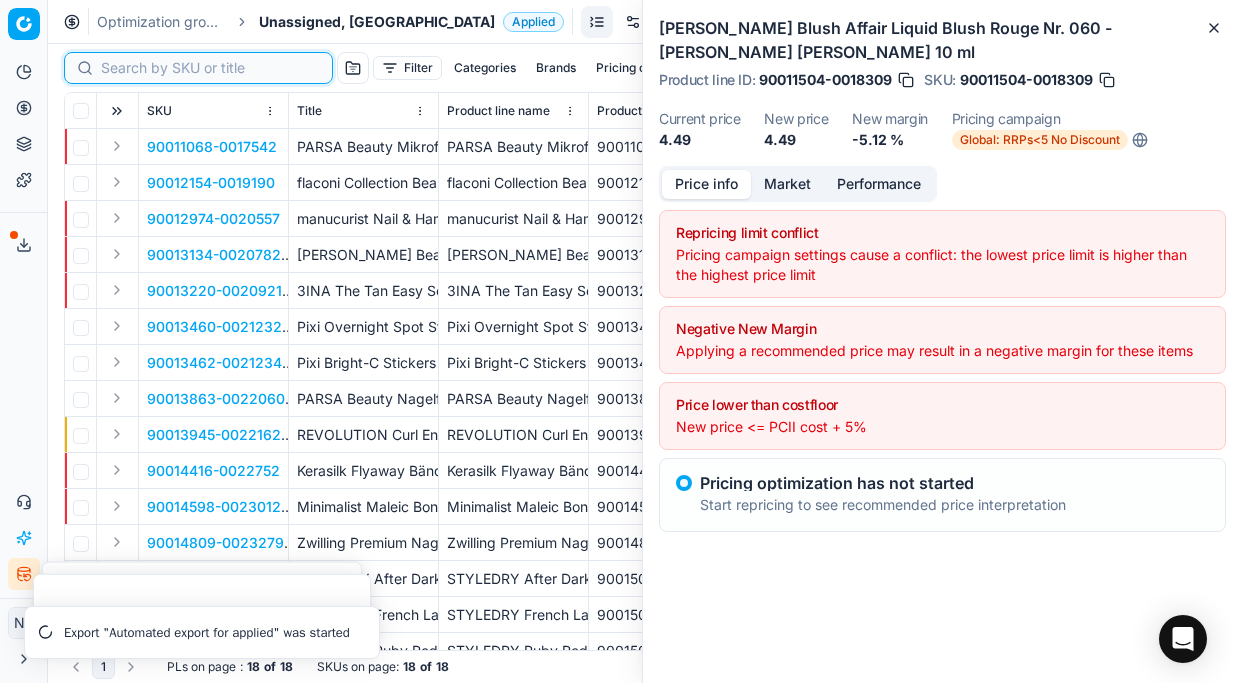 click at bounding box center [210, 68] 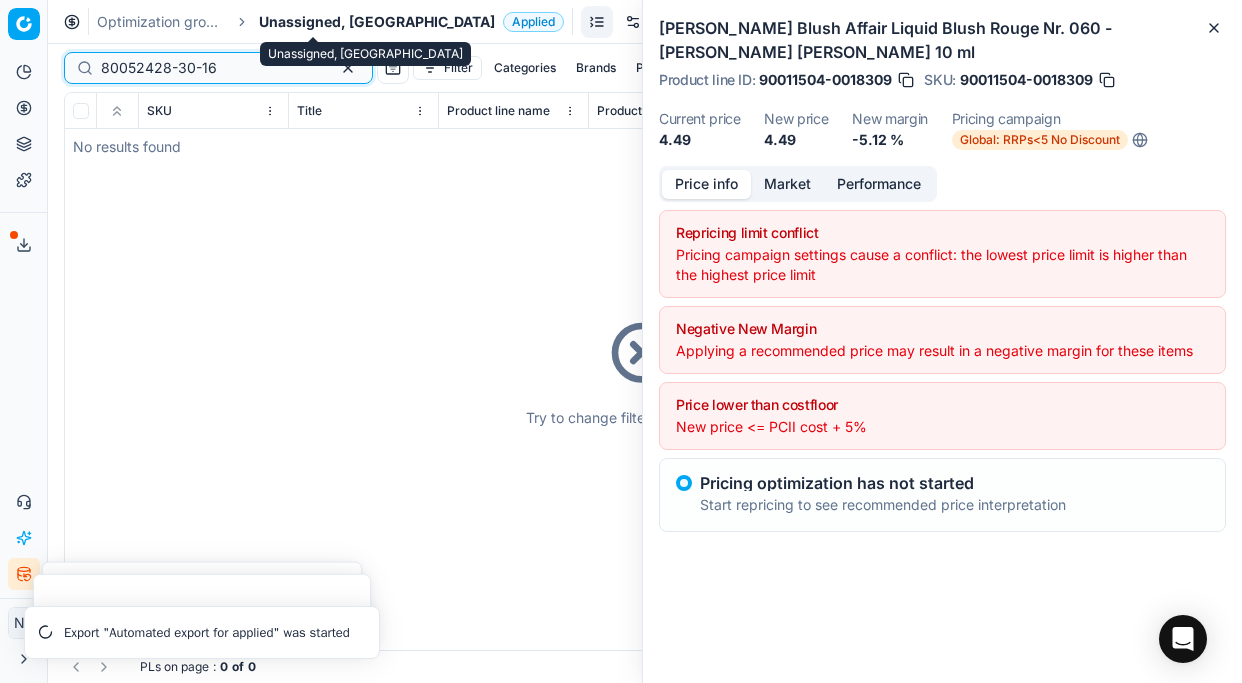 type on "80052428-30-16" 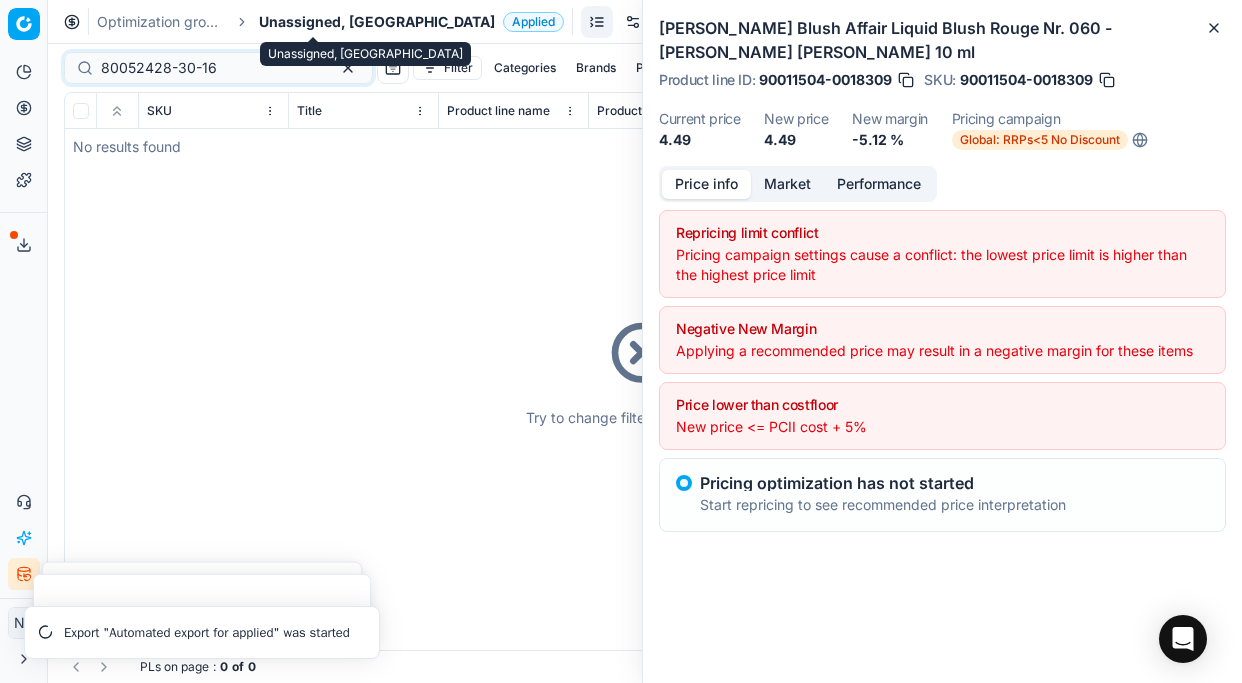 click on "Unassigned, [GEOGRAPHIC_DATA]" at bounding box center (377, 22) 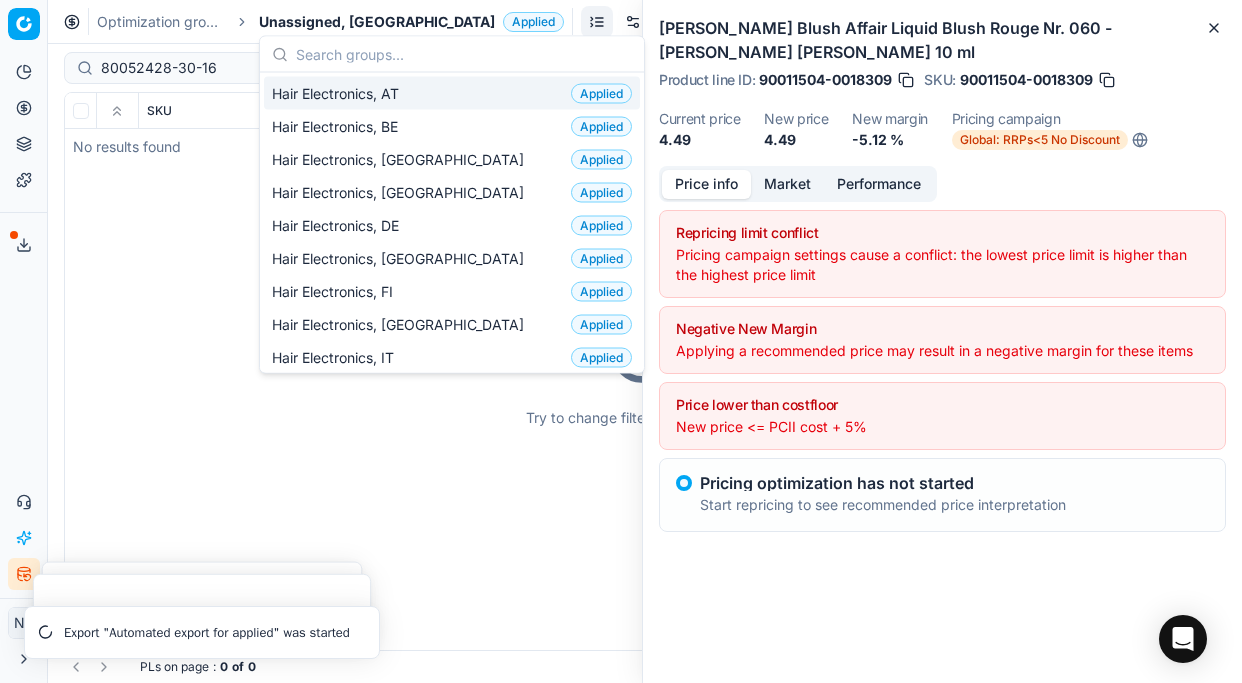 click on "Try to change filters or search query" at bounding box center [645, 371] 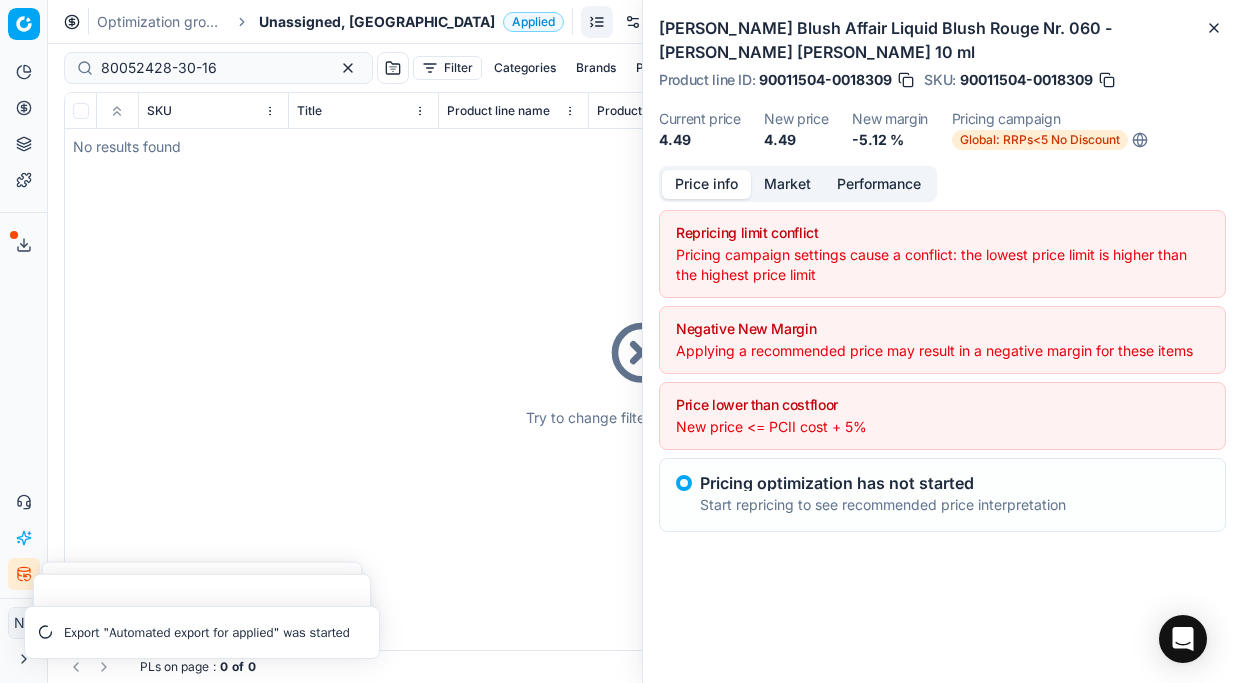 click on "Unassigned, [GEOGRAPHIC_DATA]" at bounding box center [377, 22] 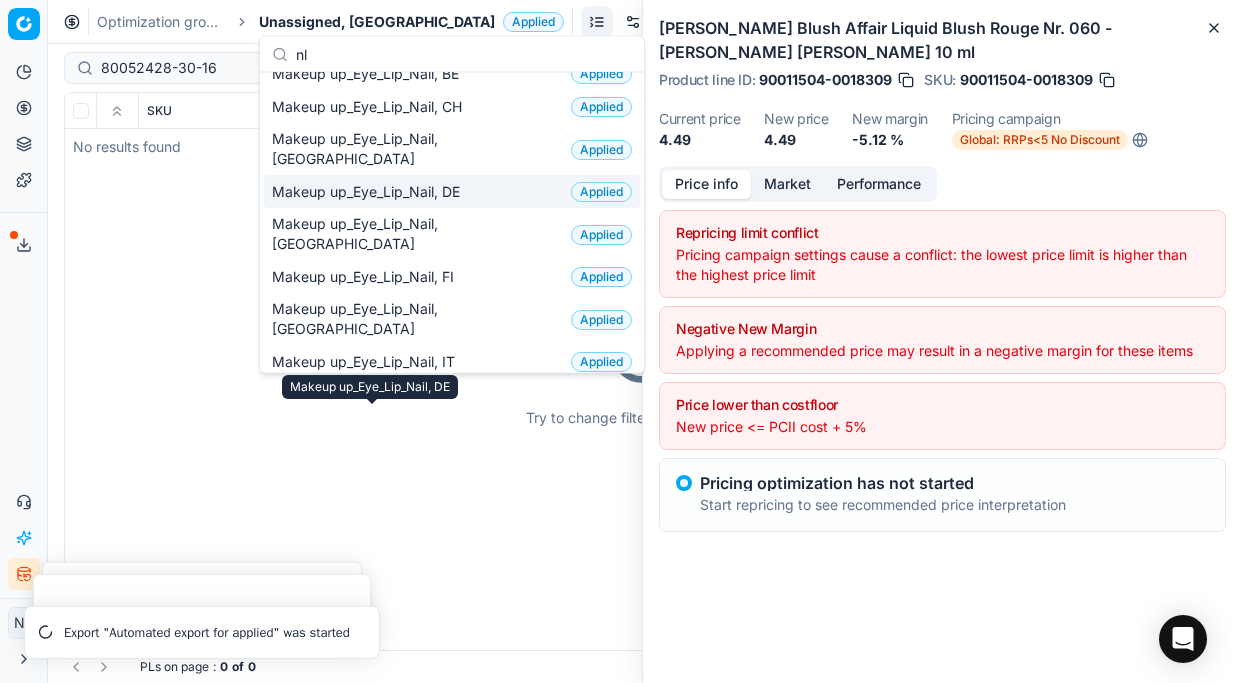 scroll, scrollTop: 0, scrollLeft: 0, axis: both 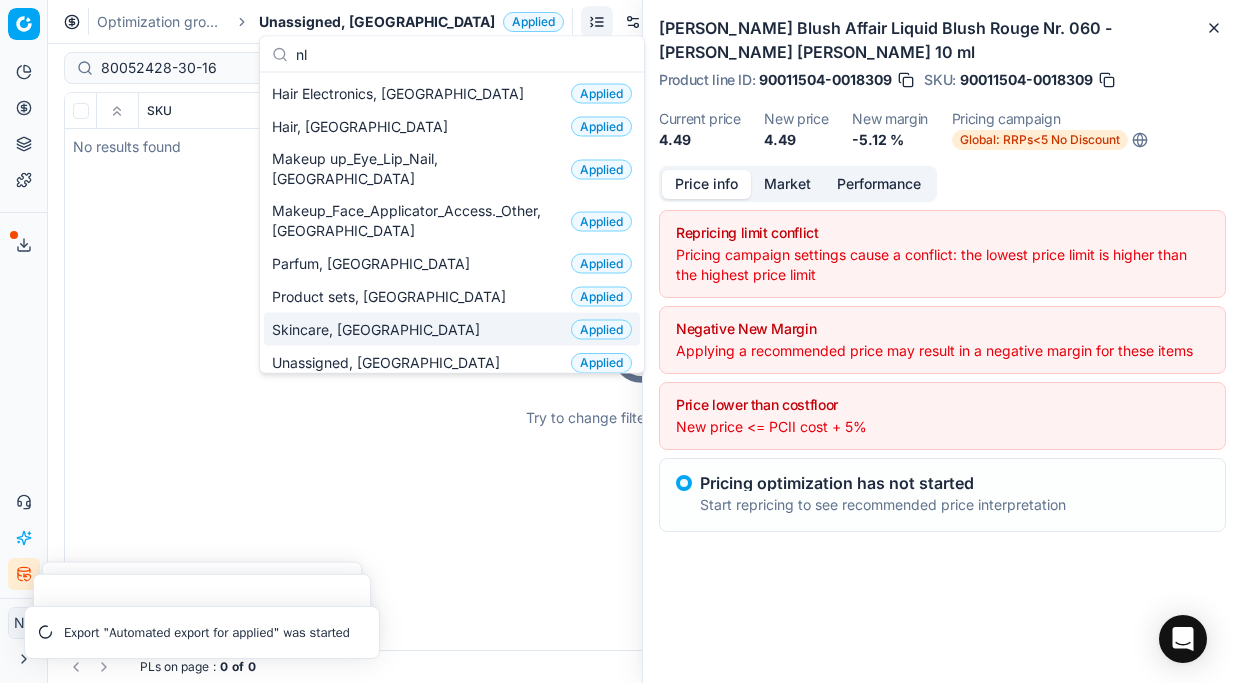 type on "nl" 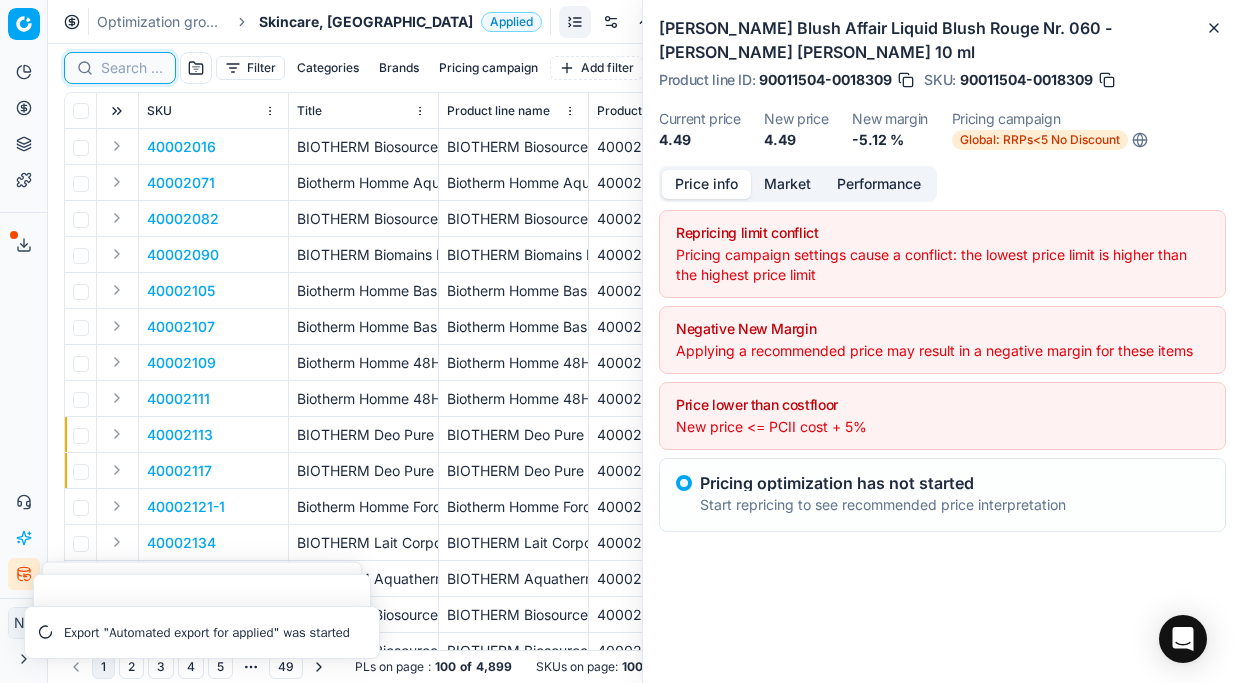 click at bounding box center (132, 68) 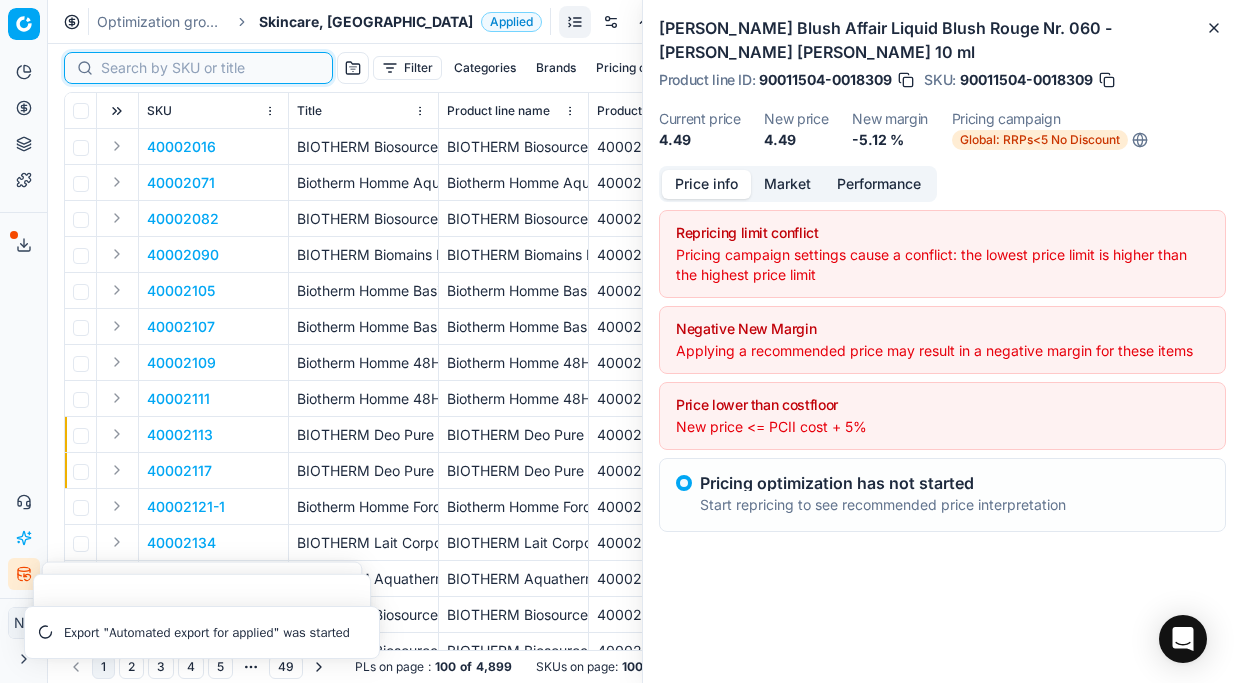 paste on "80052428-30-16" 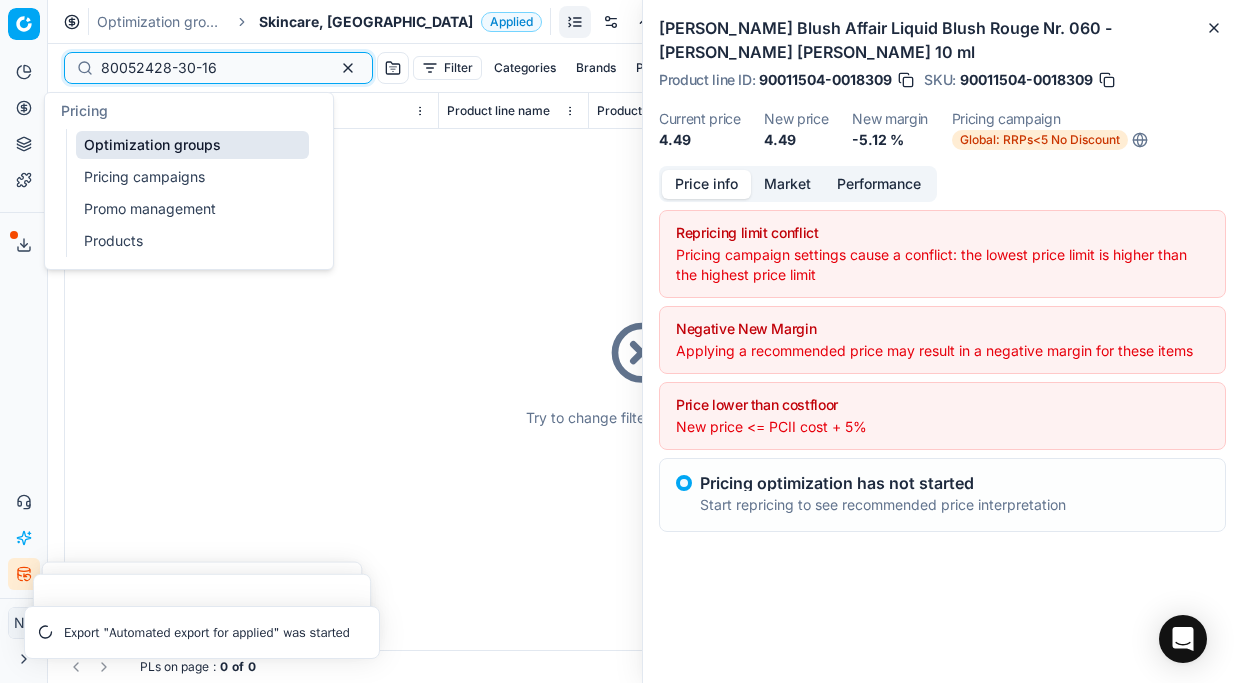 type on "80052428-30-16" 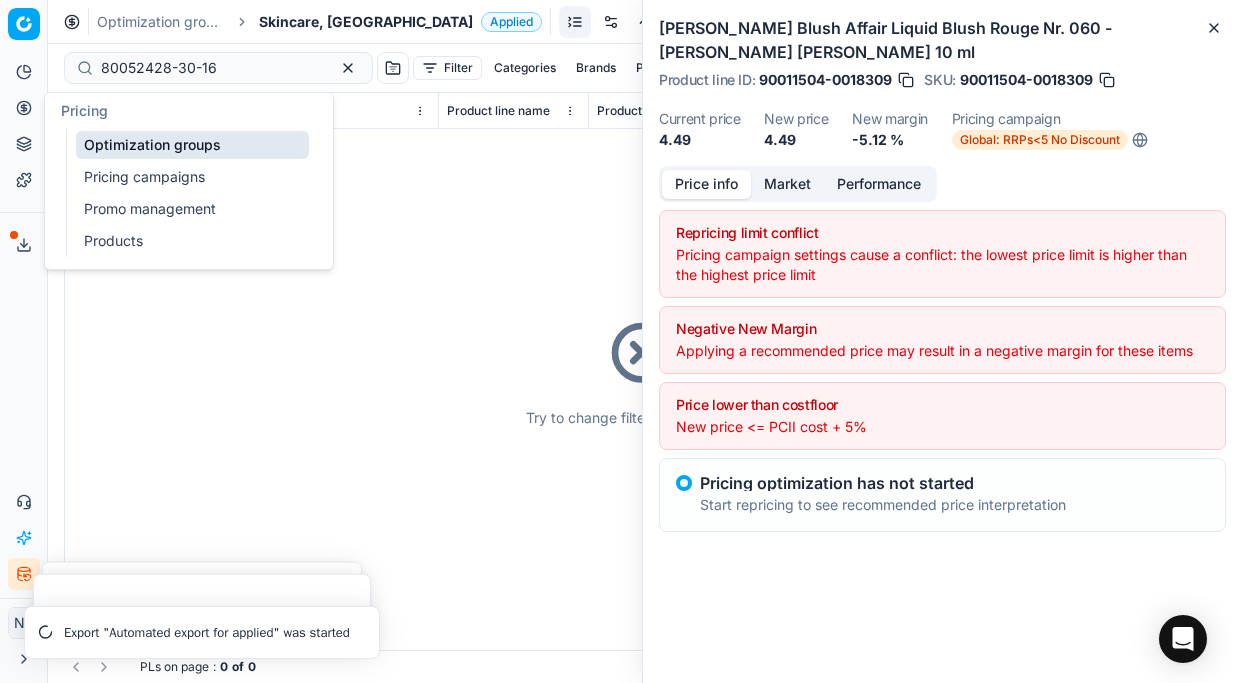 click on "Products" at bounding box center (192, 241) 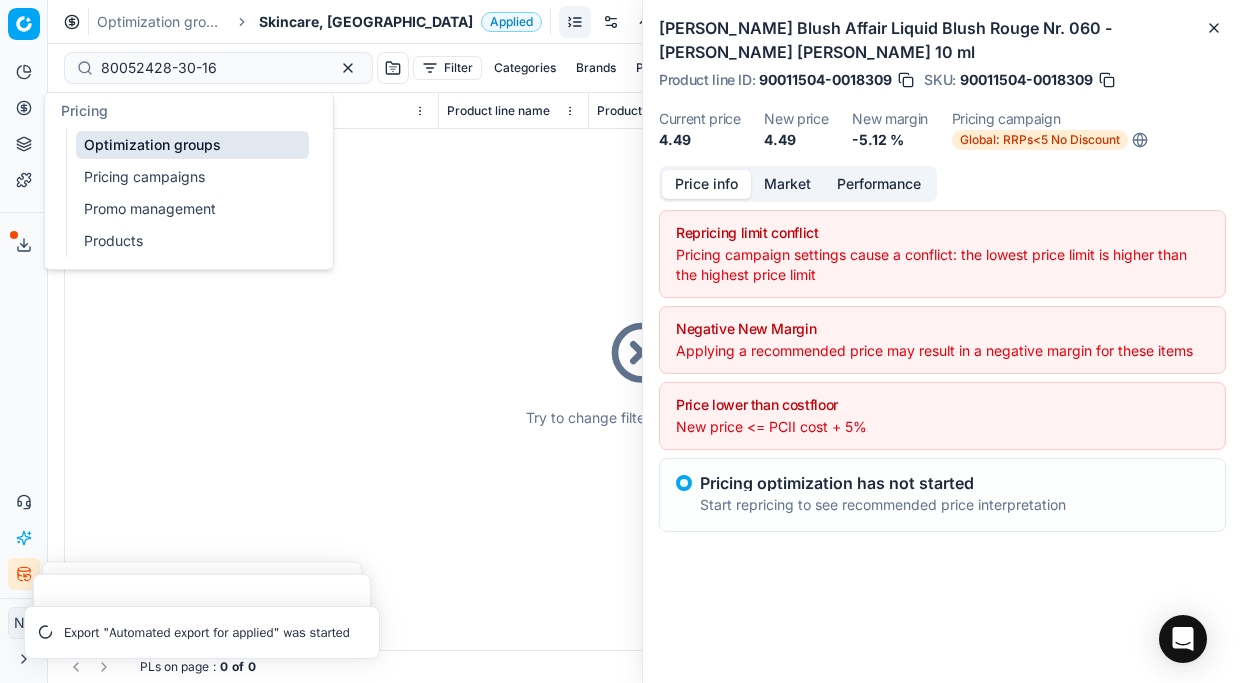 type 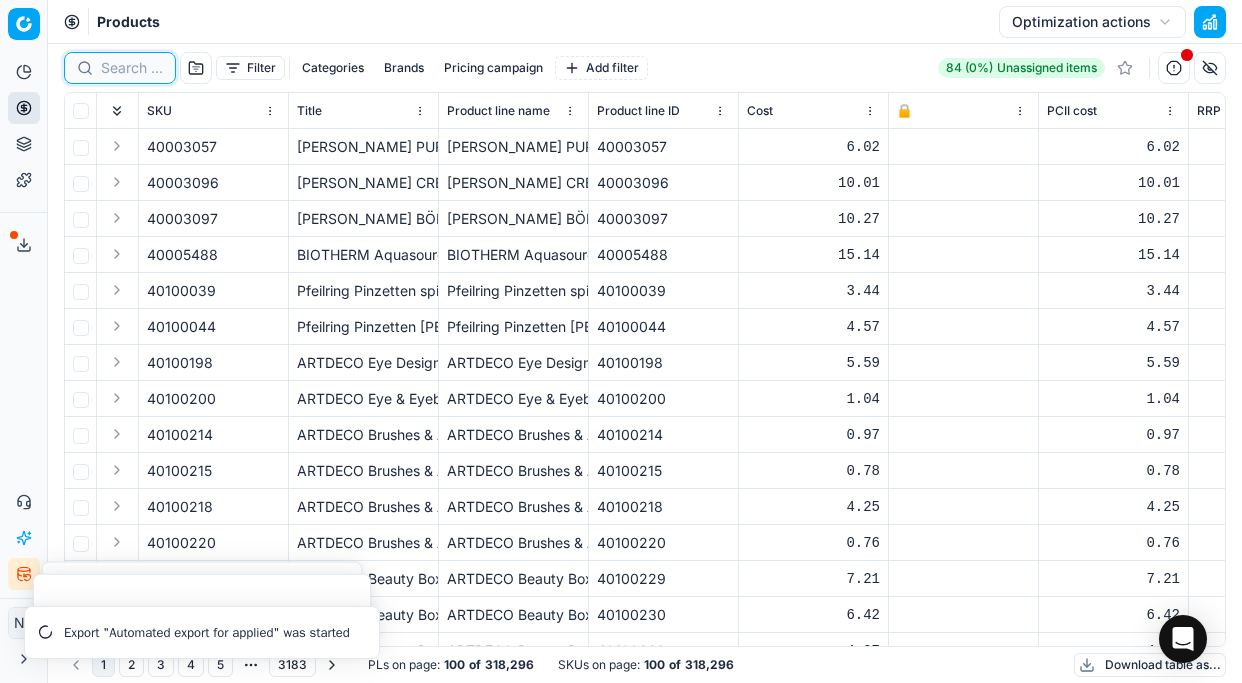 click at bounding box center (132, 68) 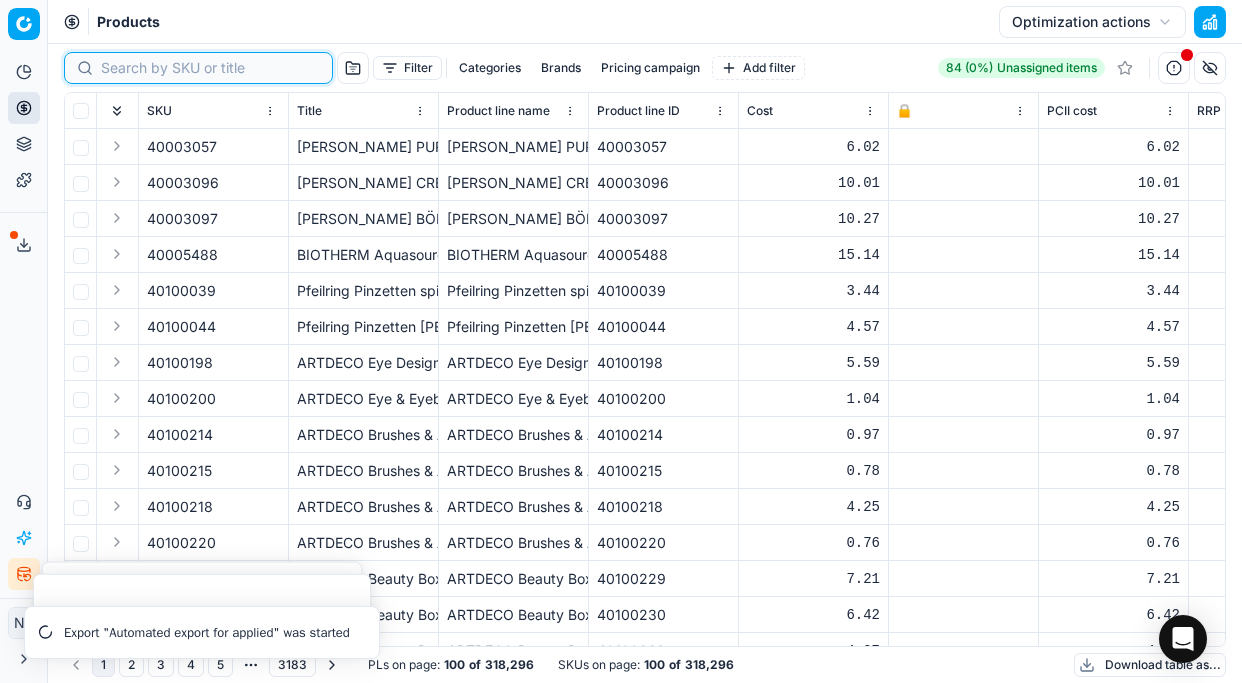paste on "80052428-30-16" 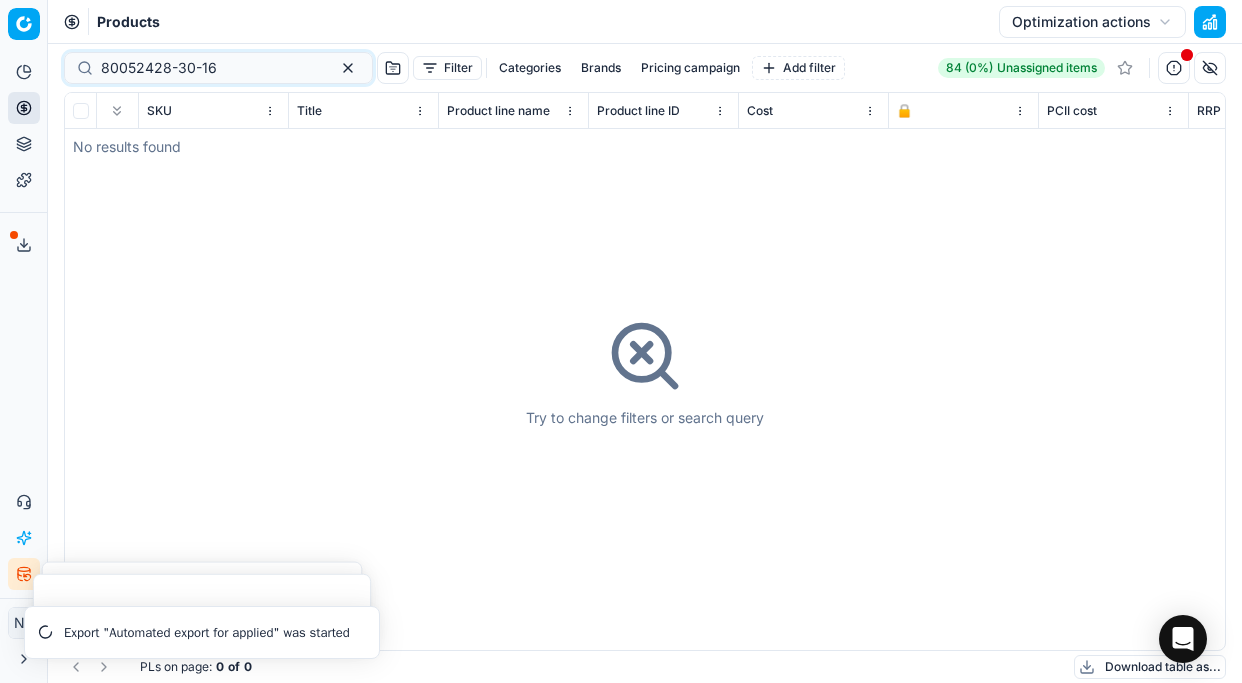 click on "Try to change filters or search query" at bounding box center [645, 371] 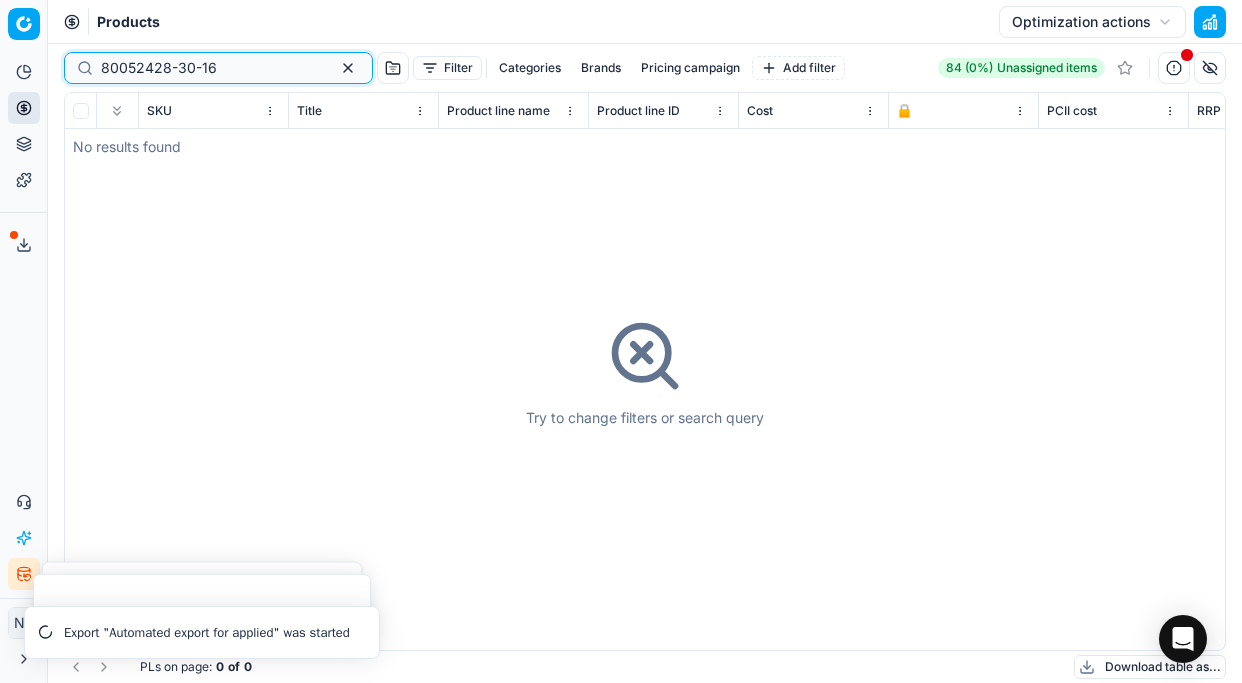 click on "80052428-30-16" at bounding box center (210, 68) 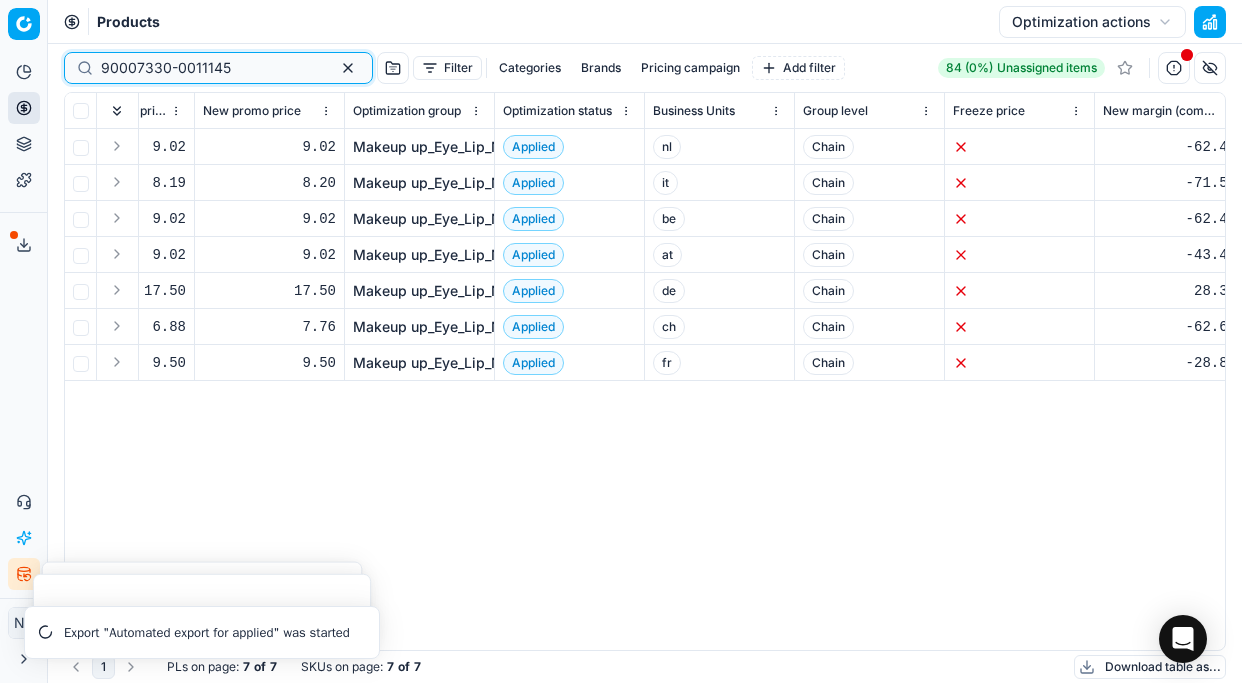 scroll, scrollTop: 0, scrollLeft: 2647, axis: horizontal 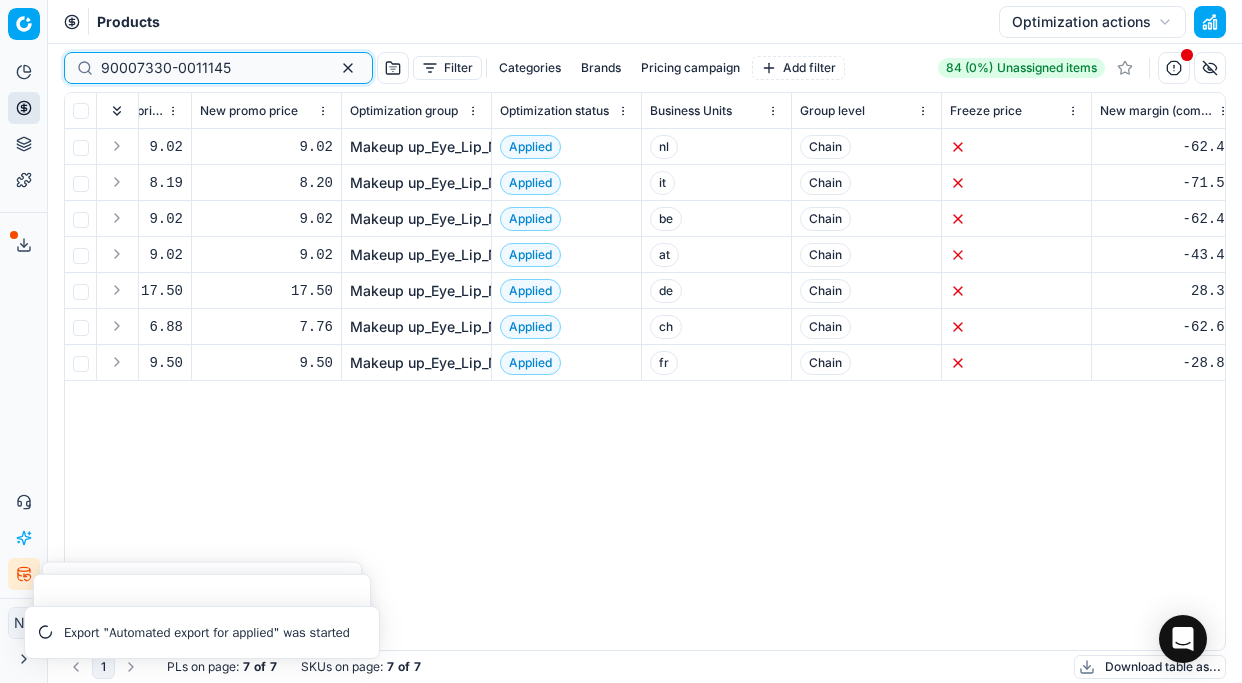type on "90007330-0011145" 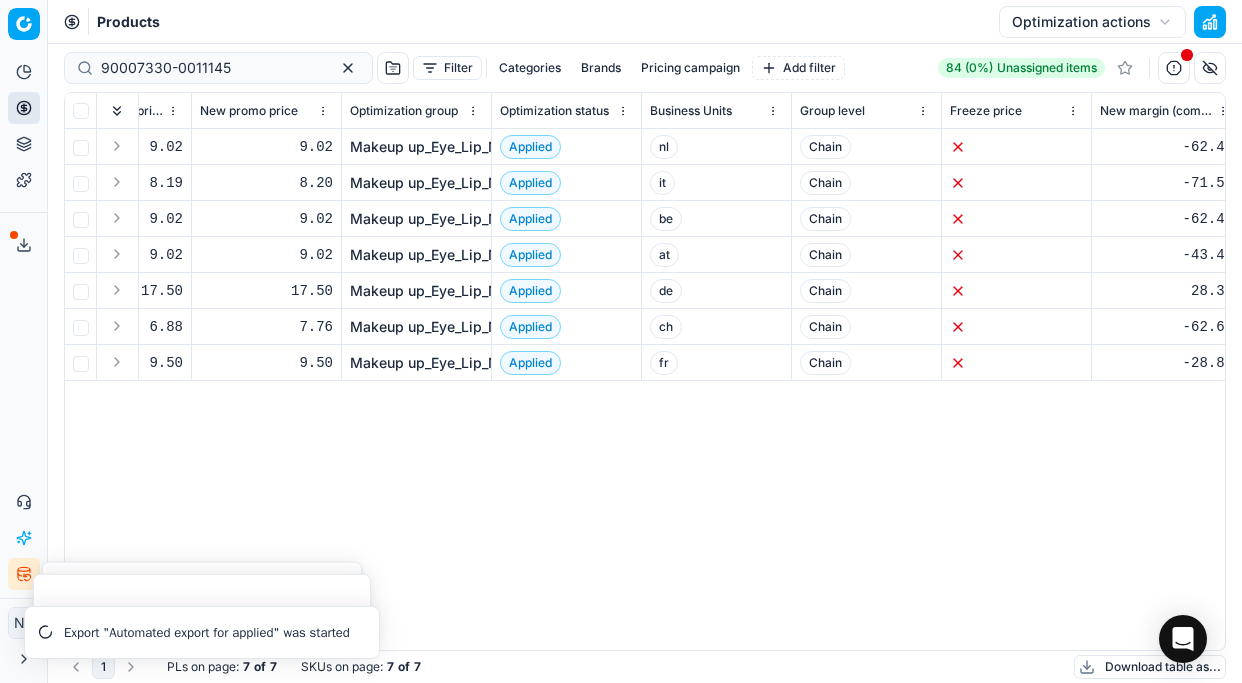click on "Makeup up_Eye_Lip_Nail, [GEOGRAPHIC_DATA]" at bounding box center (507, 147) 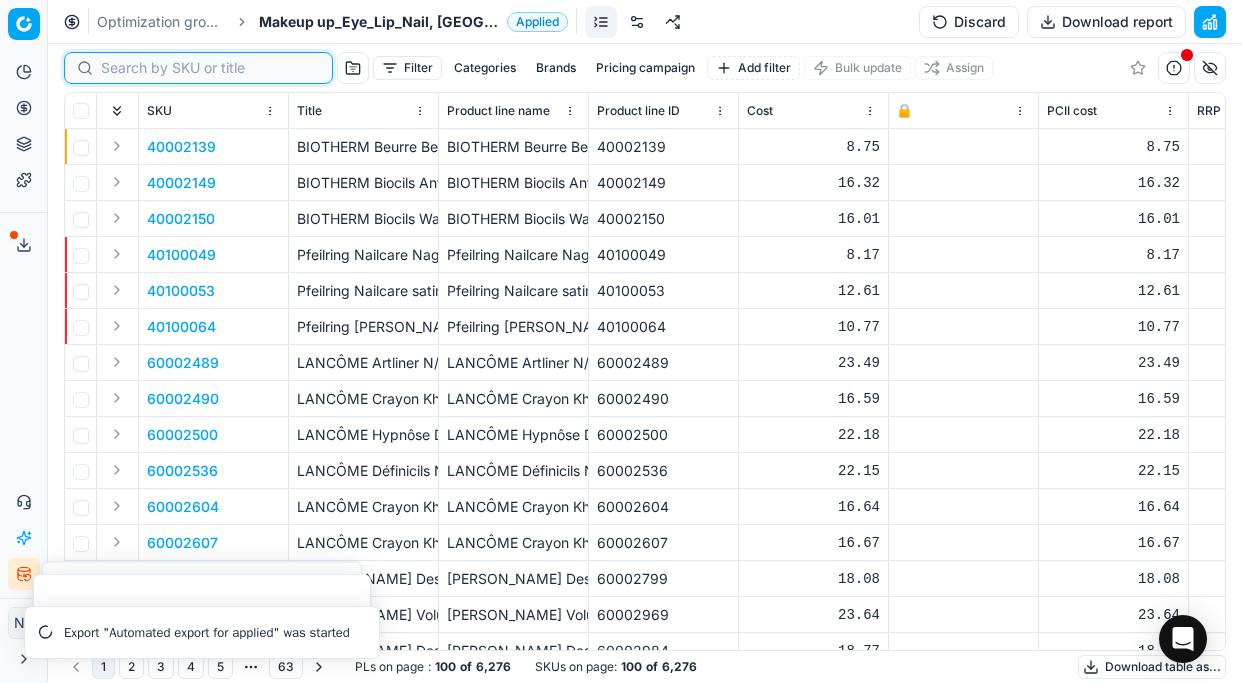click at bounding box center (210, 68) 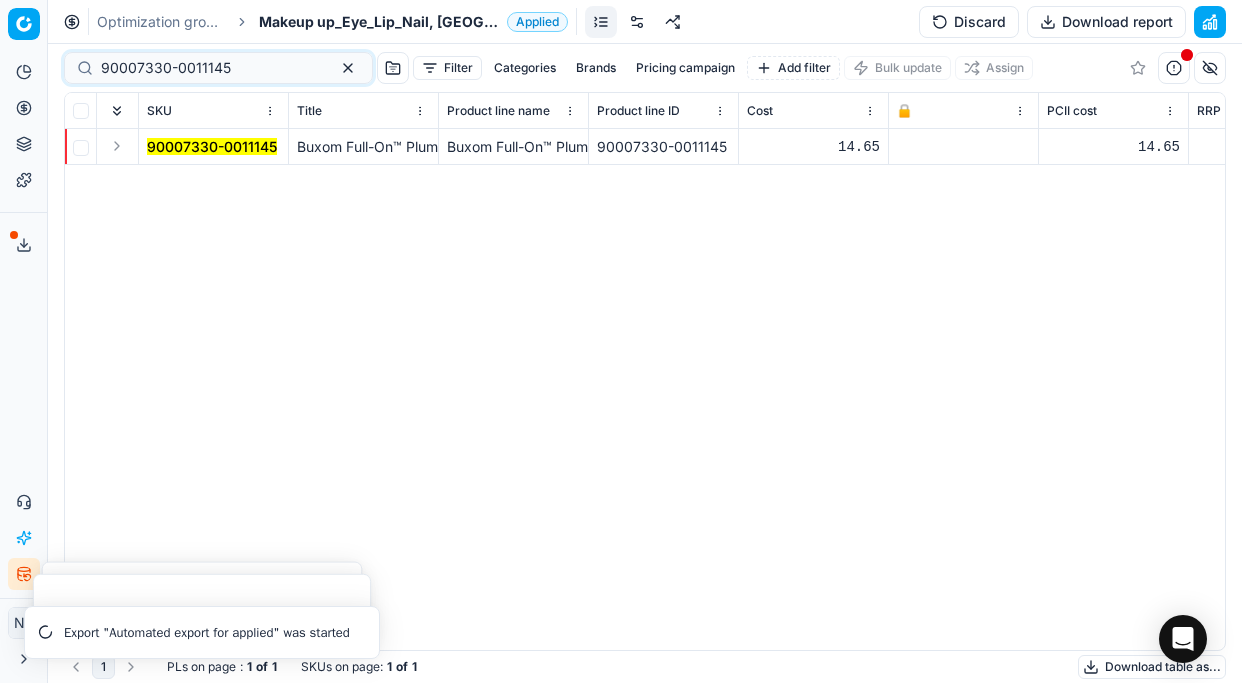 click at bounding box center (117, 146) 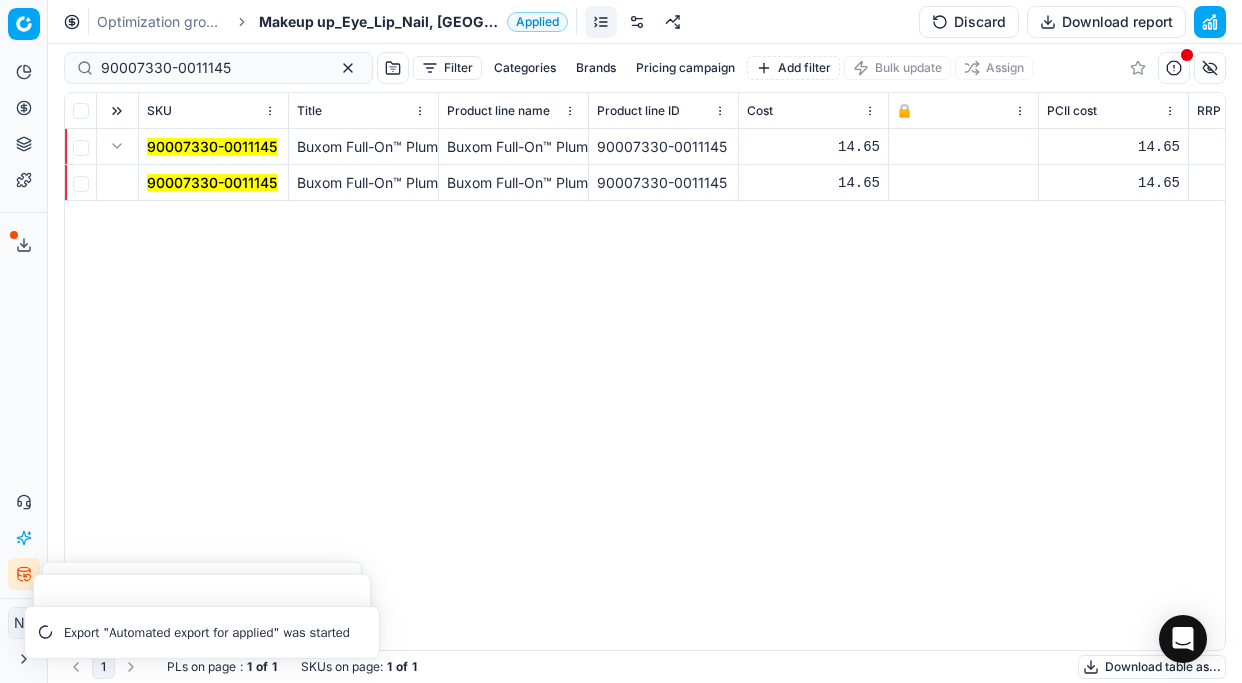 click on "90007330-0011145" at bounding box center [212, 182] 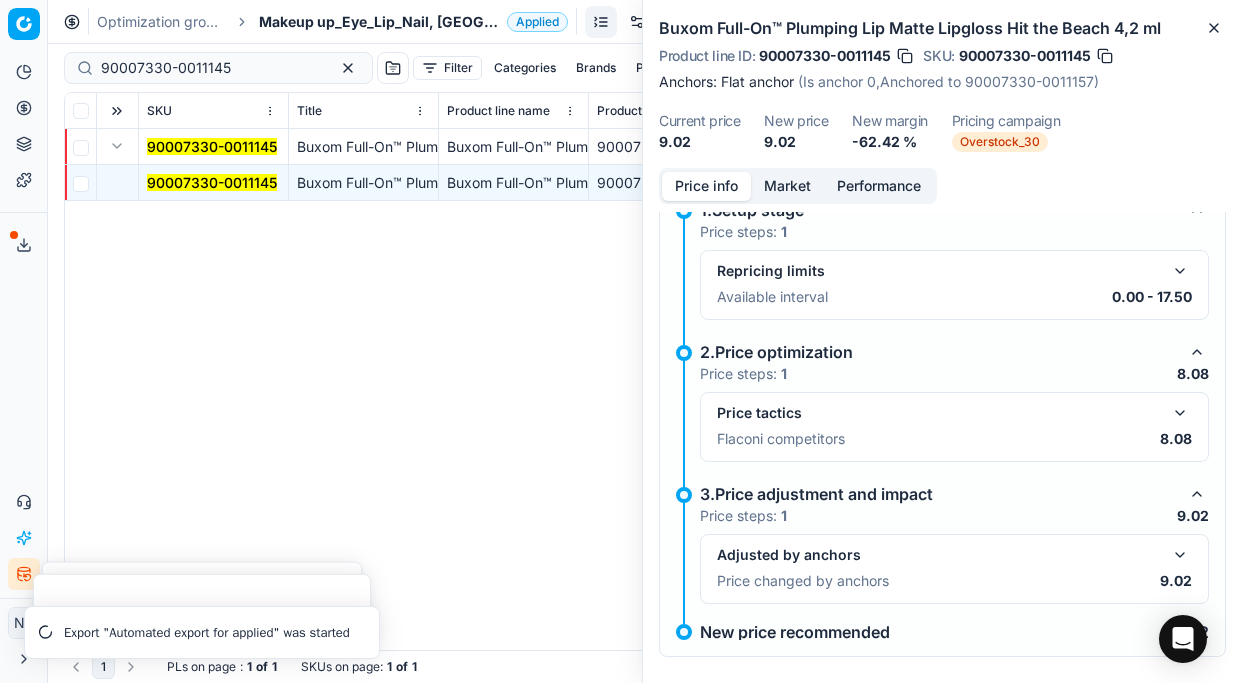 scroll, scrollTop: 225, scrollLeft: 0, axis: vertical 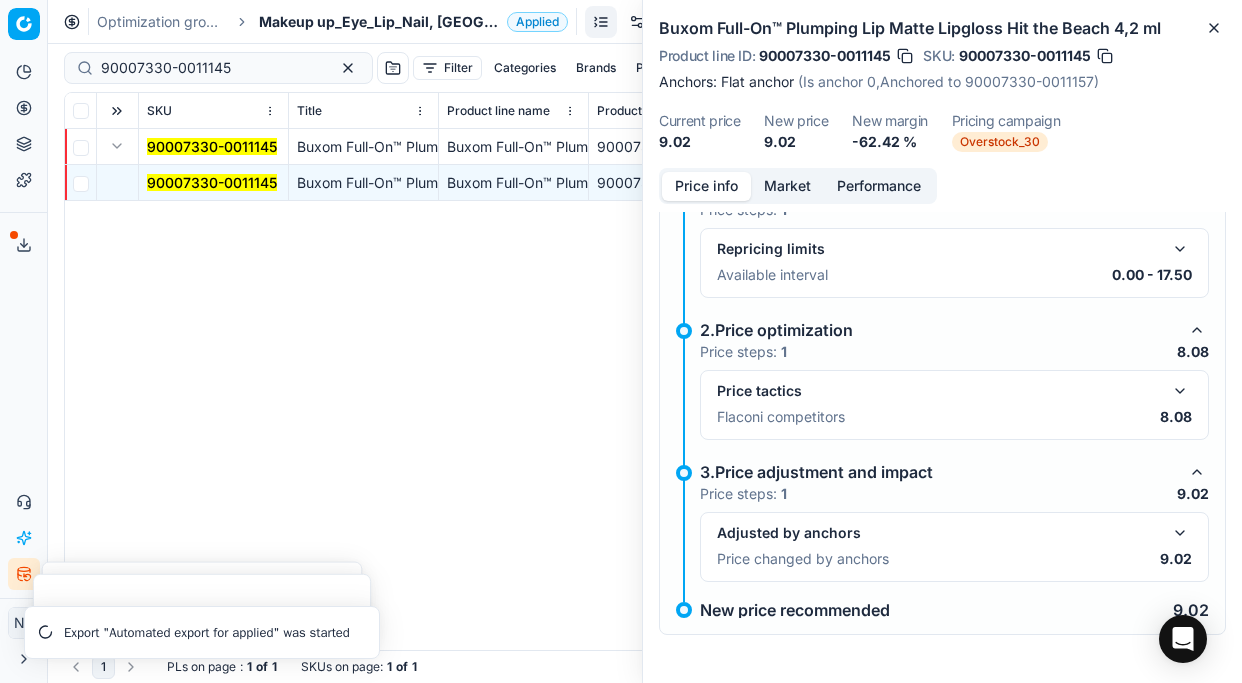 click at bounding box center (1180, 391) 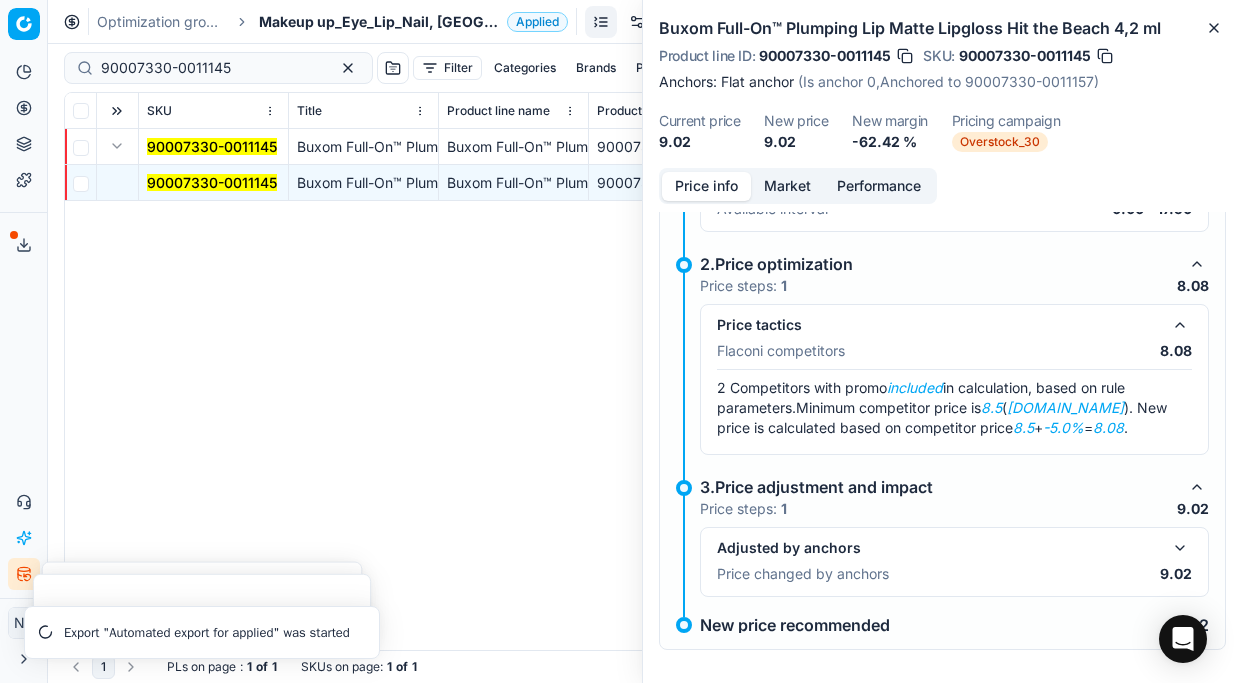 scroll, scrollTop: 306, scrollLeft: 0, axis: vertical 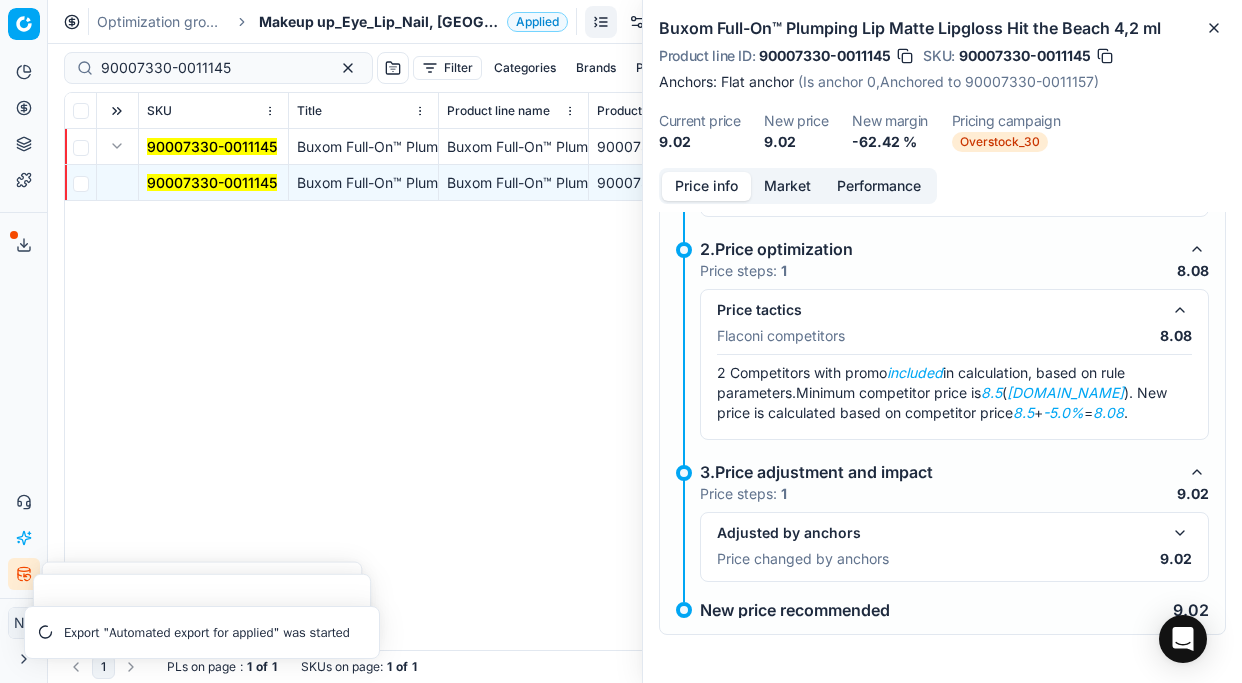 click on "Market" at bounding box center (787, 186) 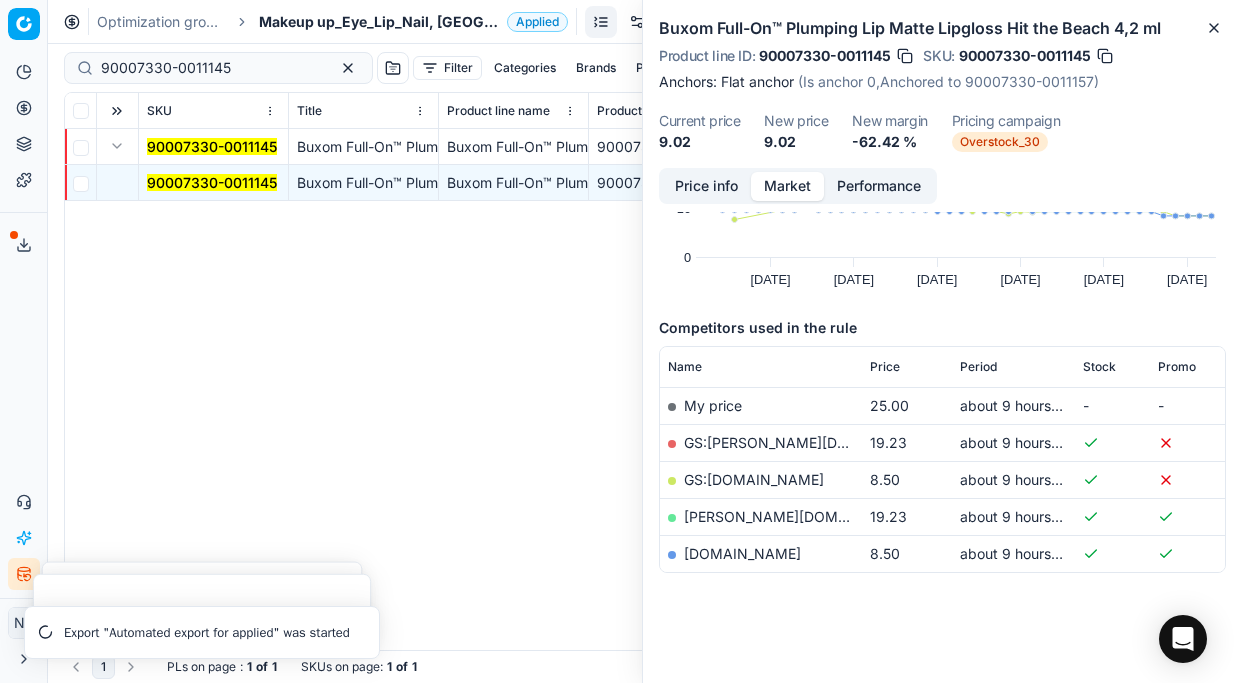 scroll, scrollTop: 152, scrollLeft: 0, axis: vertical 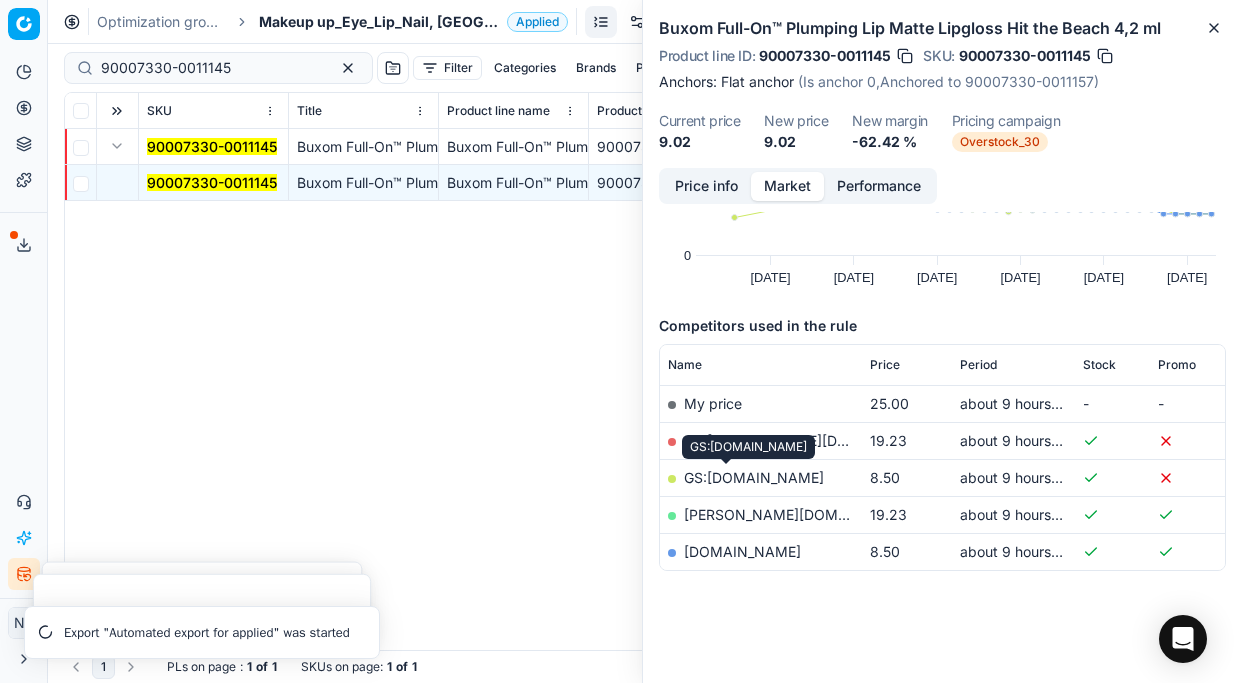 click on "GS:[DOMAIN_NAME]" at bounding box center [754, 477] 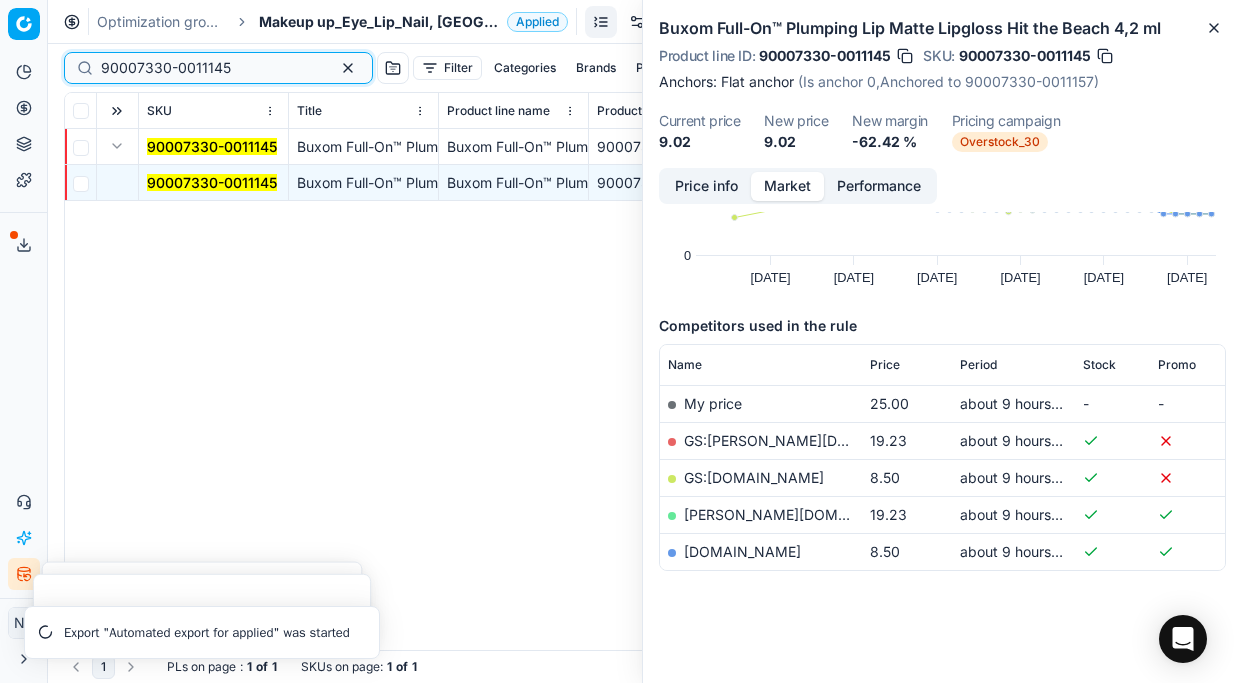 click on "90007330-0011145" at bounding box center (210, 68) 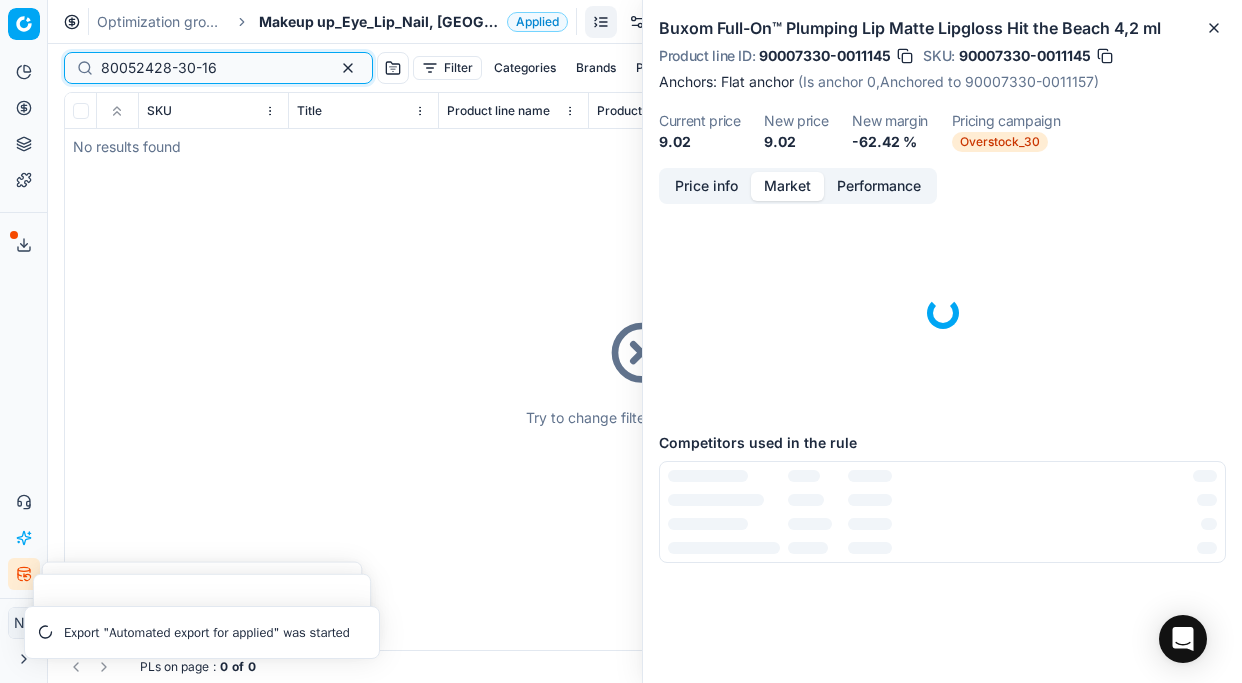 scroll, scrollTop: 0, scrollLeft: 0, axis: both 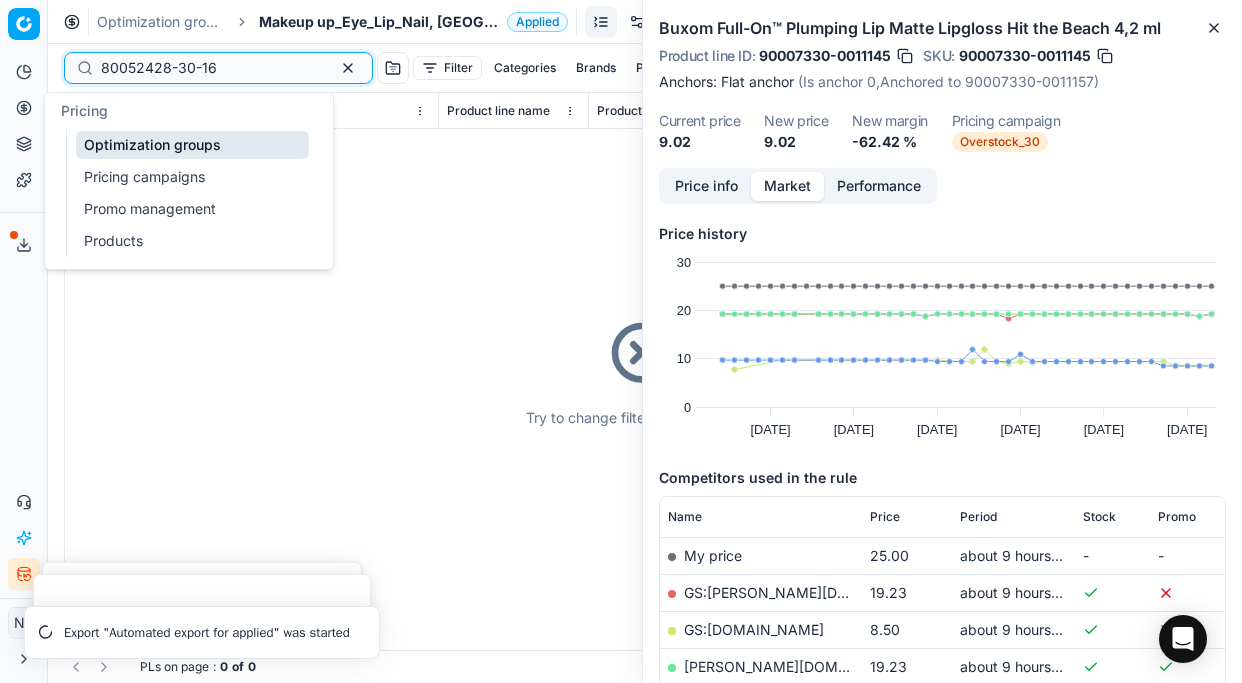 type on "80052428-30-16" 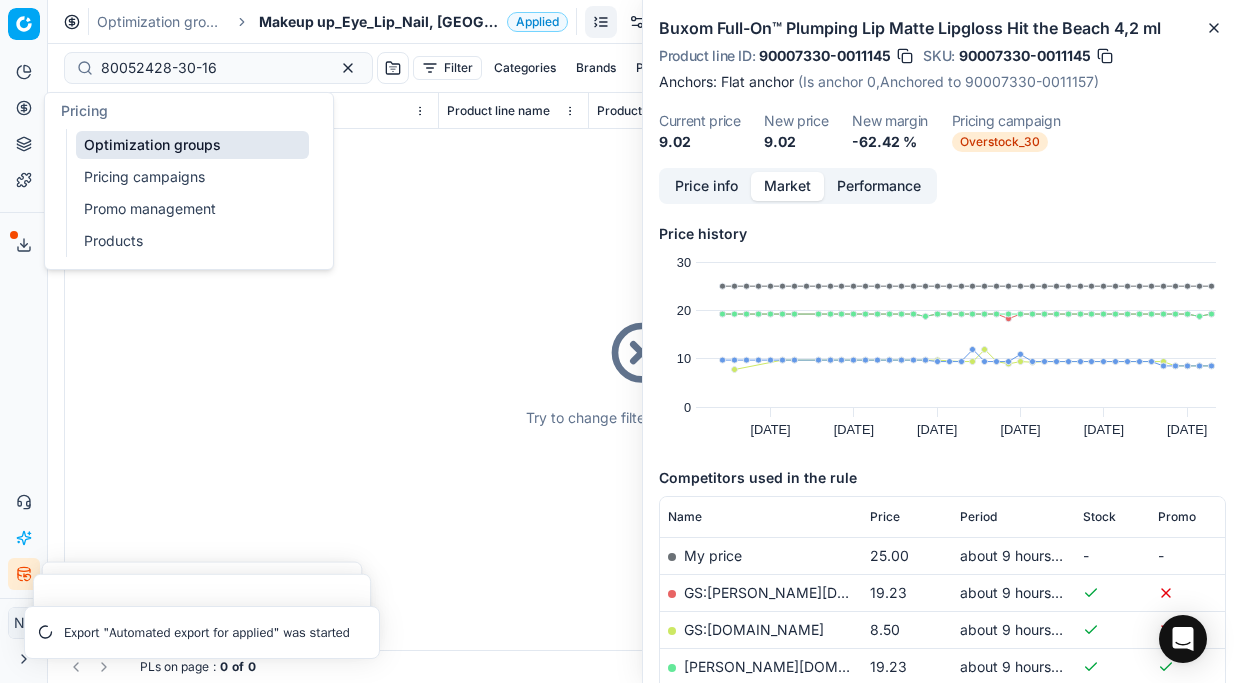 click on "Products" at bounding box center (192, 241) 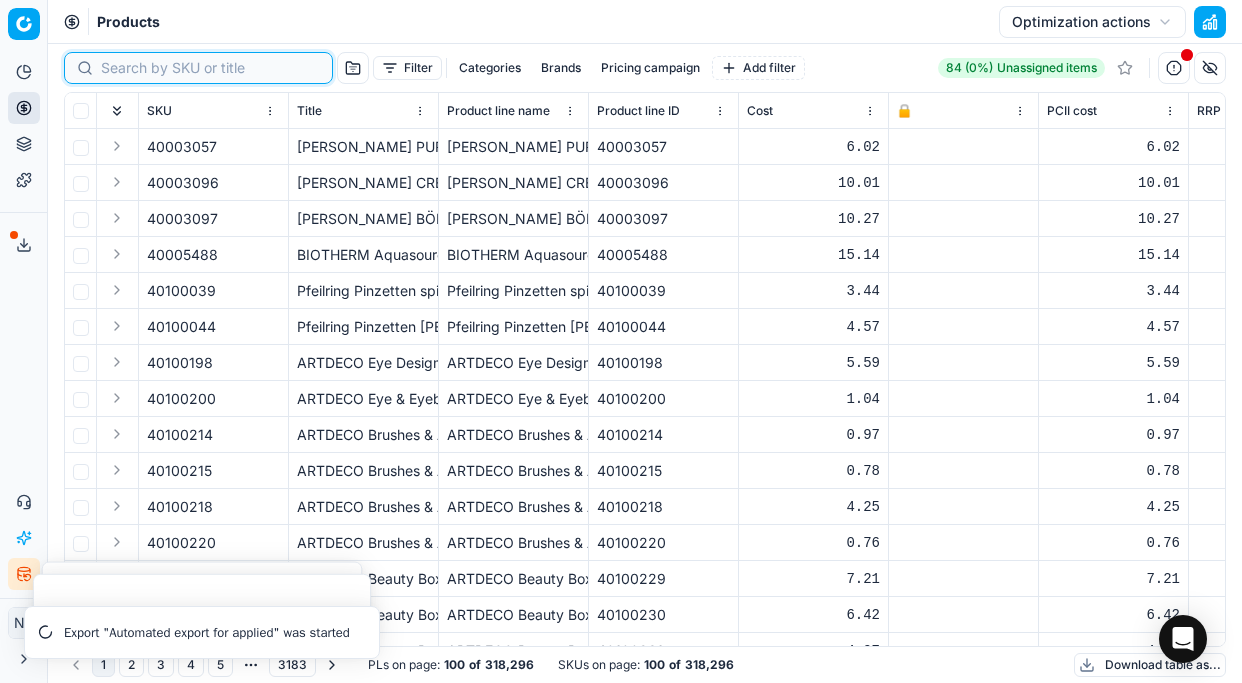 click at bounding box center (210, 68) 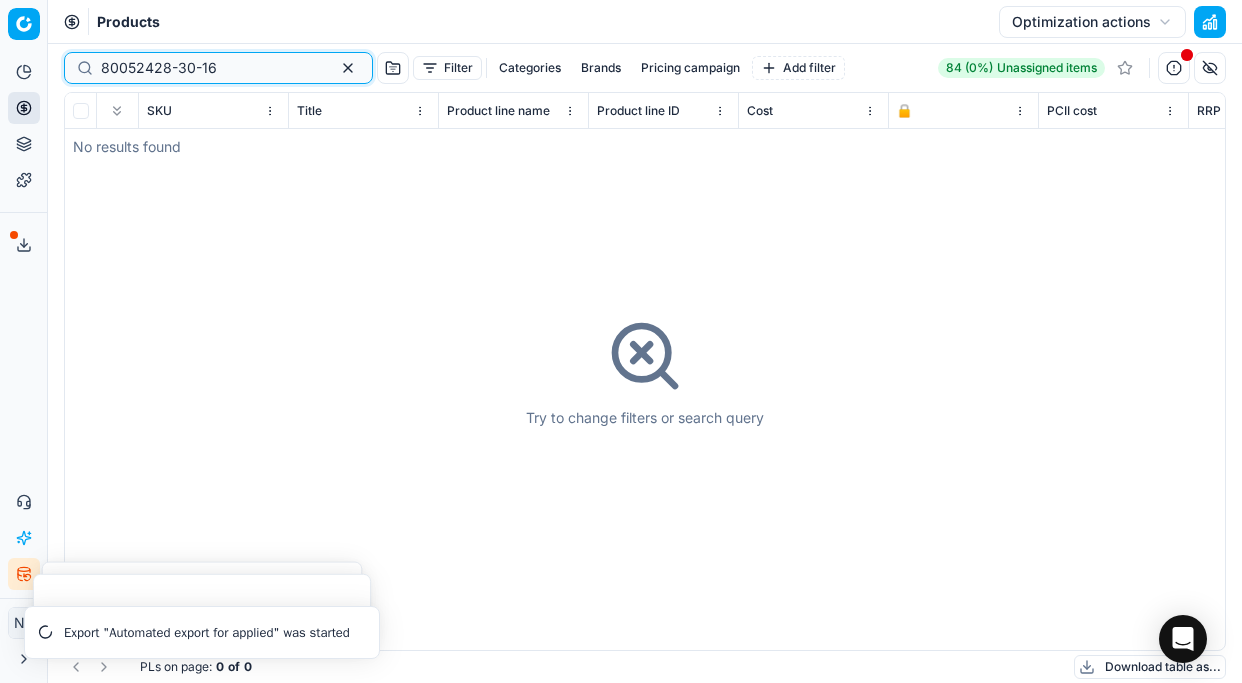 click on "80052428-30-16" at bounding box center (210, 68) 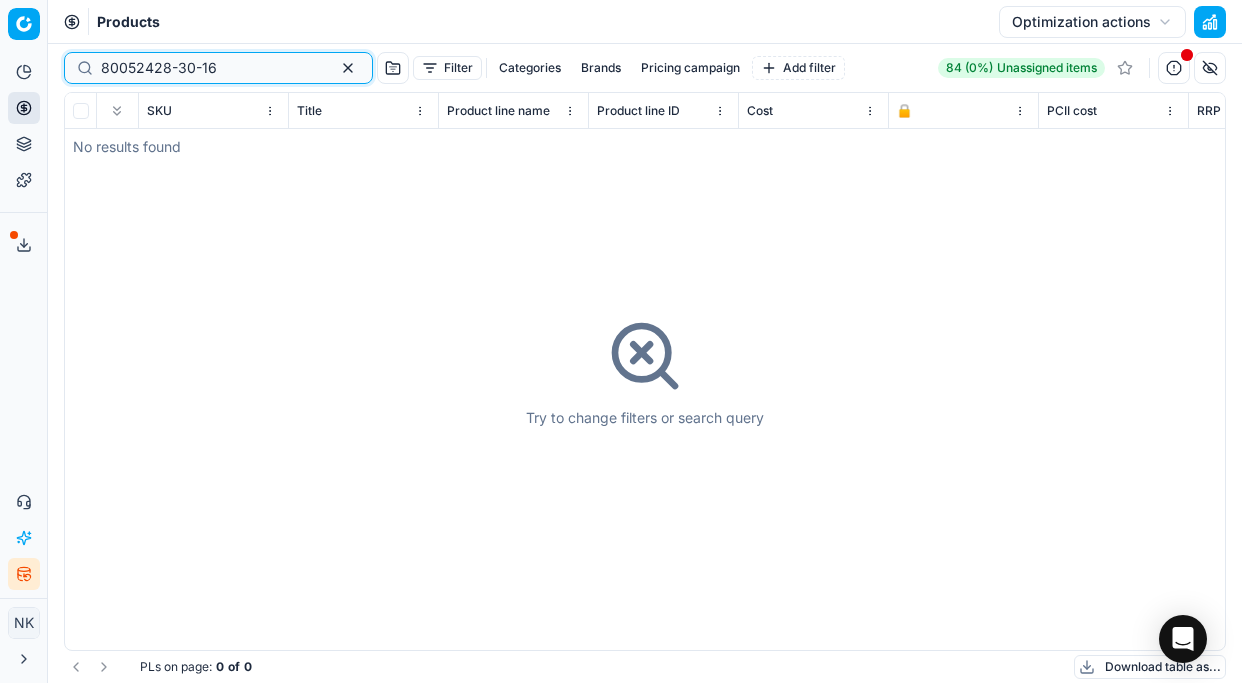 click on "80052428-30-16" at bounding box center (210, 68) 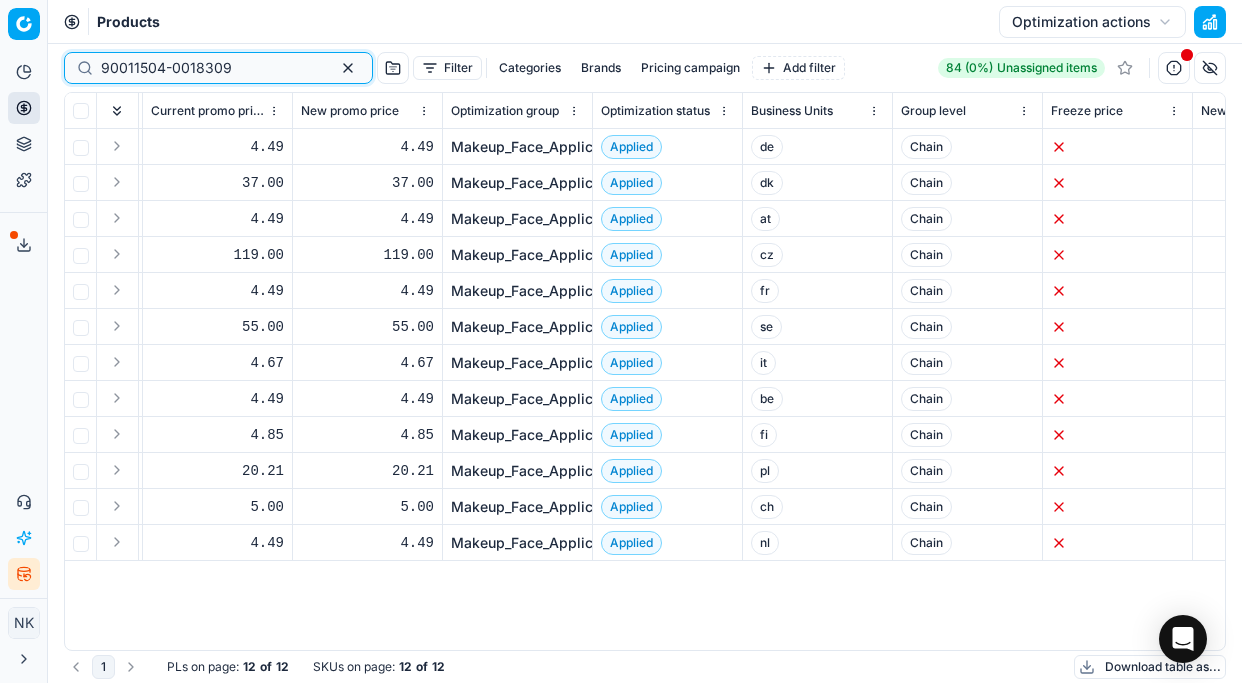 scroll, scrollTop: 0, scrollLeft: 2675, axis: horizontal 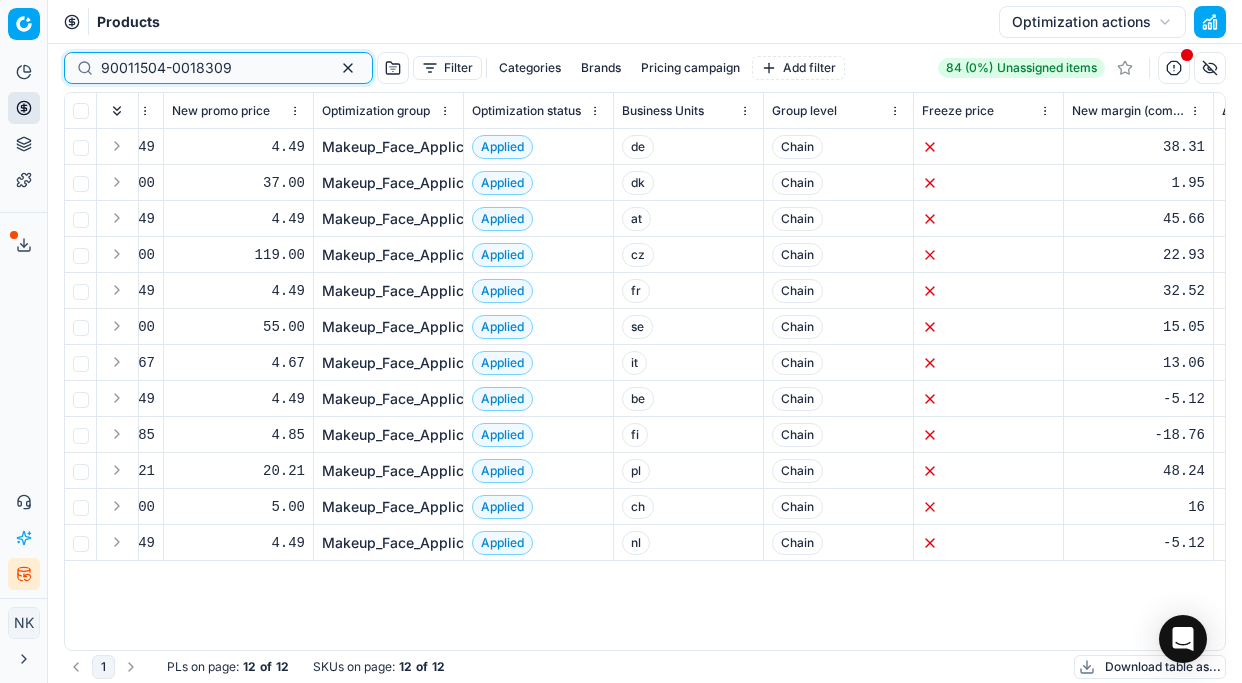 type on "90011504-0018309" 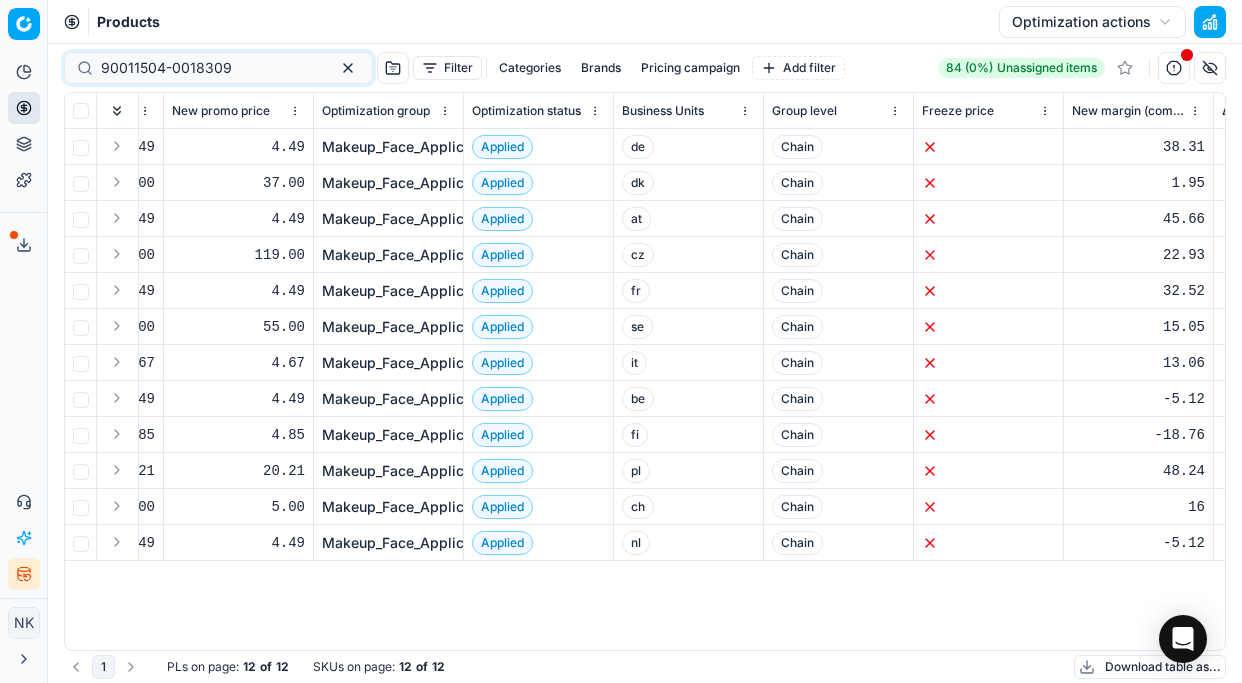 click on "Makeup_Face_Applicator_Access._Other, [GEOGRAPHIC_DATA]" at bounding box center [531, 543] 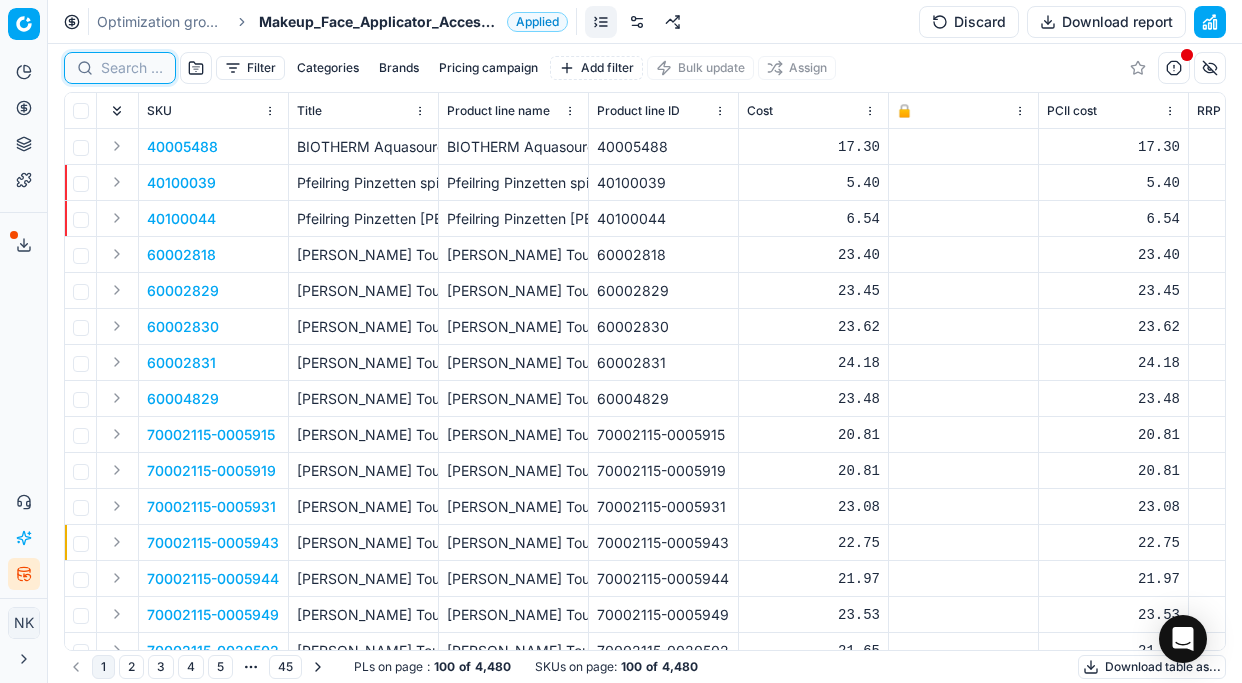 click at bounding box center [132, 68] 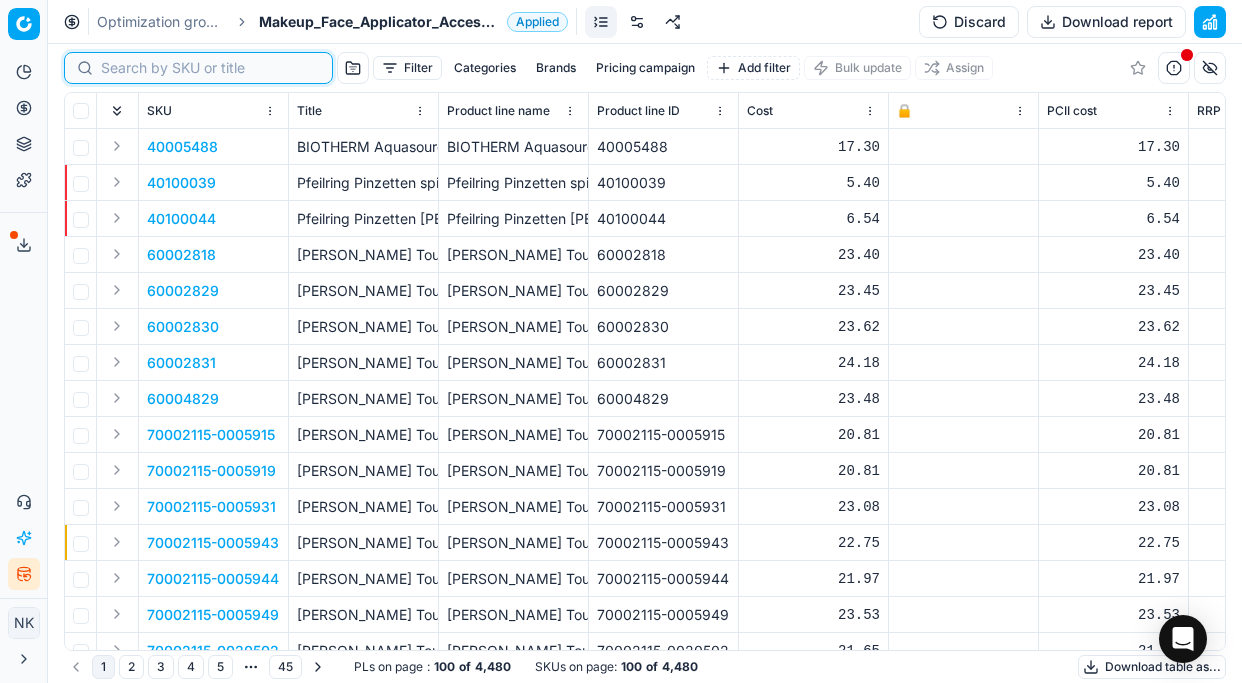 paste on "90011504-0018309" 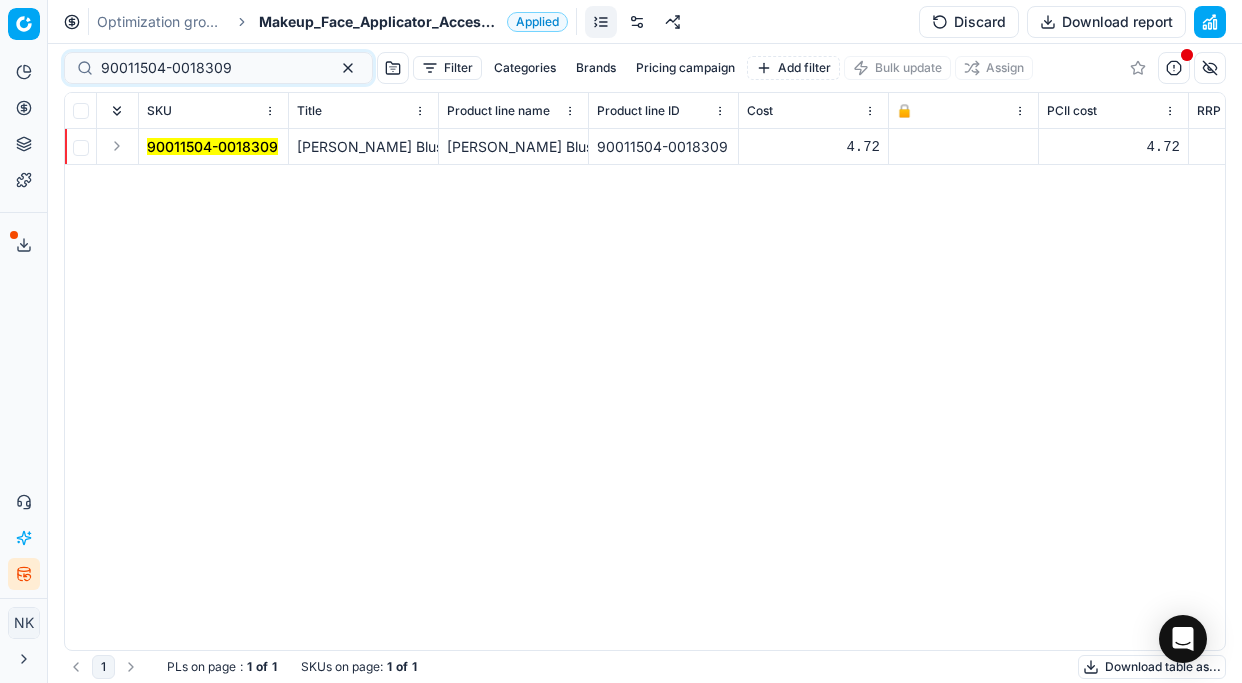 click at bounding box center (117, 146) 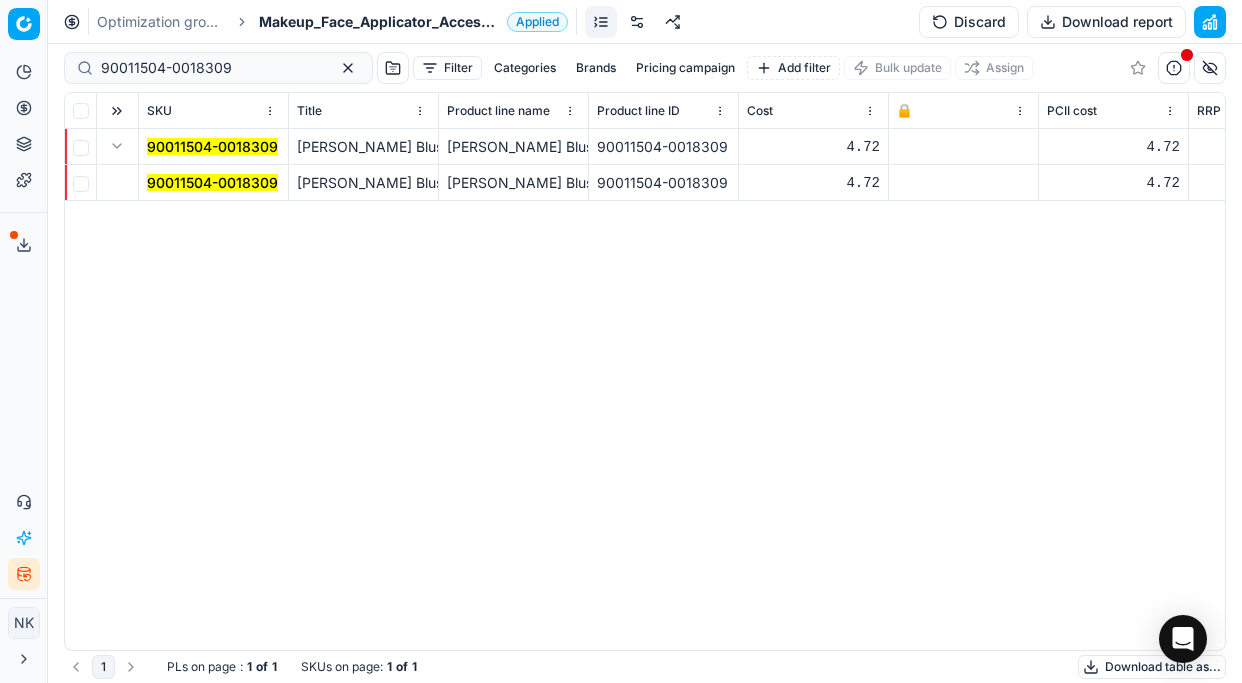 click on "90011504-0018309" at bounding box center (212, 182) 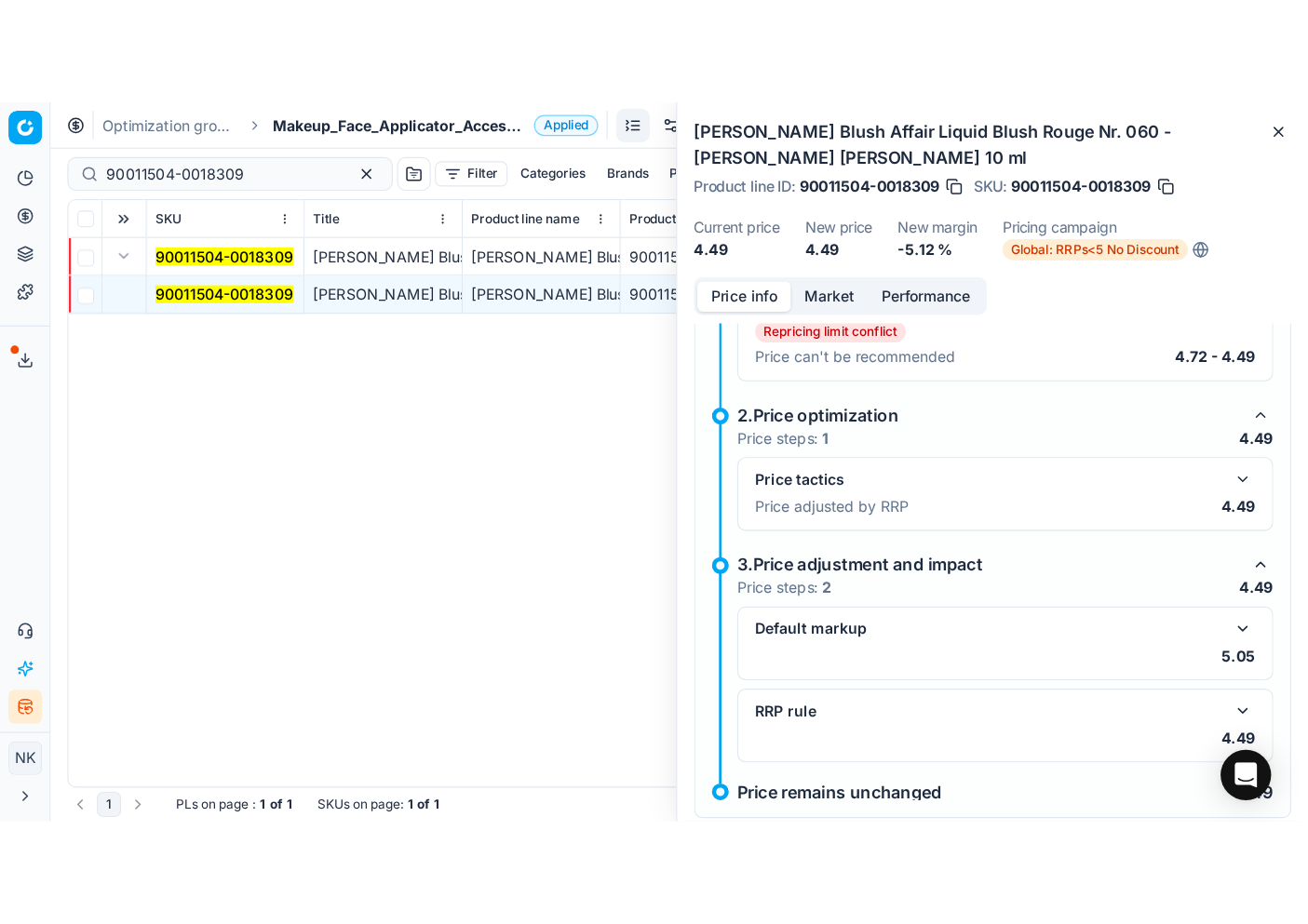 scroll, scrollTop: 0, scrollLeft: 0, axis: both 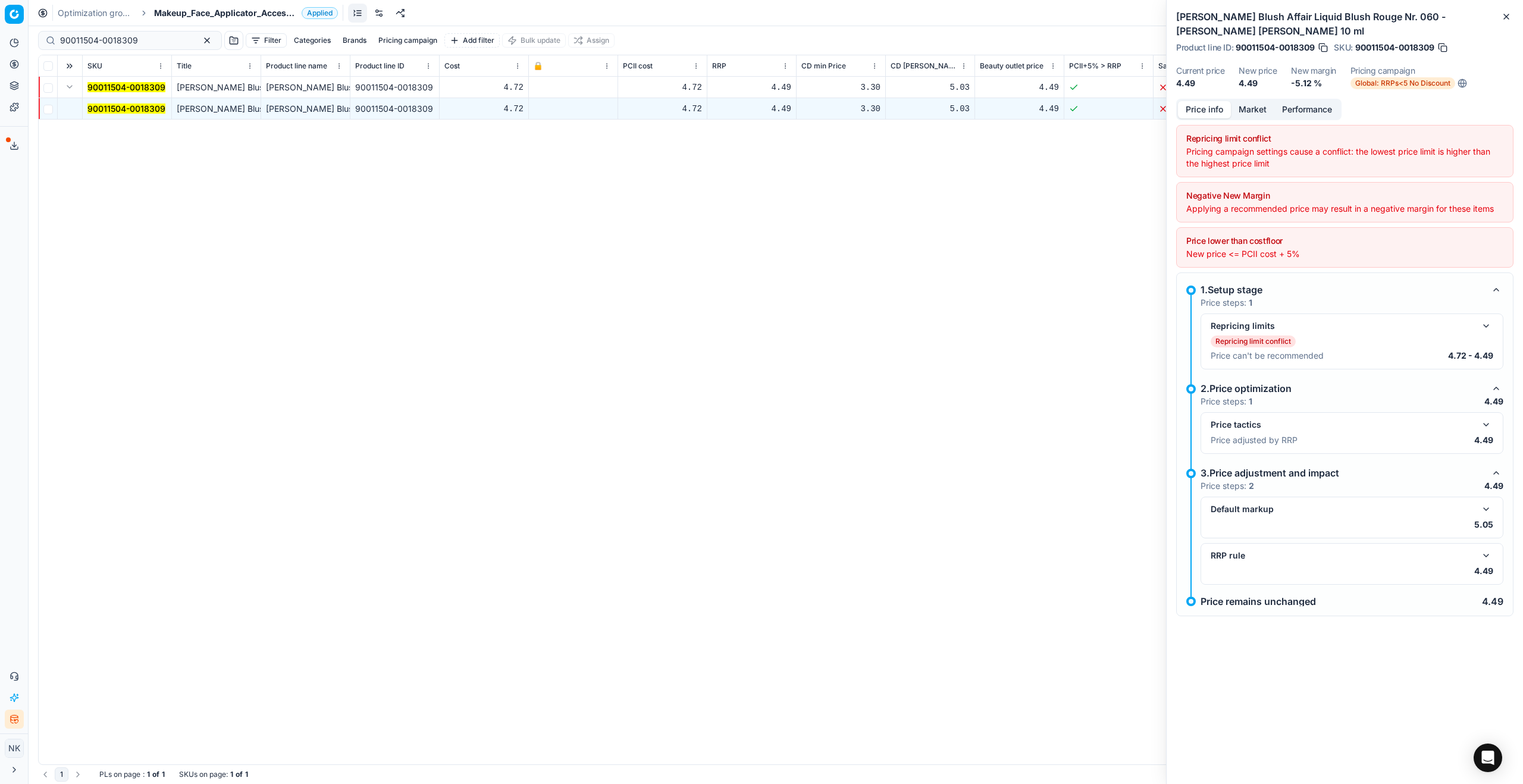 click on "90011504-0018309 [PERSON_NAME] Blush Affair Liquid Blush Rouge Nr. 060 - [PERSON_NAME] [PERSON_NAME] 10 ml [PERSON_NAME] Blush Affair Liquid Blush Rouge Nr. 060 - [PERSON_NAME] [PERSON_NAME] 10 ml 90011504-0018309 4.72 4.72 4.49 3.30 5.03 4.49 26.5 0 4.49 4.49 90011504-0018309 [PERSON_NAME] Blush Affair Liquid Blush Rouge Nr. 060 - [PERSON_NAME] [PERSON_NAME] 10 ml [PERSON_NAME] Blush Affair Liquid Blush Rouge Nr. 060 - [PERSON_NAME] [PERSON_NAME] 10 ml 90011504-0018309 4.72 4.72 4.49 3.30 5.03 4.49 26.5 0 4.49 4.49" at bounding box center (776, 421) 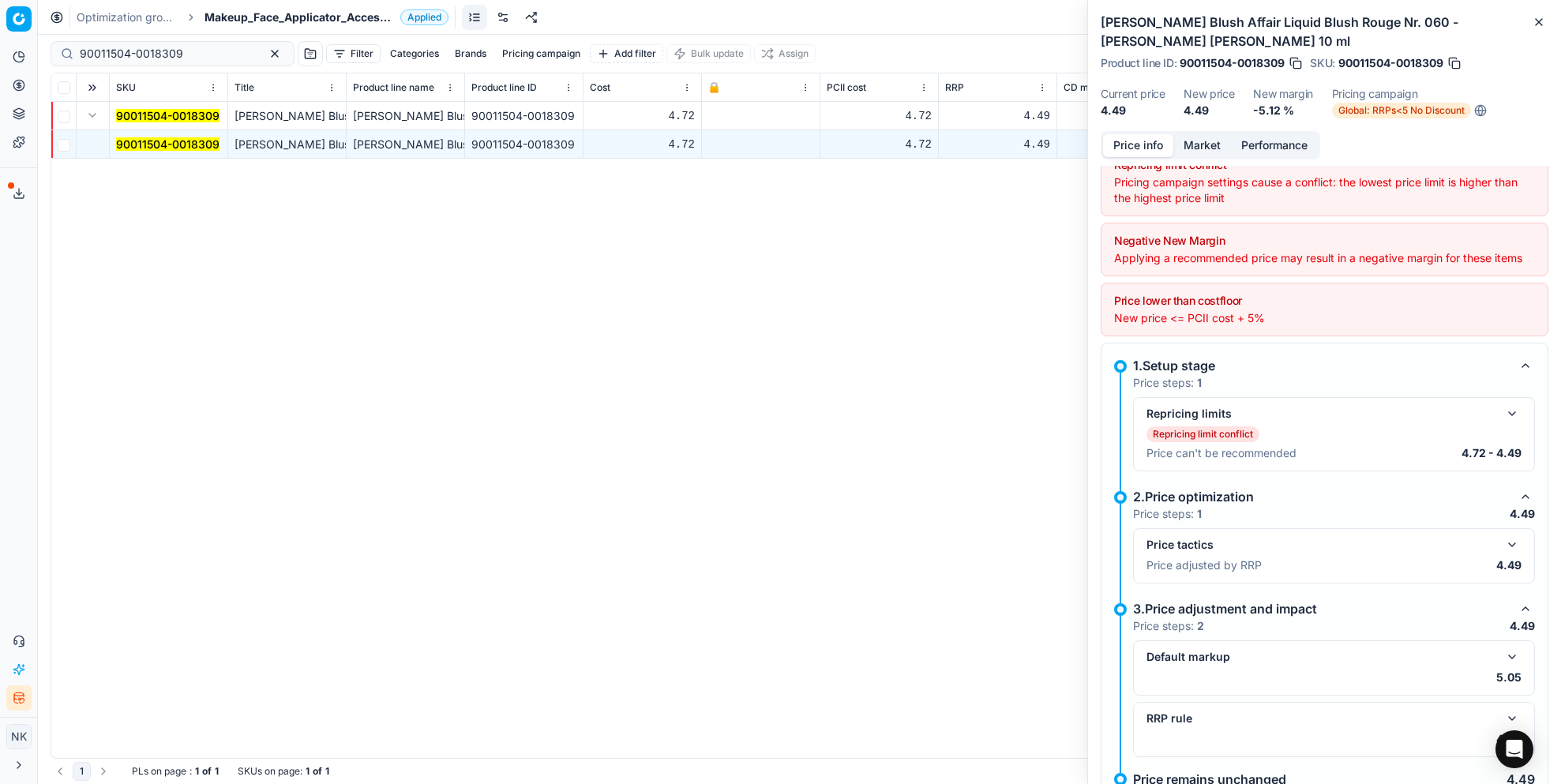scroll, scrollTop: 0, scrollLeft: 0, axis: both 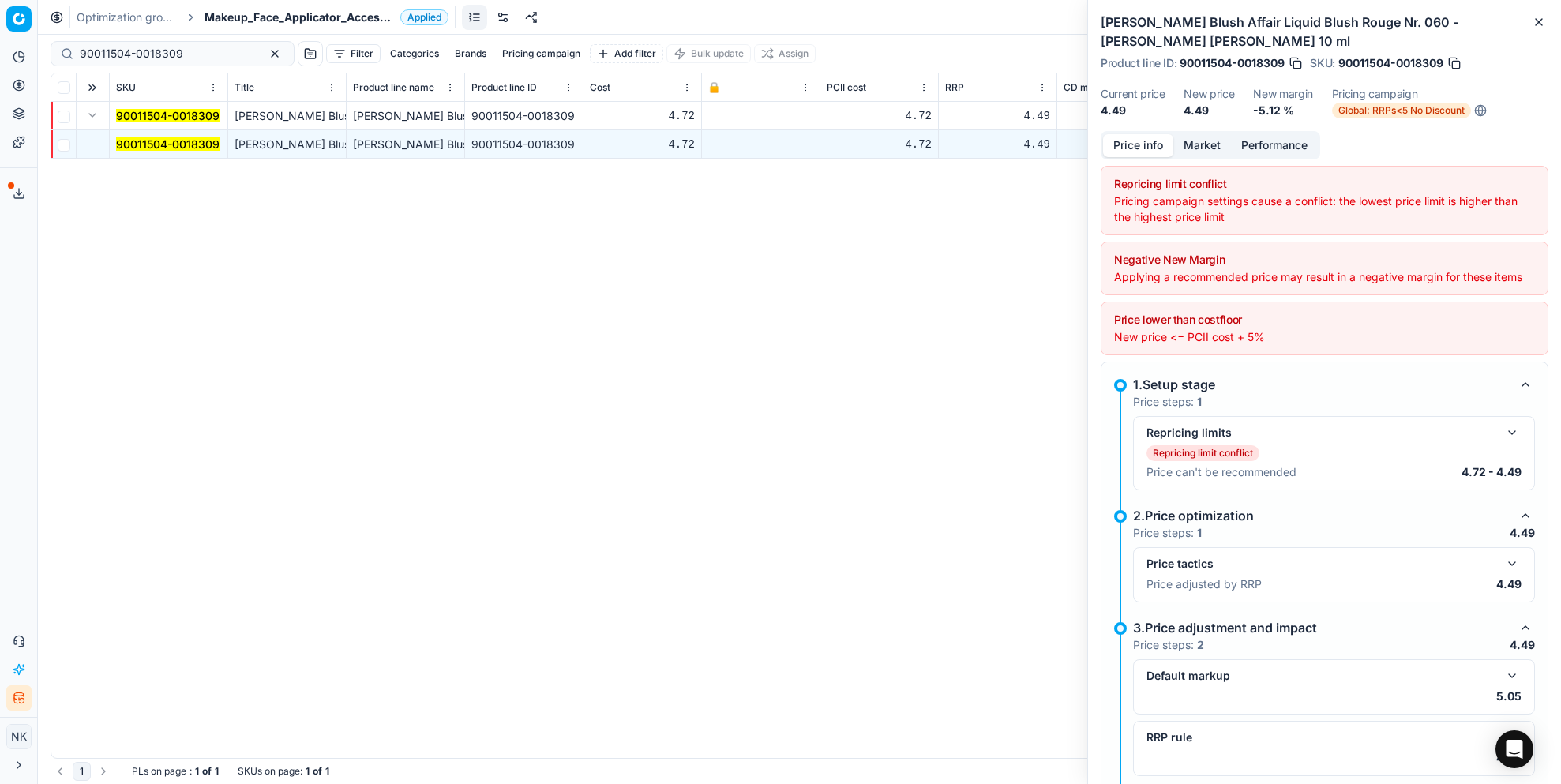 click at bounding box center (1512, 564) 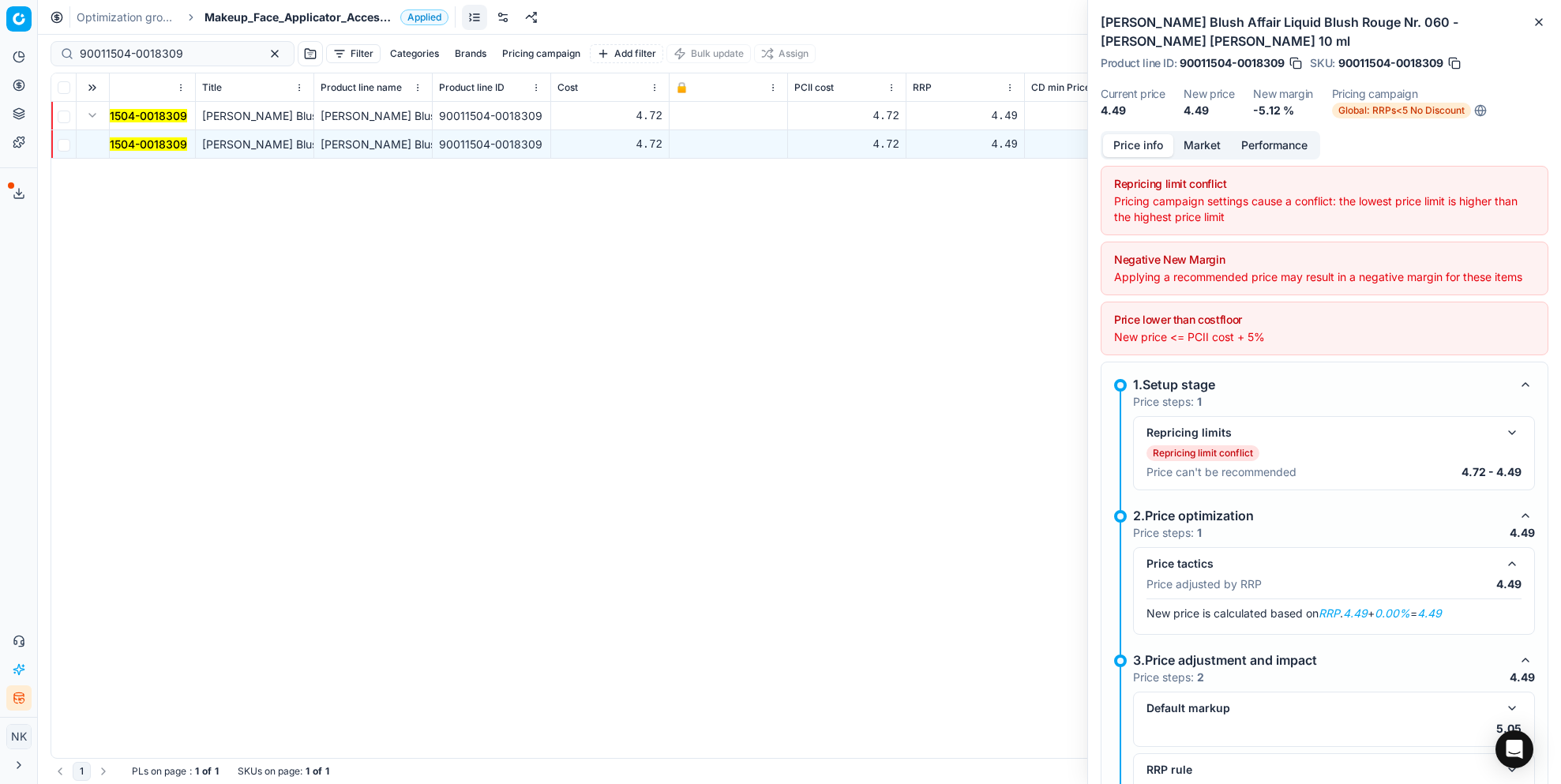 scroll, scrollTop: 0, scrollLeft: 36, axis: horizontal 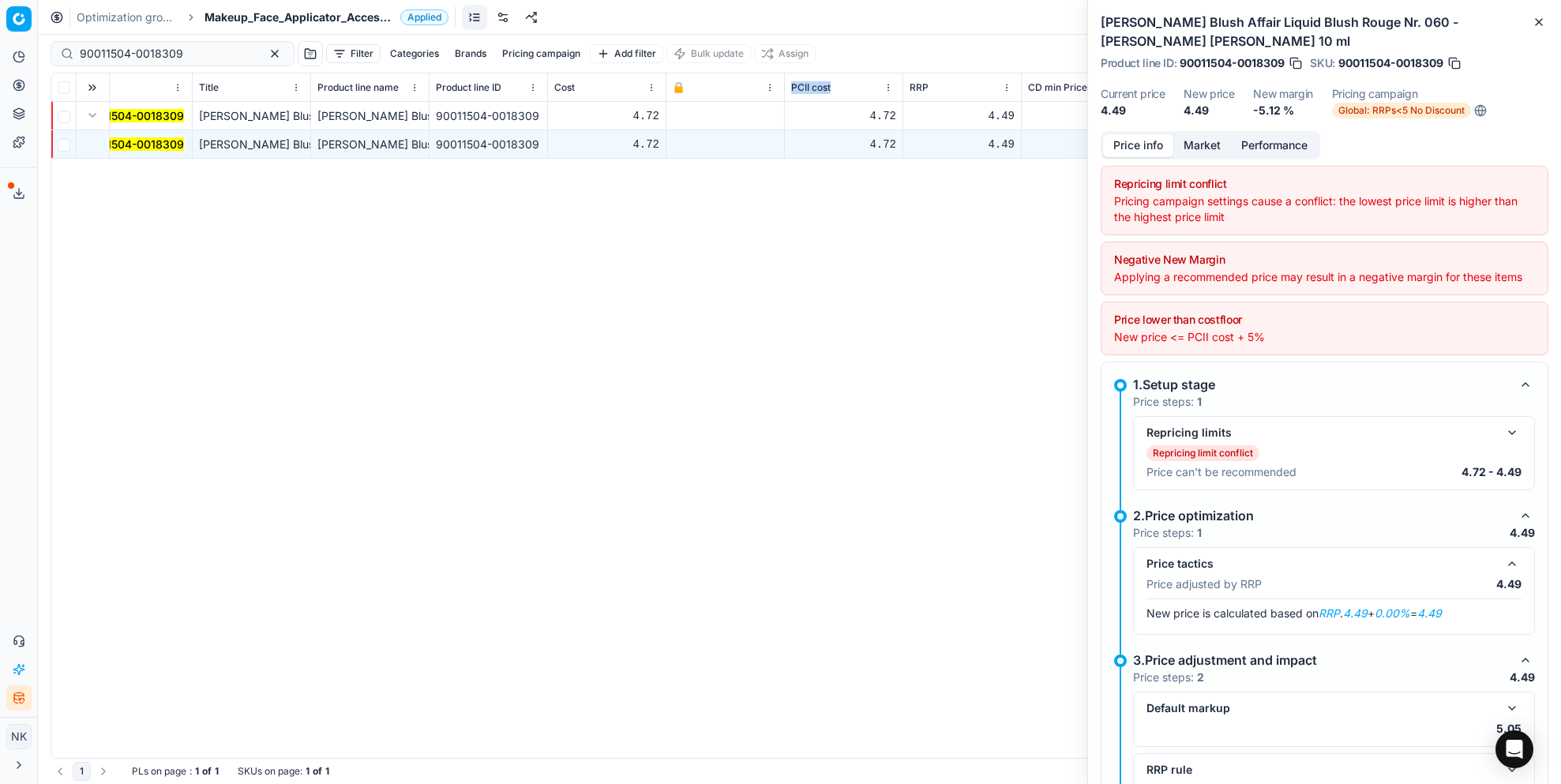 drag, startPoint x: 793, startPoint y: 84, endPoint x: 833, endPoint y: 88, distance: 40.199502 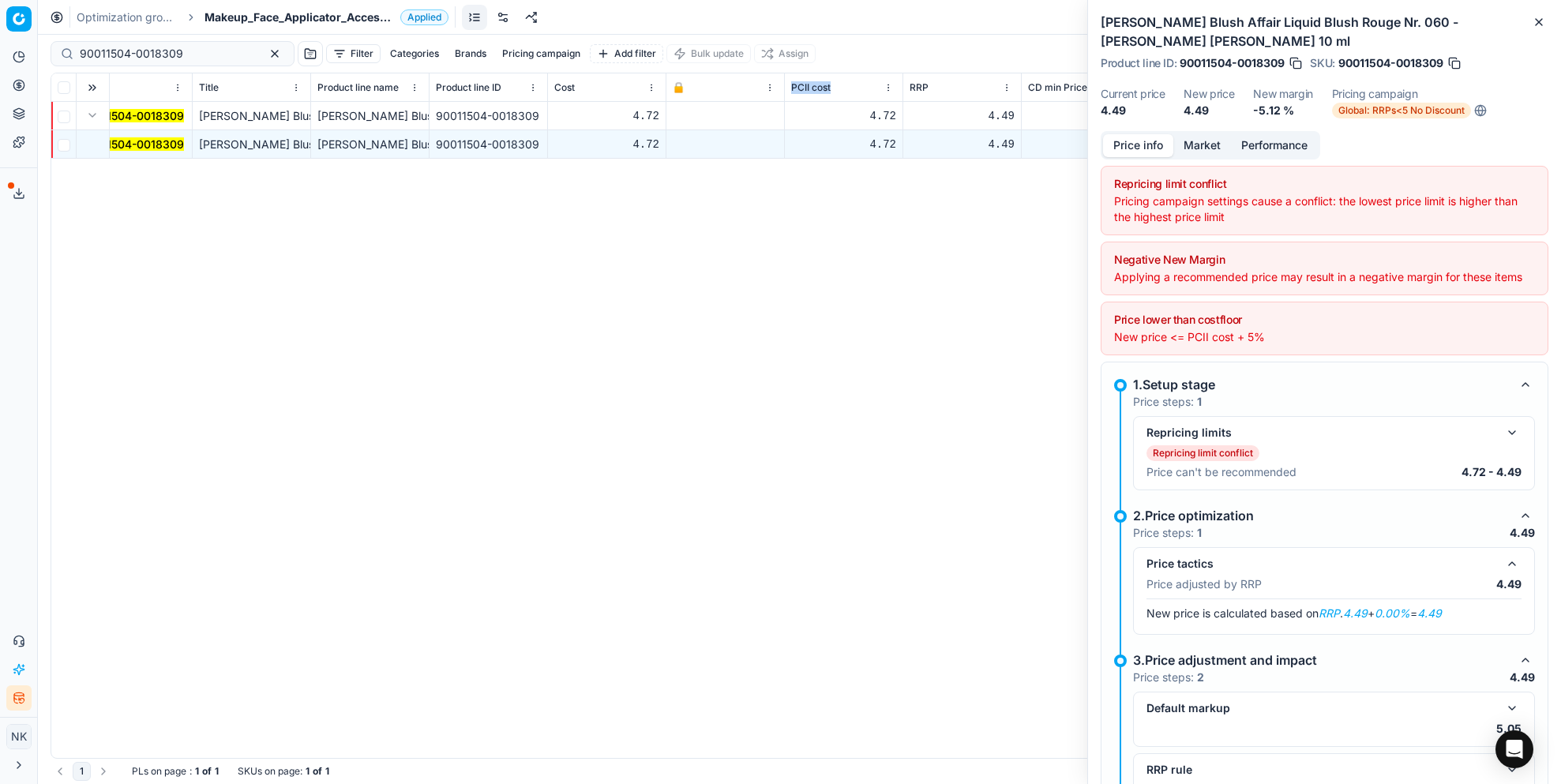 click on "PCII cost" at bounding box center (843, 88) 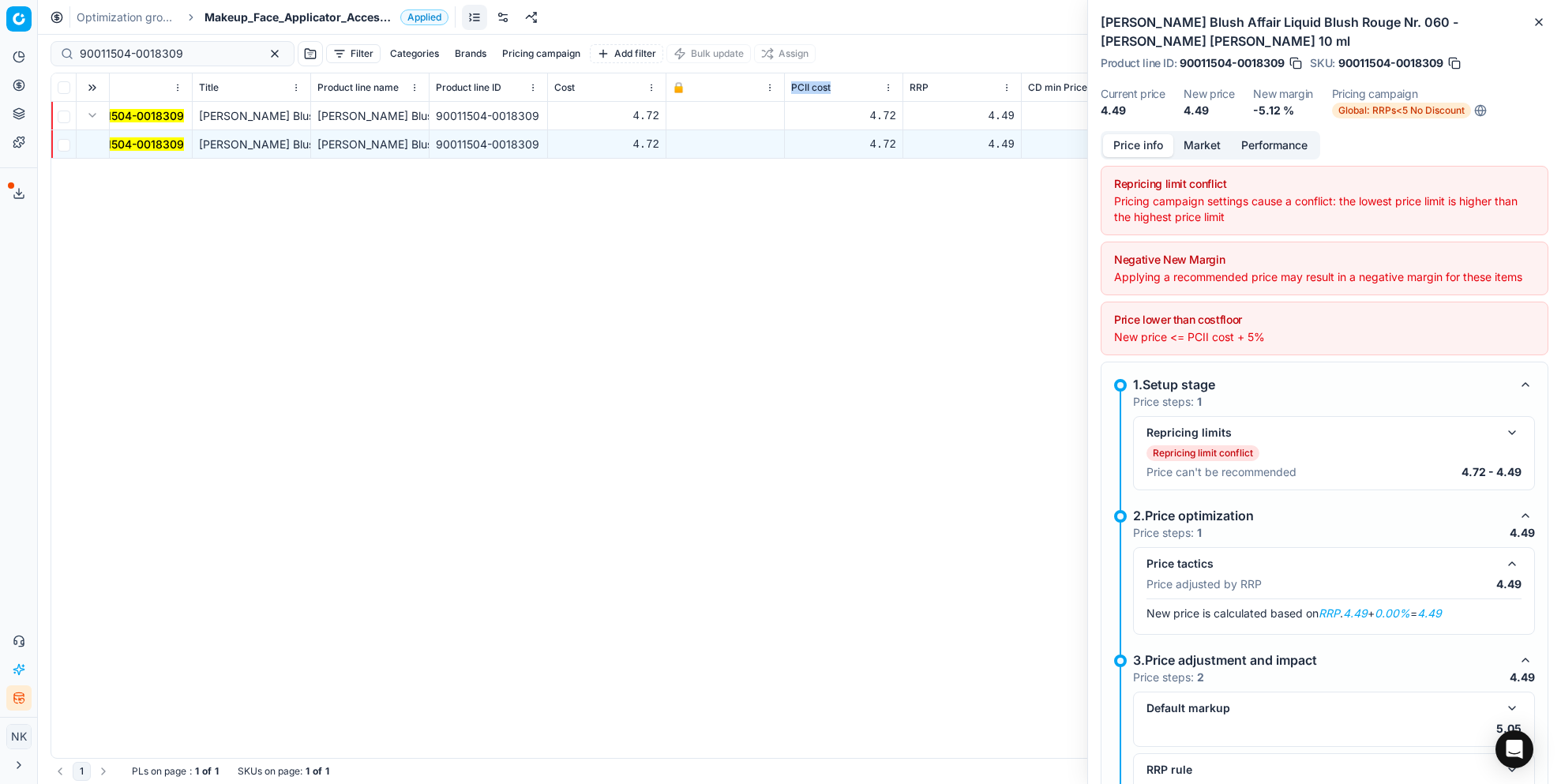 copy on "PCII cost" 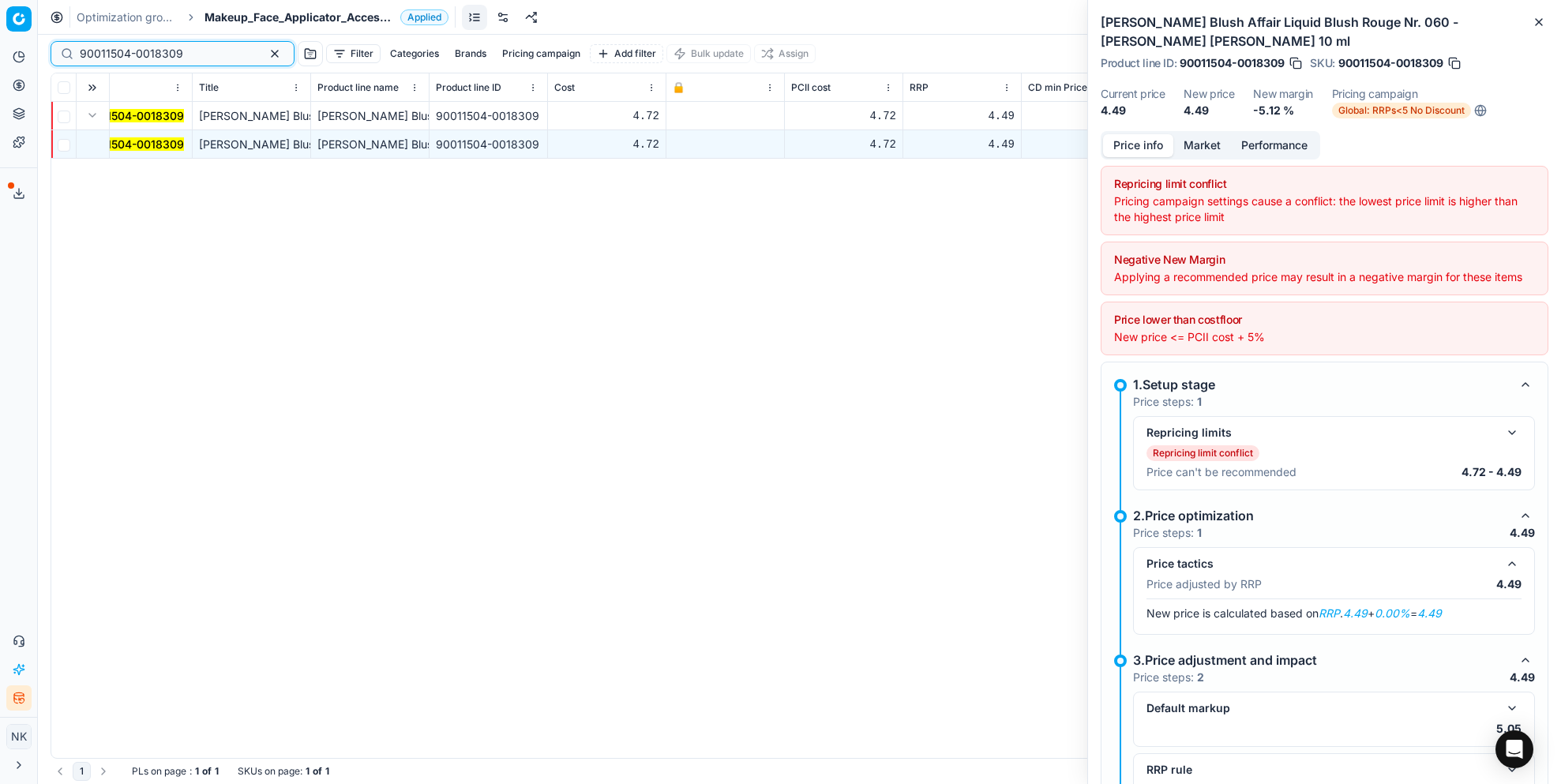 click on "90011504-0018309" at bounding box center [166, 54] 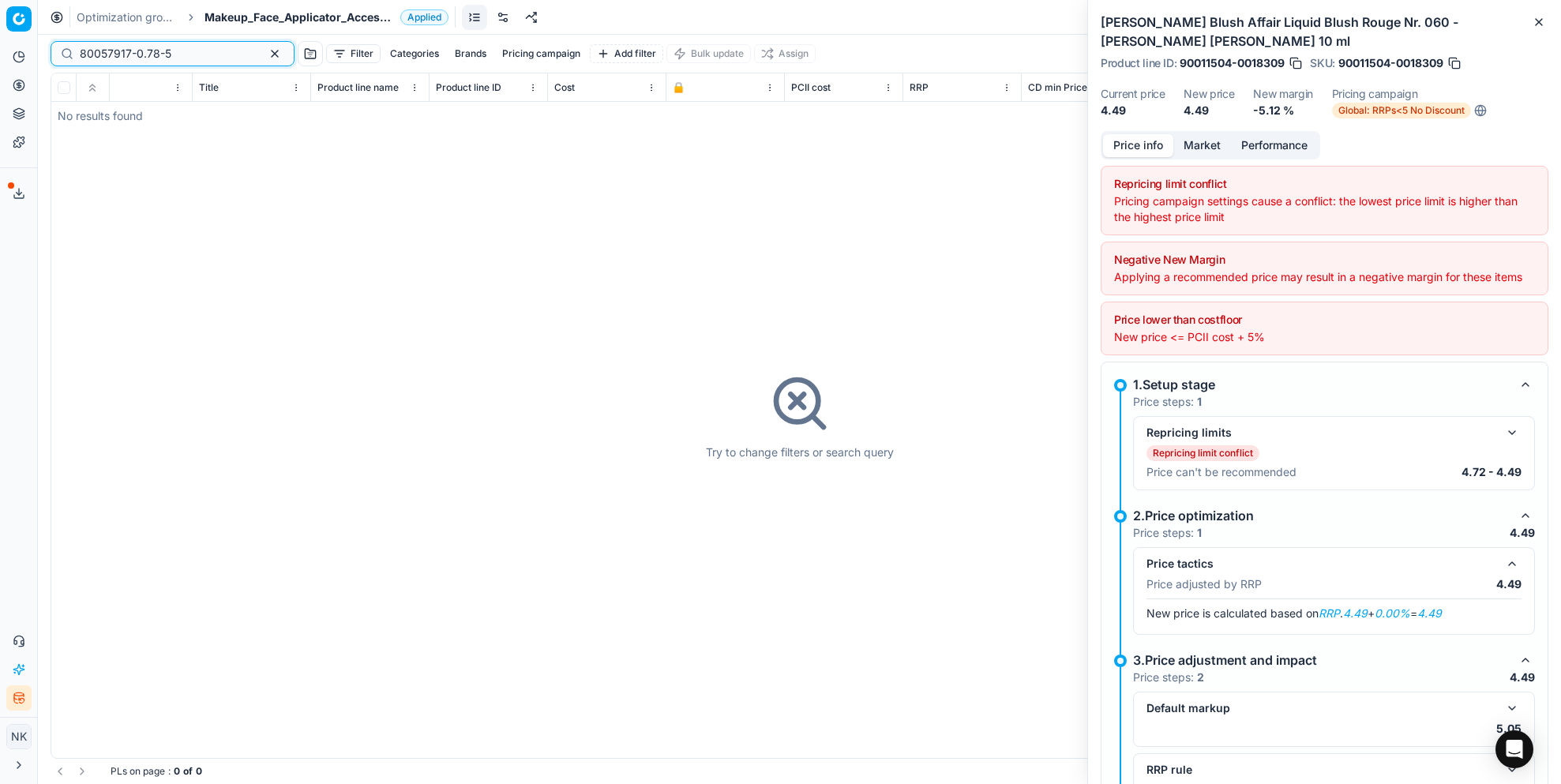 type on "80057917-0.78-5" 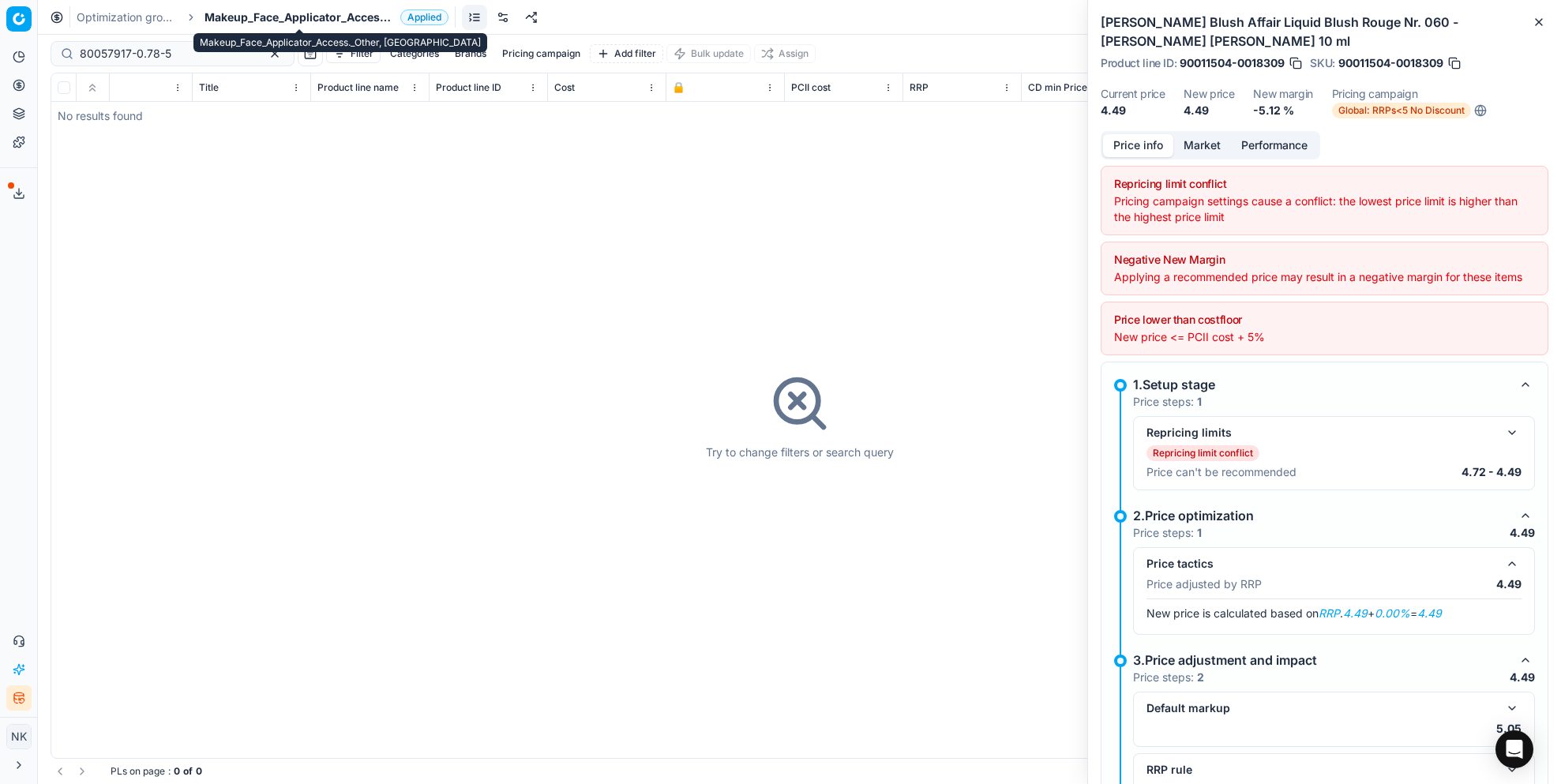 click on "Makeup_Face_Applicator_Access._Other, [GEOGRAPHIC_DATA]" at bounding box center (299, 17) 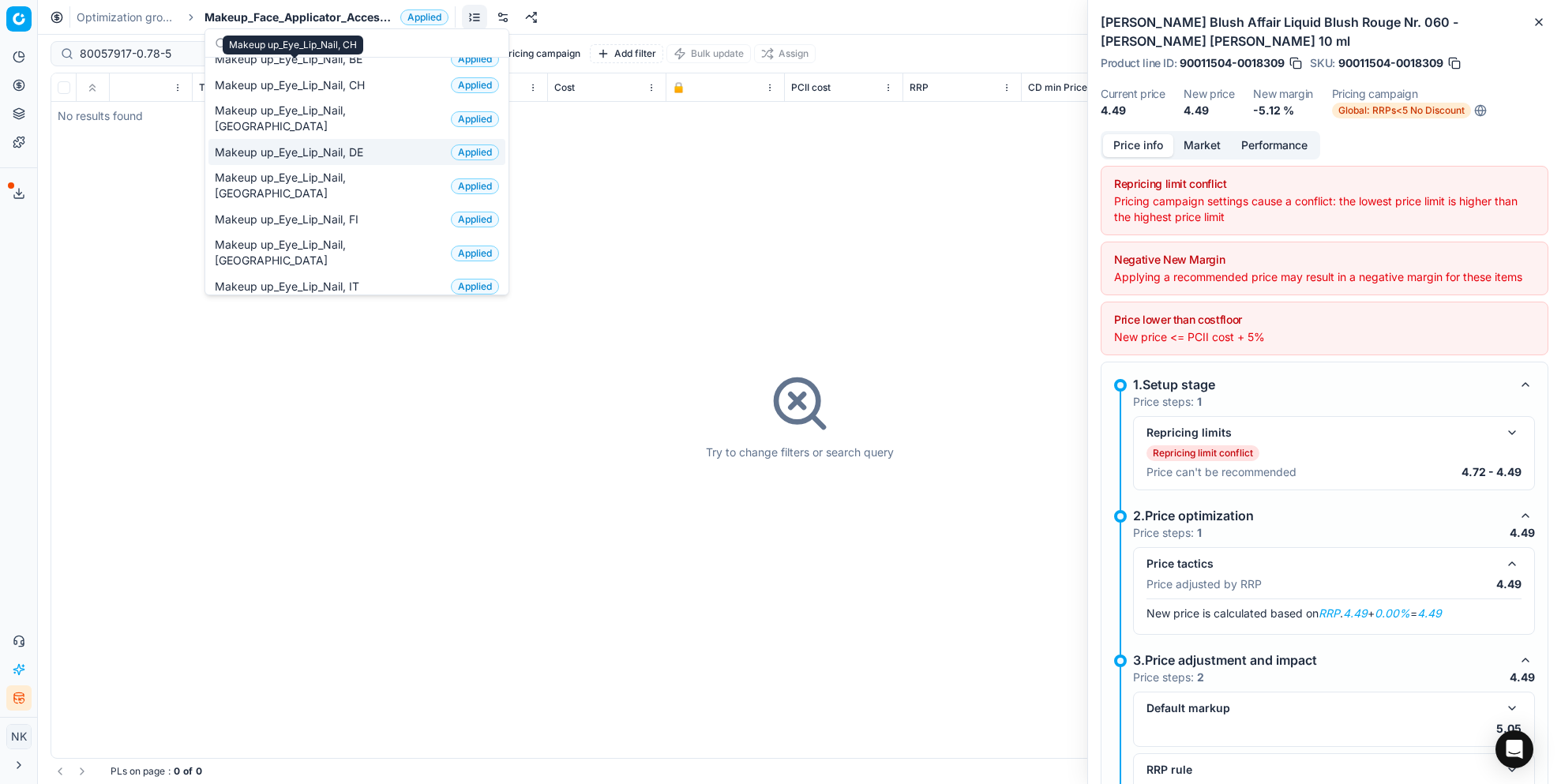 scroll, scrollTop: 0, scrollLeft: 0, axis: both 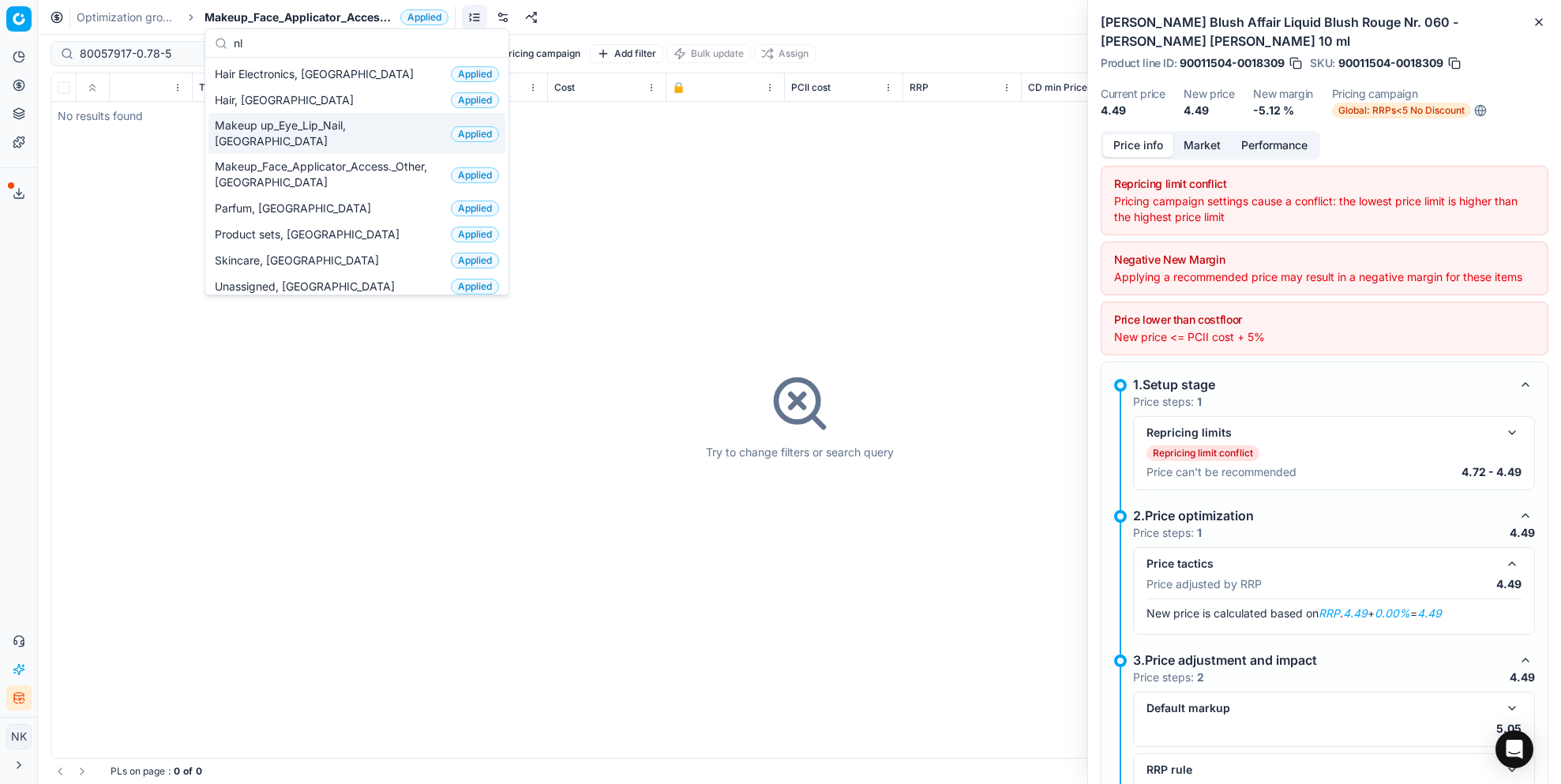 type on "nl" 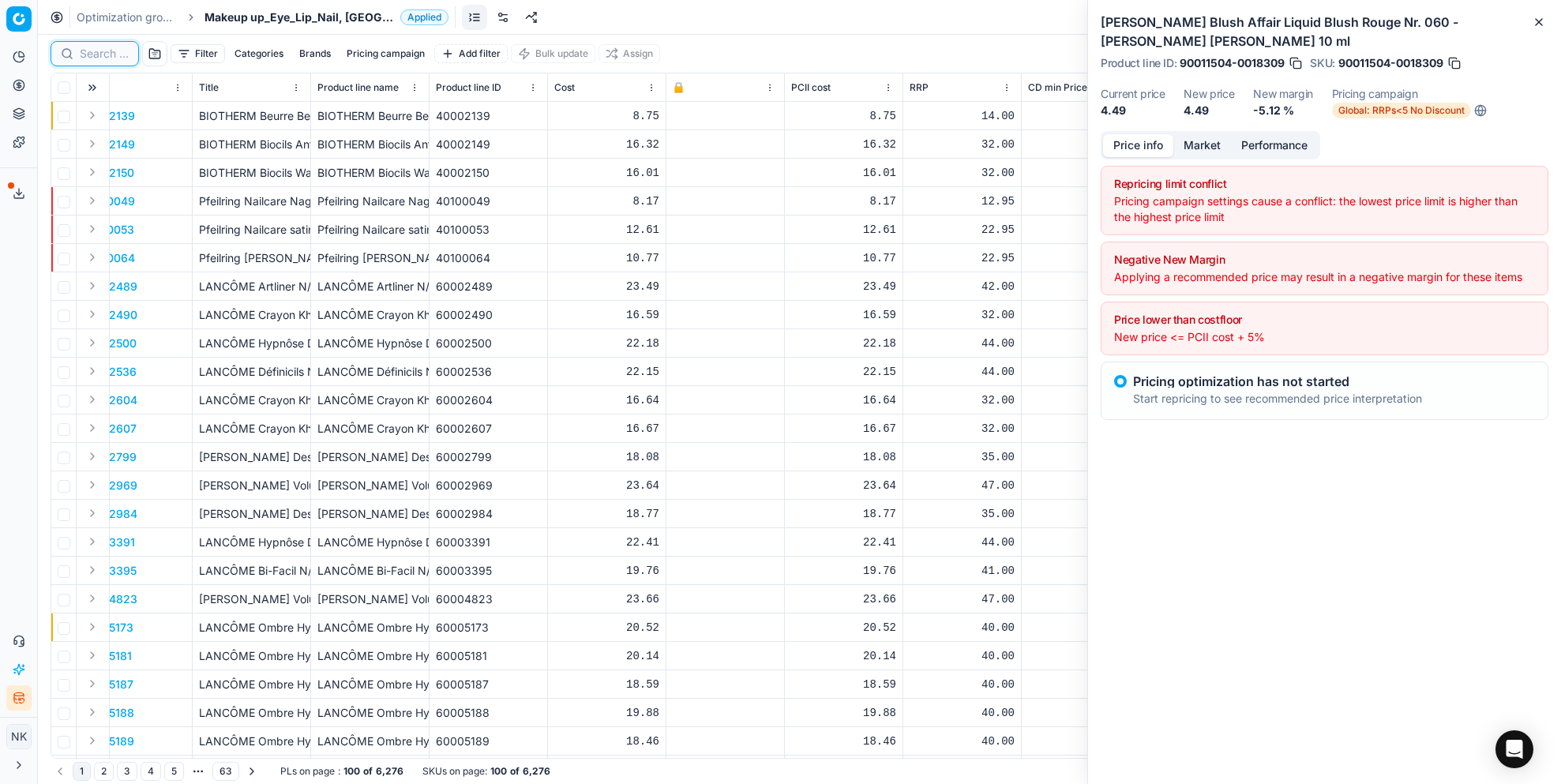 click at bounding box center (104, 54) 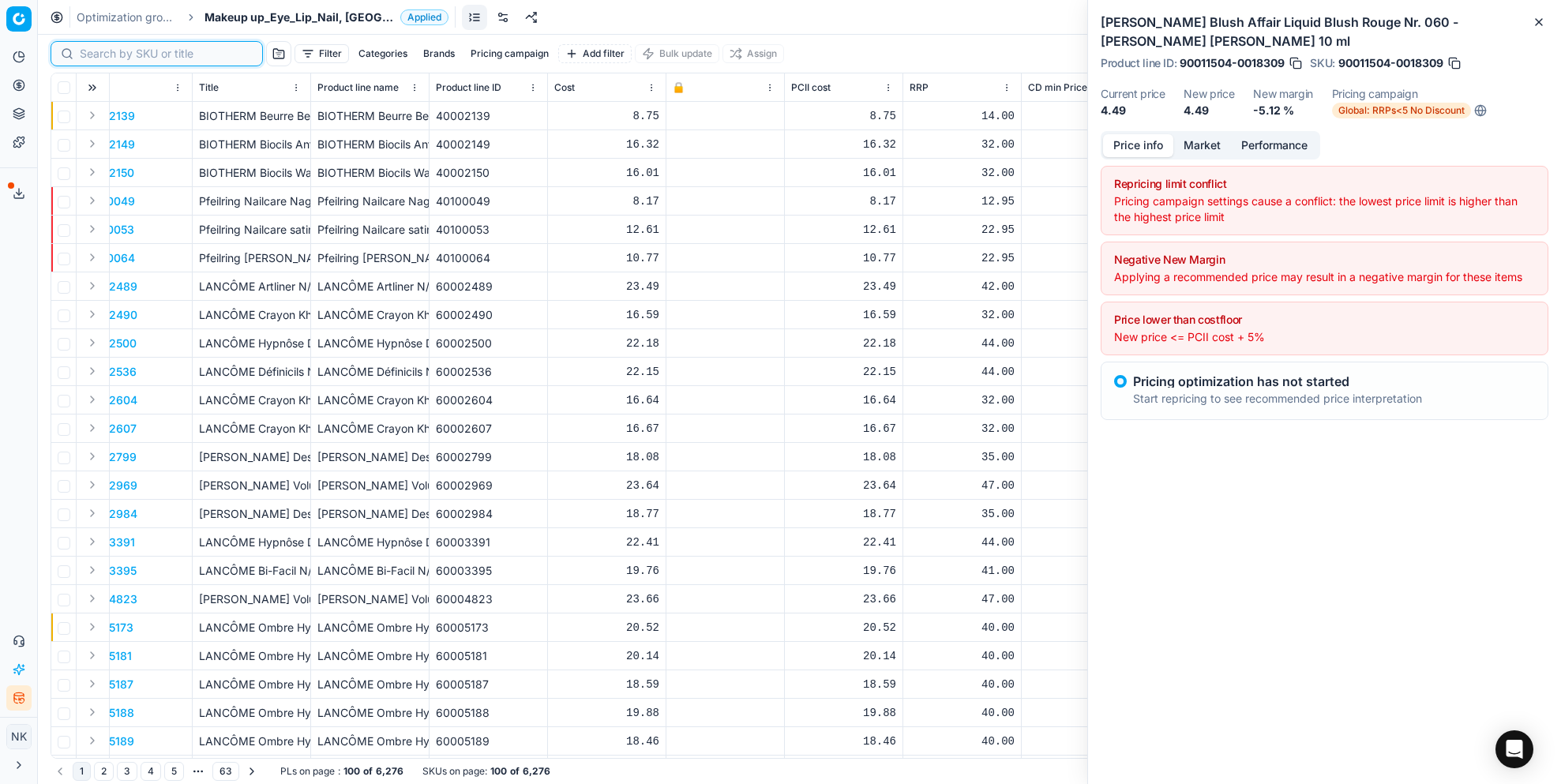 paste on "80057917-0.78-5" 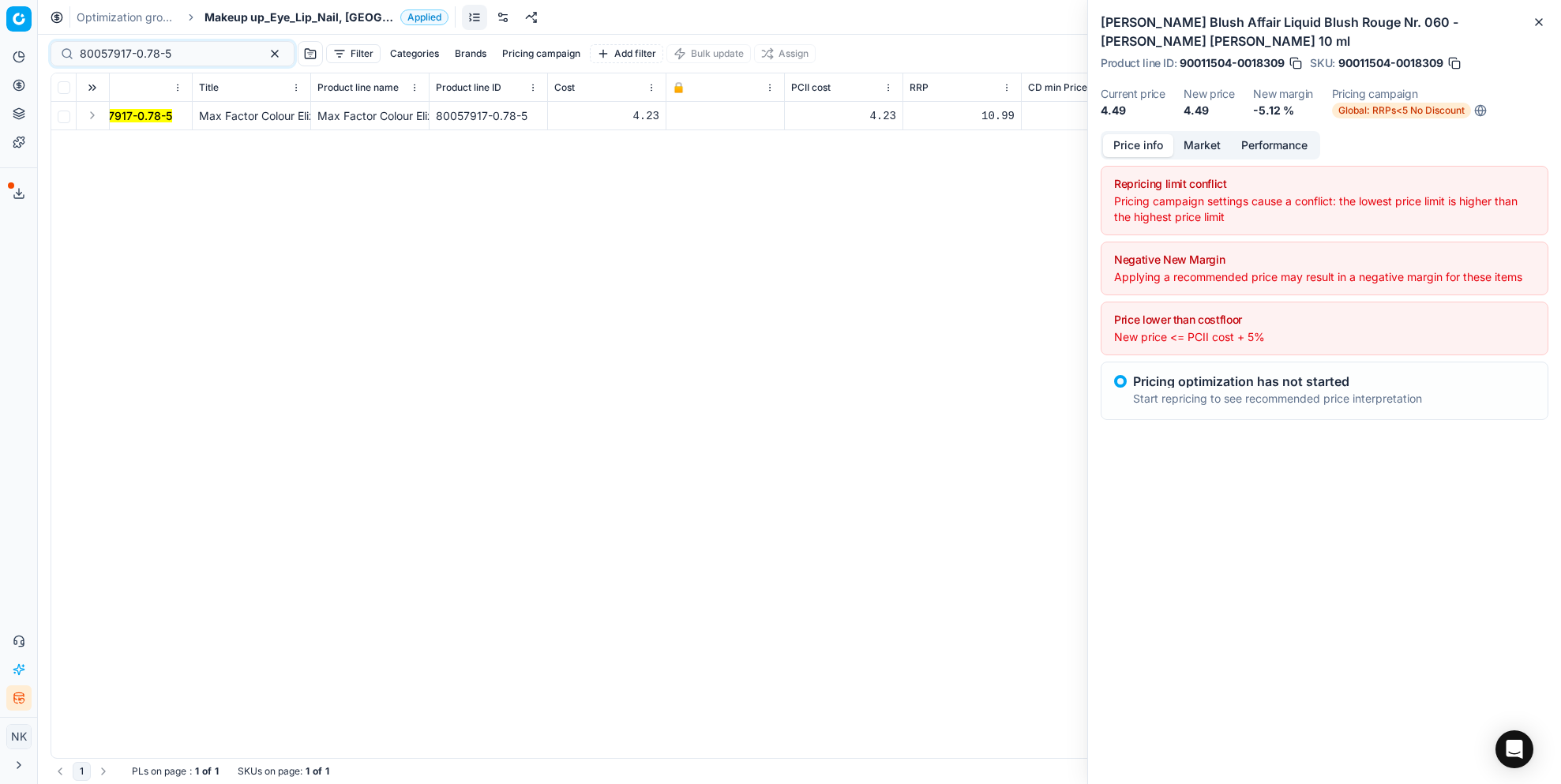 click at bounding box center [92, 115] 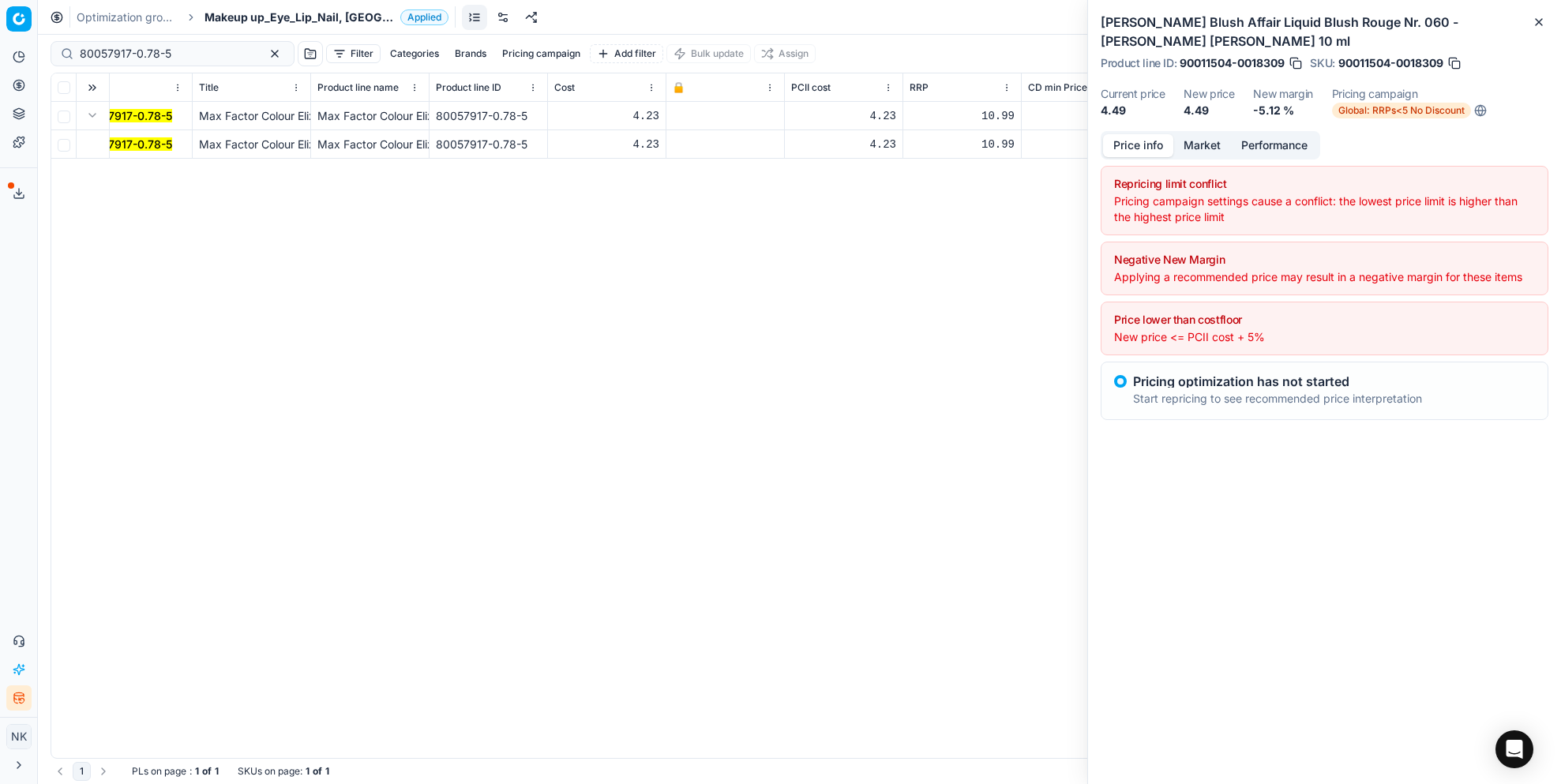 click on "80057917-0.78-5" at bounding box center (126, 144) 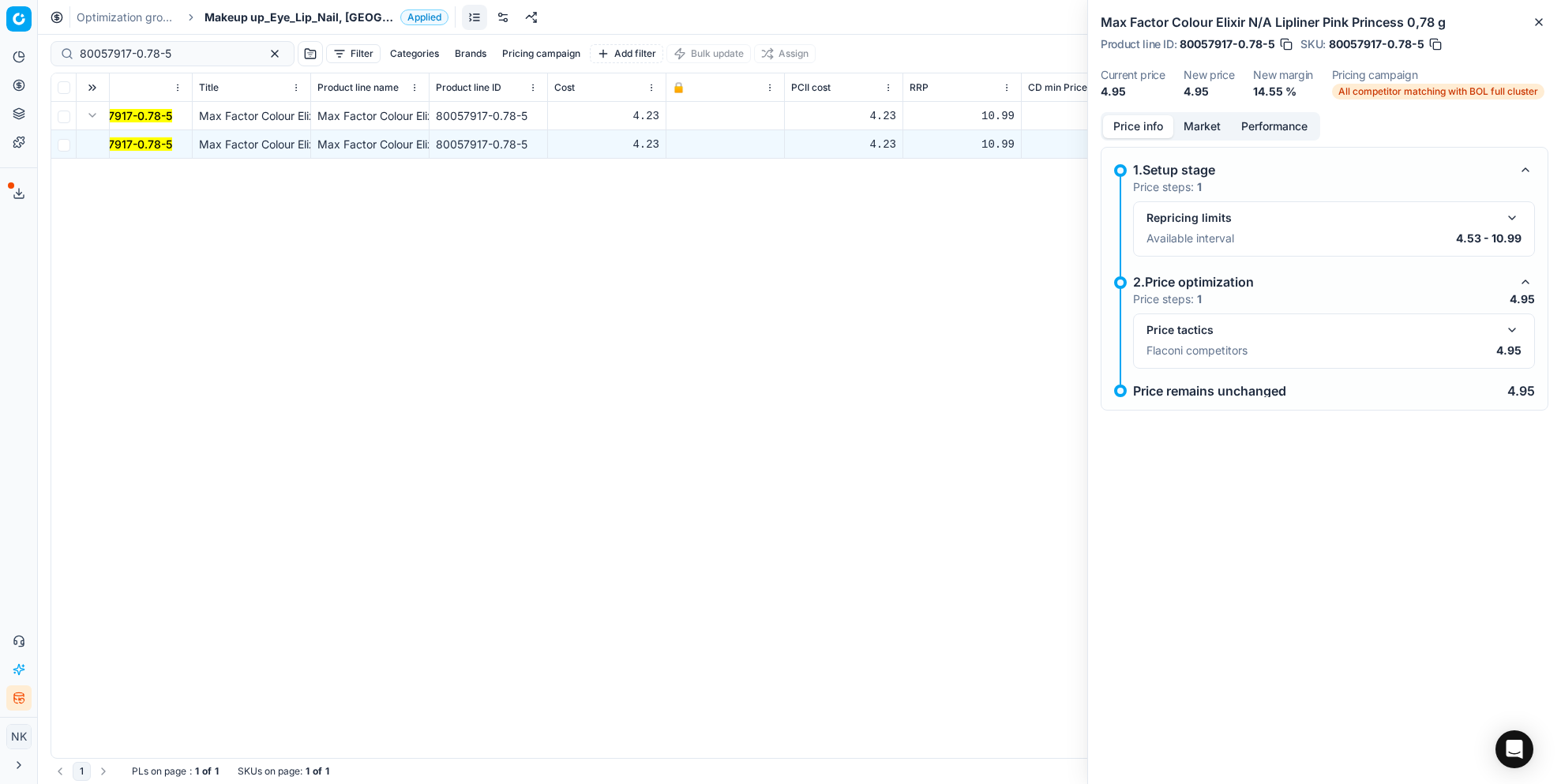 click at bounding box center (1512, 330) 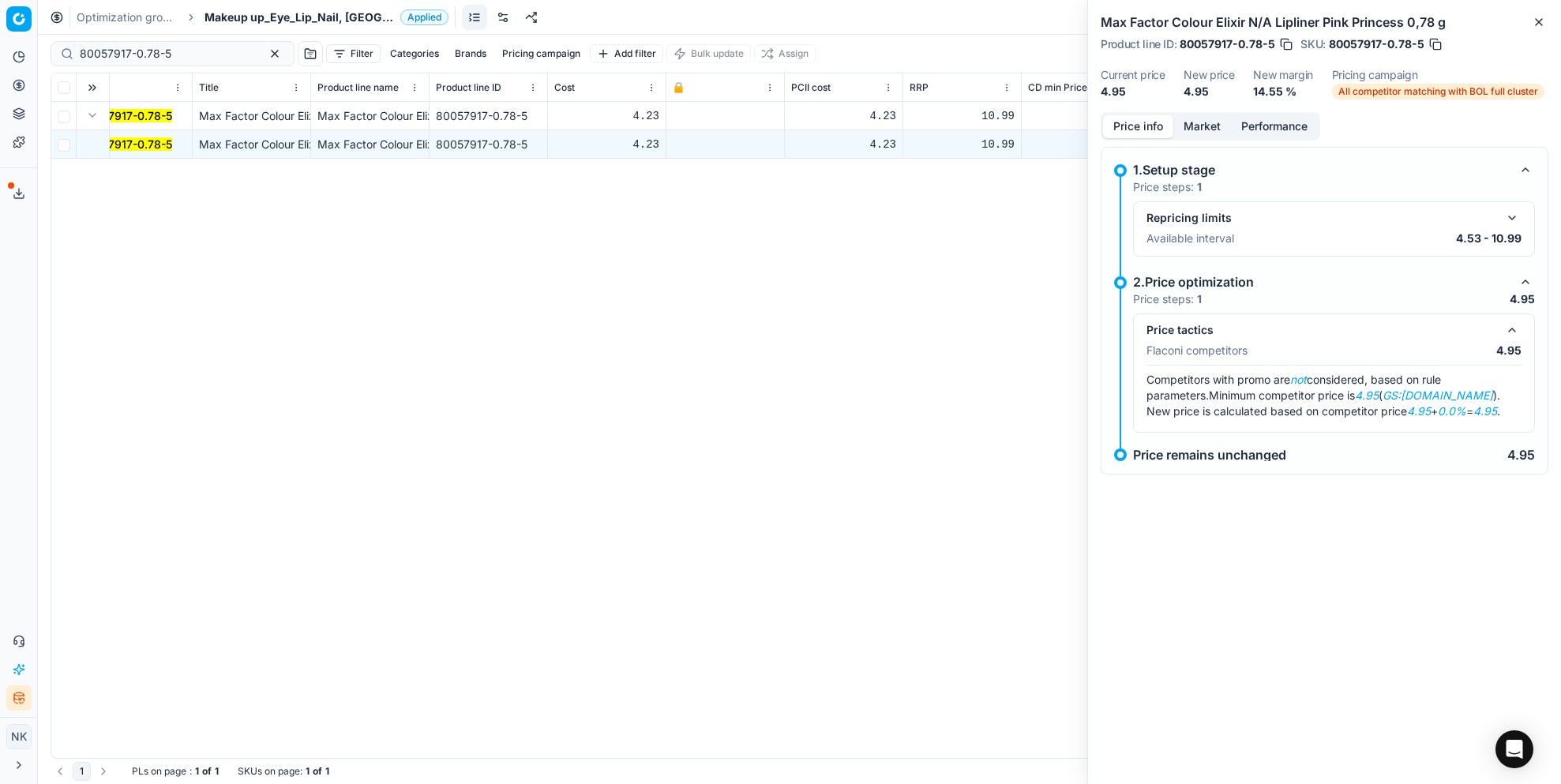 click on "Market" at bounding box center (1202, 126) 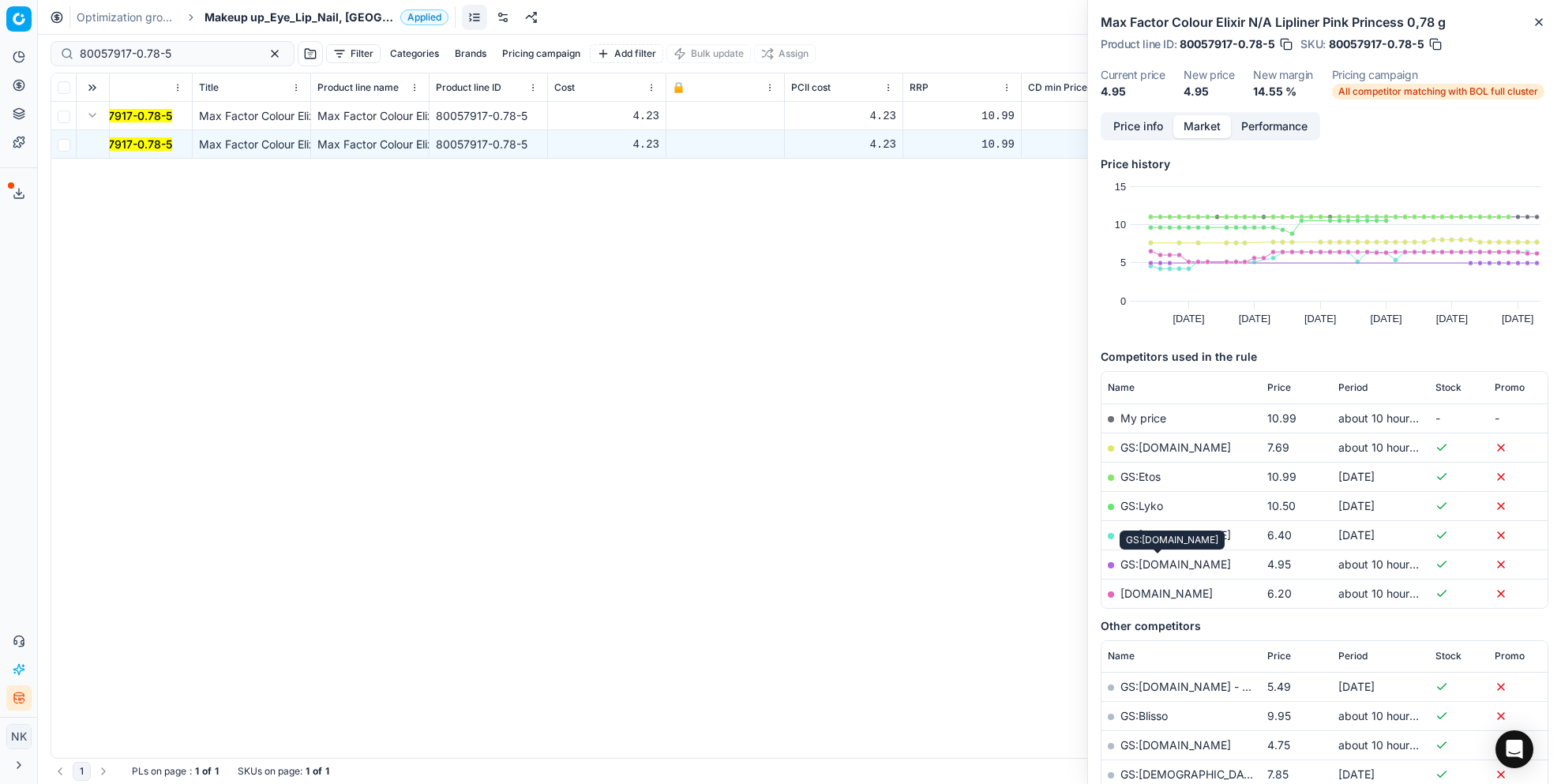 click on "GS:[DOMAIN_NAME]" at bounding box center (1176, 564) 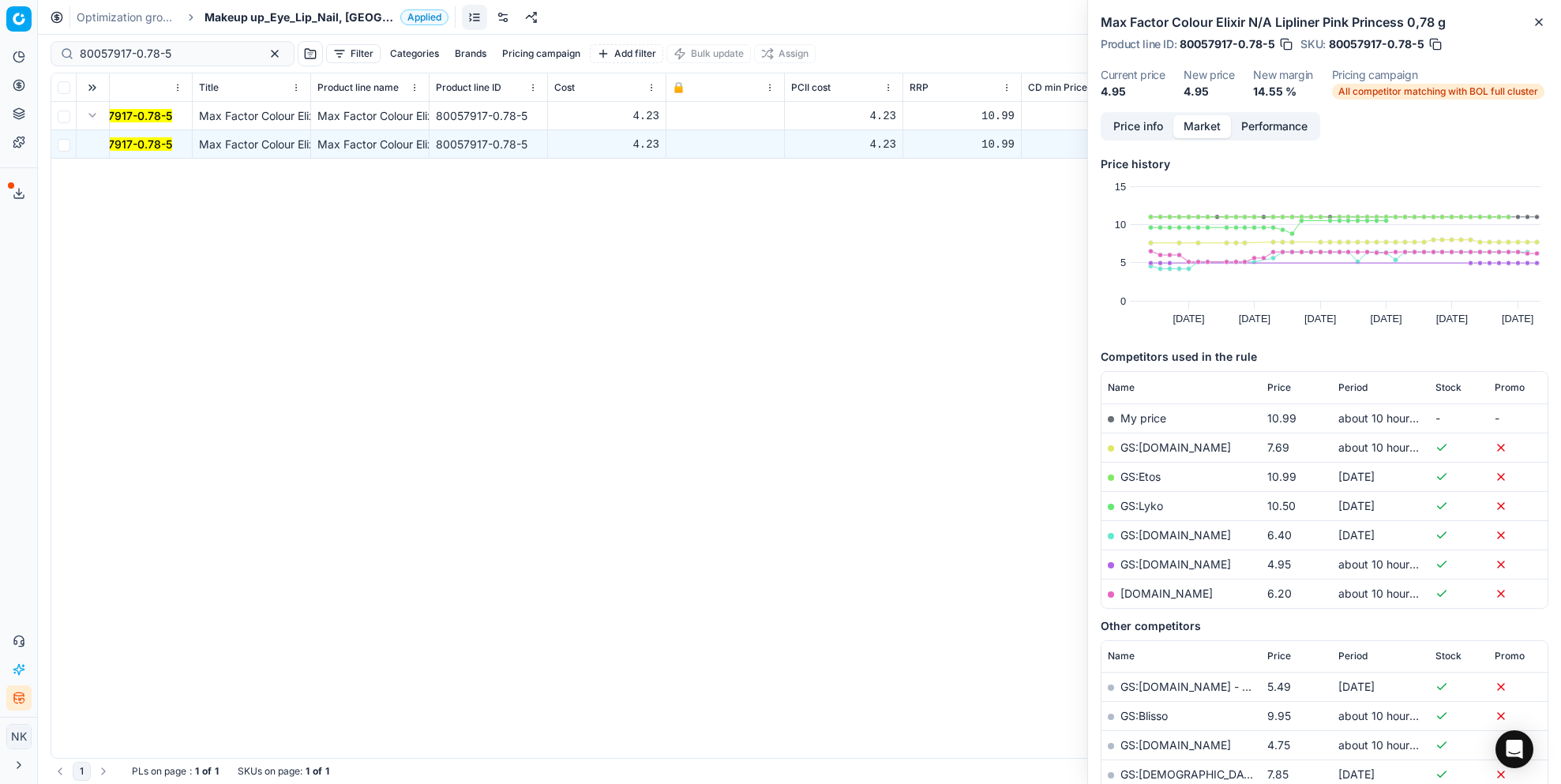 click on "Price info" at bounding box center (1138, 126) 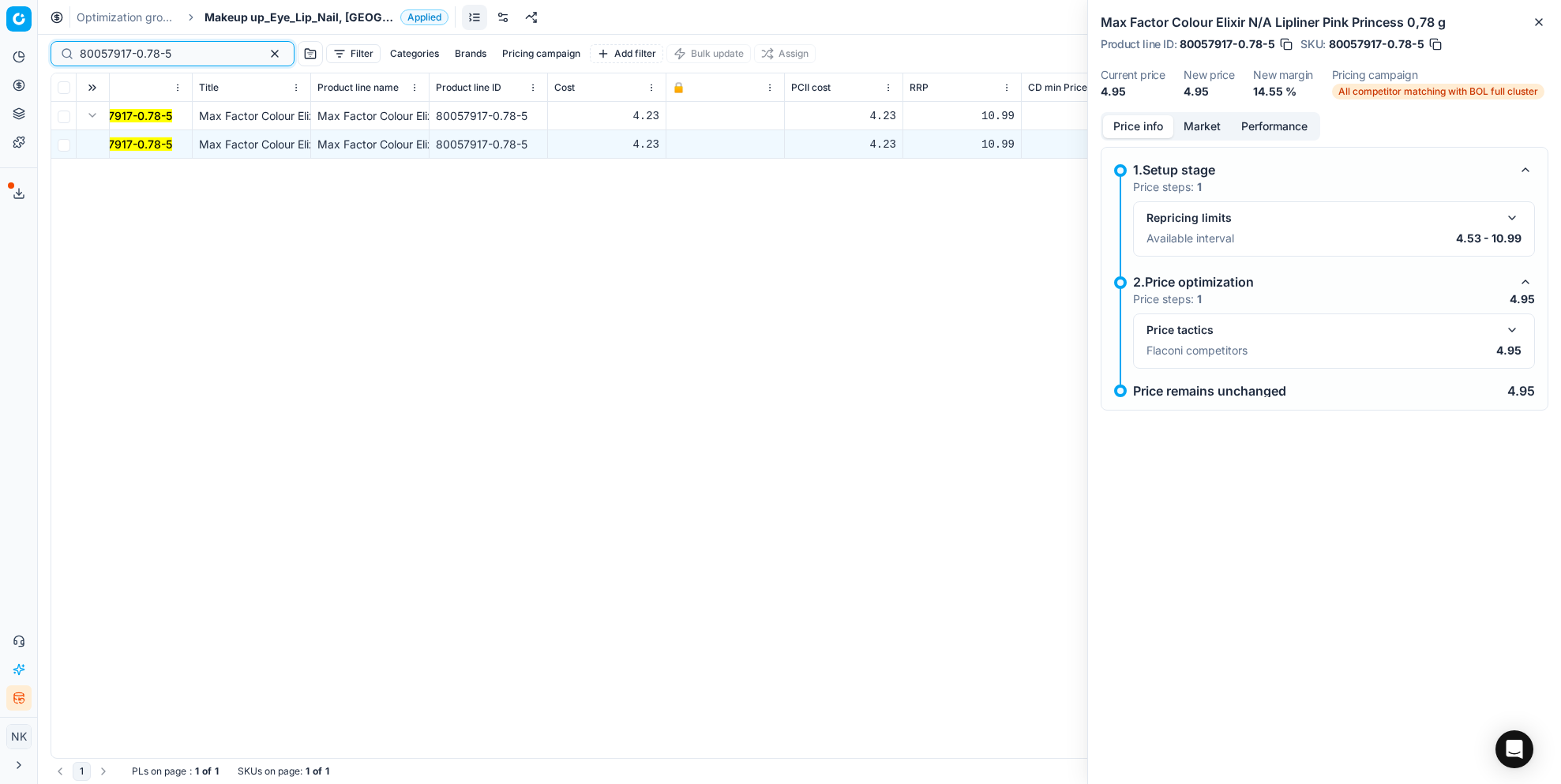 click on "80057917-0.78-5" at bounding box center (166, 54) 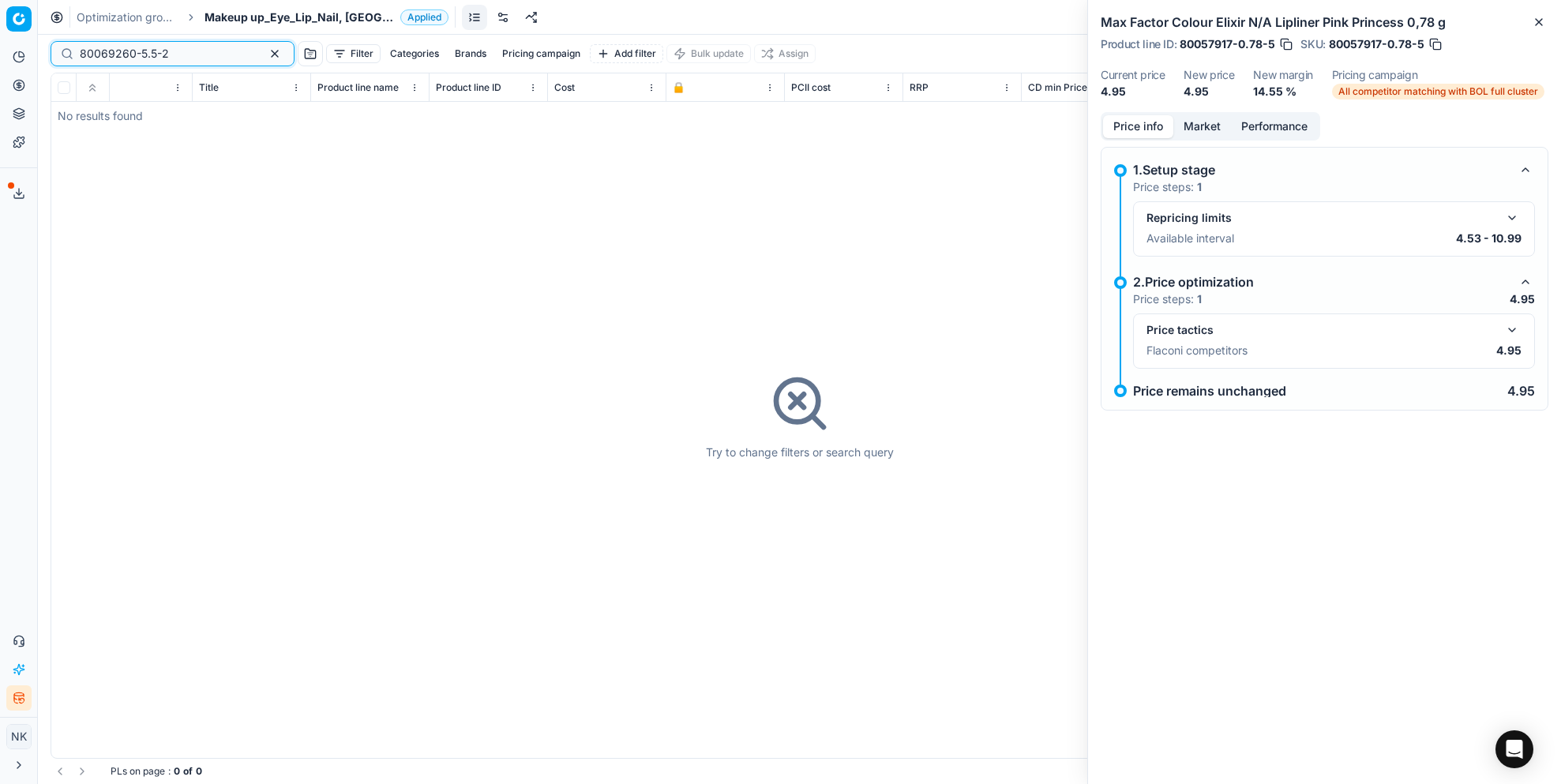 type on "80069260-5.5-2" 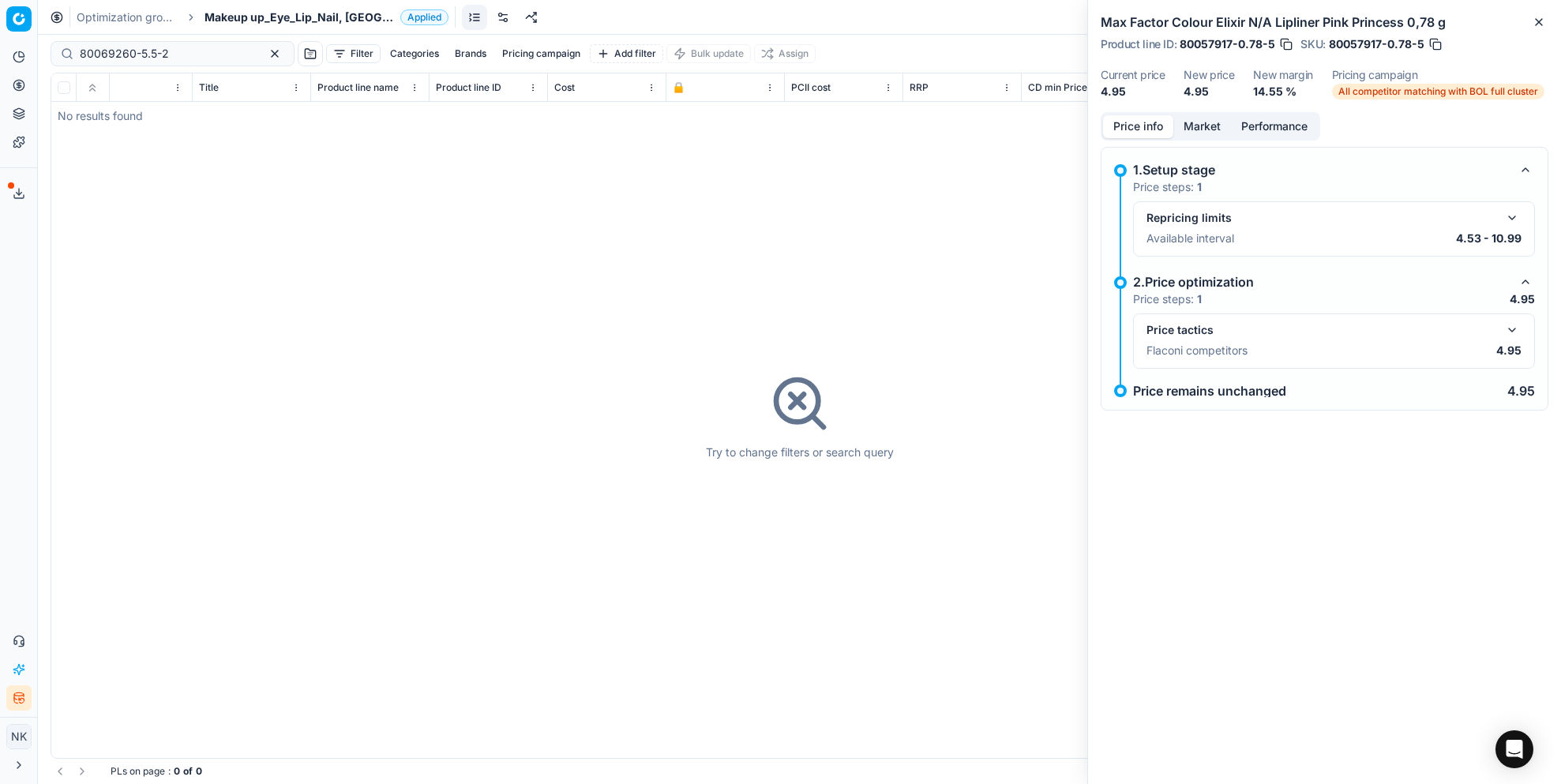 click on "Optimization groups Makeup up_Eye_Lip_Nail, [GEOGRAPHIC_DATA] Applied Discard Download report" at bounding box center [799, 17] 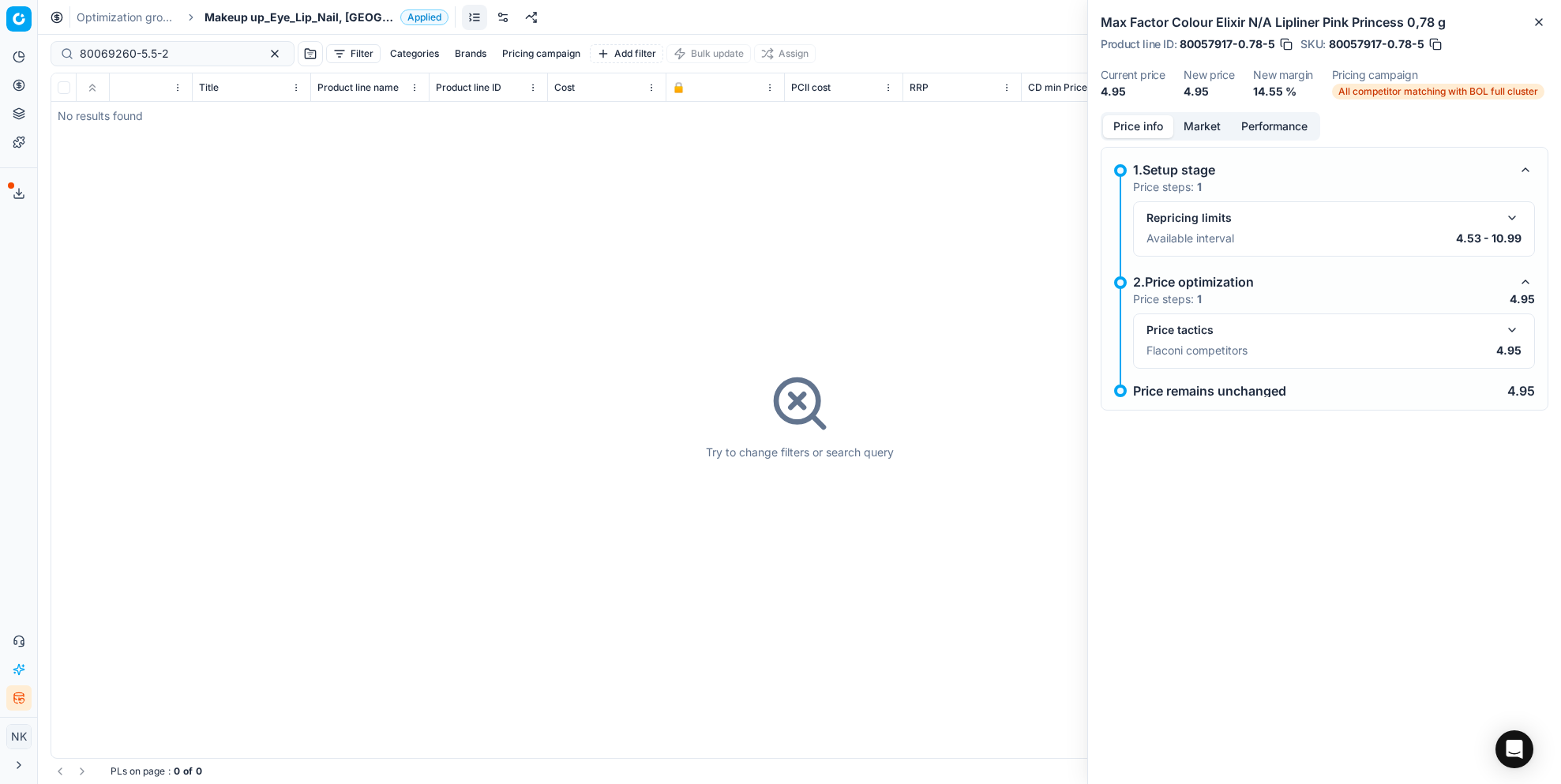 click on "Makeup up_Eye_Lip_Nail, [GEOGRAPHIC_DATA]" at bounding box center [299, 17] 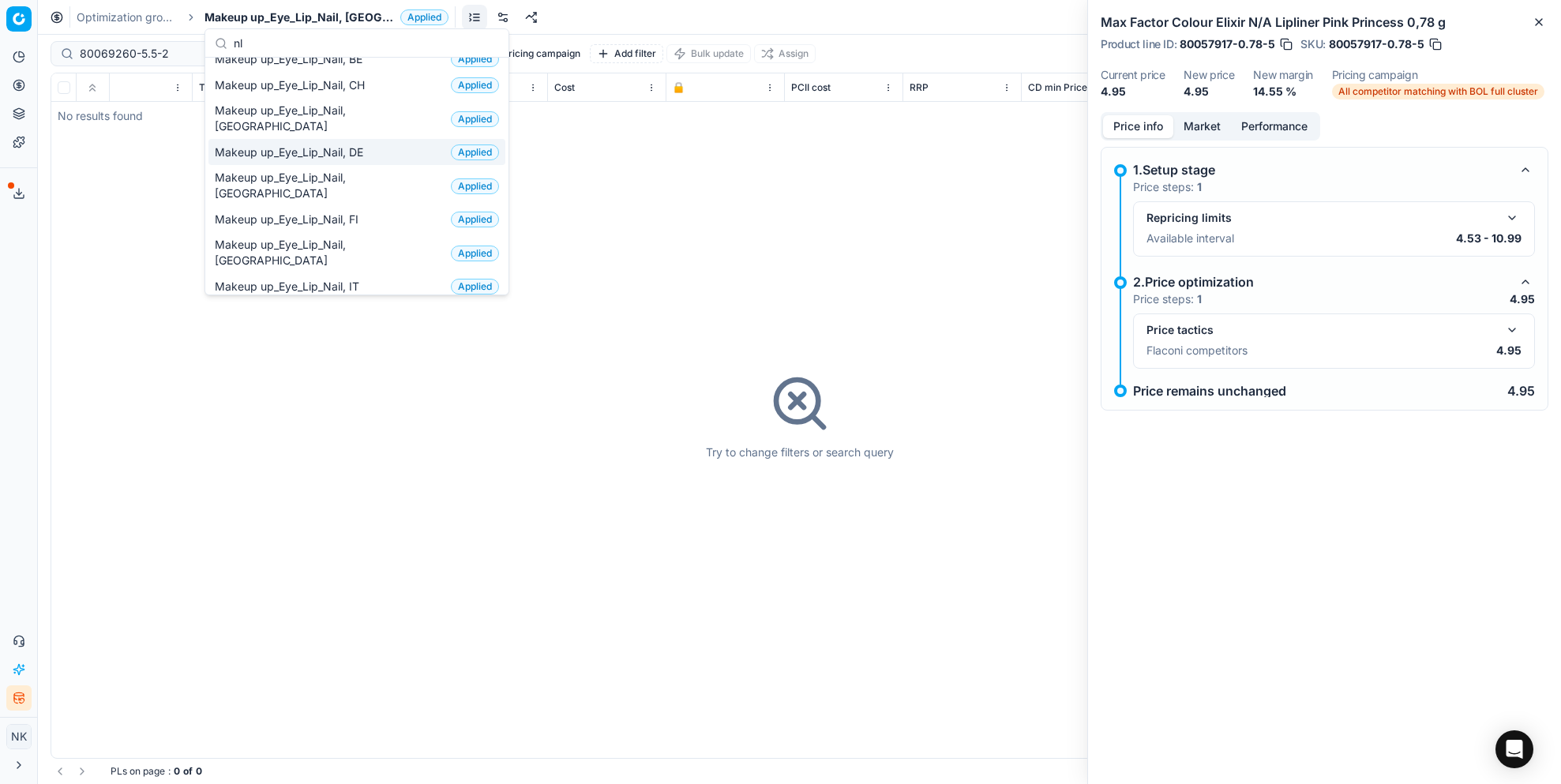 scroll, scrollTop: 0, scrollLeft: 0, axis: both 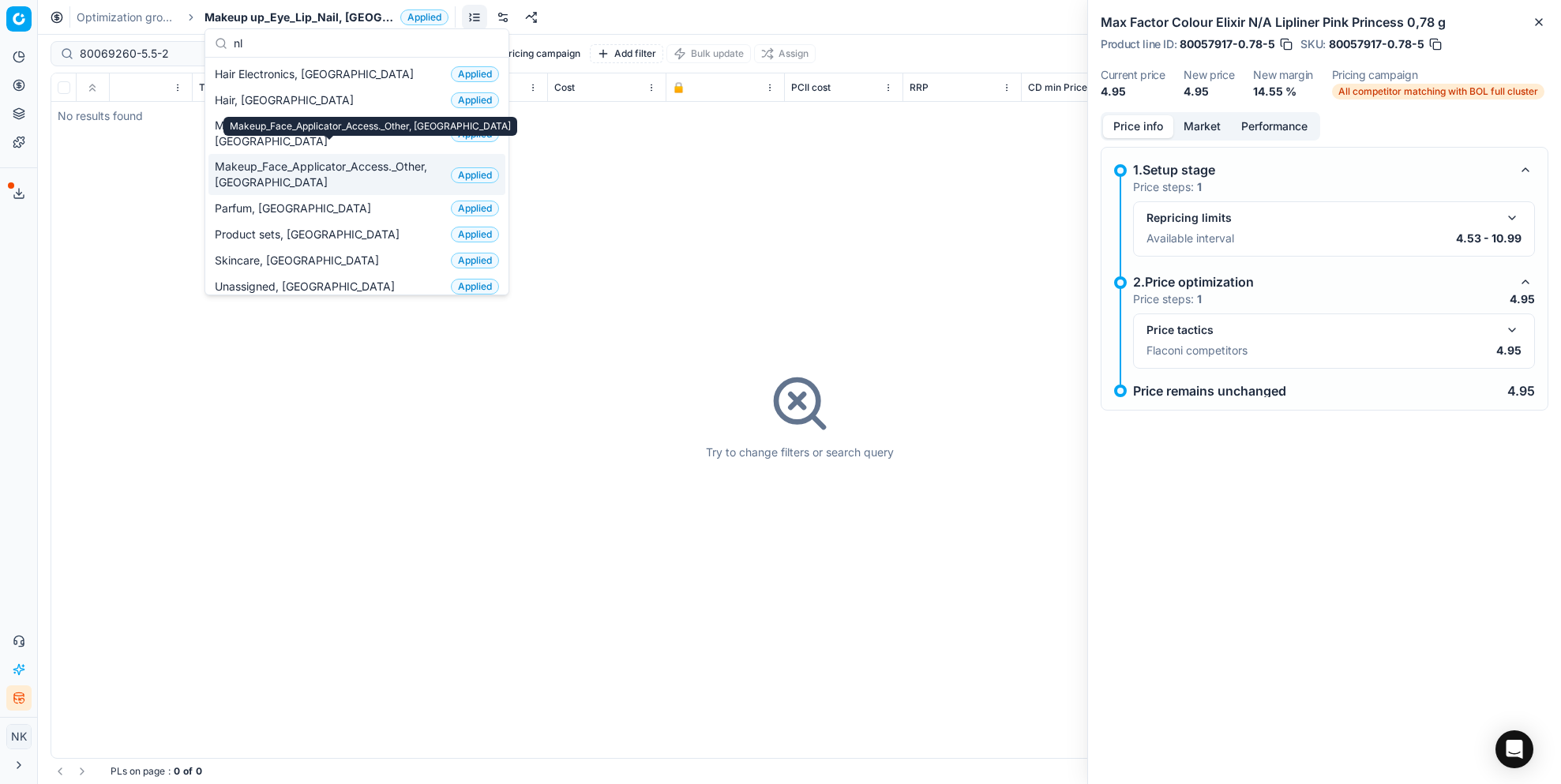 type on "nl" 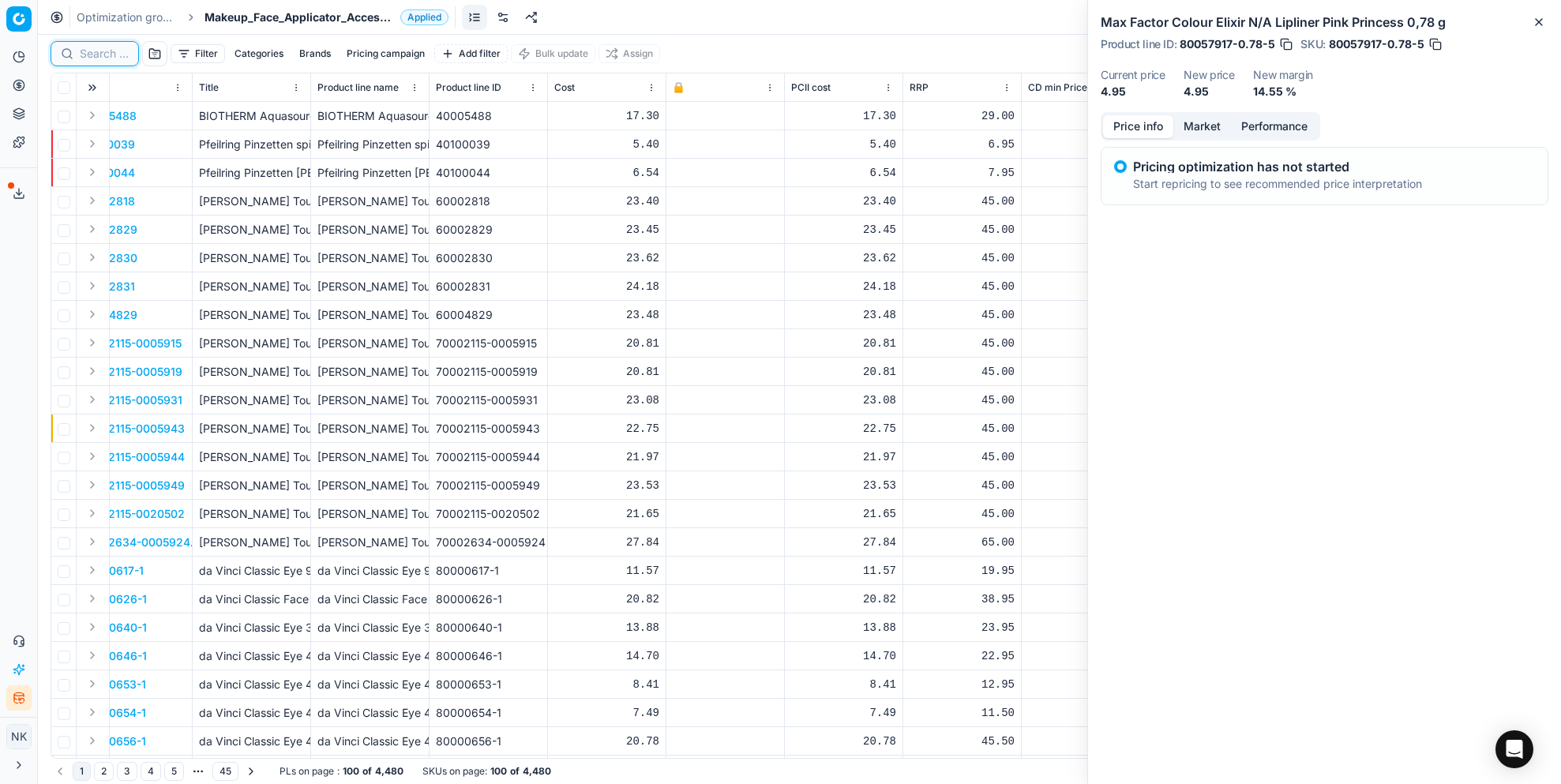 click at bounding box center [104, 54] 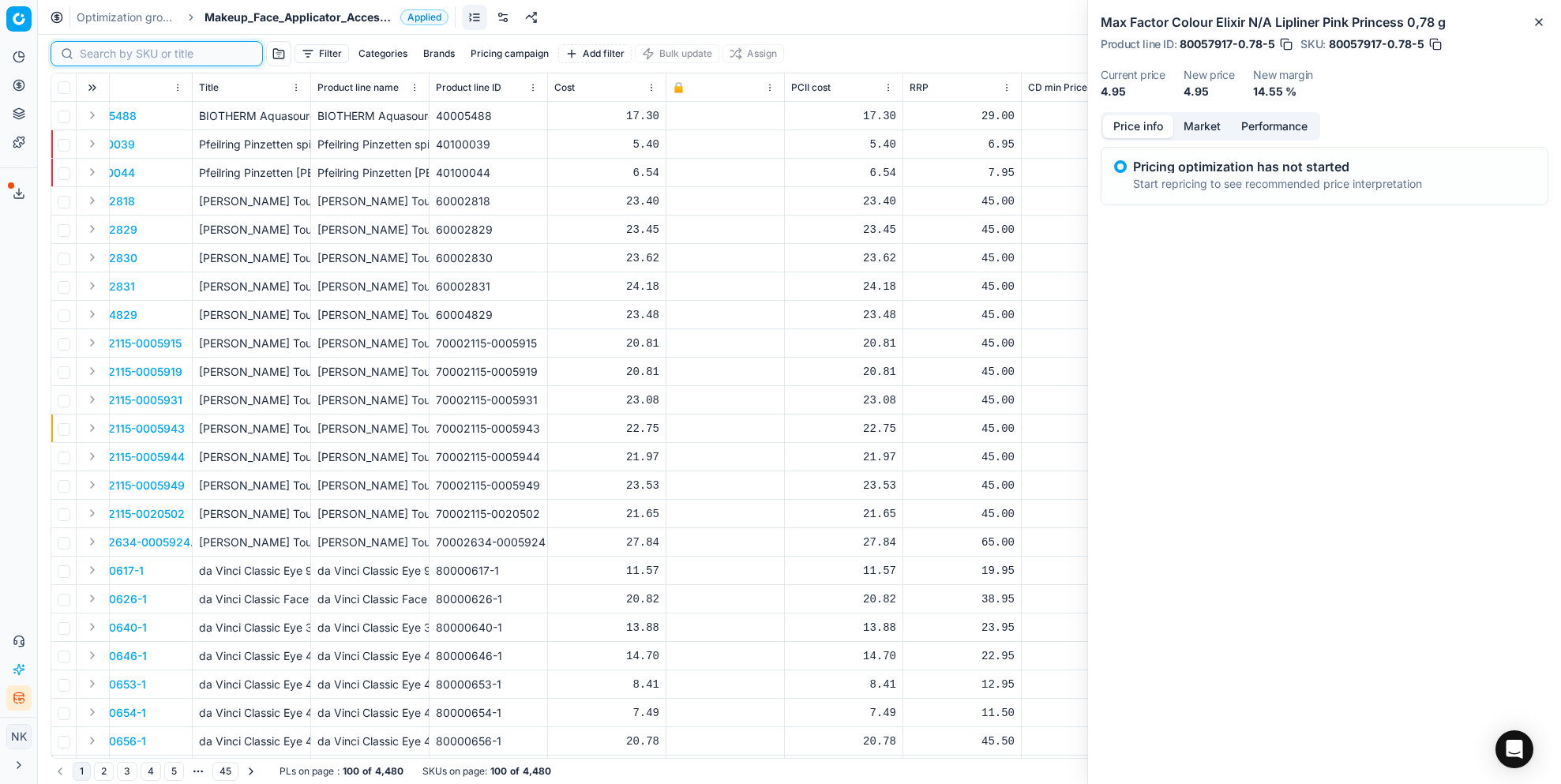 paste on "80069260-5.5-2" 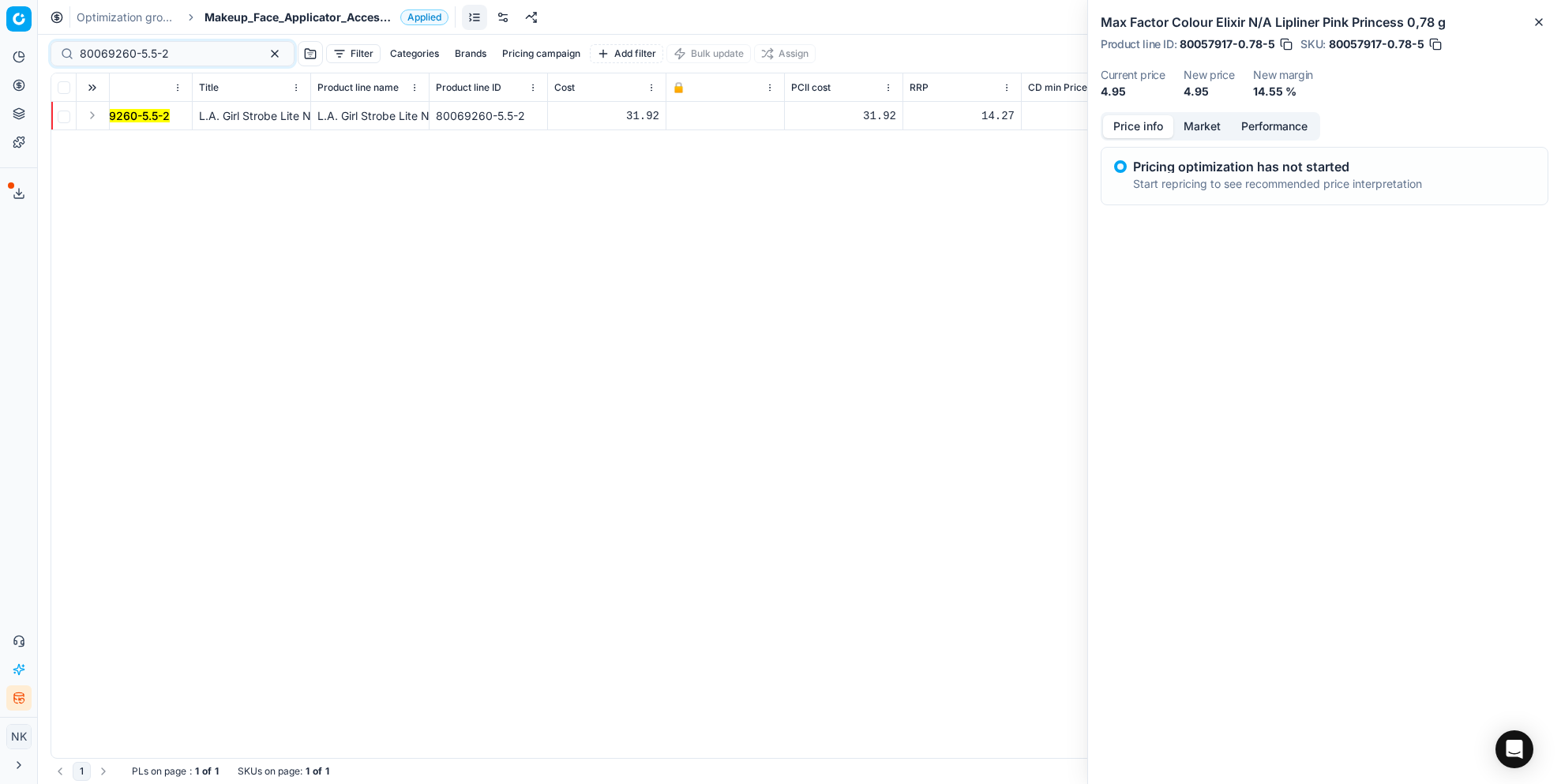 click at bounding box center (92, 115) 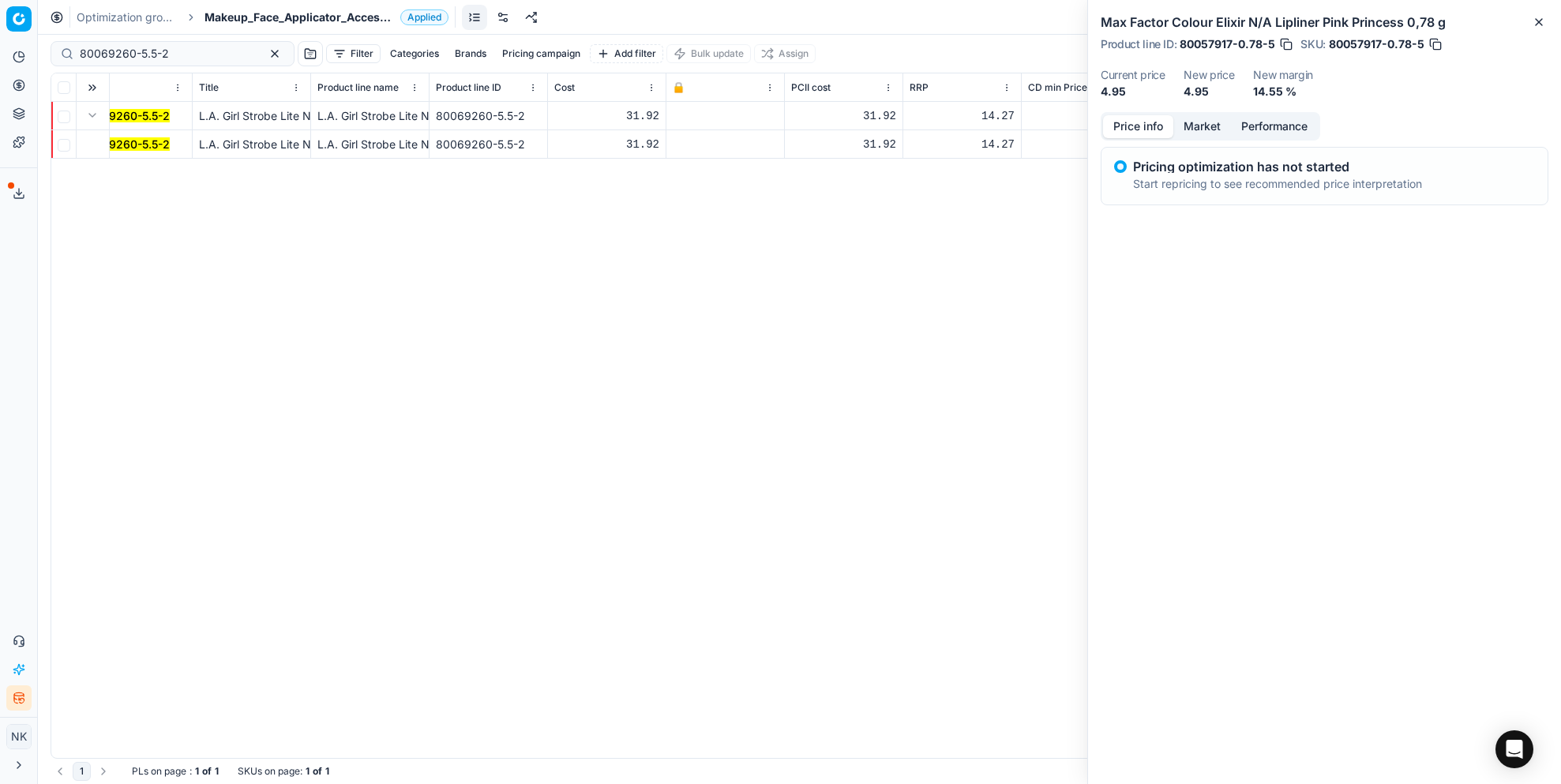 click on "80069260-5.5-2" at bounding box center [125, 144] 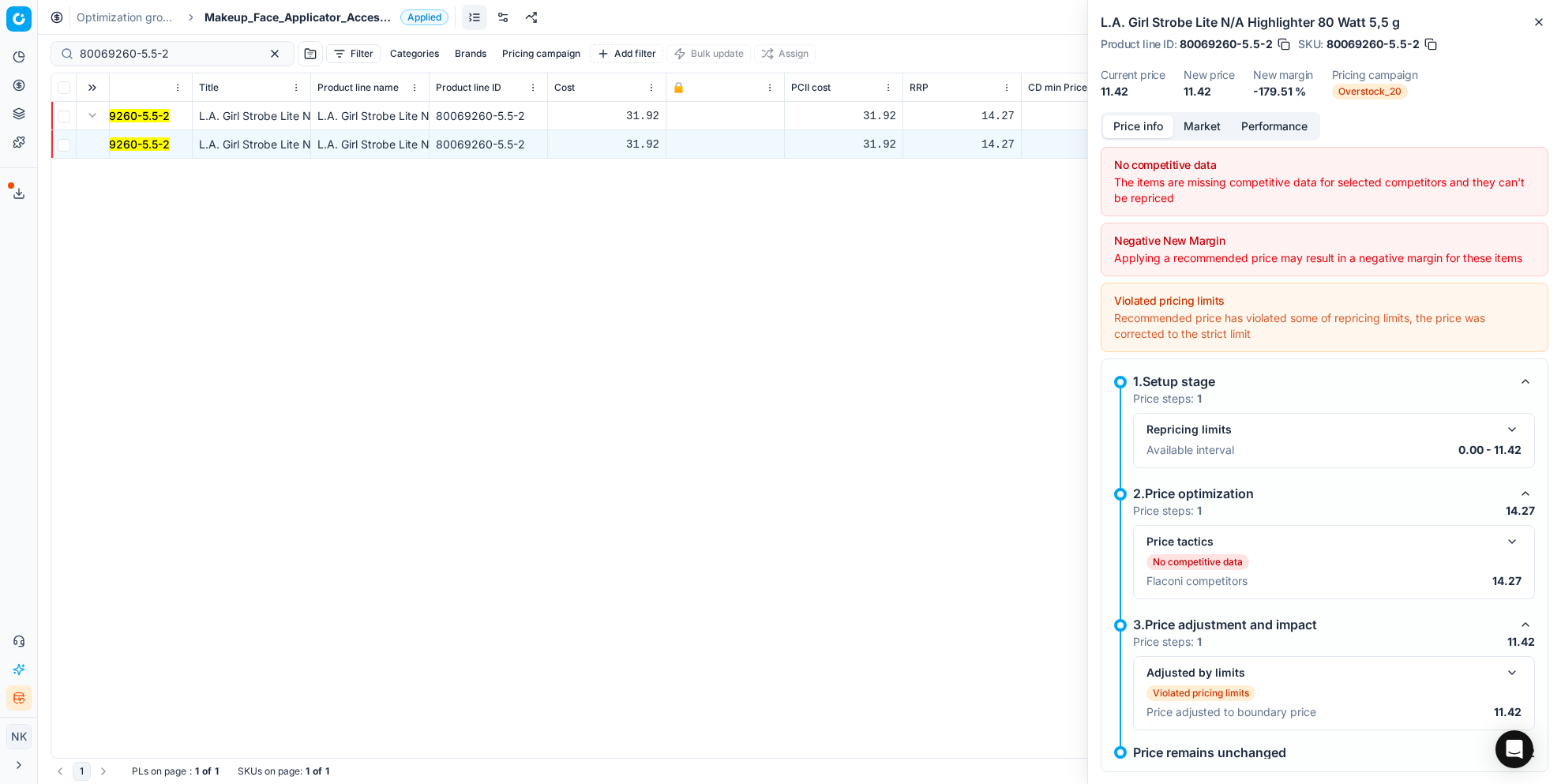 scroll, scrollTop: 26, scrollLeft: 0, axis: vertical 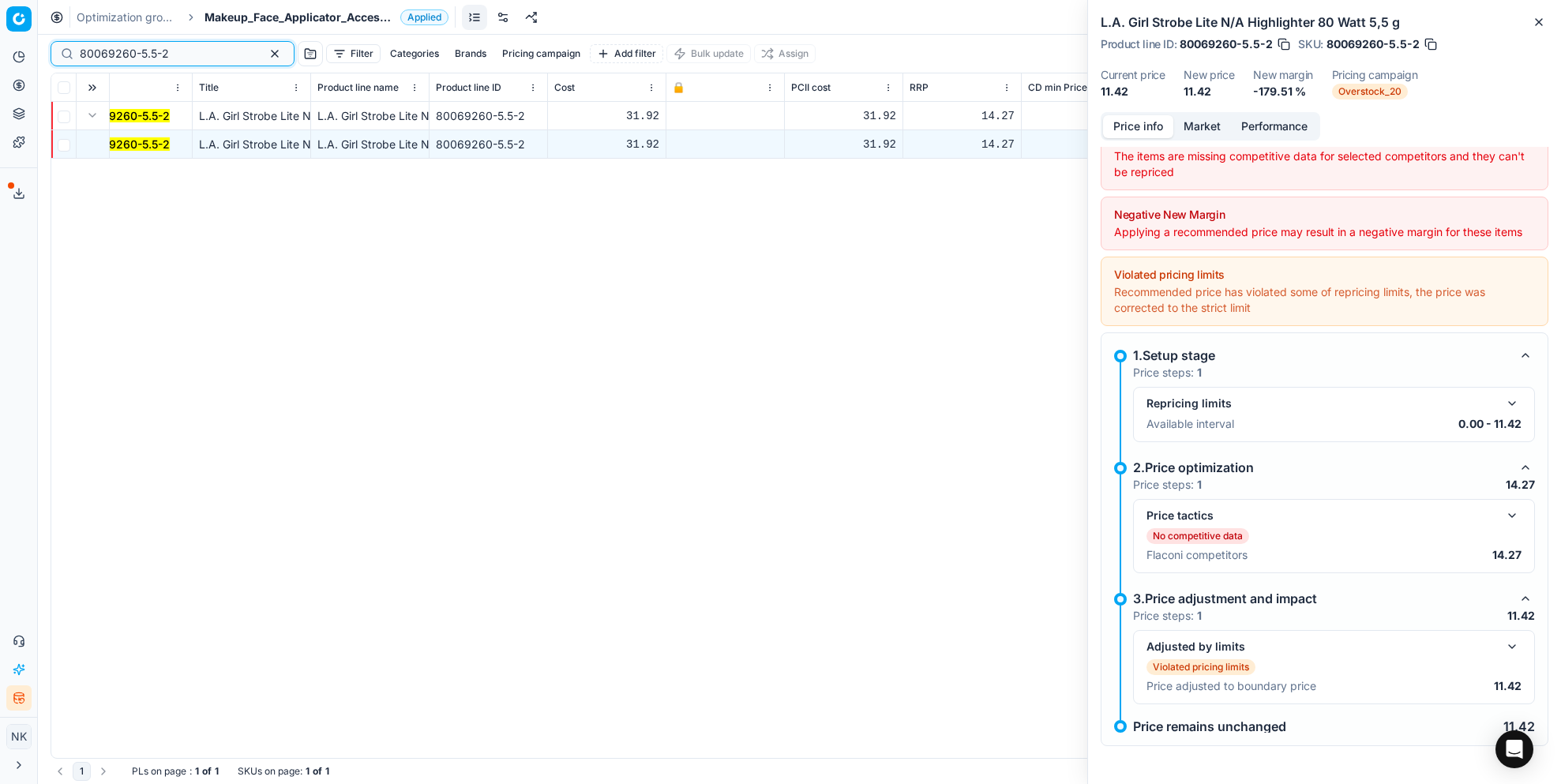 click on "80069260-5.5-2" at bounding box center (166, 54) 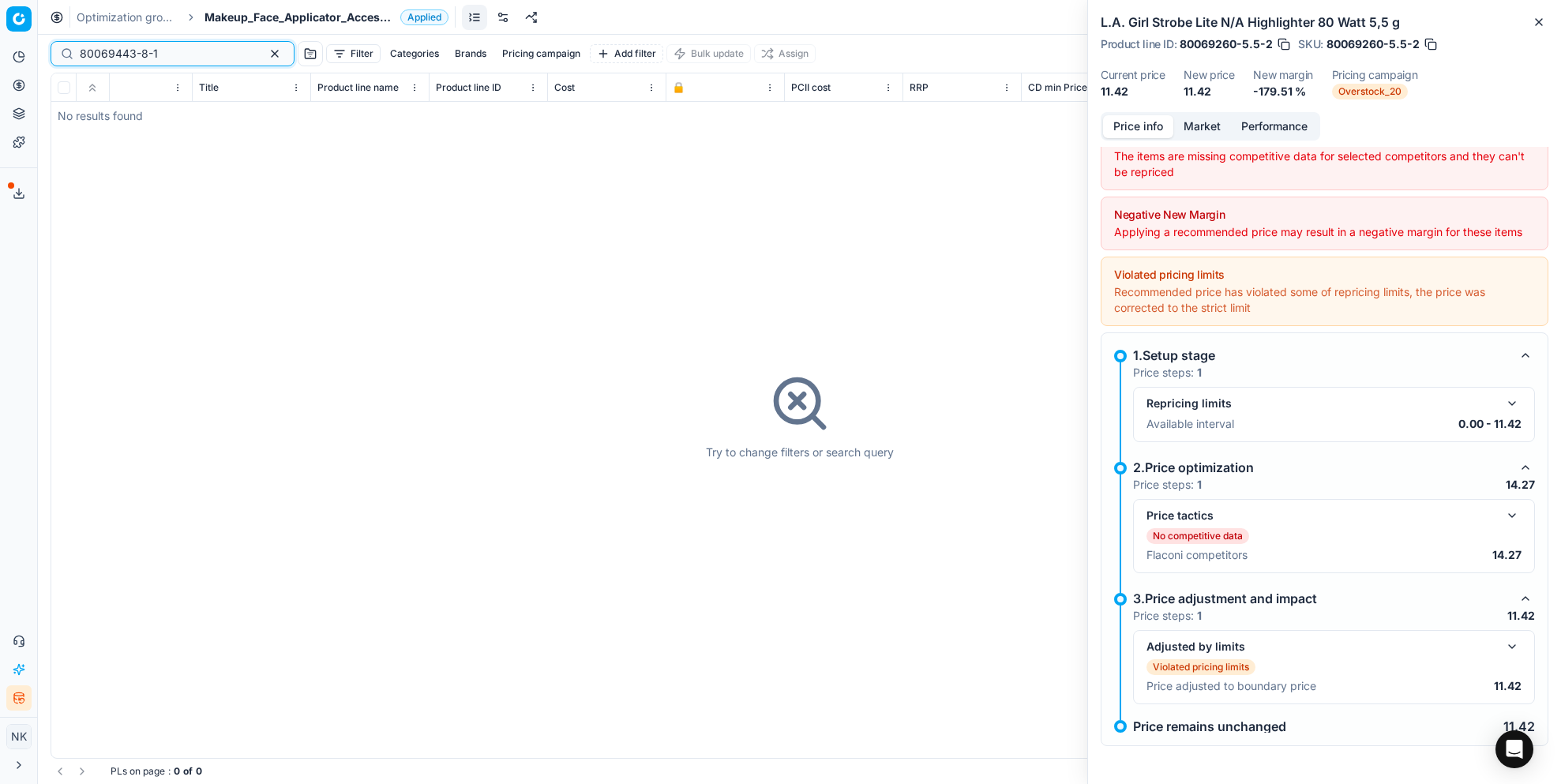 type on "80069443-8-1" 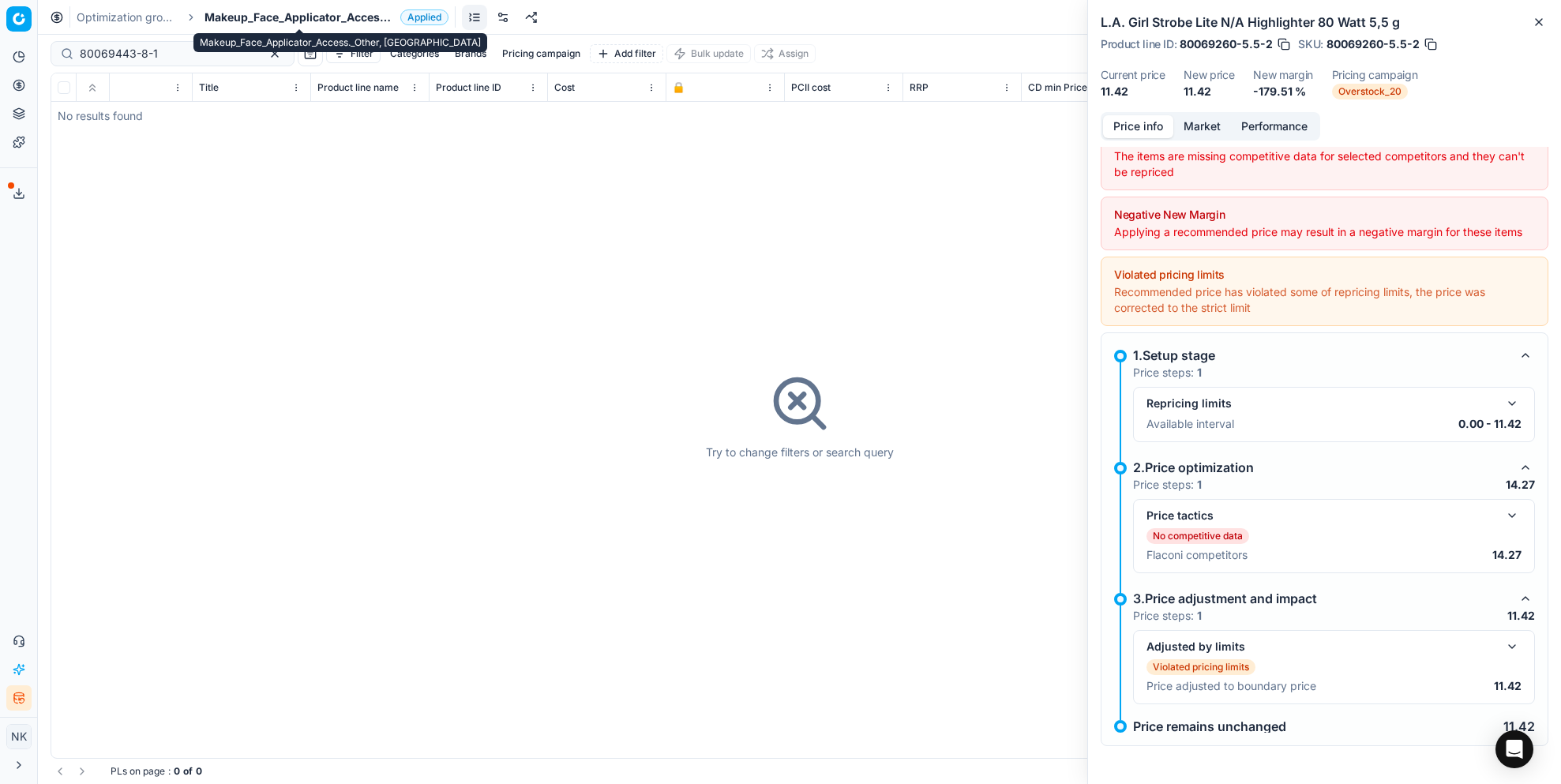 click on "Makeup_Face_Applicator_Access._Other, [GEOGRAPHIC_DATA]" at bounding box center [299, 17] 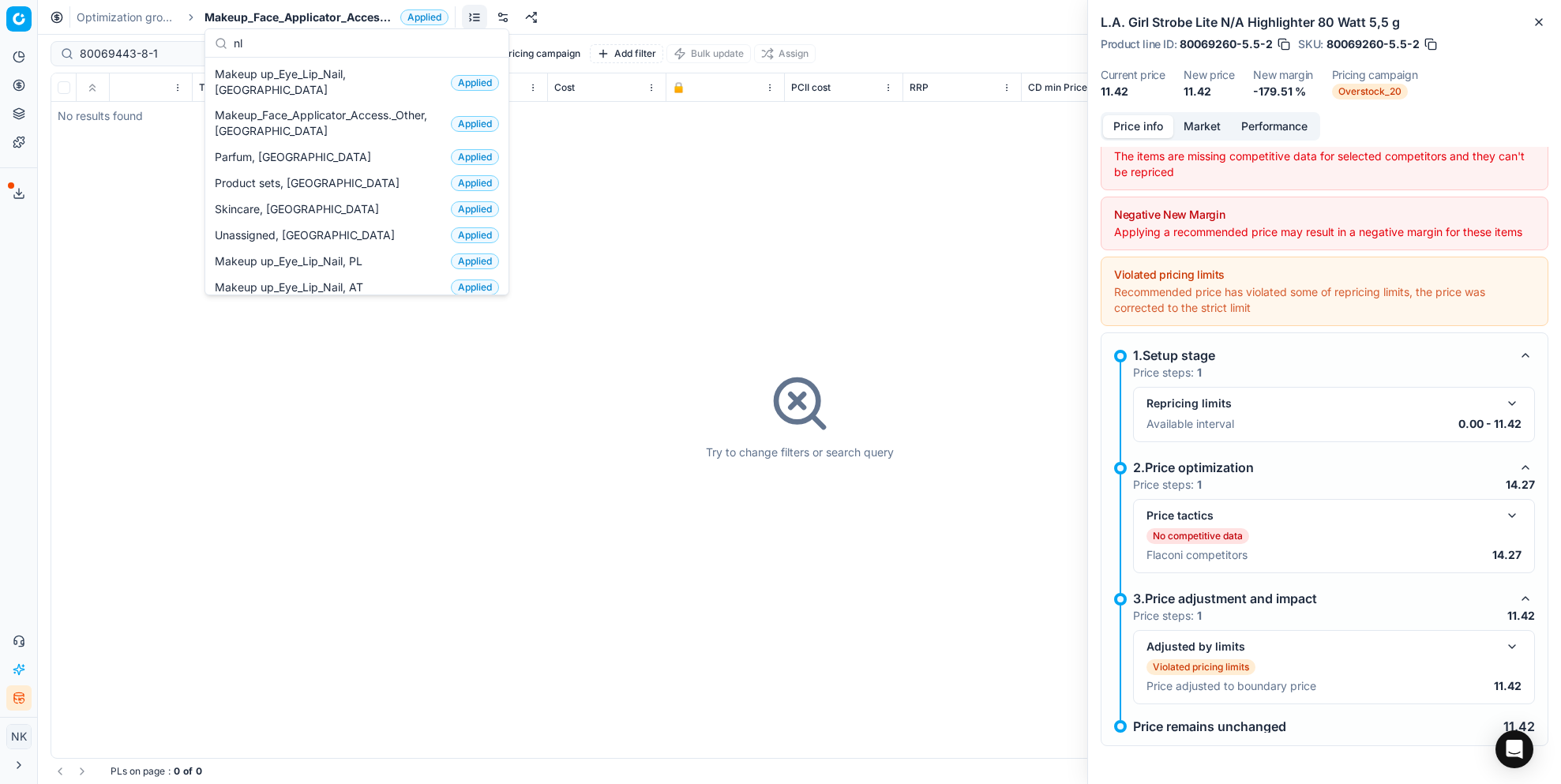 scroll, scrollTop: 0, scrollLeft: 0, axis: both 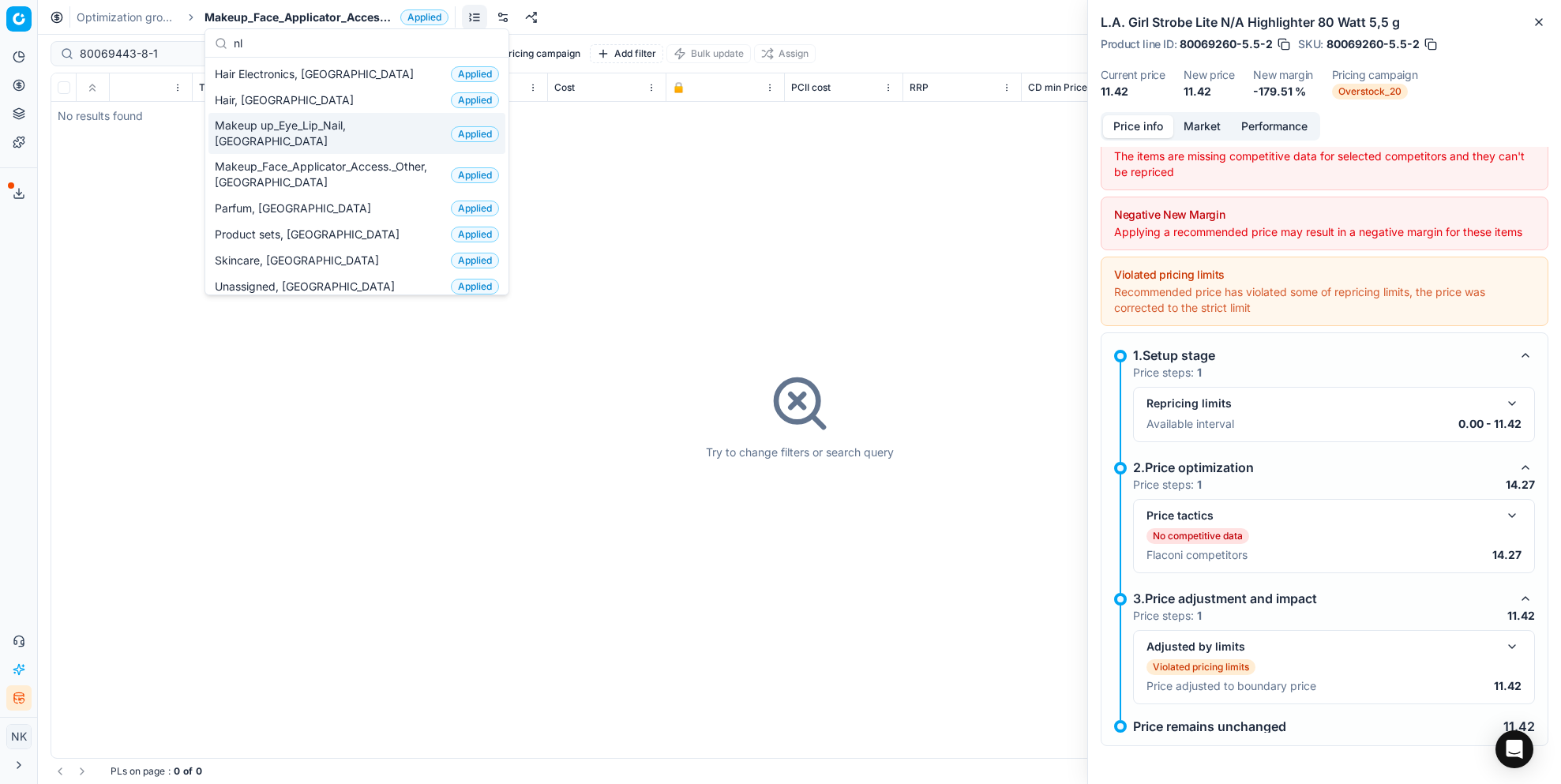 type on "nl" 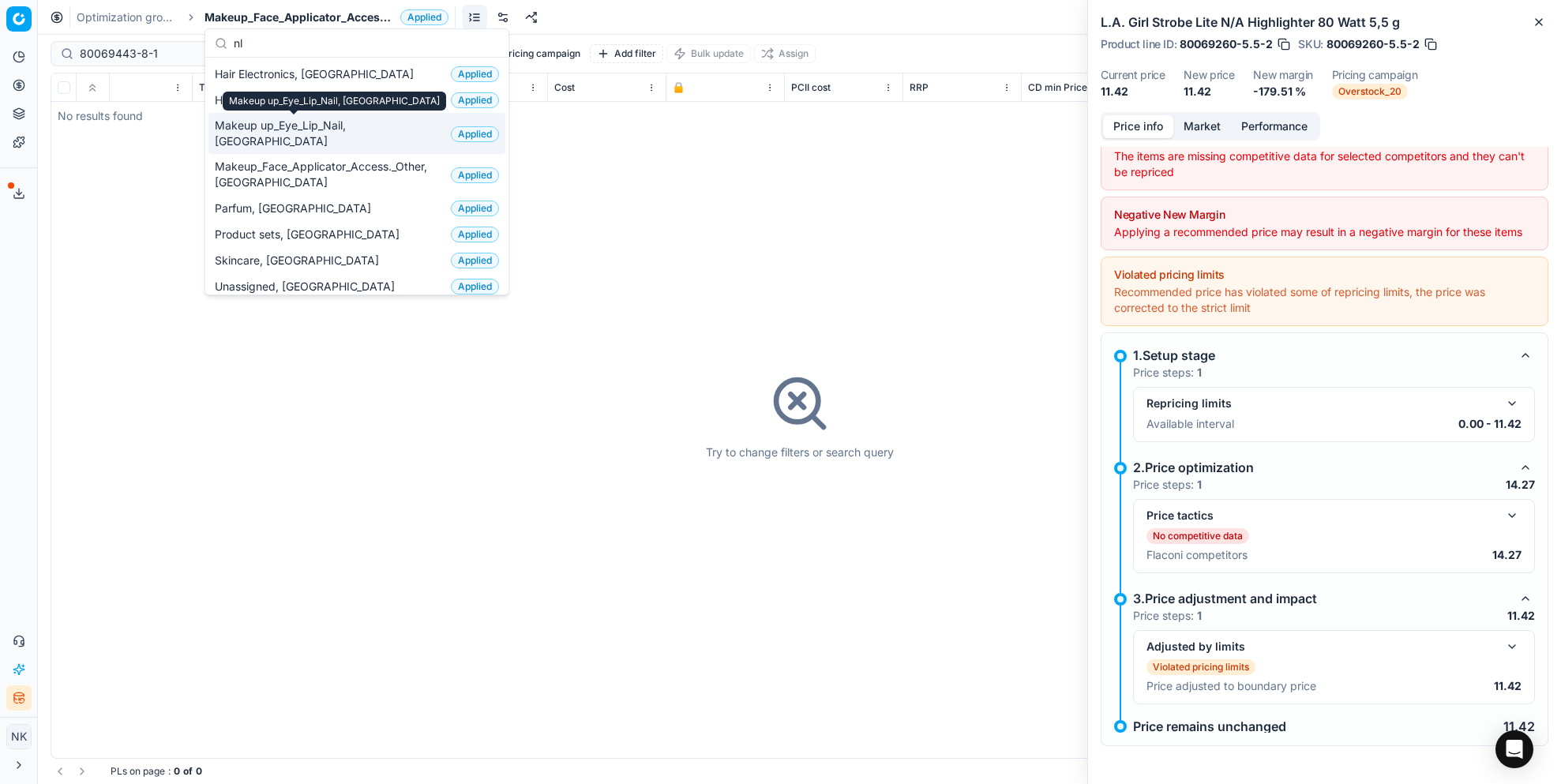 click on "Makeup up_Eye_Lip_Nail, [GEOGRAPHIC_DATA]" at bounding box center (329, 133) 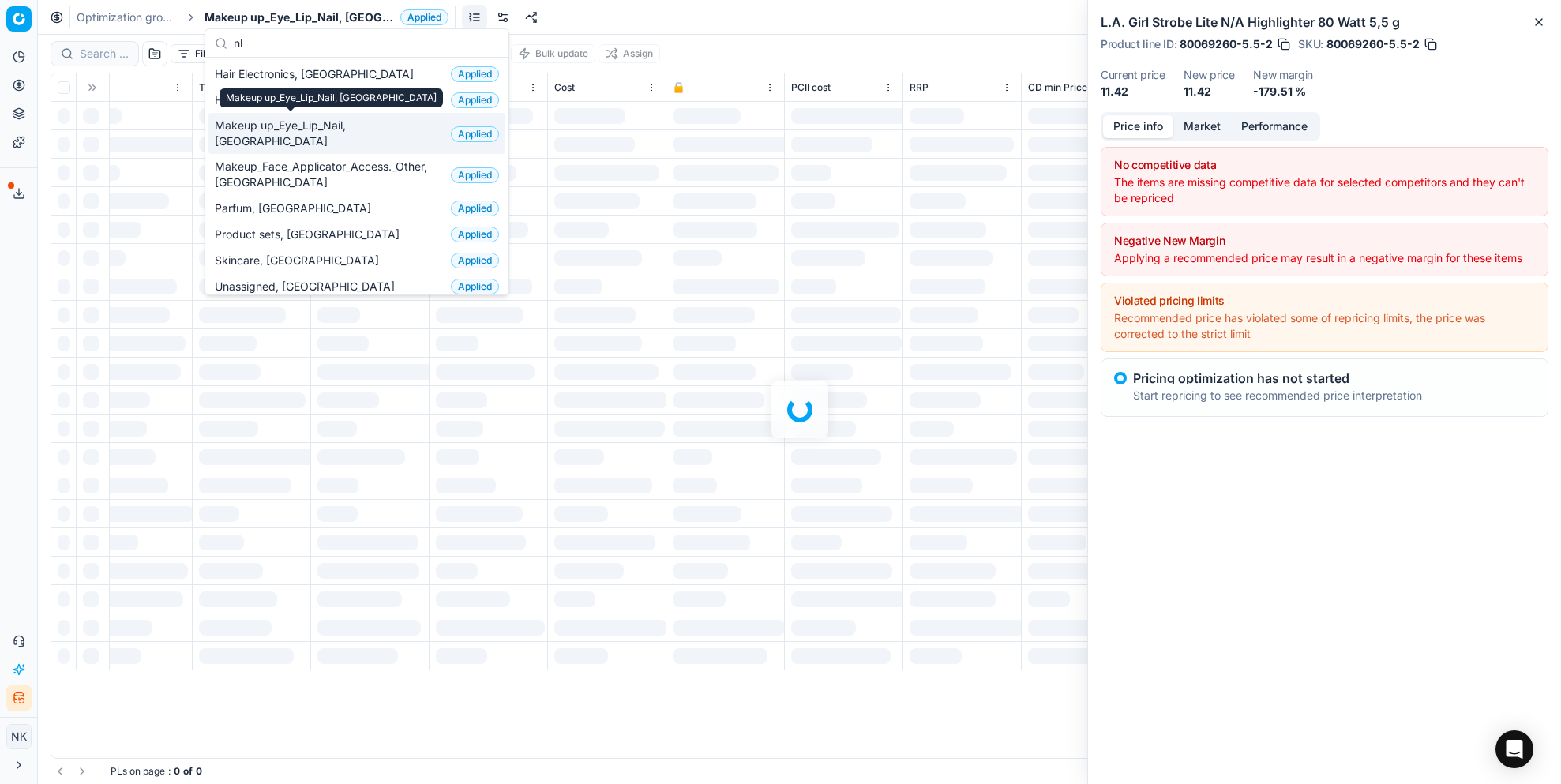 scroll, scrollTop: 0, scrollLeft: 0, axis: both 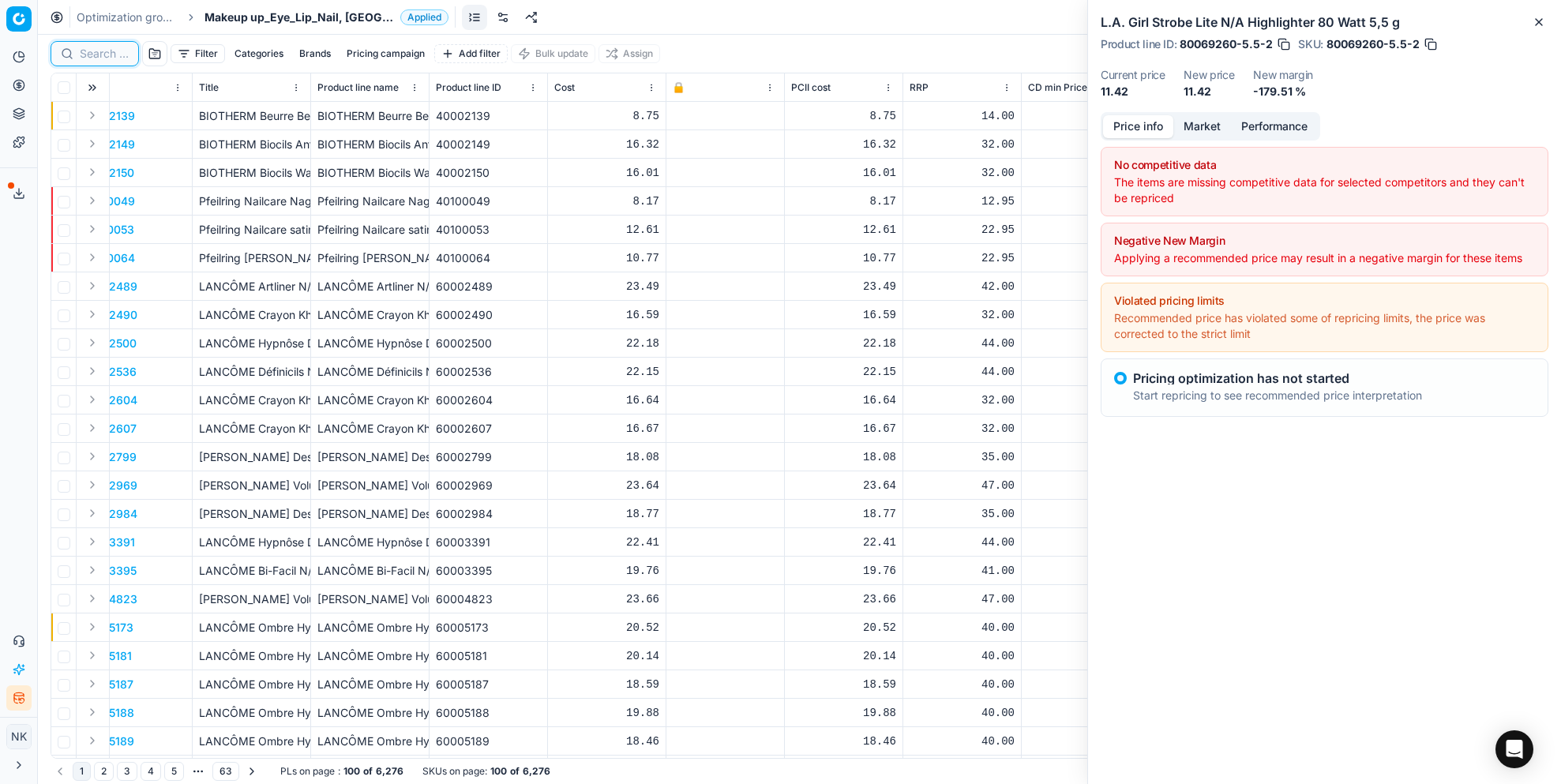 click at bounding box center [104, 54] 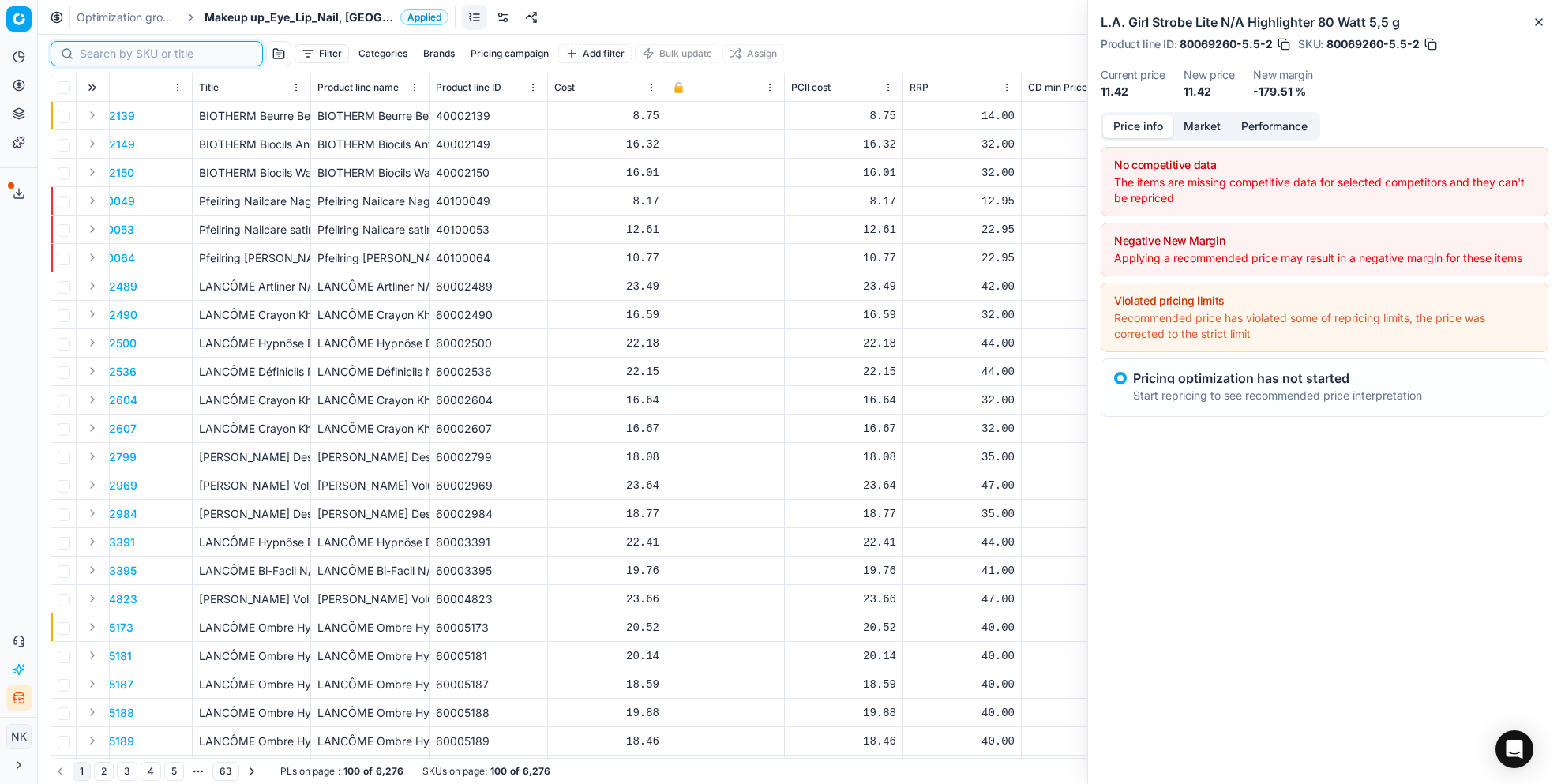 paste on "80069443-8-1" 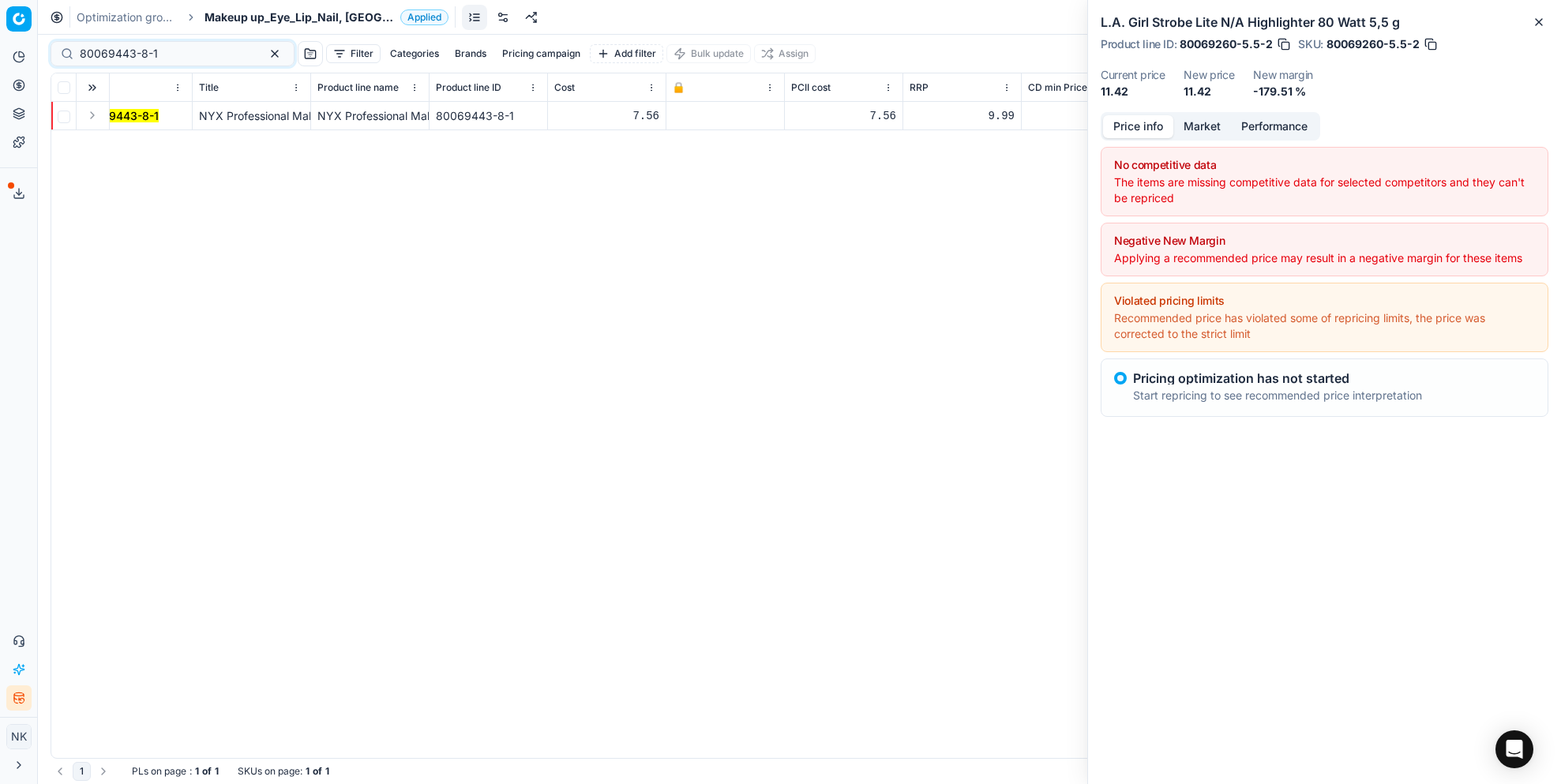 click at bounding box center (92, 115) 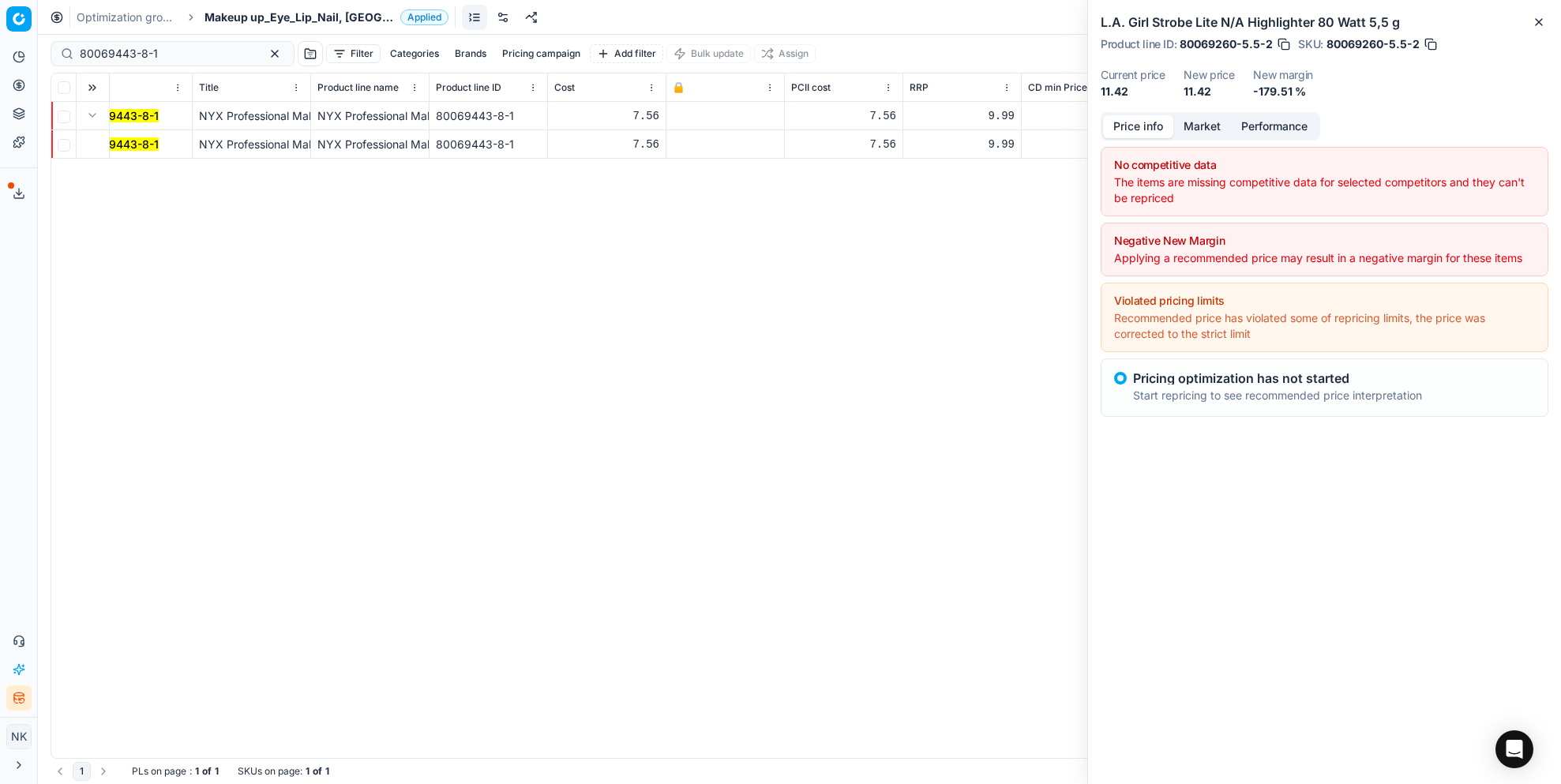 click on "80069443-8-1" at bounding box center [119, 144] 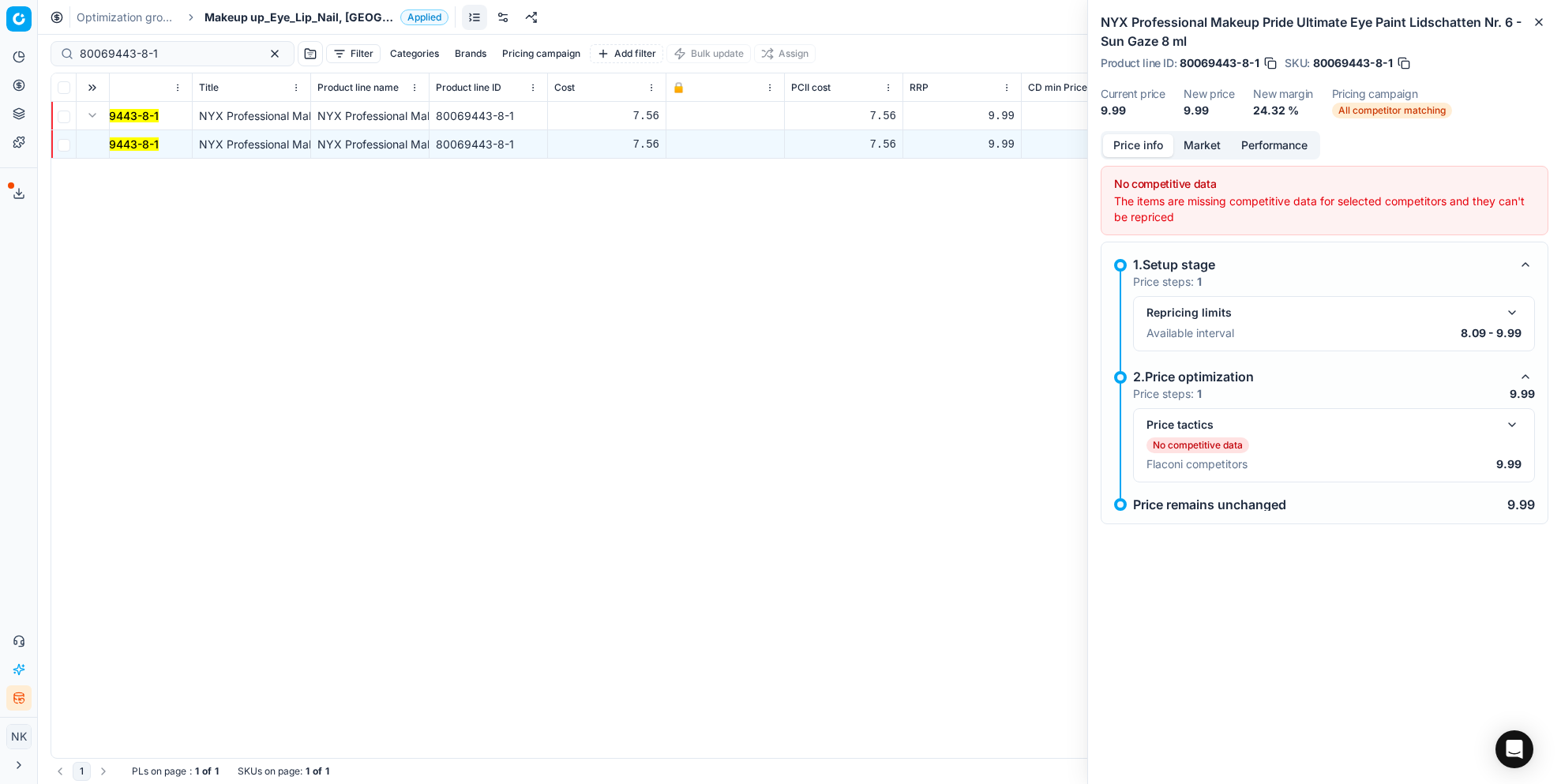 click at bounding box center [1512, 425] 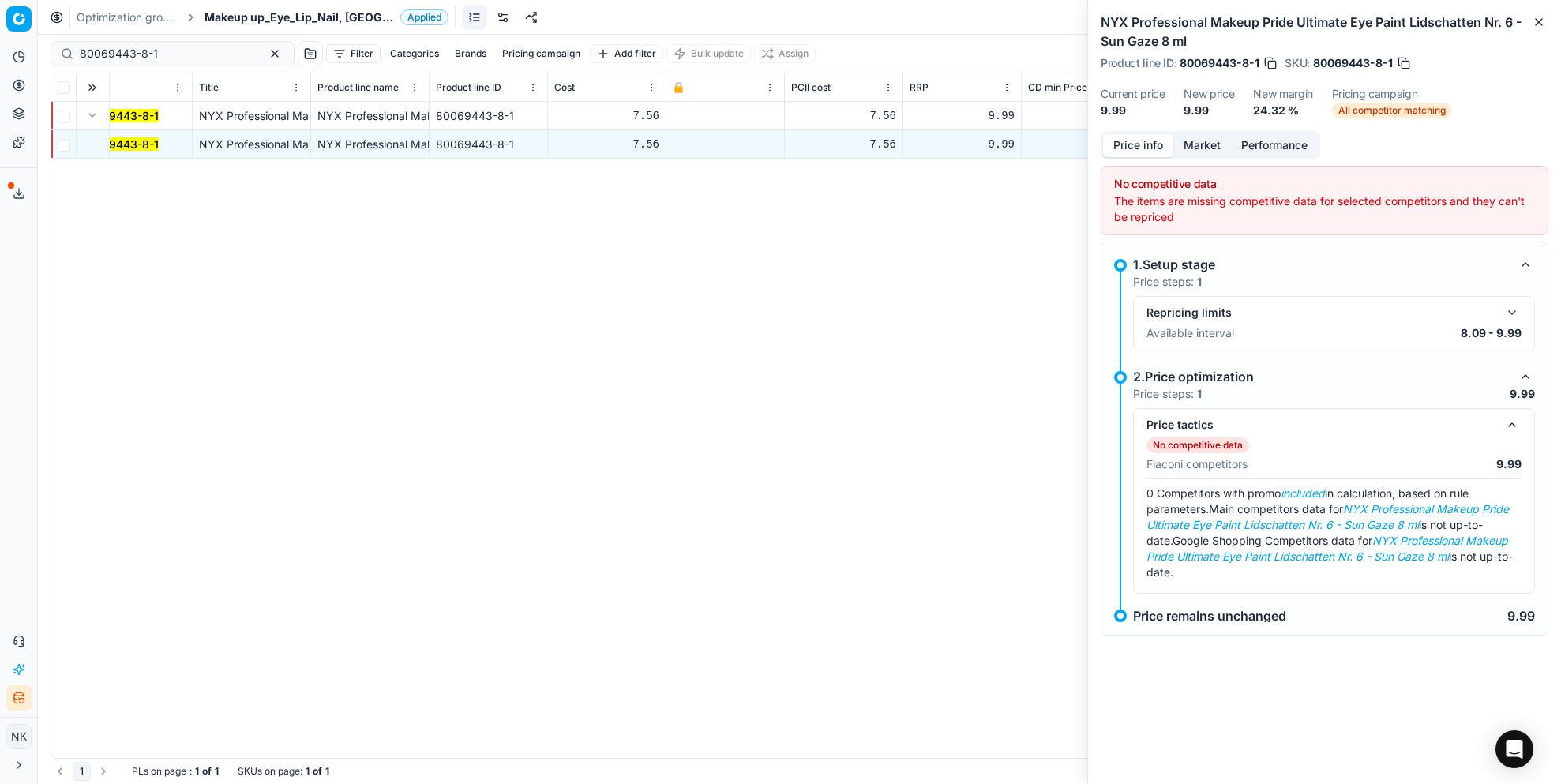 click on "Market" at bounding box center [1202, 145] 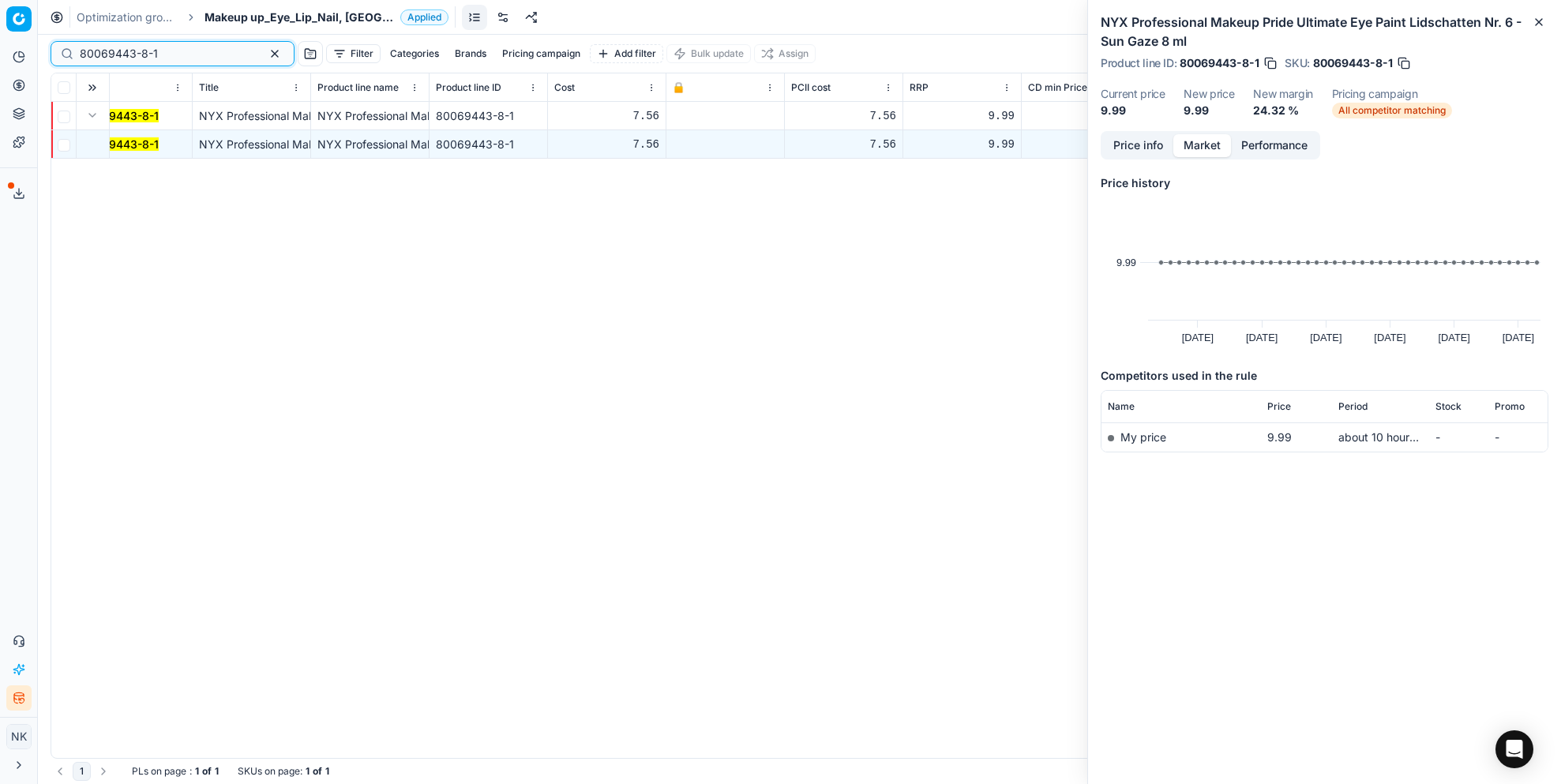 click on "80069443-8-1" at bounding box center [166, 54] 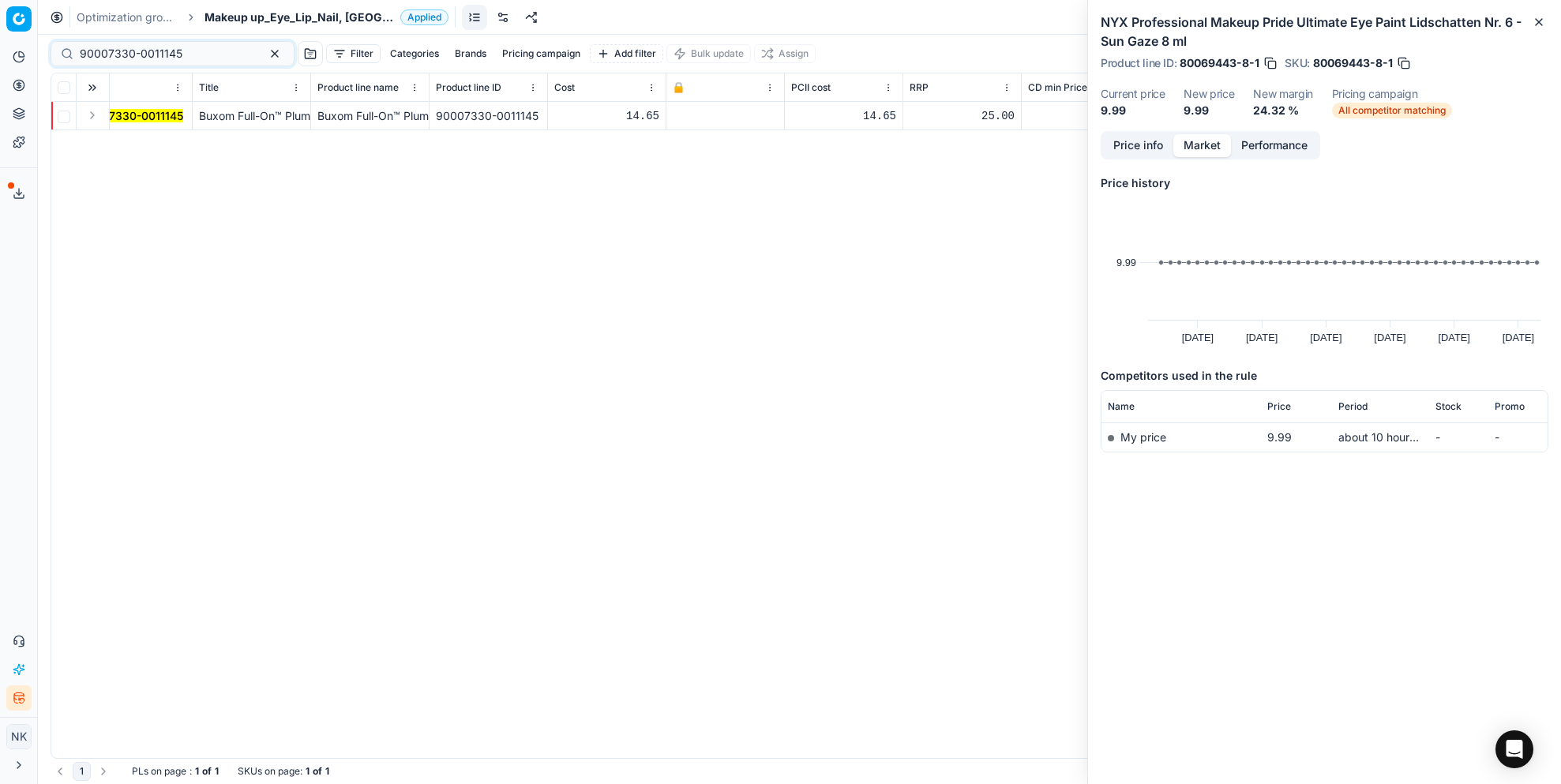 click at bounding box center [92, 115] 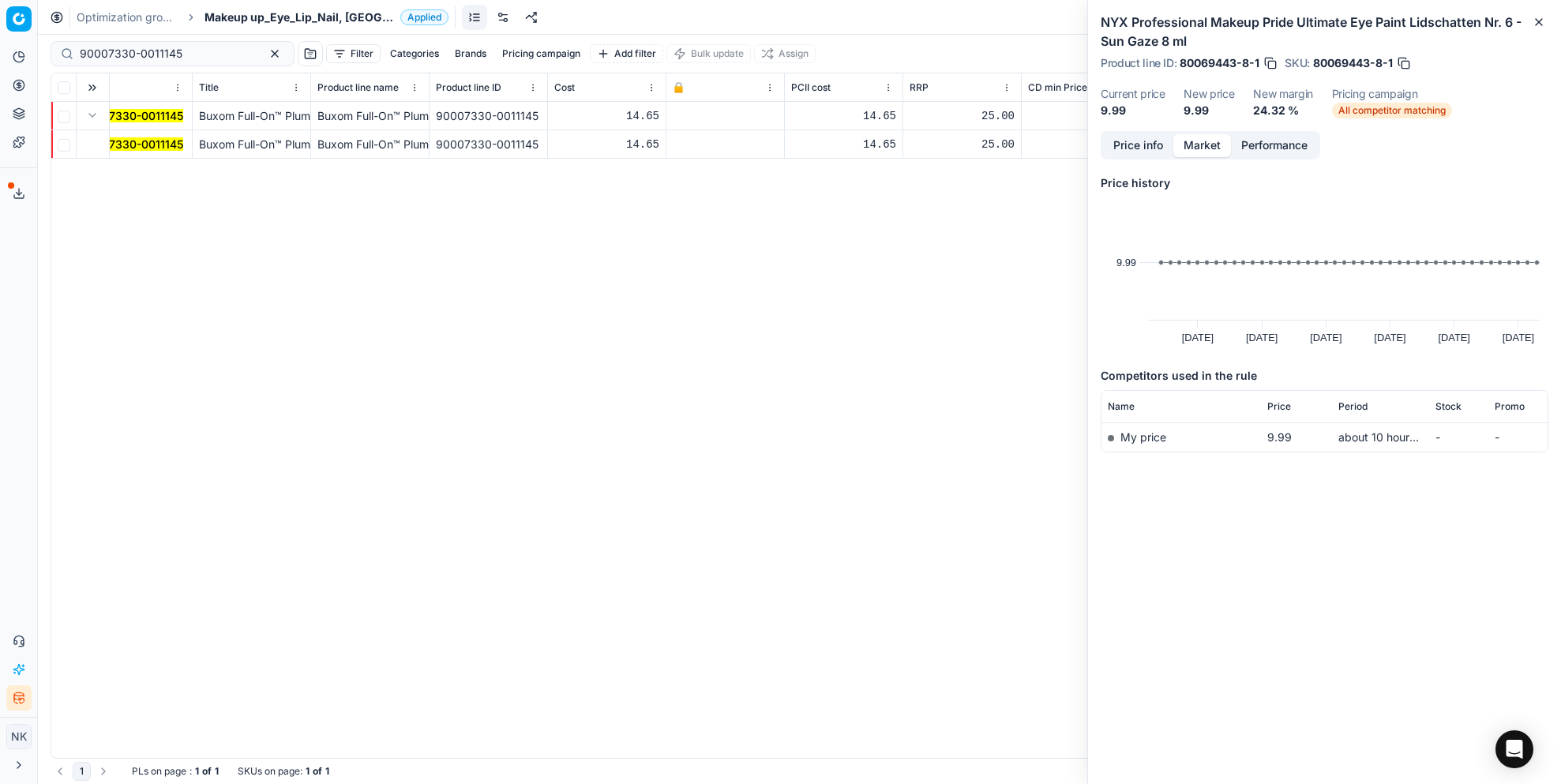 click on "90007330-0011145" at bounding box center [132, 144] 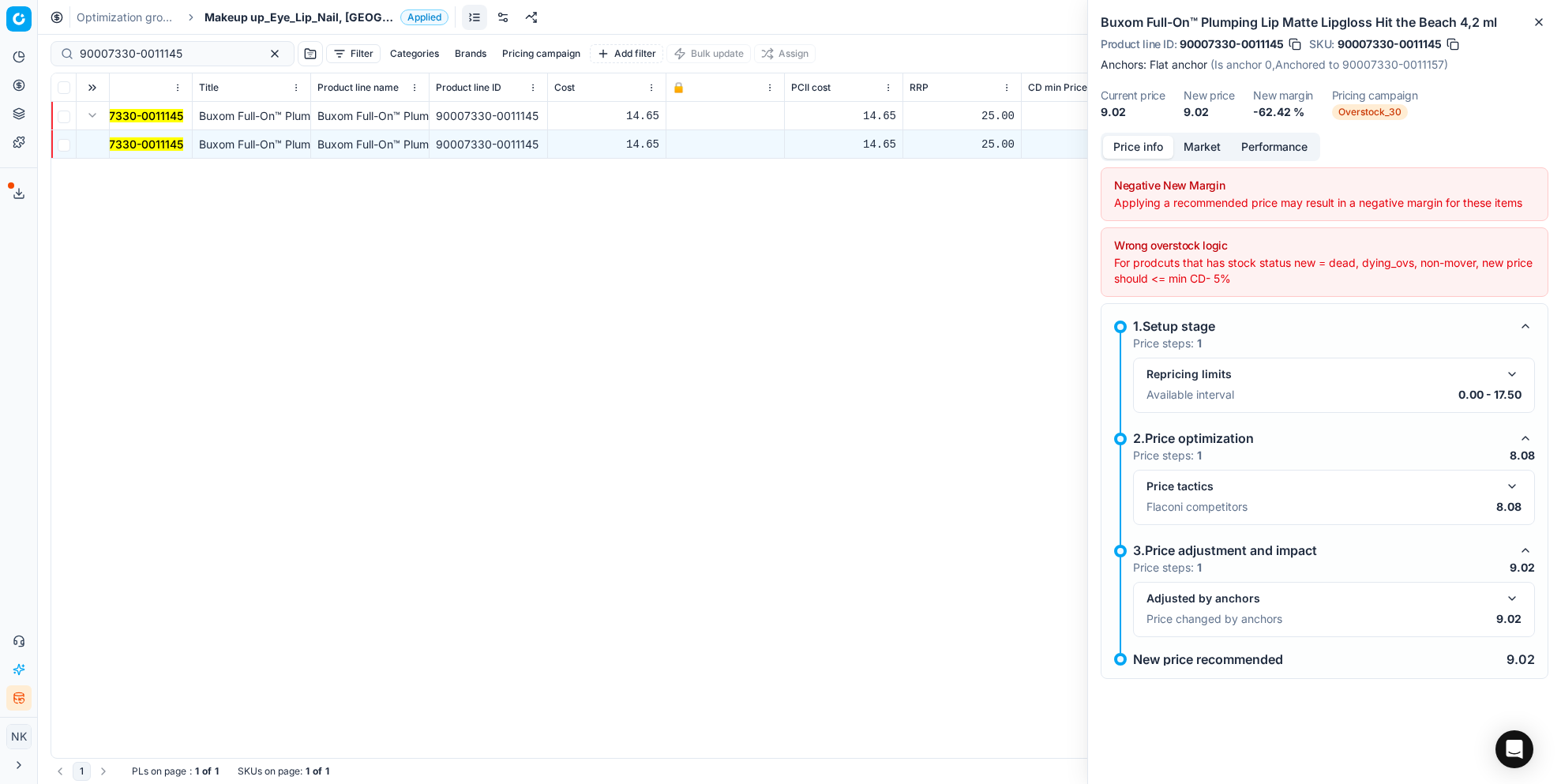 click on "Price info" at bounding box center [1138, 147] 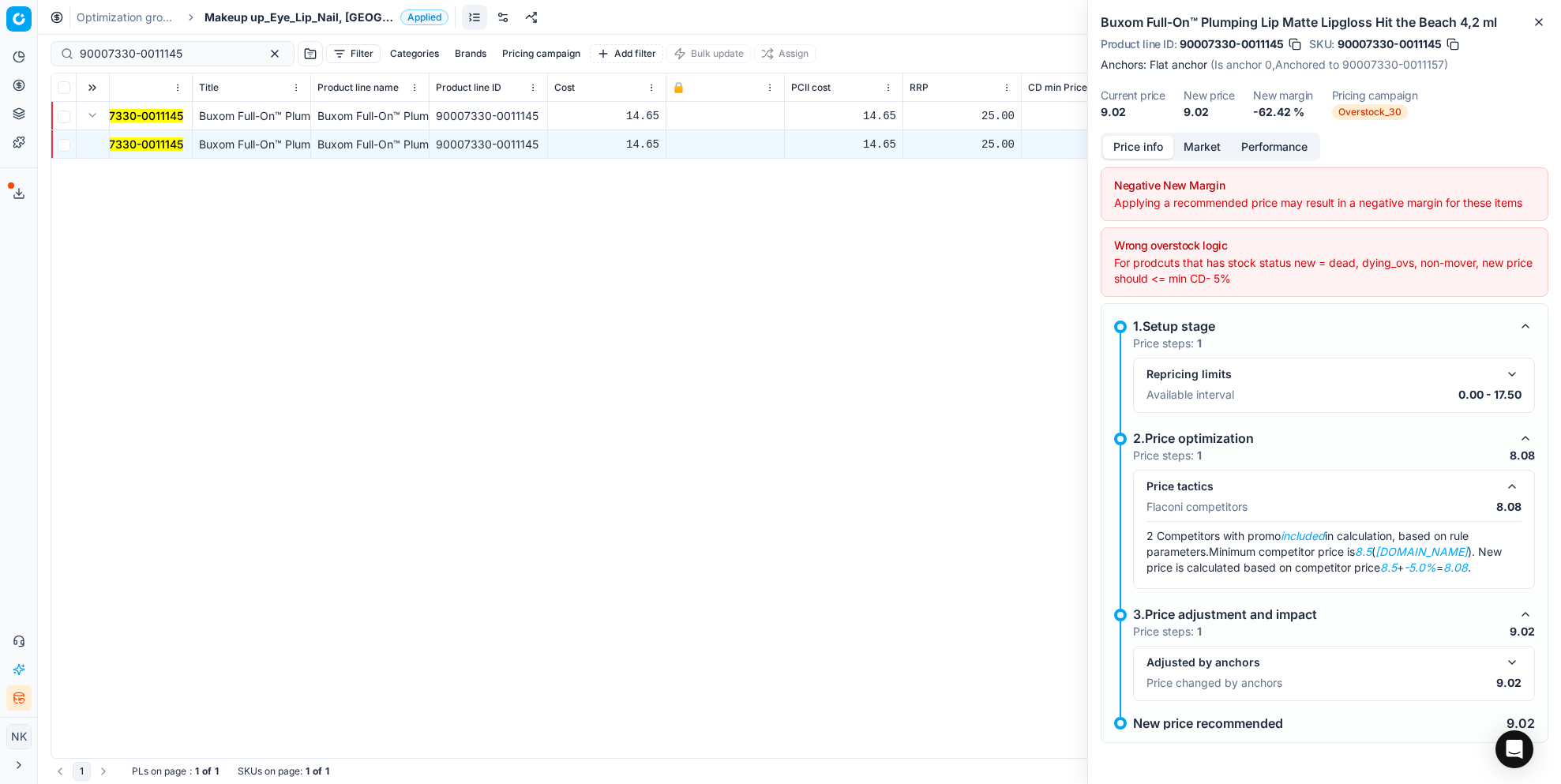 click on "Market" at bounding box center [1202, 147] 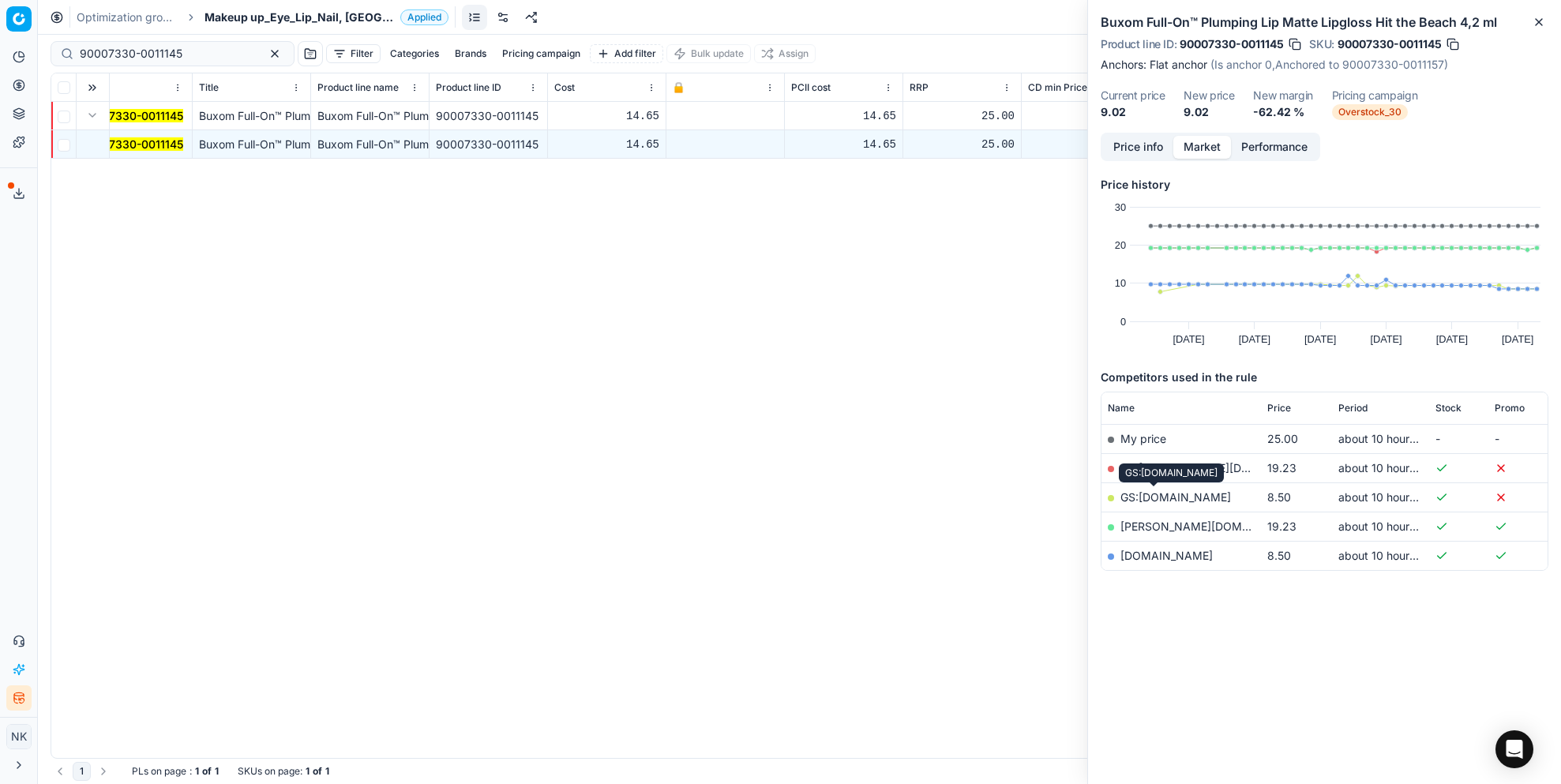 click on "GS:[DOMAIN_NAME]" at bounding box center (1176, 497) 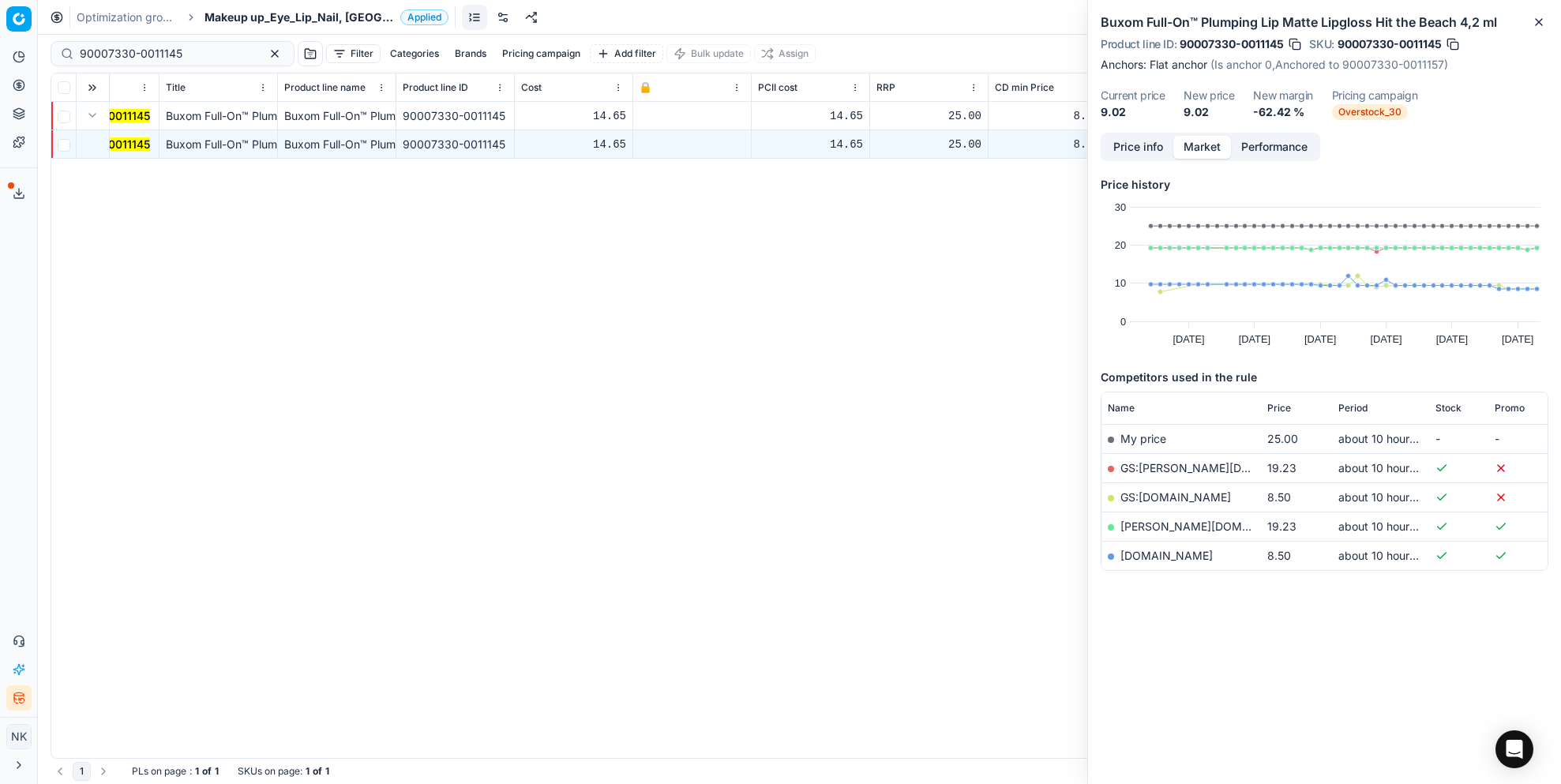 scroll, scrollTop: 0, scrollLeft: 69, axis: horizontal 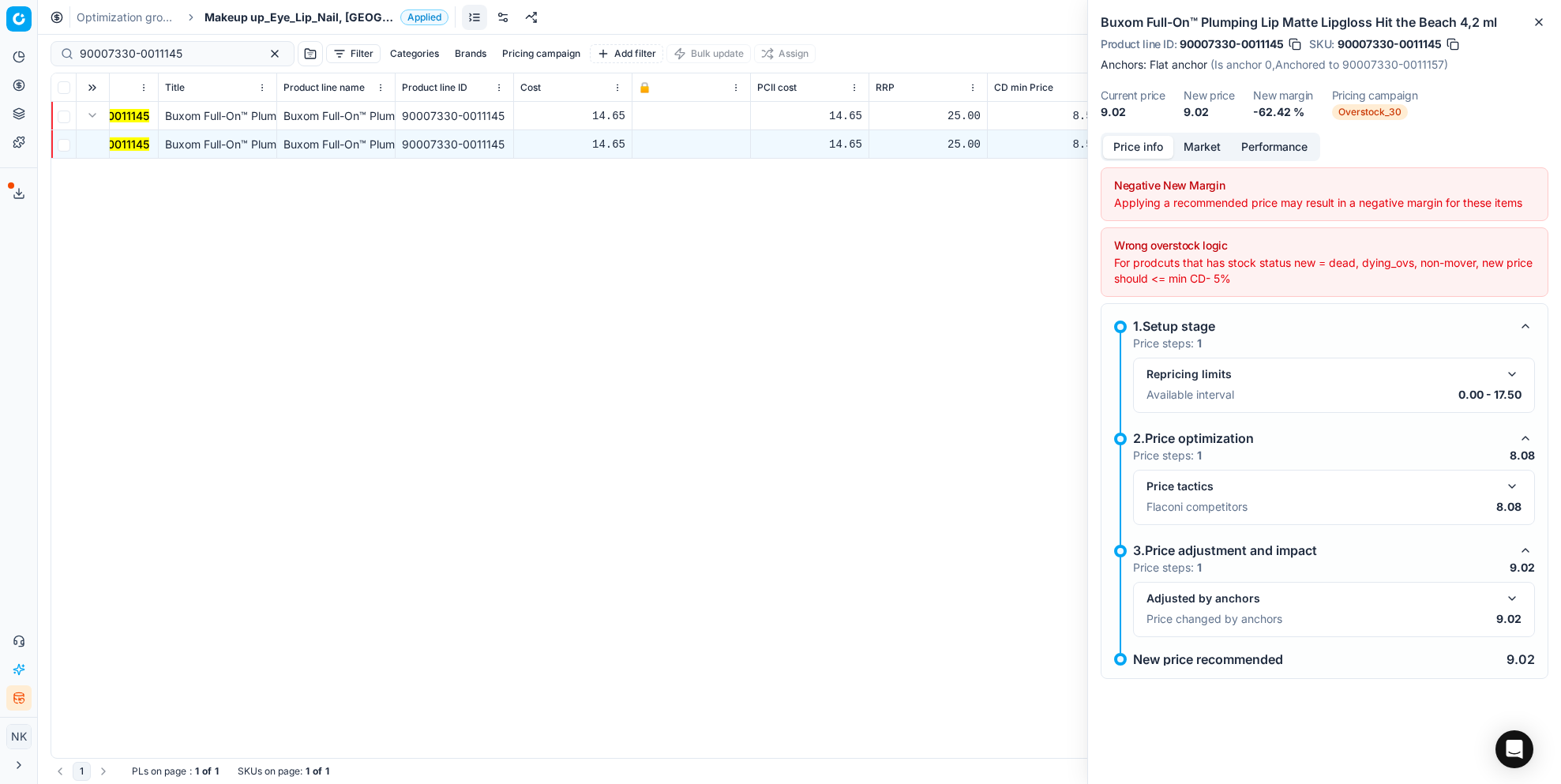 click on "Price info" at bounding box center (1138, 147) 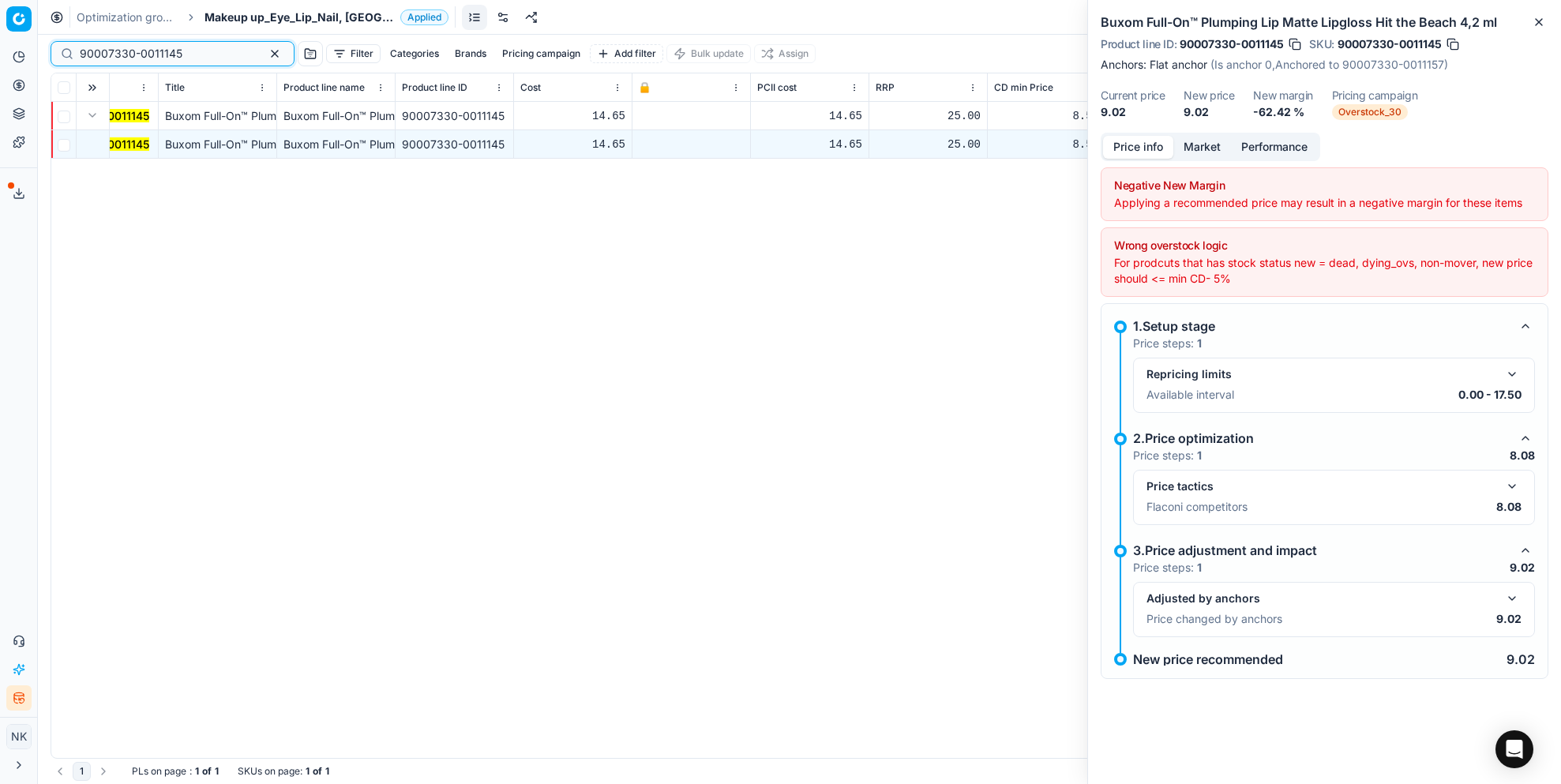 click on "90007330-0011145" at bounding box center [166, 54] 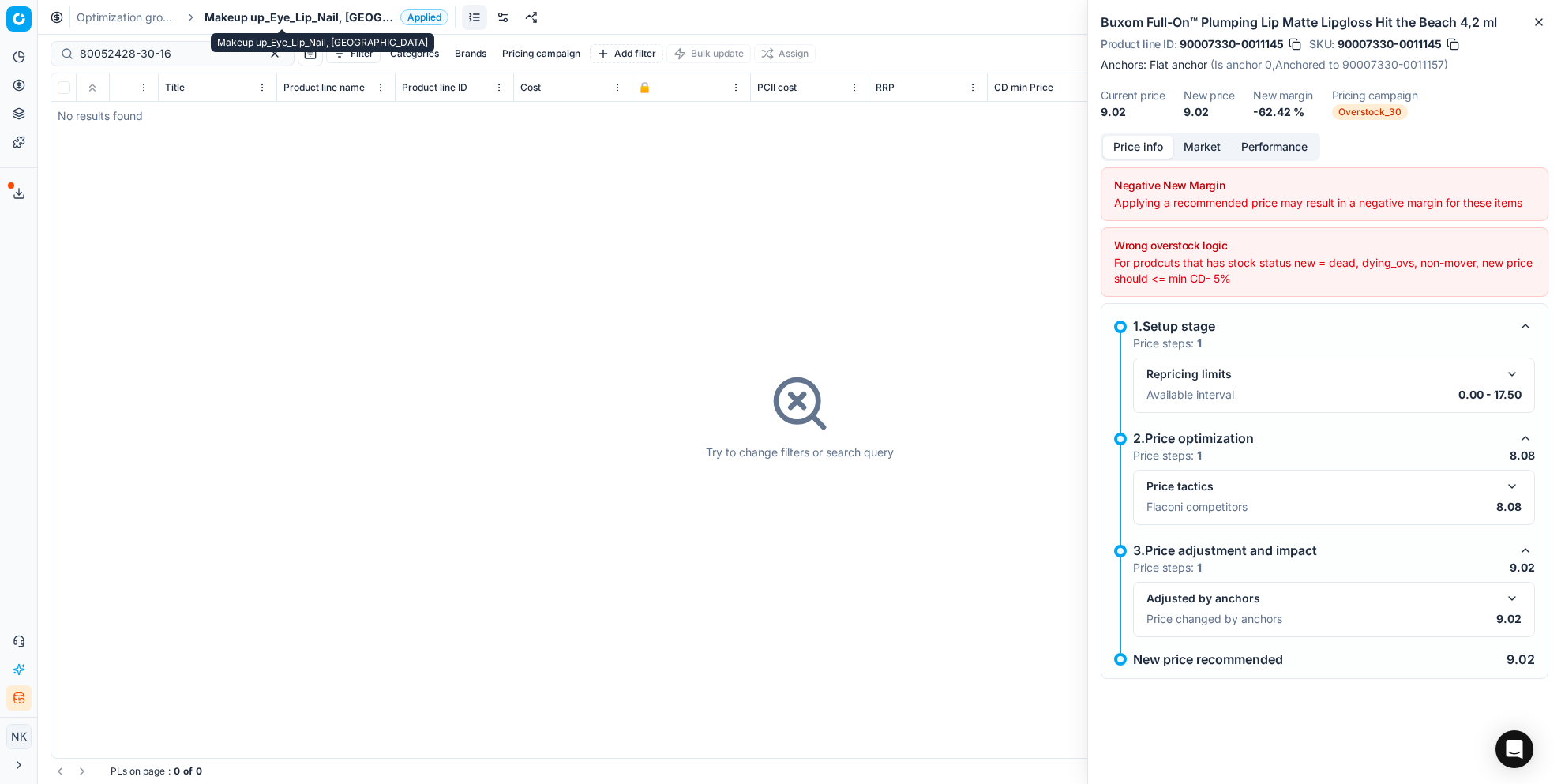 click on "Makeup up_Eye_Lip_Nail, [GEOGRAPHIC_DATA]" at bounding box center [299, 17] 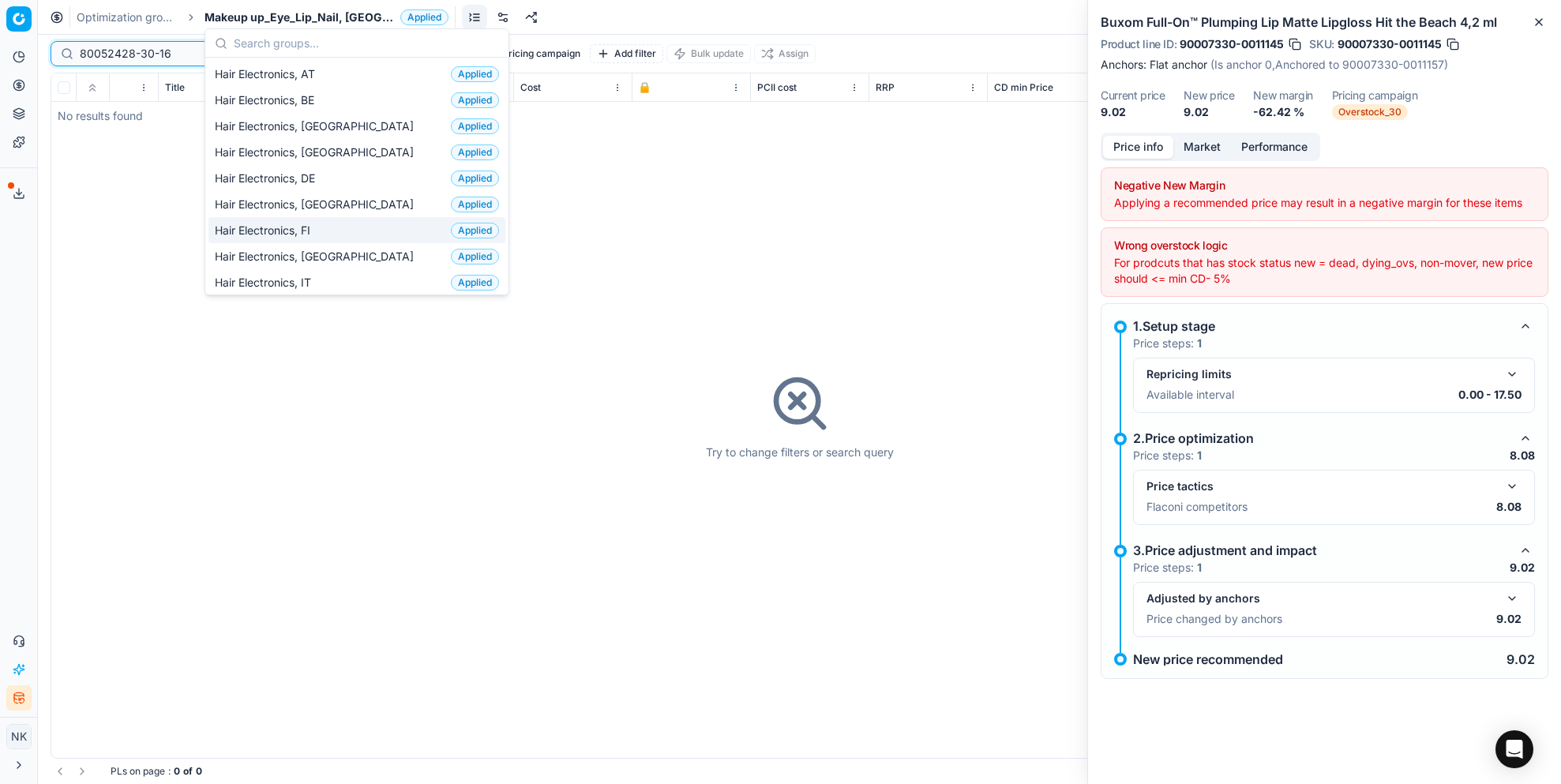 click on "80052428-30-16" at bounding box center (166, 54) 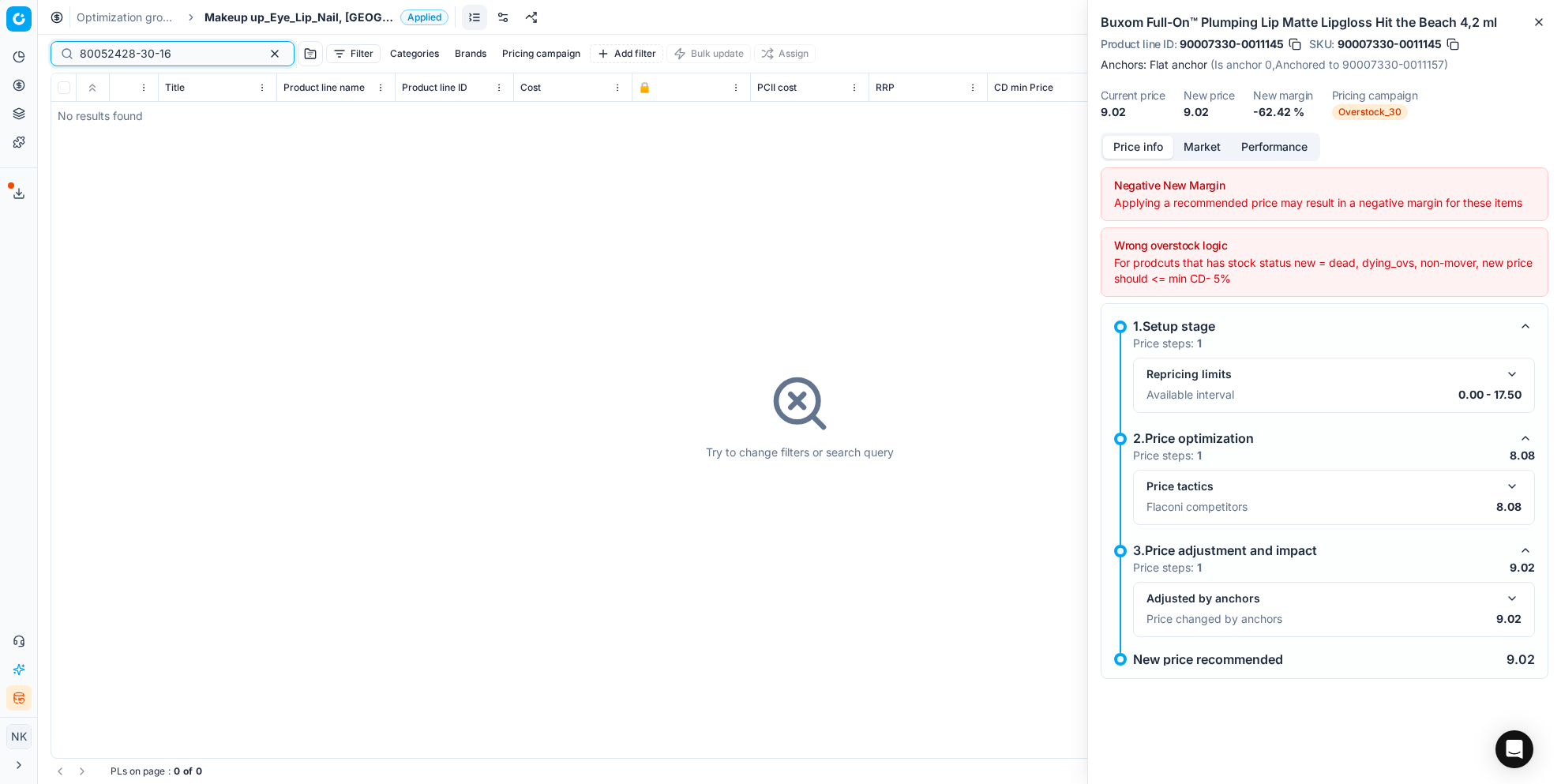click on "80052428-30-16" at bounding box center (166, 54) 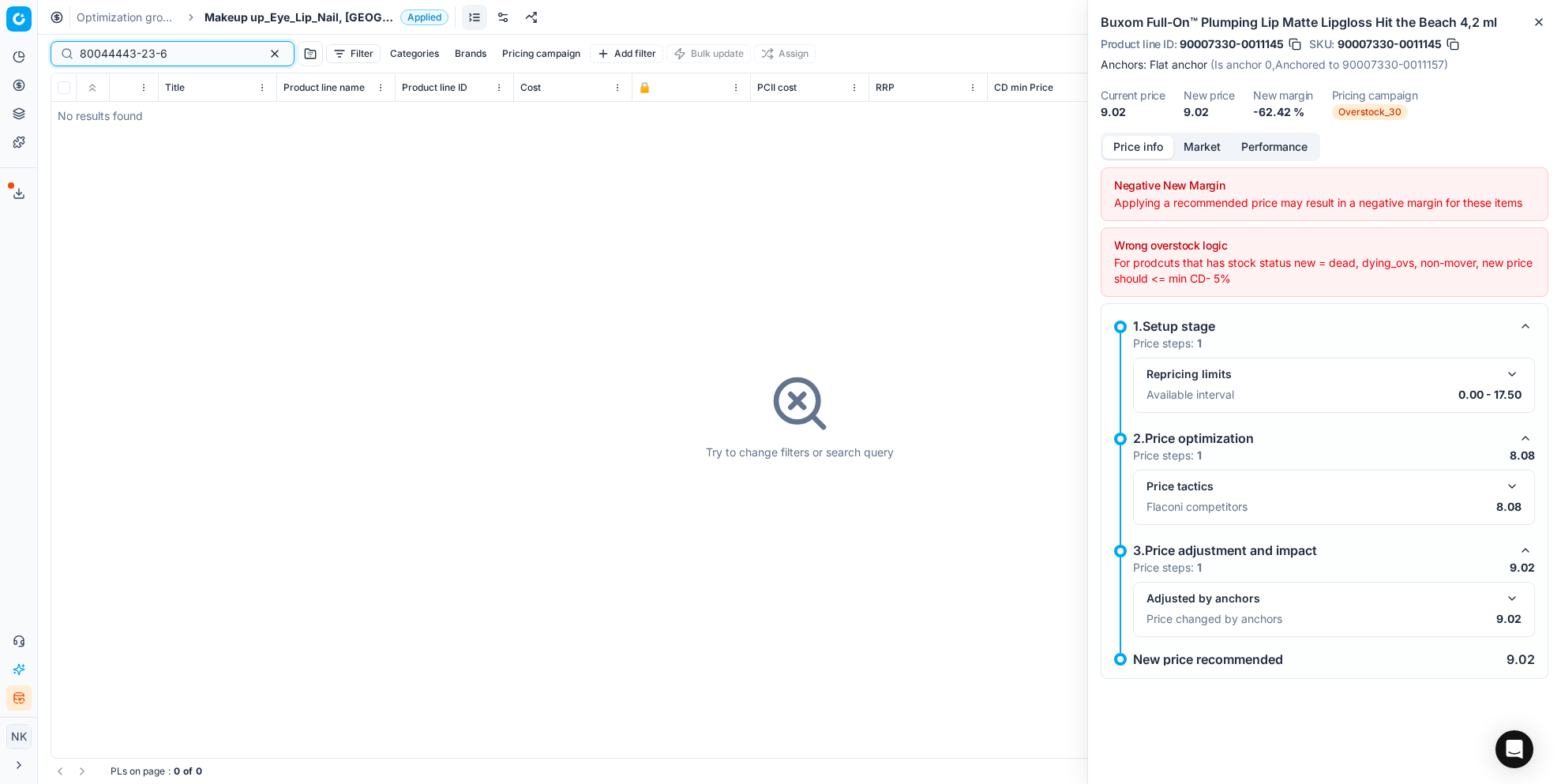 type on "80044443-23-6" 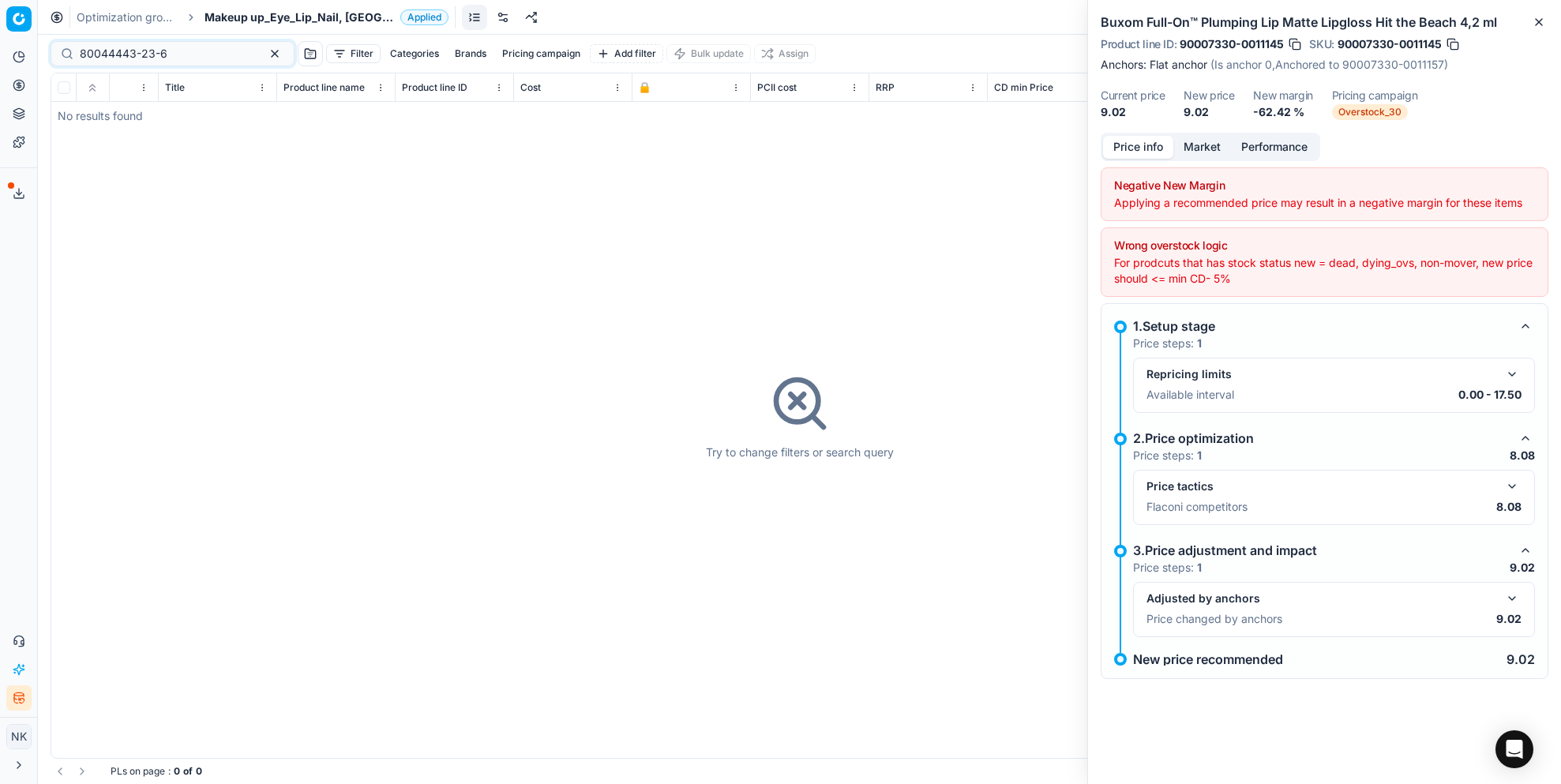 click on "Makeup up_Eye_Lip_Nail, [GEOGRAPHIC_DATA]" at bounding box center (299, 17) 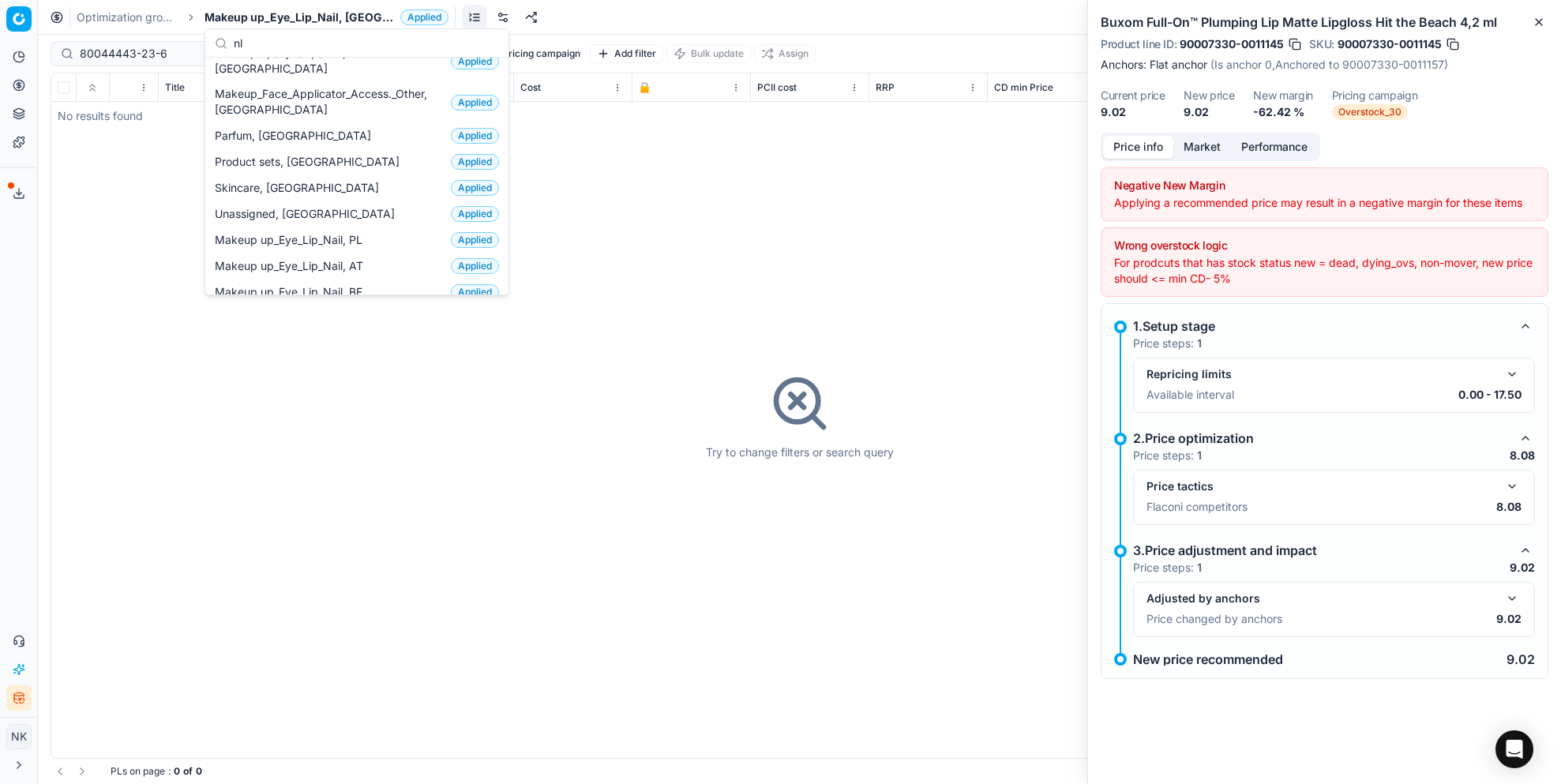 scroll, scrollTop: 0, scrollLeft: 0, axis: both 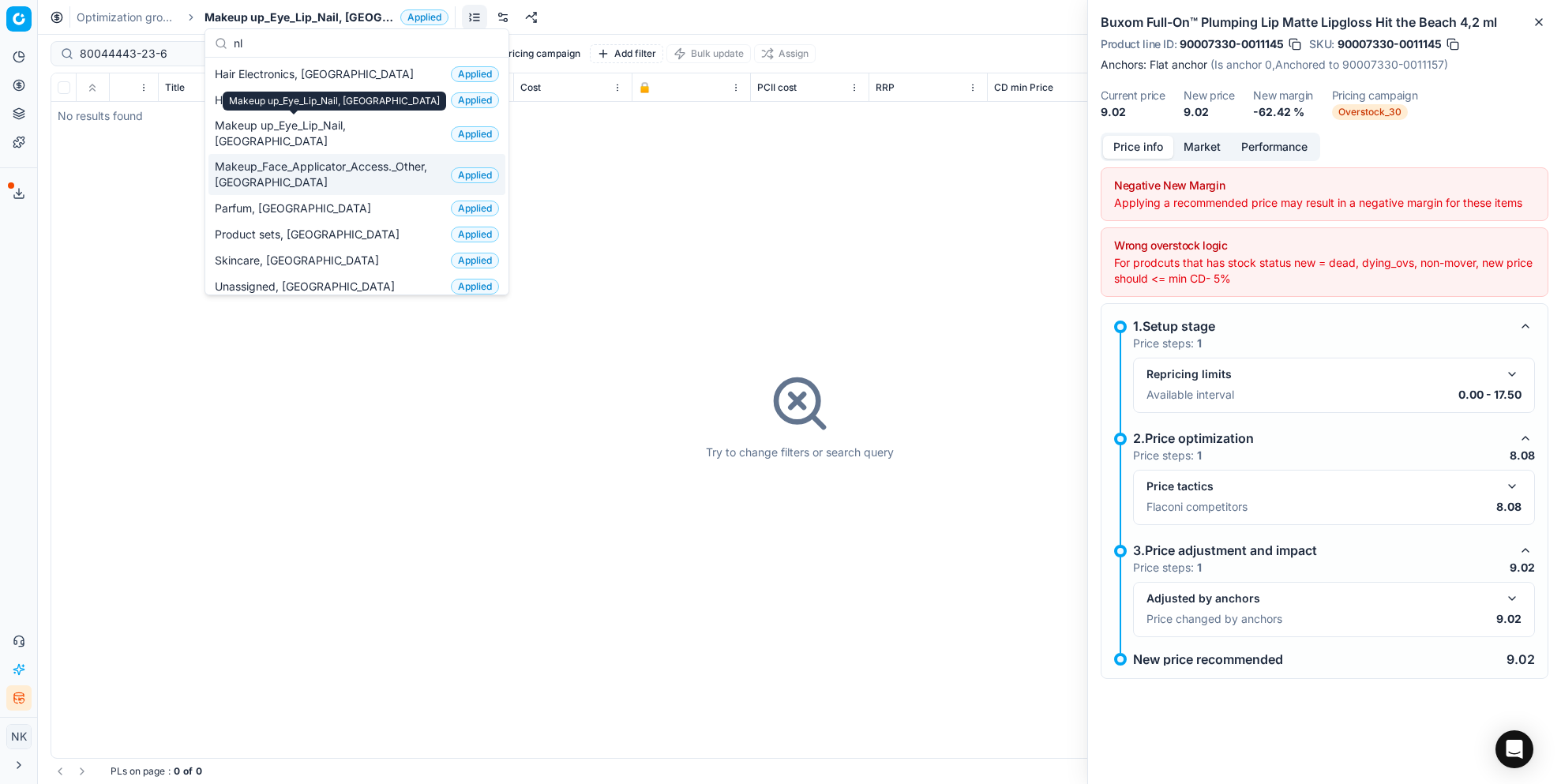 type on "nl" 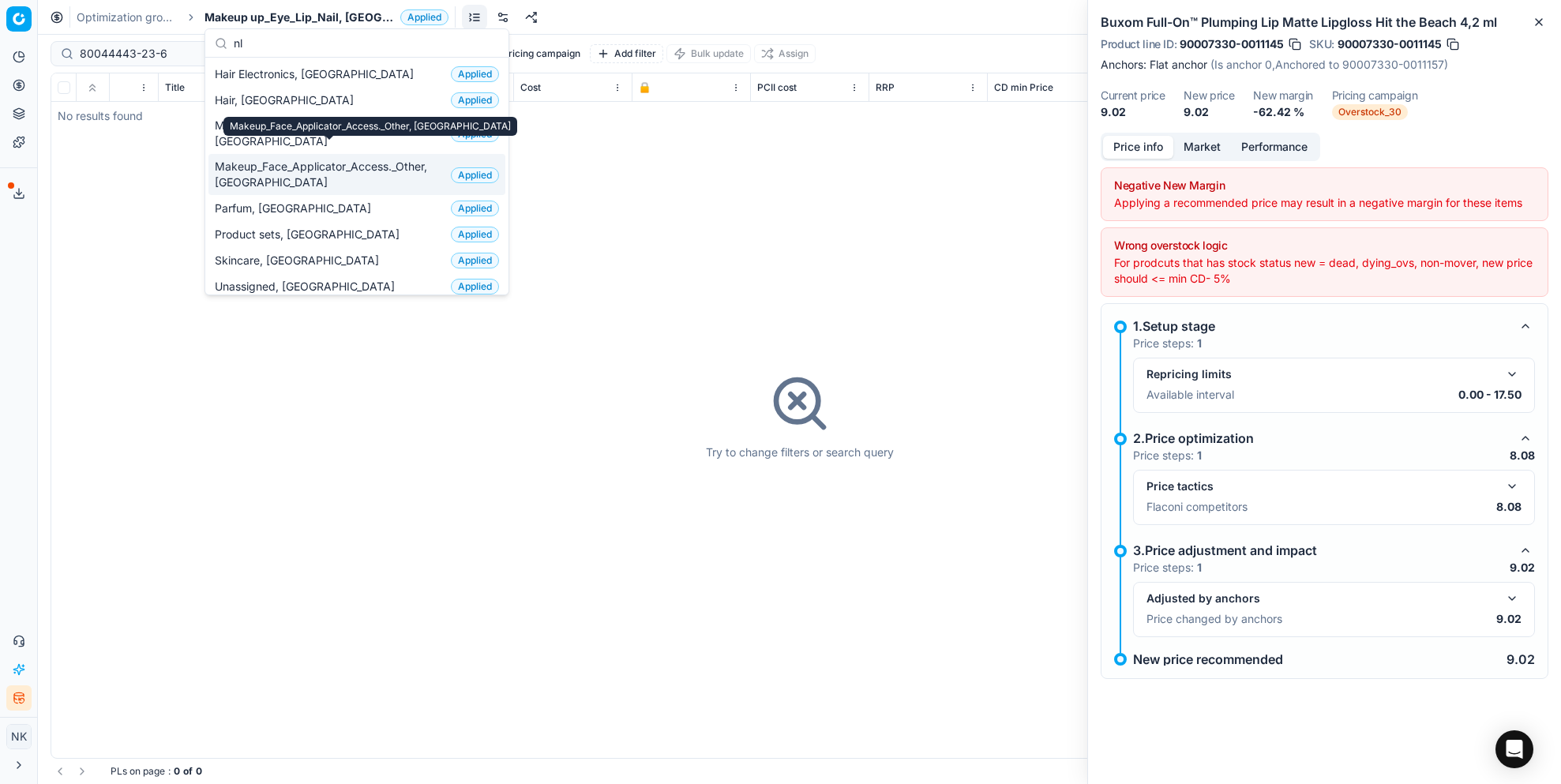 click on "Makeup_Face_Applicator_Access._Other, [GEOGRAPHIC_DATA]" at bounding box center (329, 174) 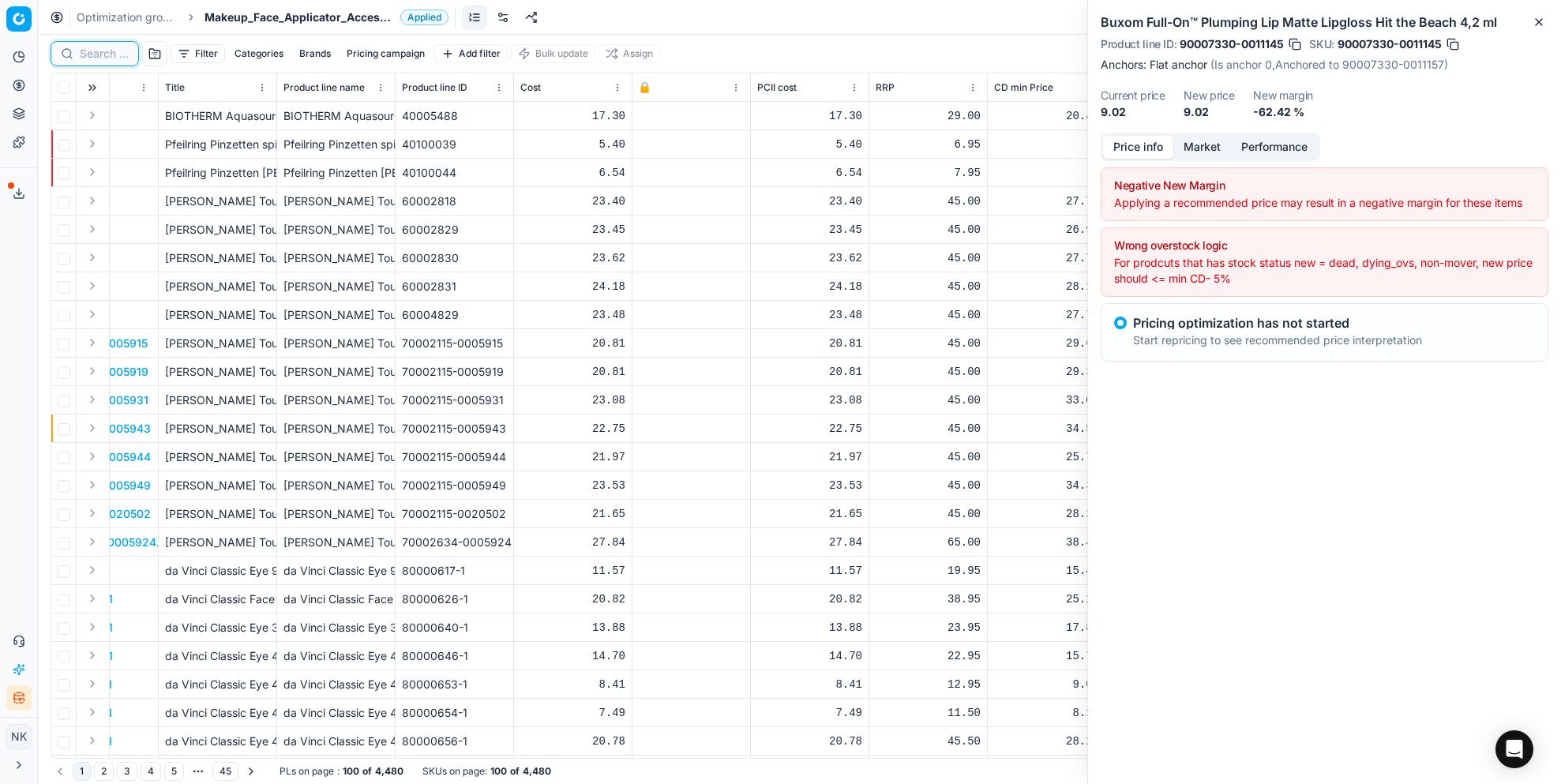 click at bounding box center [104, 54] 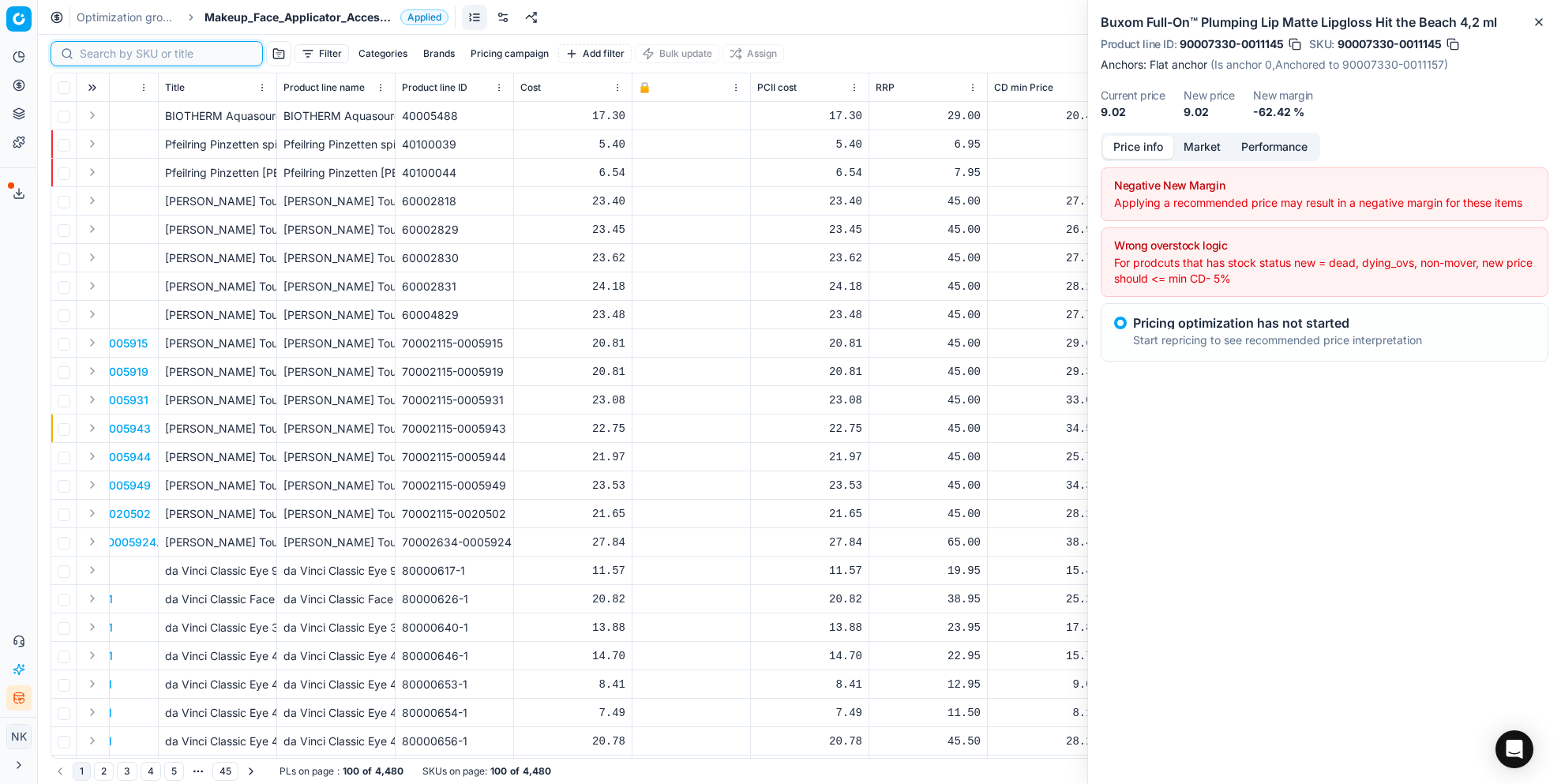 paste on "80044443-23-6" 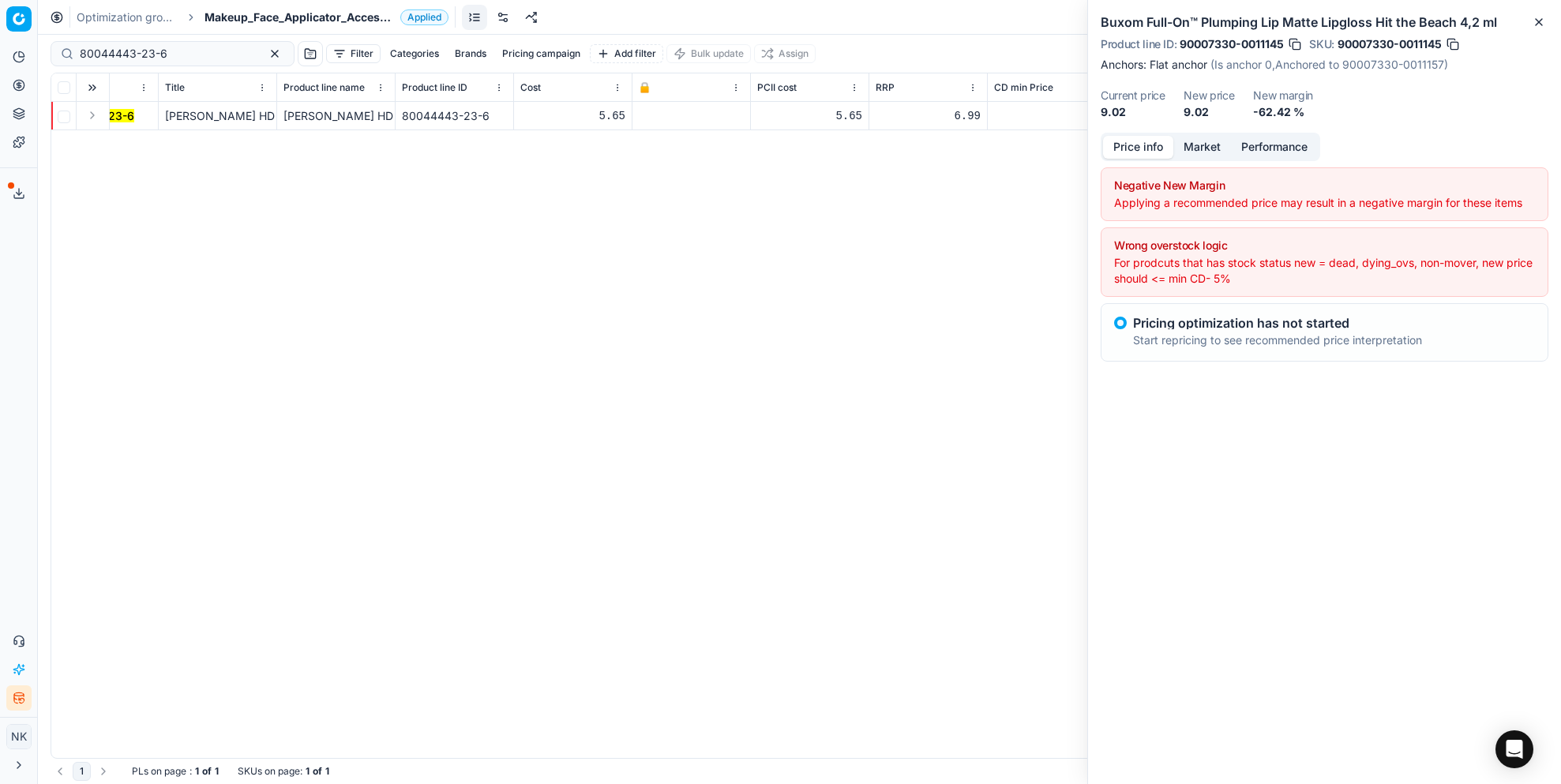 click at bounding box center [92, 115] 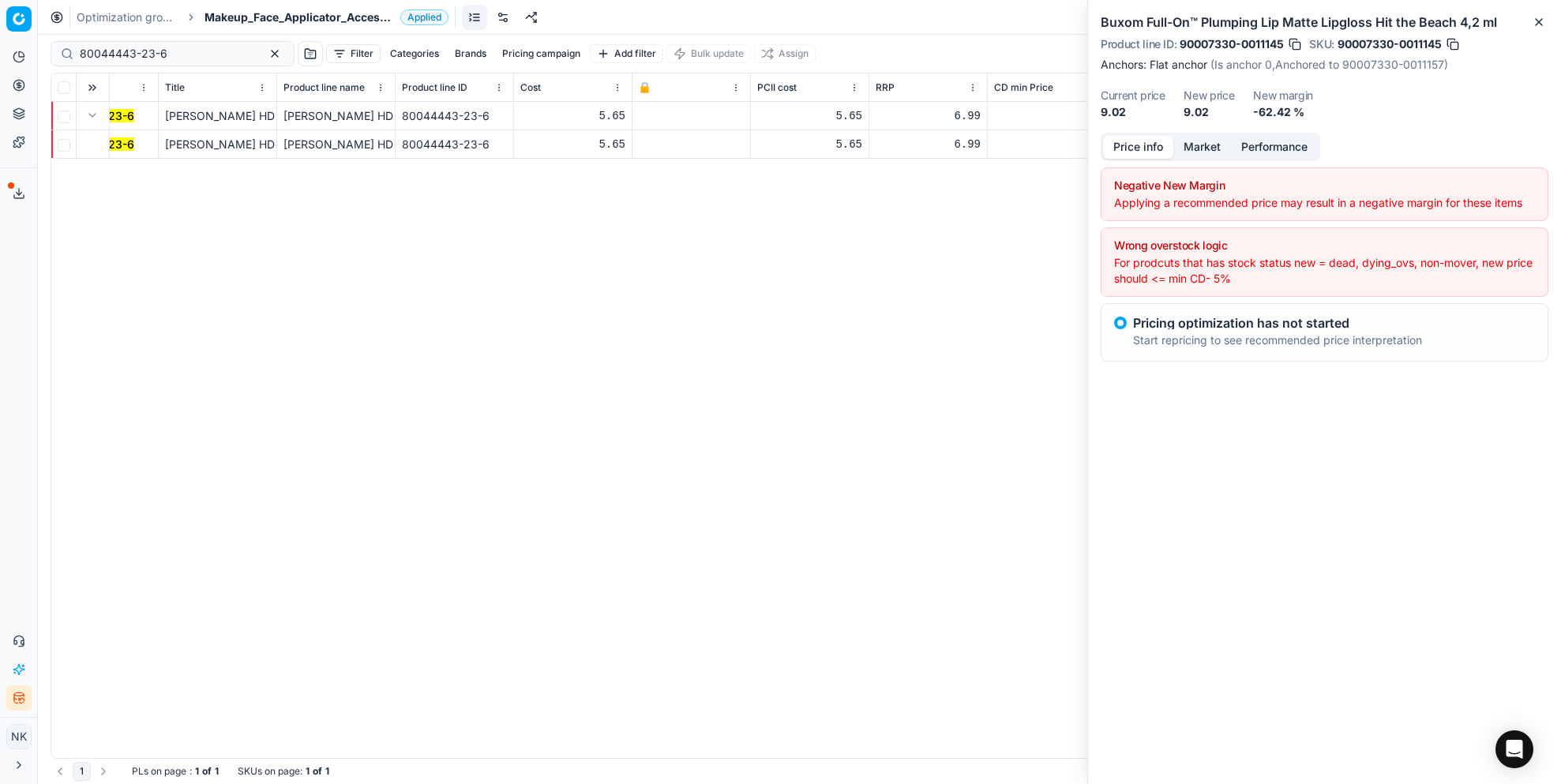 click on "80044443-23-6" at bounding box center [90, 144] 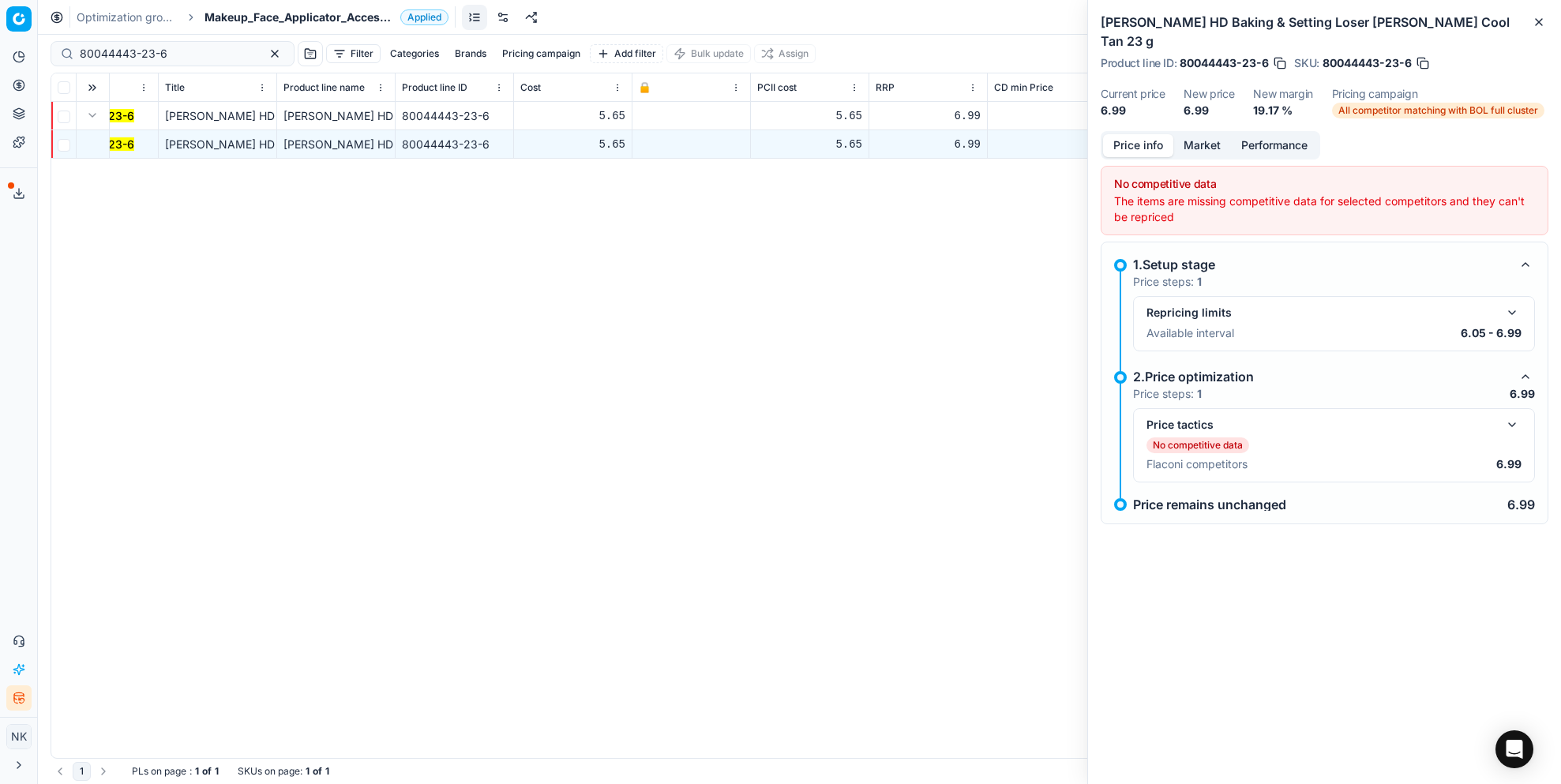 click at bounding box center [1512, 425] 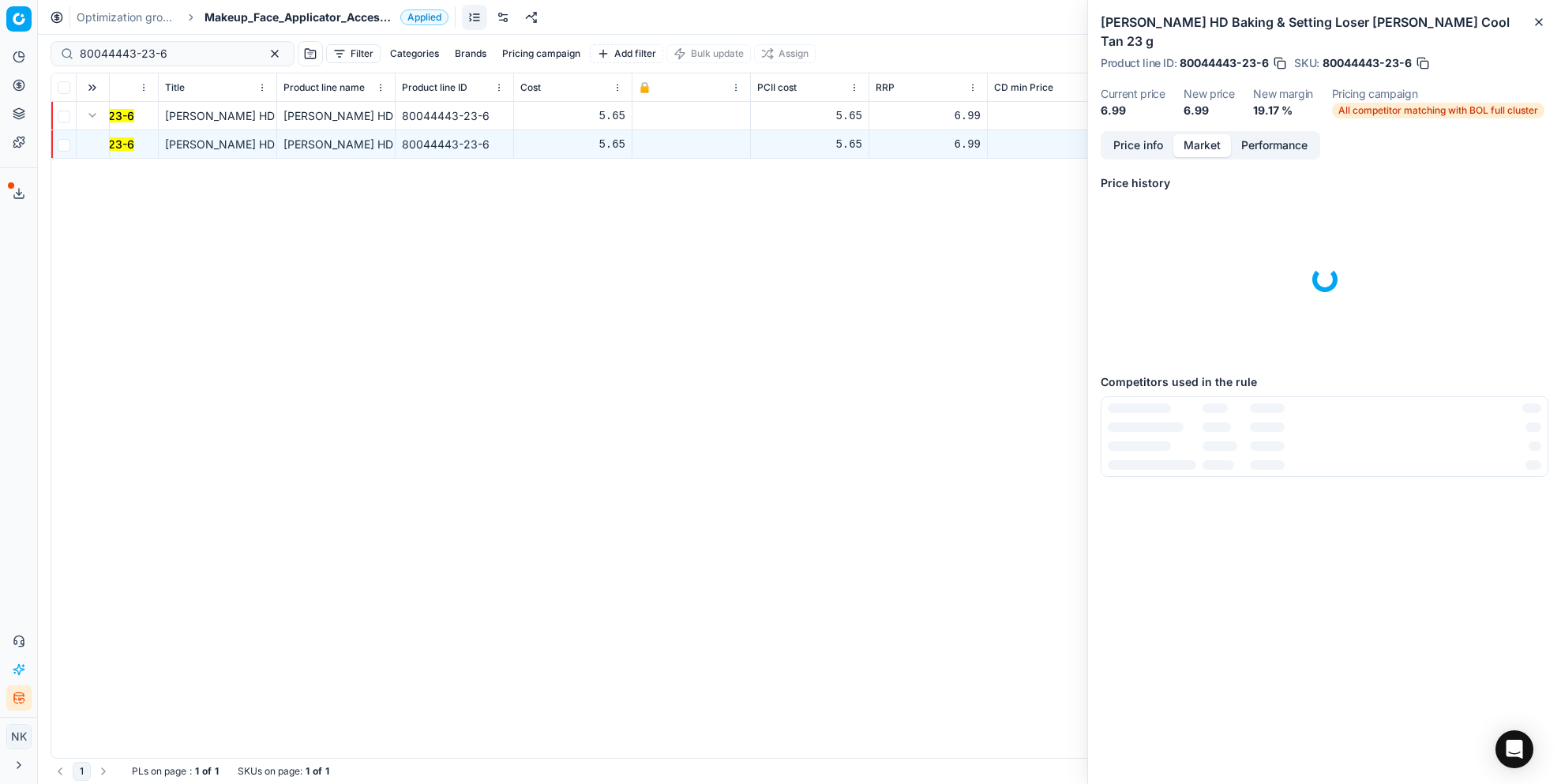 click on "Market" at bounding box center (1202, 145) 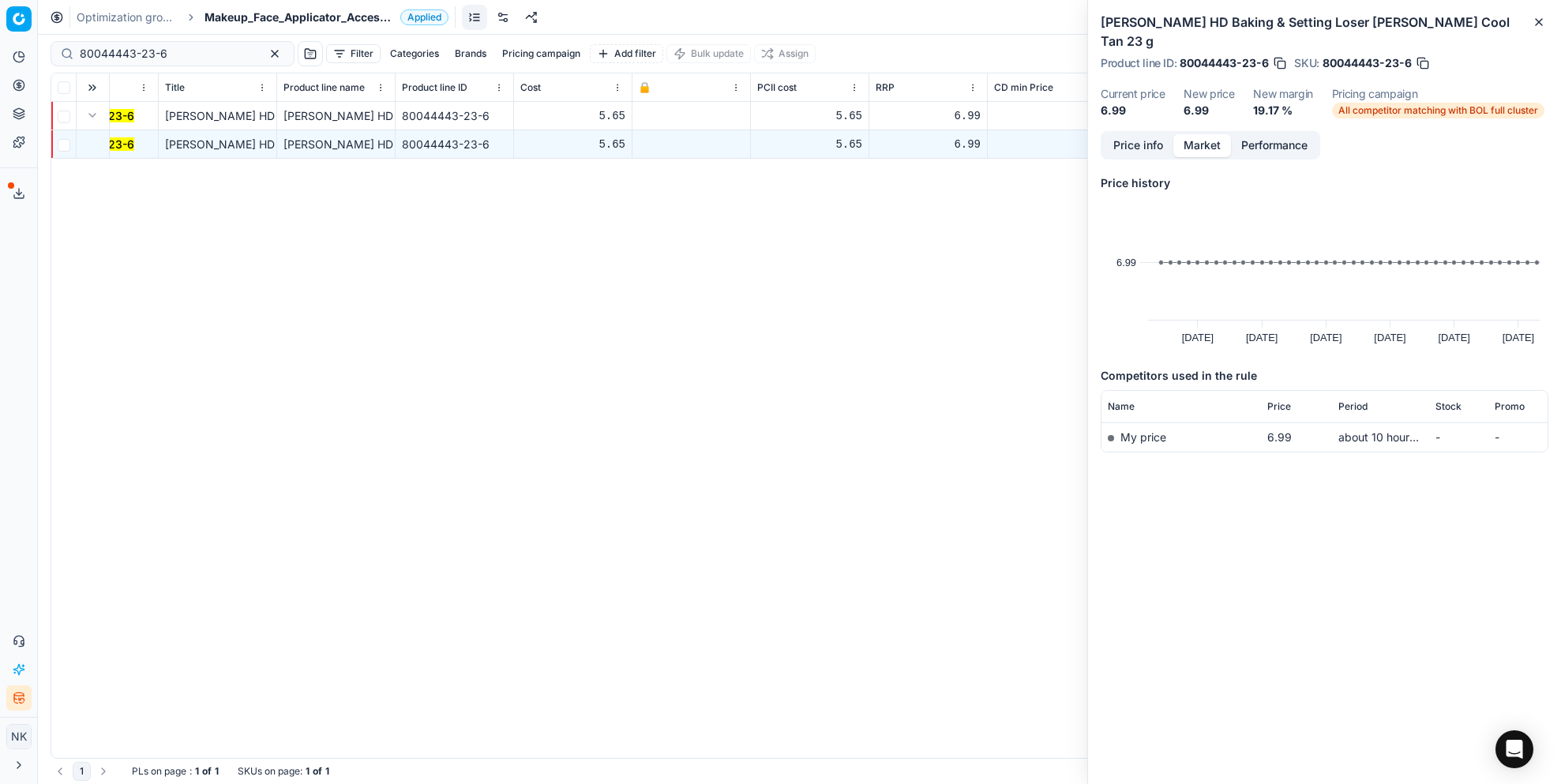 click on "Price info" at bounding box center (1138, 145) 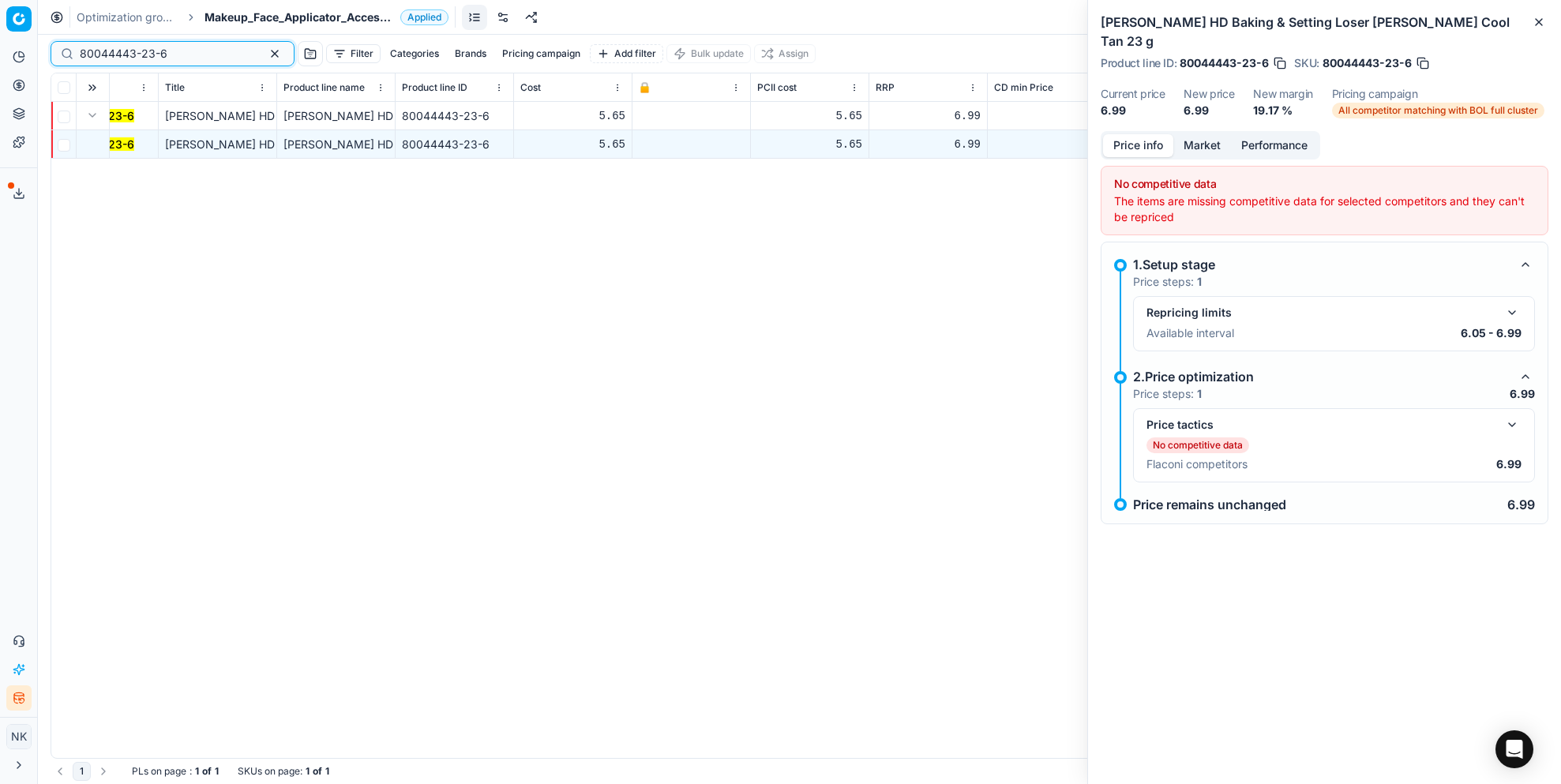click on "80044443-23-6" at bounding box center [166, 54] 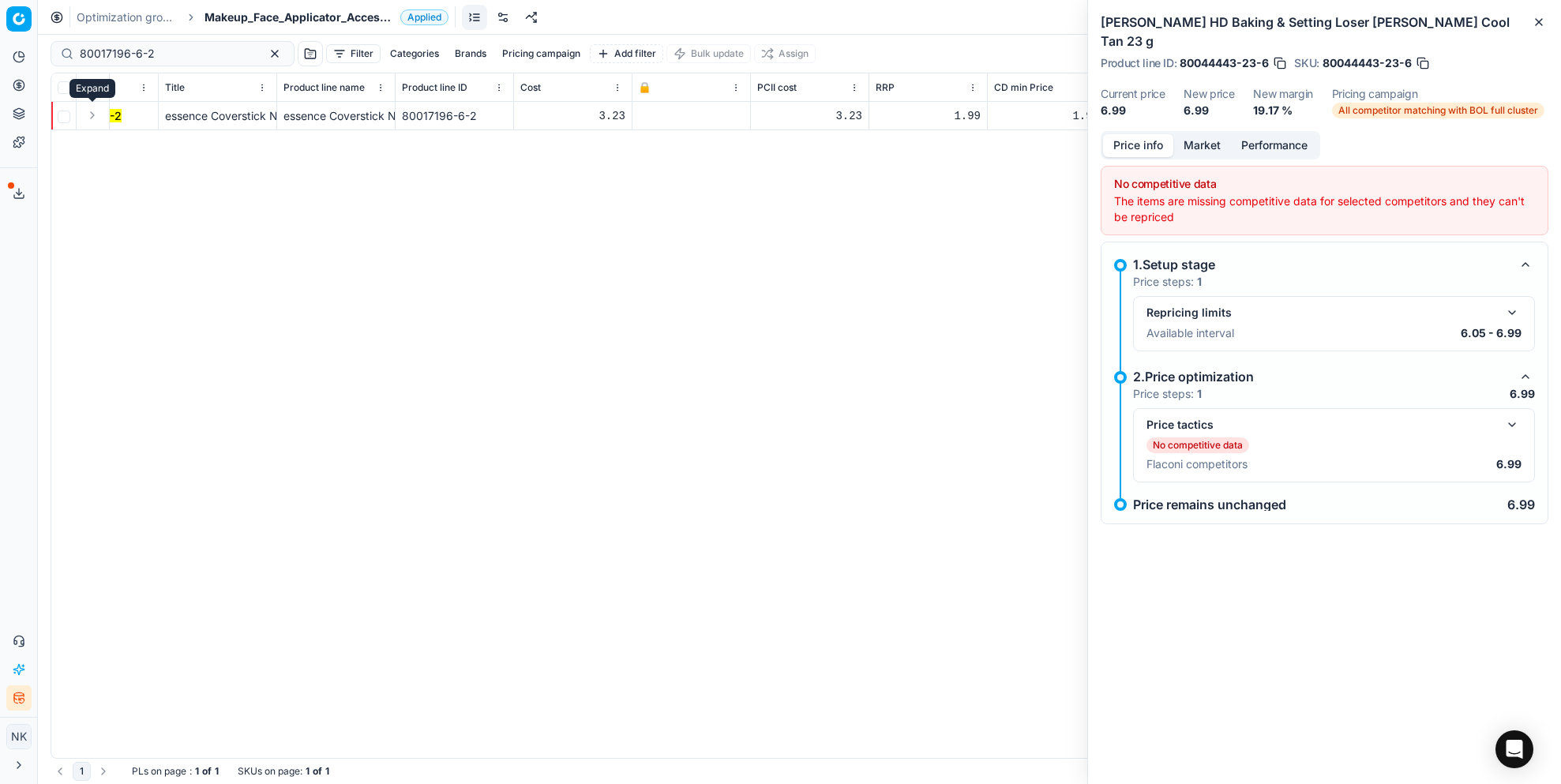 click at bounding box center (92, 115) 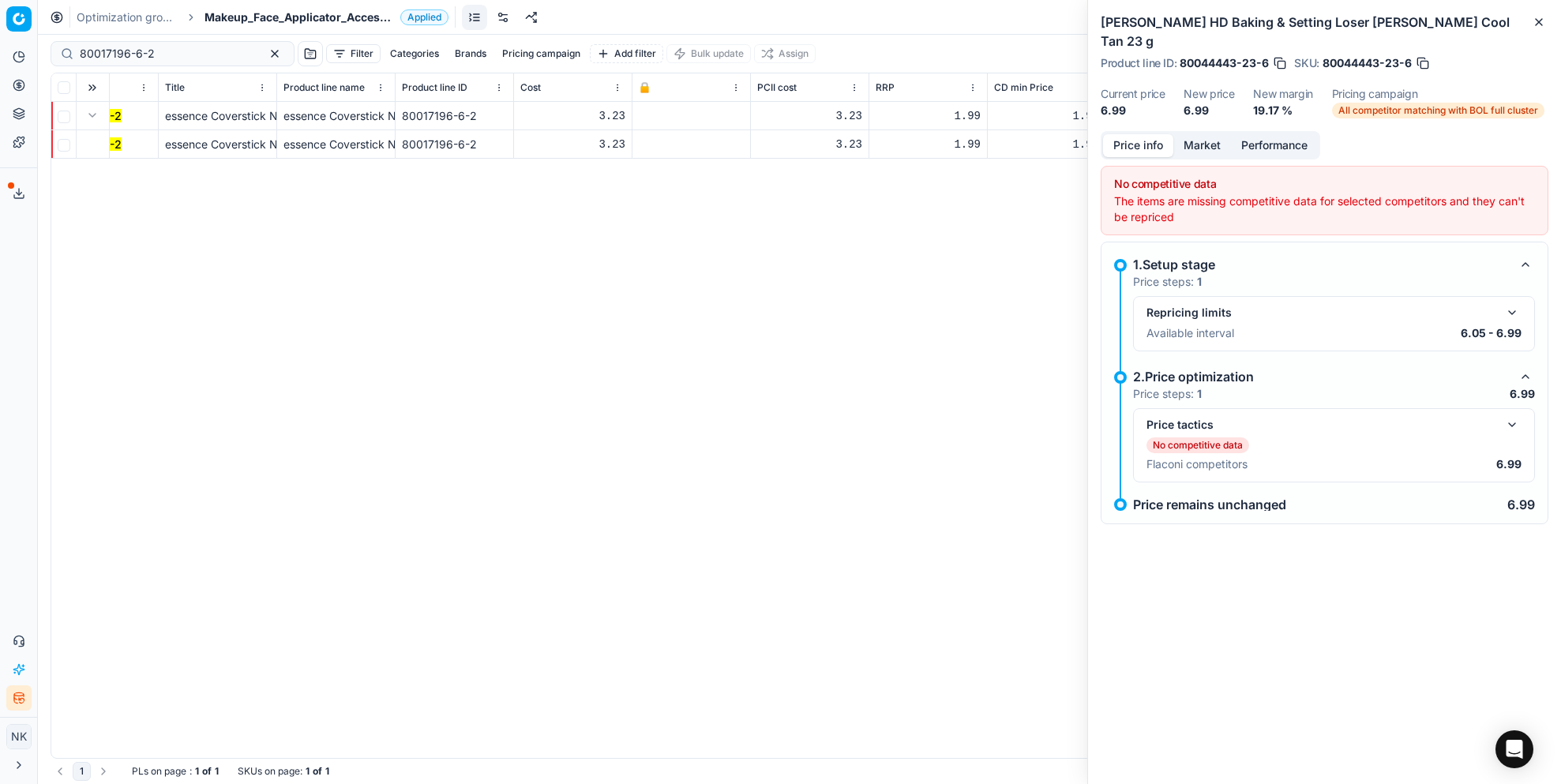 click on "80017196-6-2" at bounding box center (84, 144) 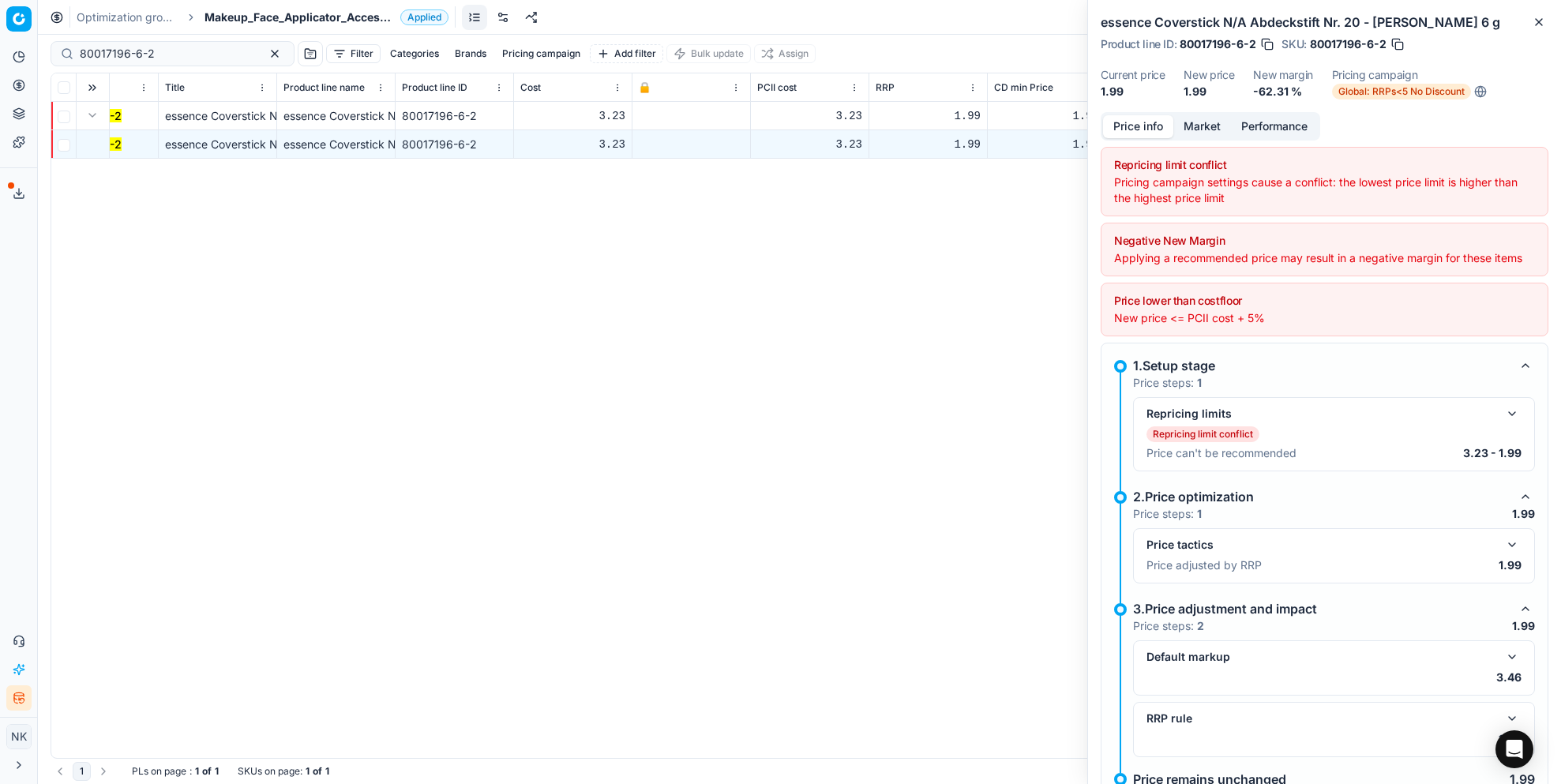 scroll, scrollTop: 53, scrollLeft: 0, axis: vertical 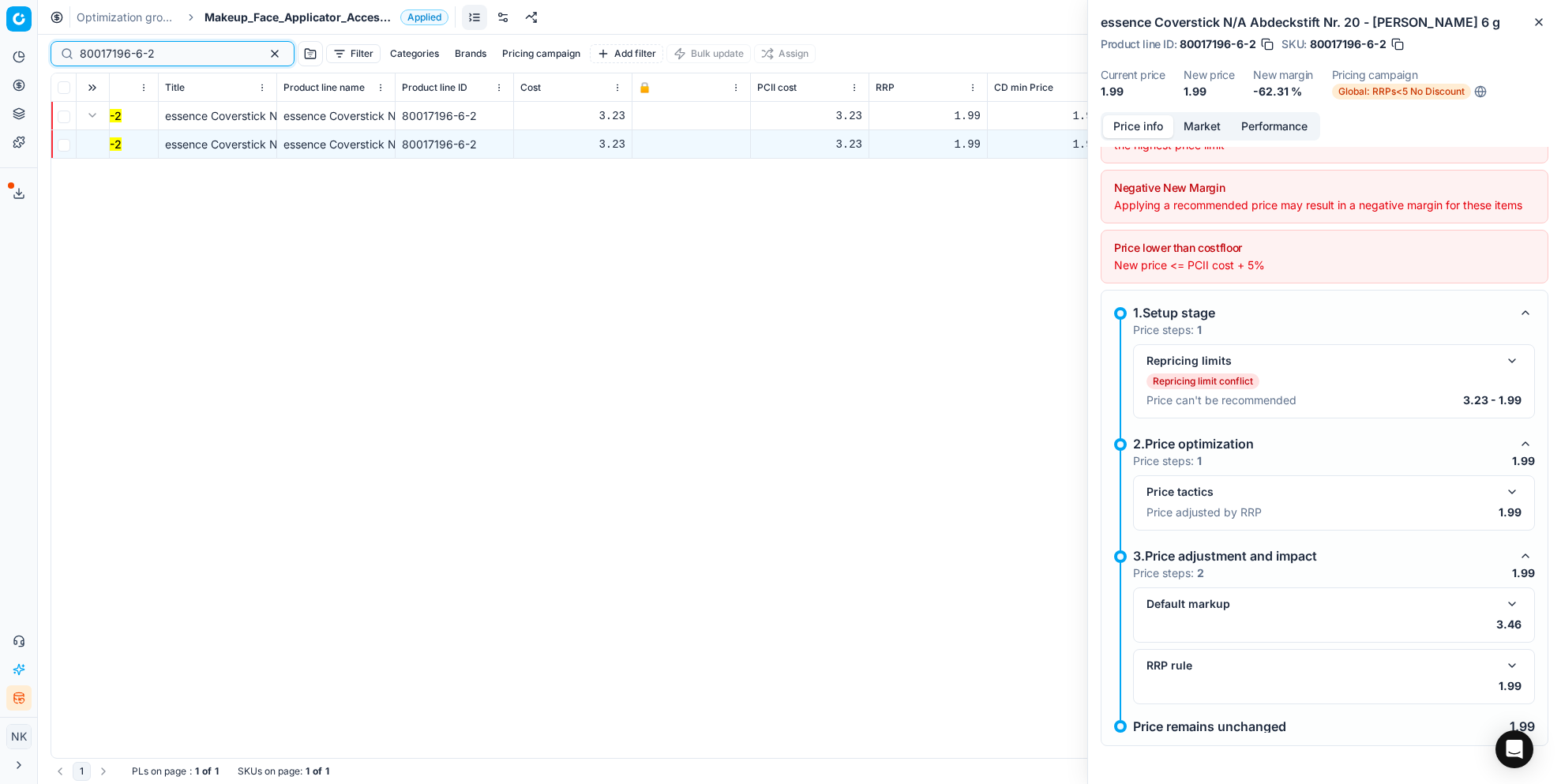 click on "80017196-6-2" at bounding box center (166, 54) 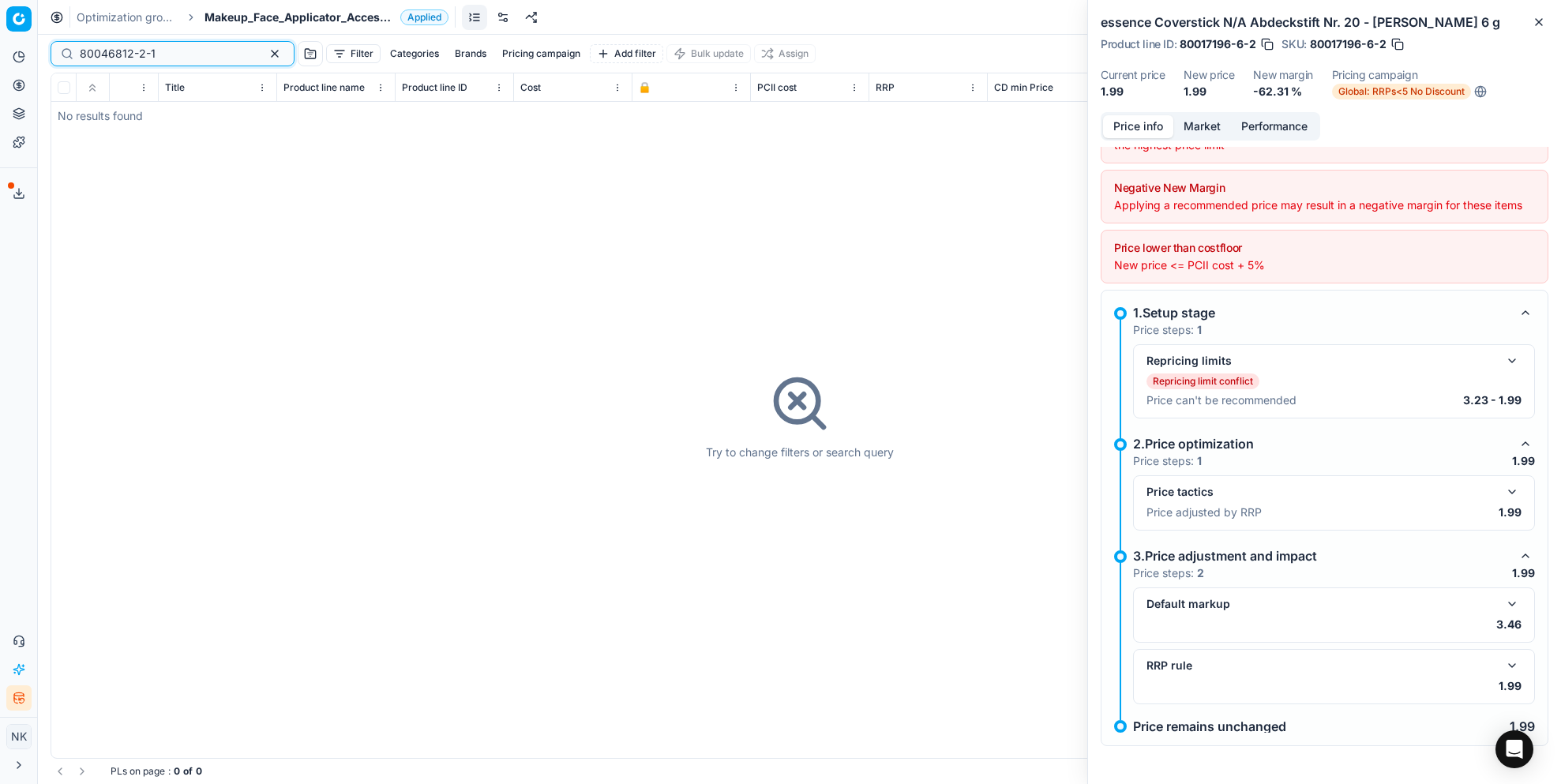 type on "80046812-2-1" 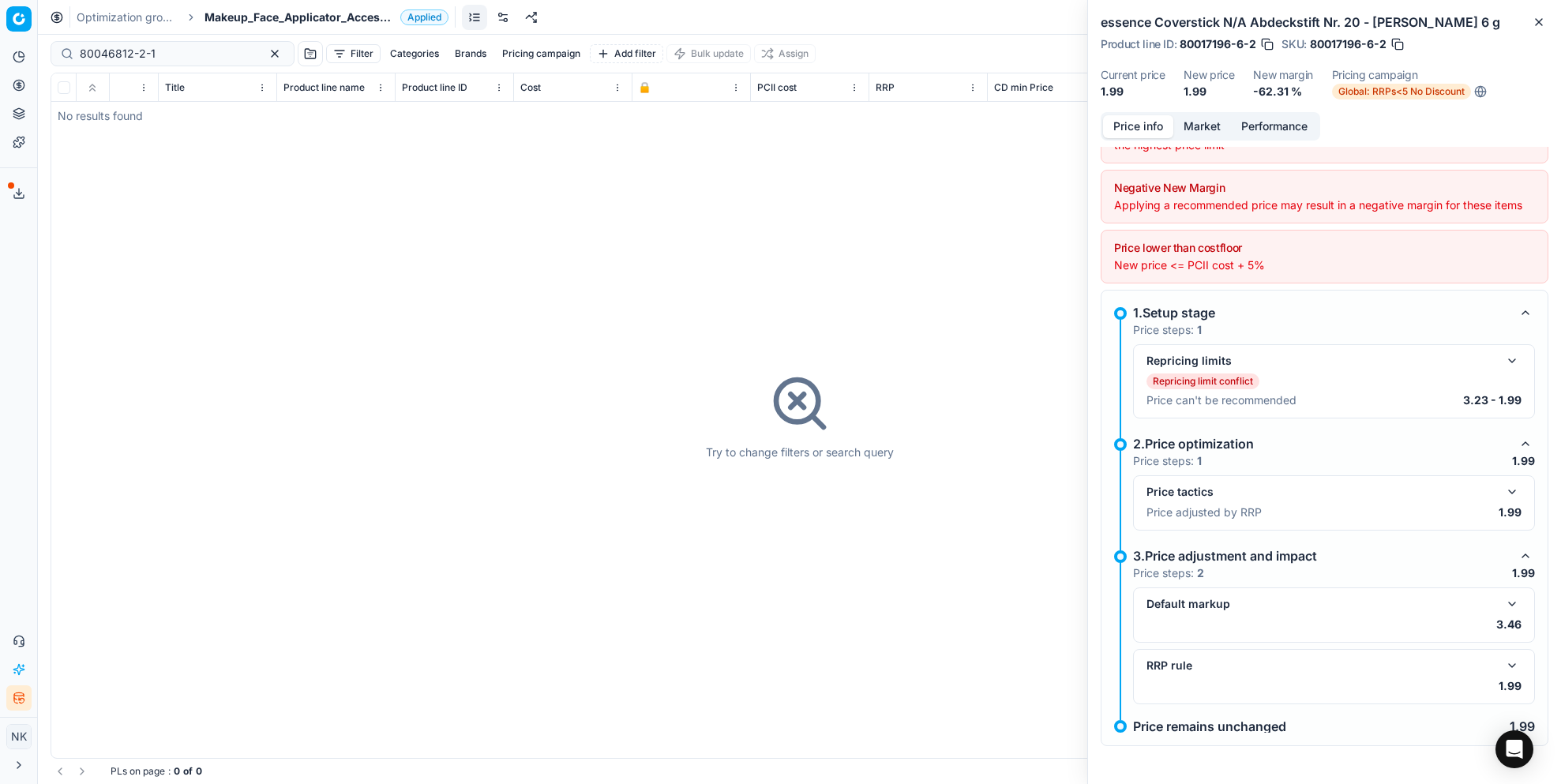click on "Makeup_Face_Applicator_Access._Other, [GEOGRAPHIC_DATA]" at bounding box center [299, 17] 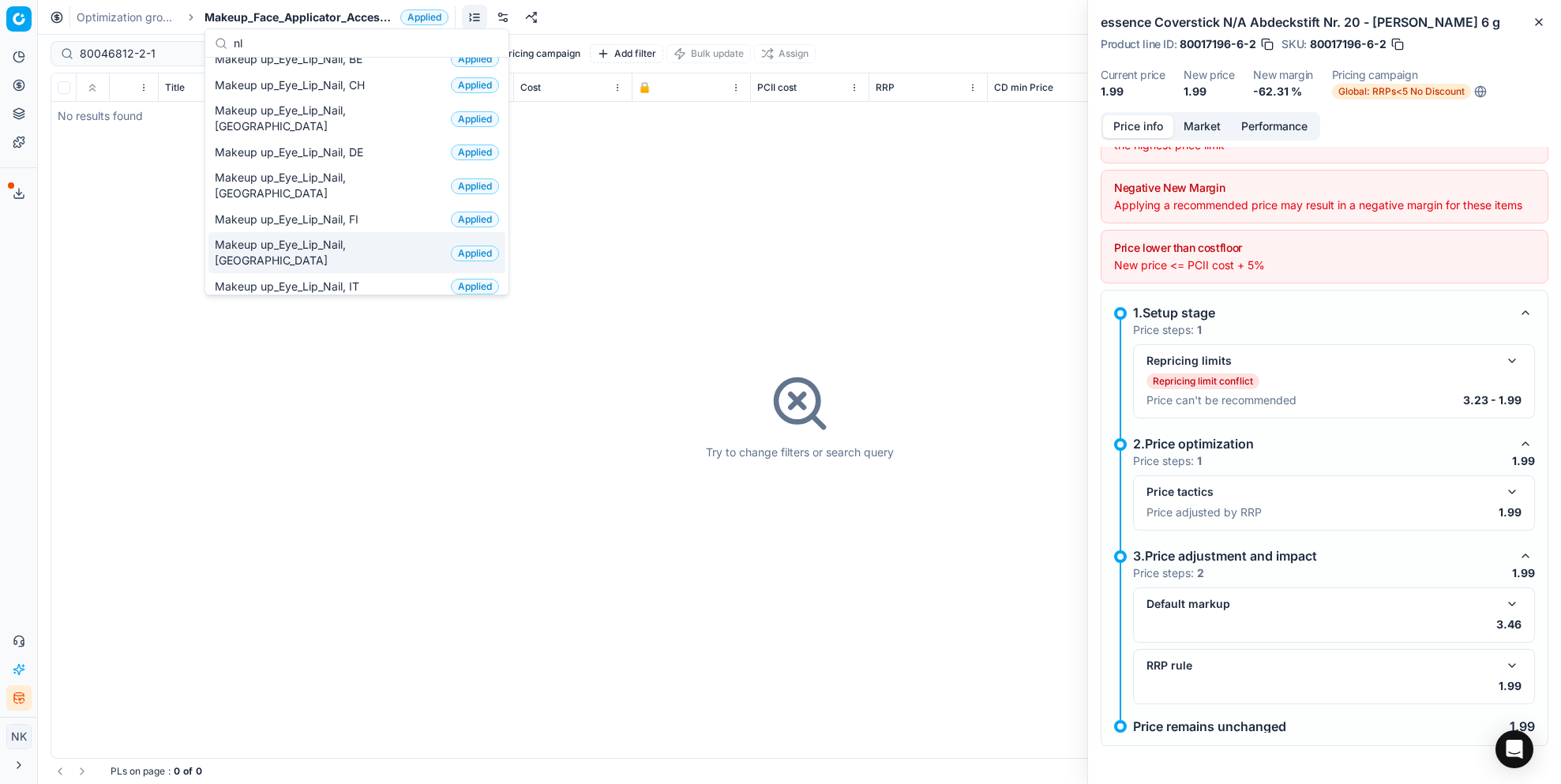 scroll, scrollTop: 0, scrollLeft: 0, axis: both 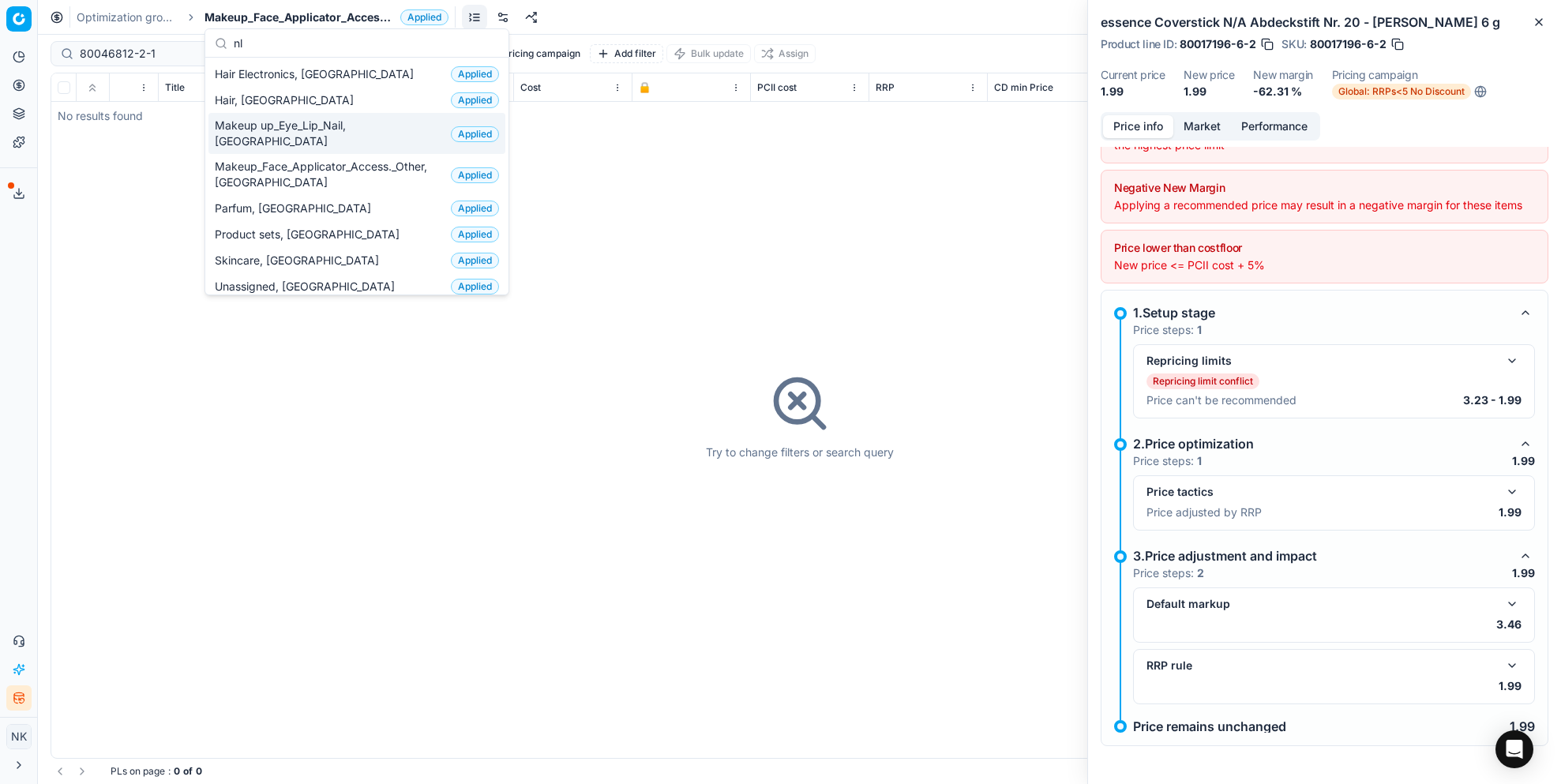 type on "nl" 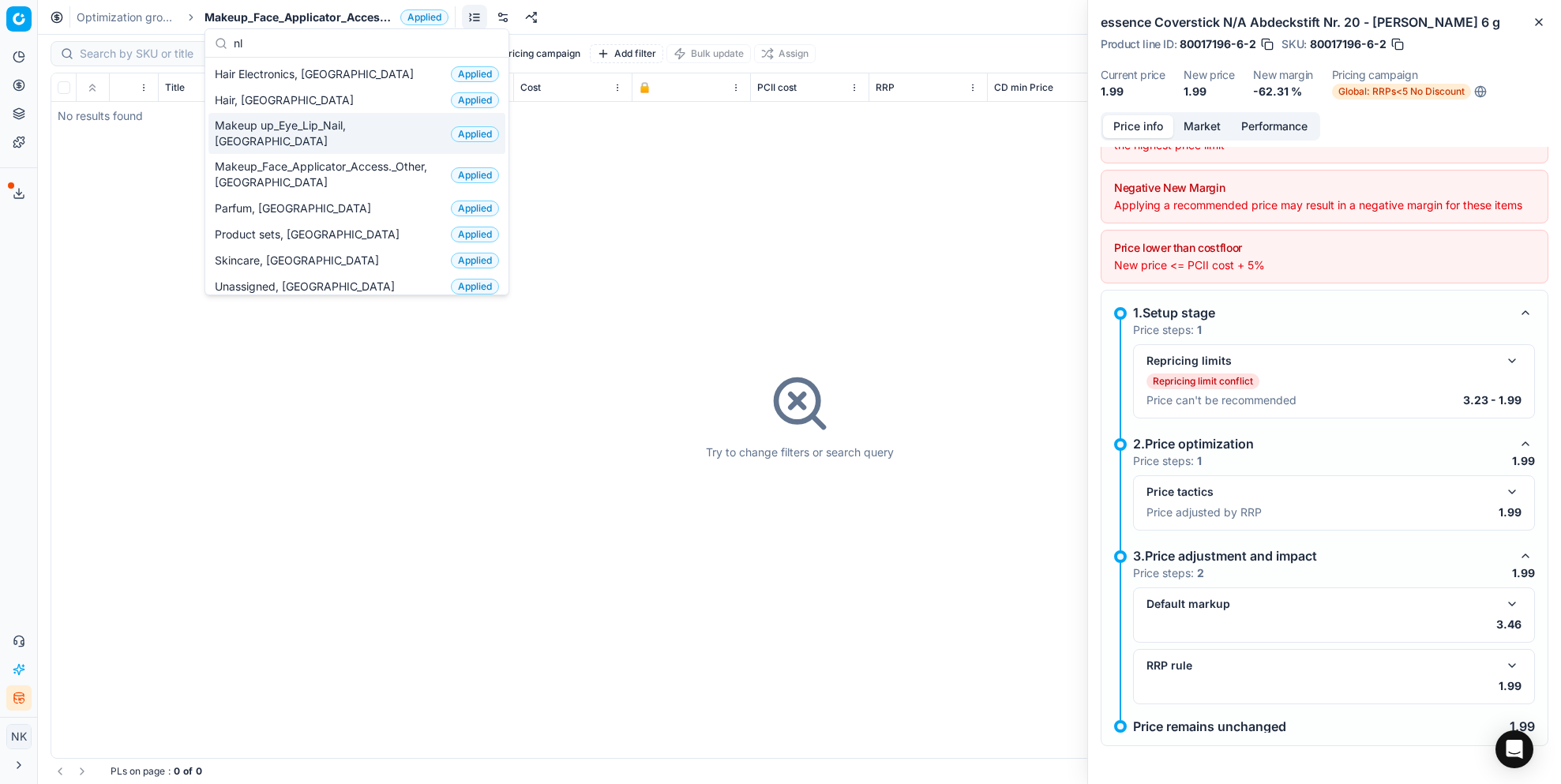 scroll, scrollTop: 0, scrollLeft: 0, axis: both 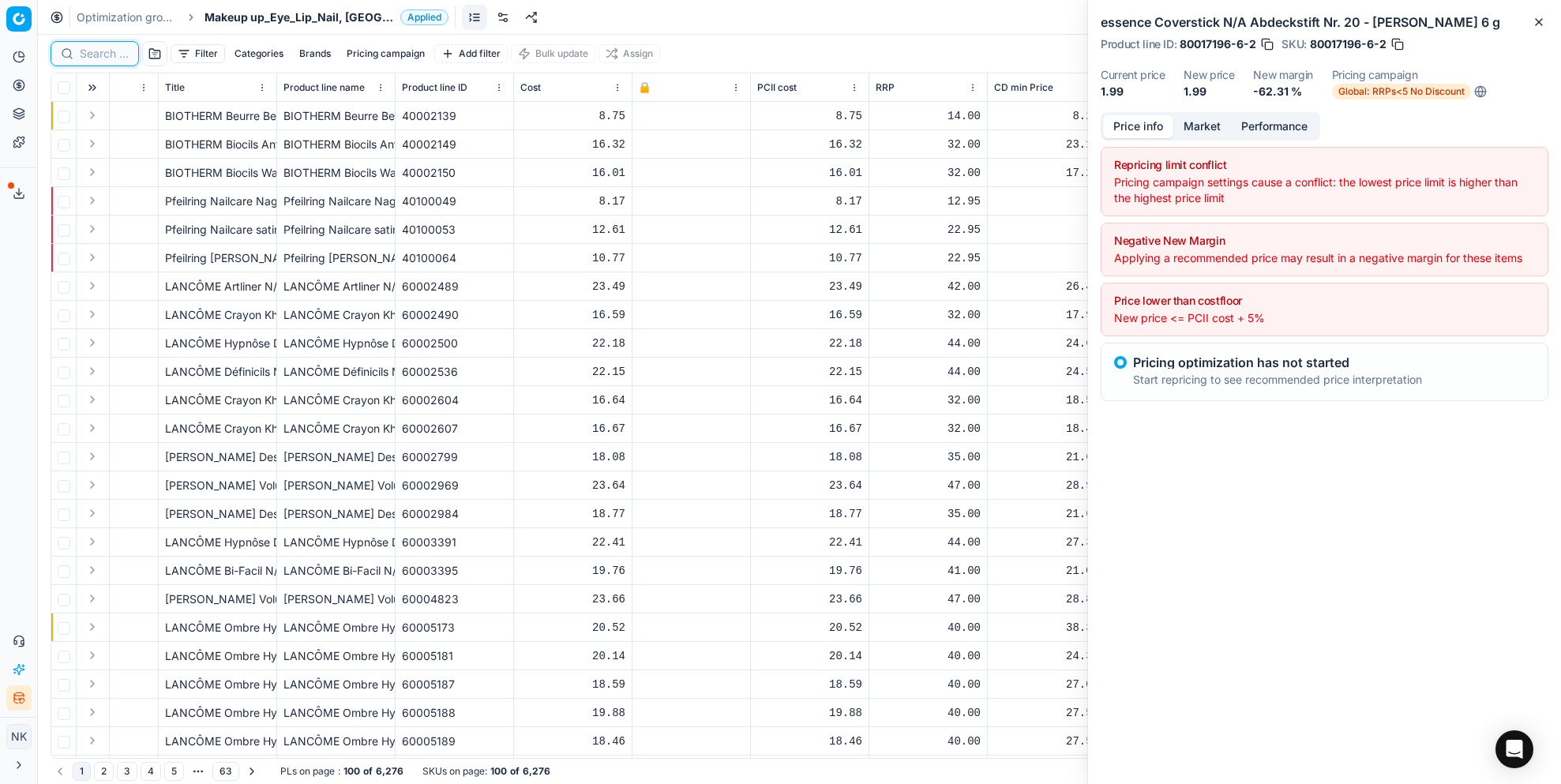 click at bounding box center (104, 54) 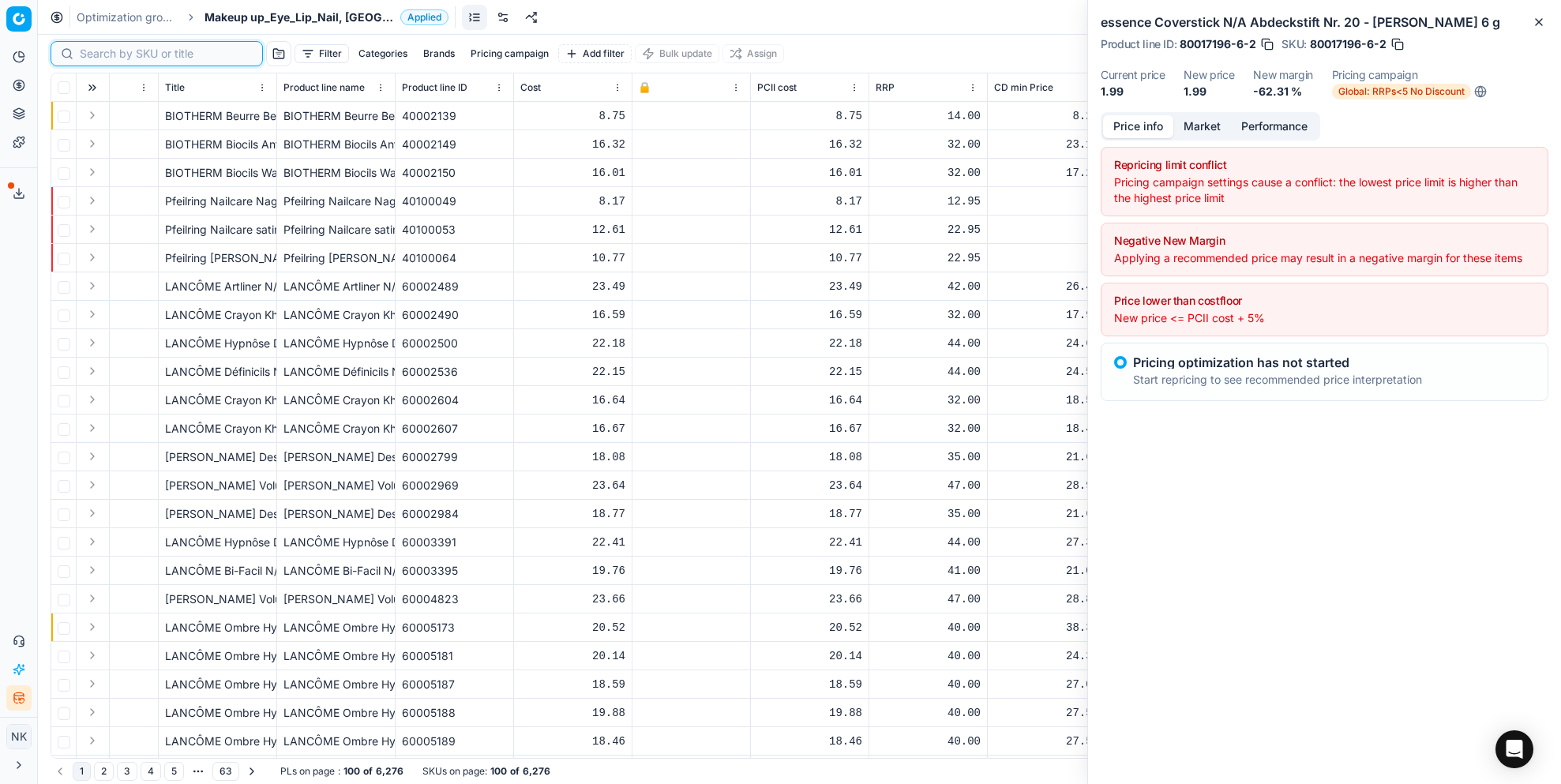 paste on "80046812-2-1" 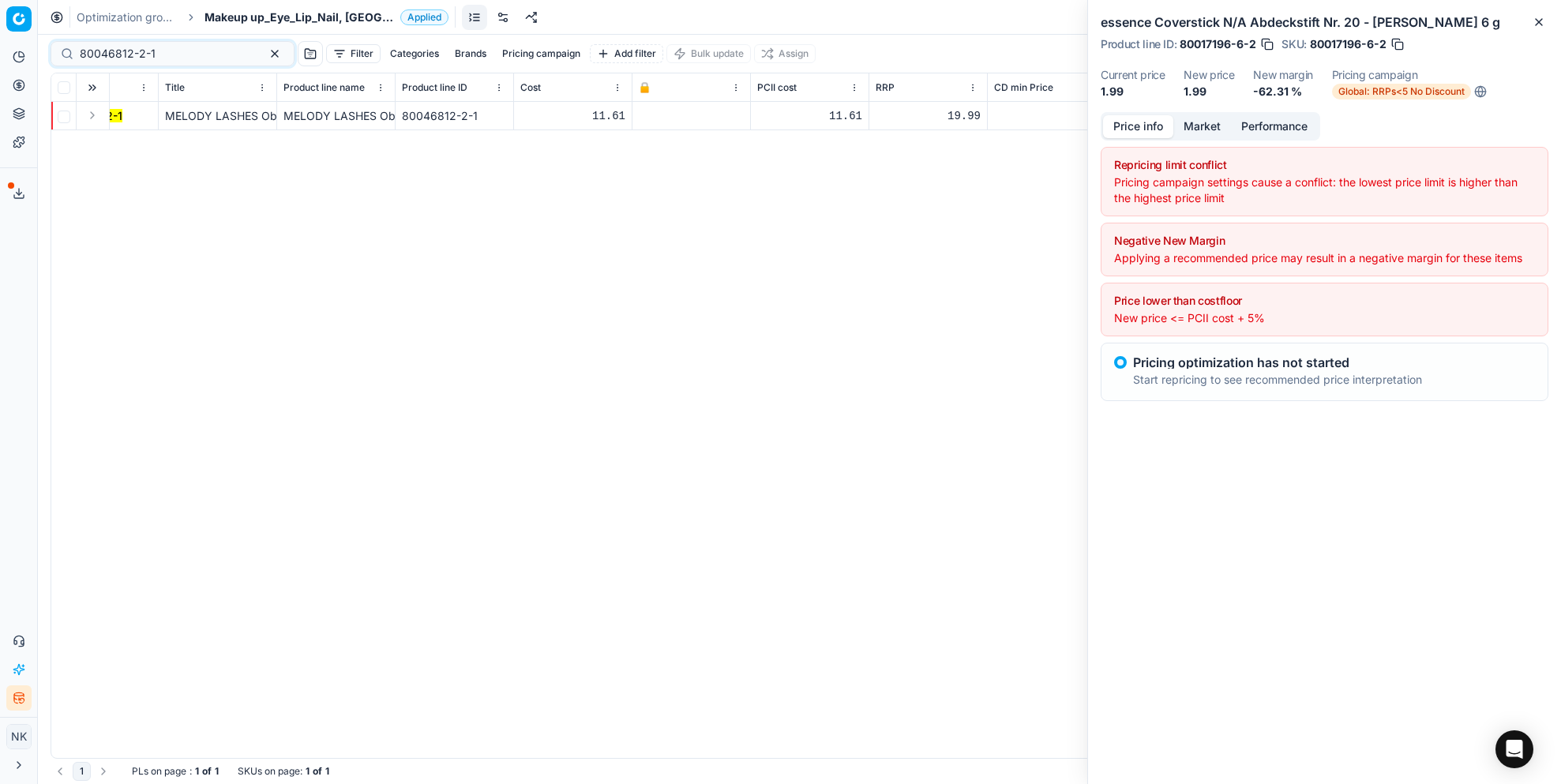 click at bounding box center [92, 115] 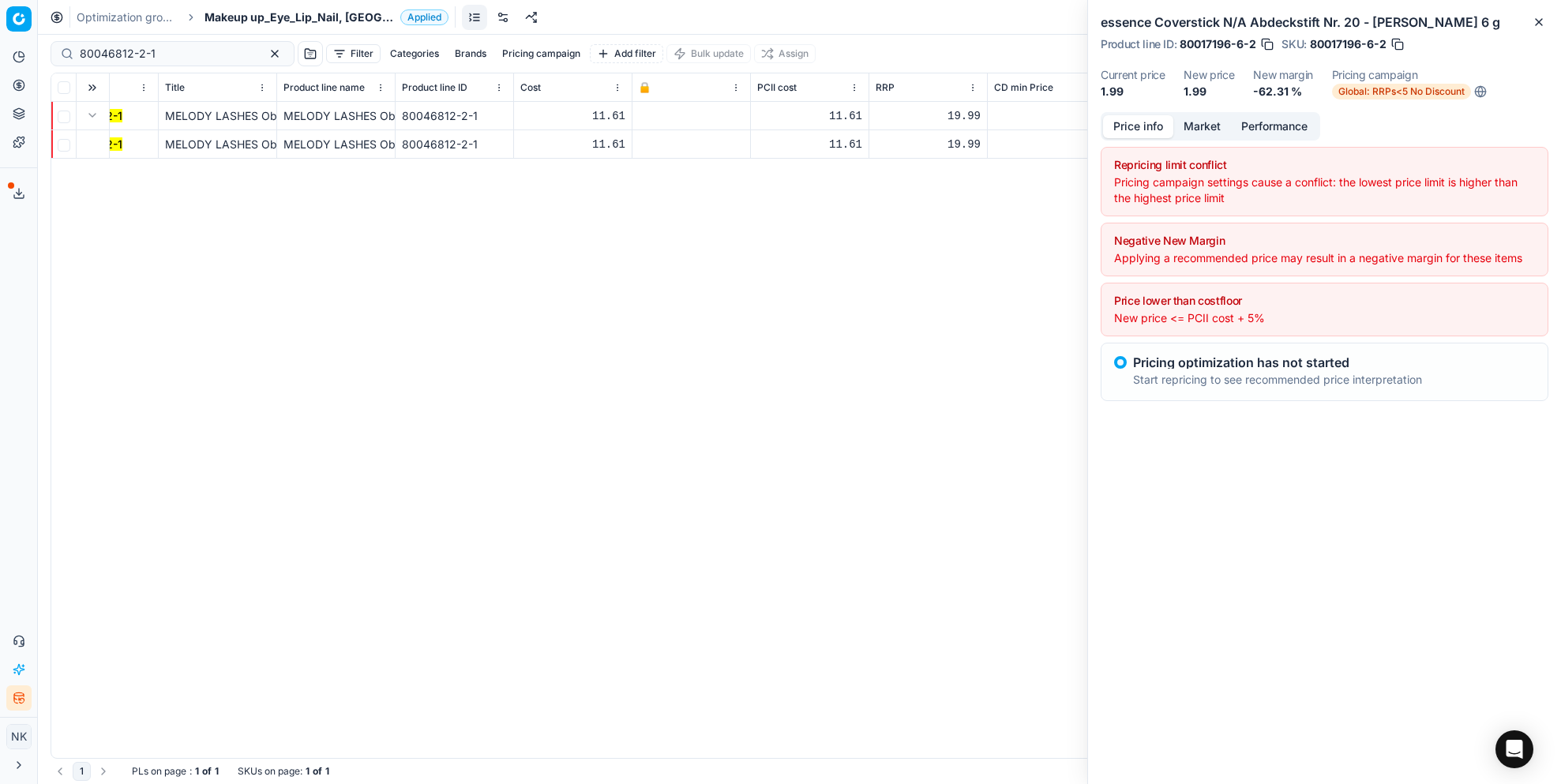 click on "80046812-2-1" at bounding box center [84, 144] 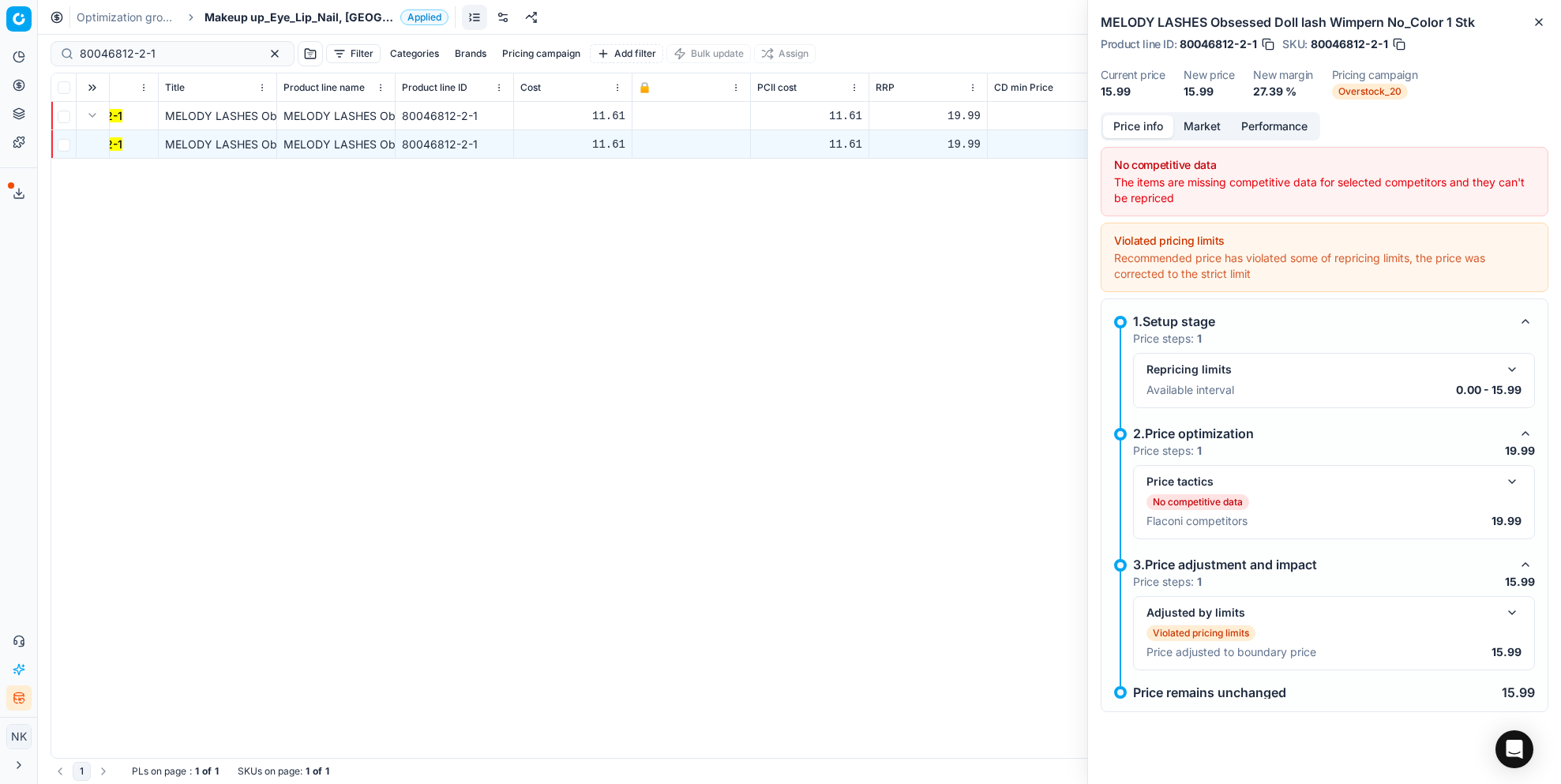 click at bounding box center [1512, 613] 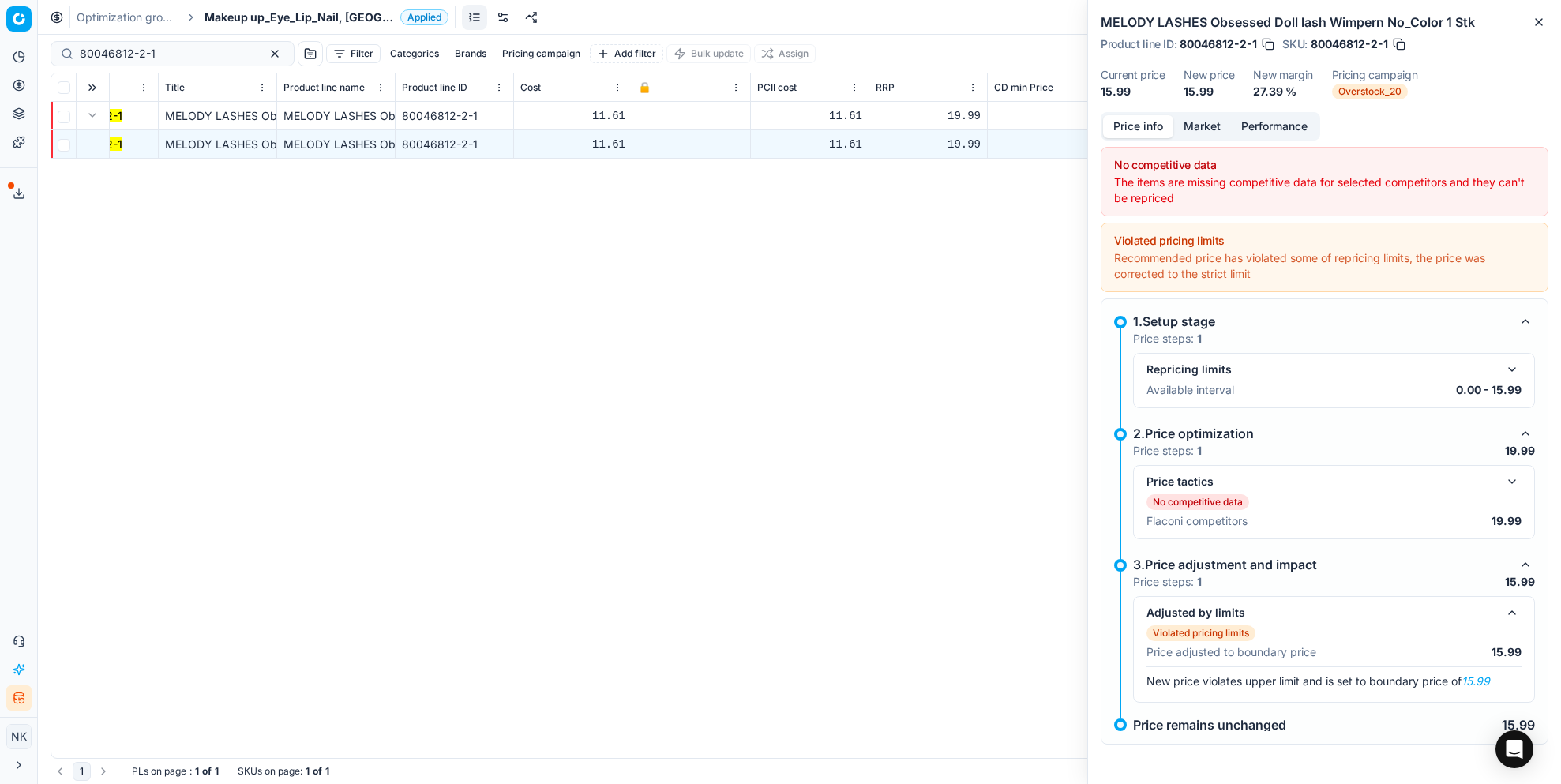 click at bounding box center [1512, 482] 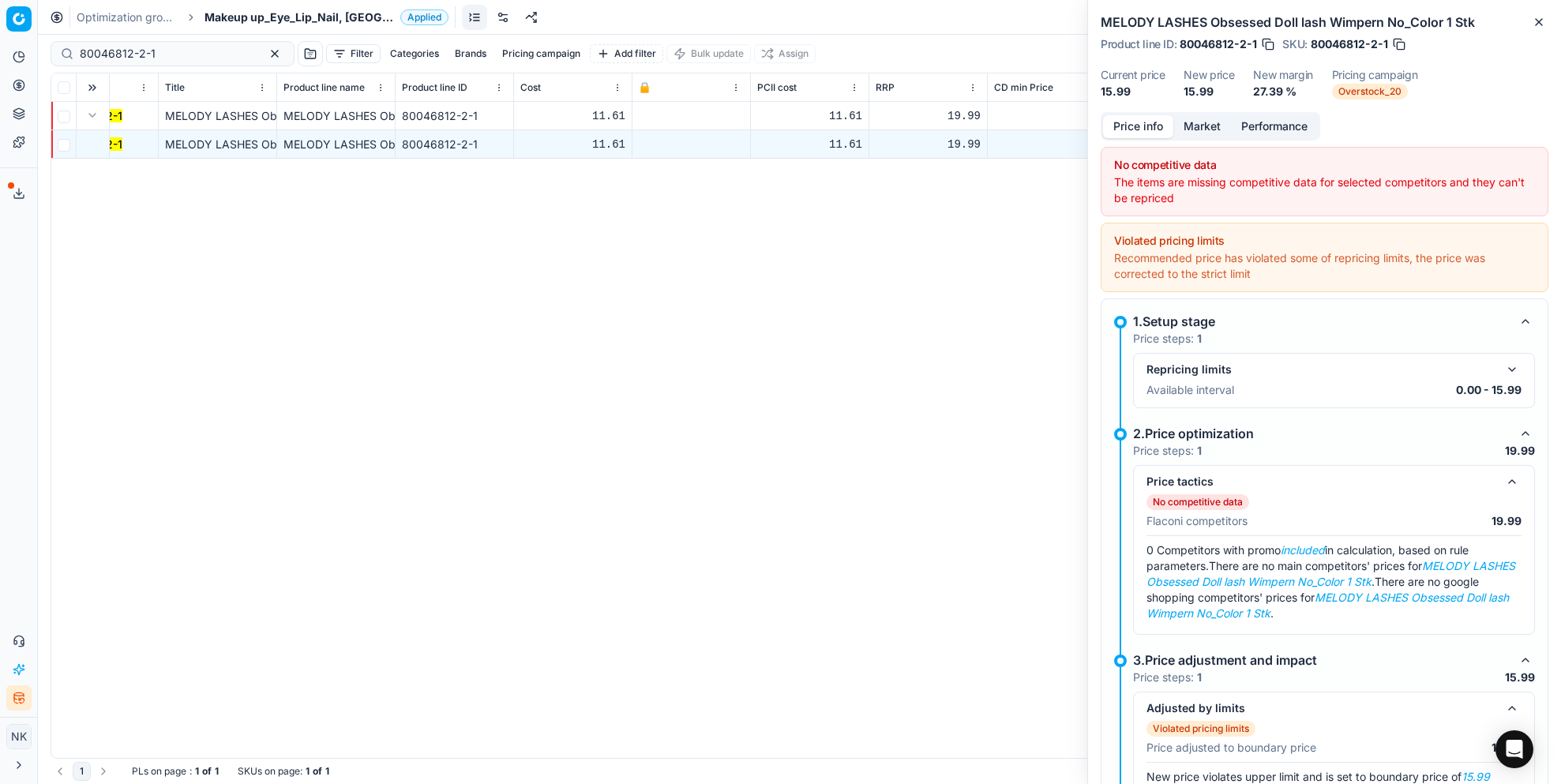 click at bounding box center [1512, 369] 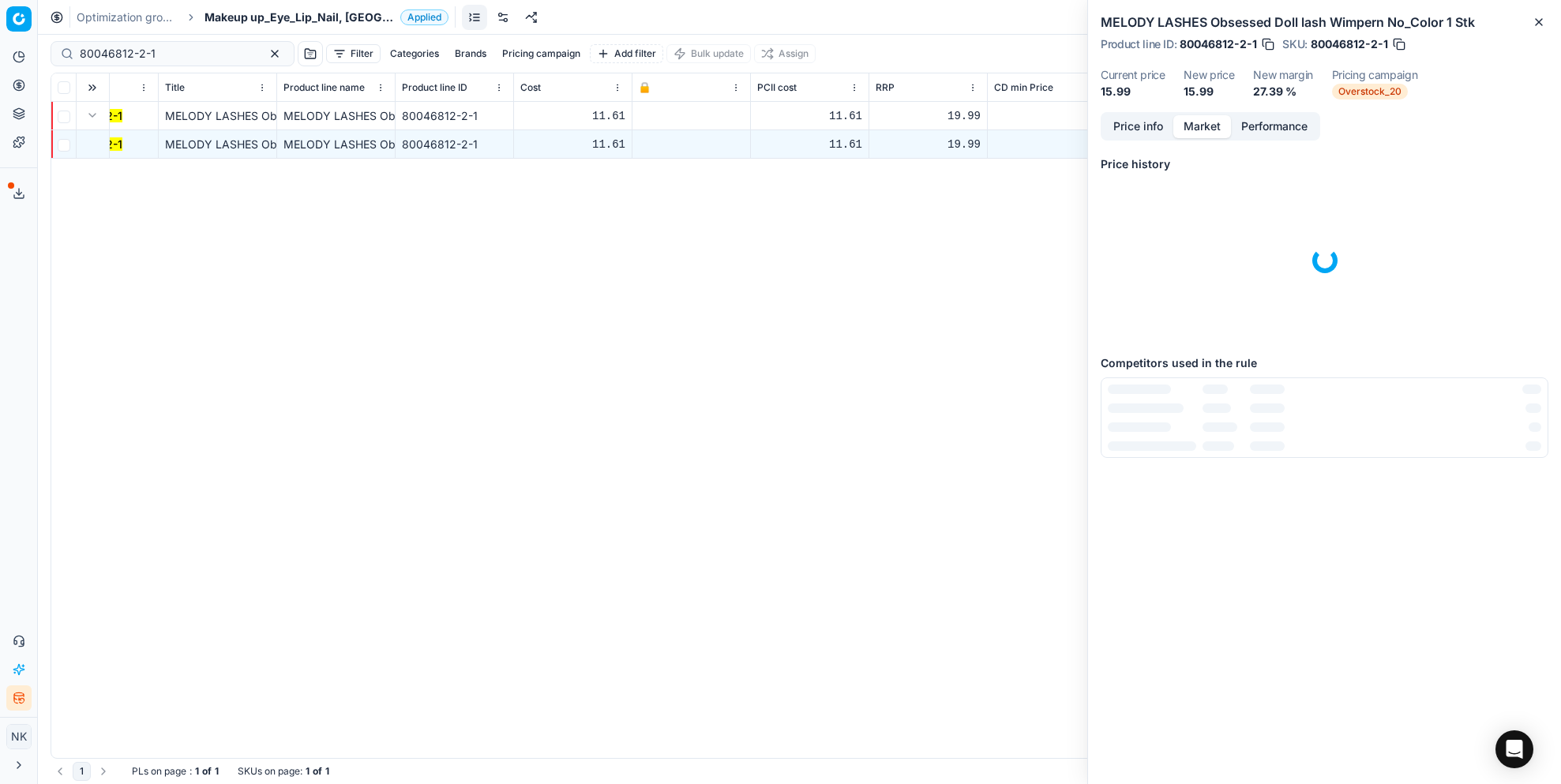 click on "Market" at bounding box center [1202, 126] 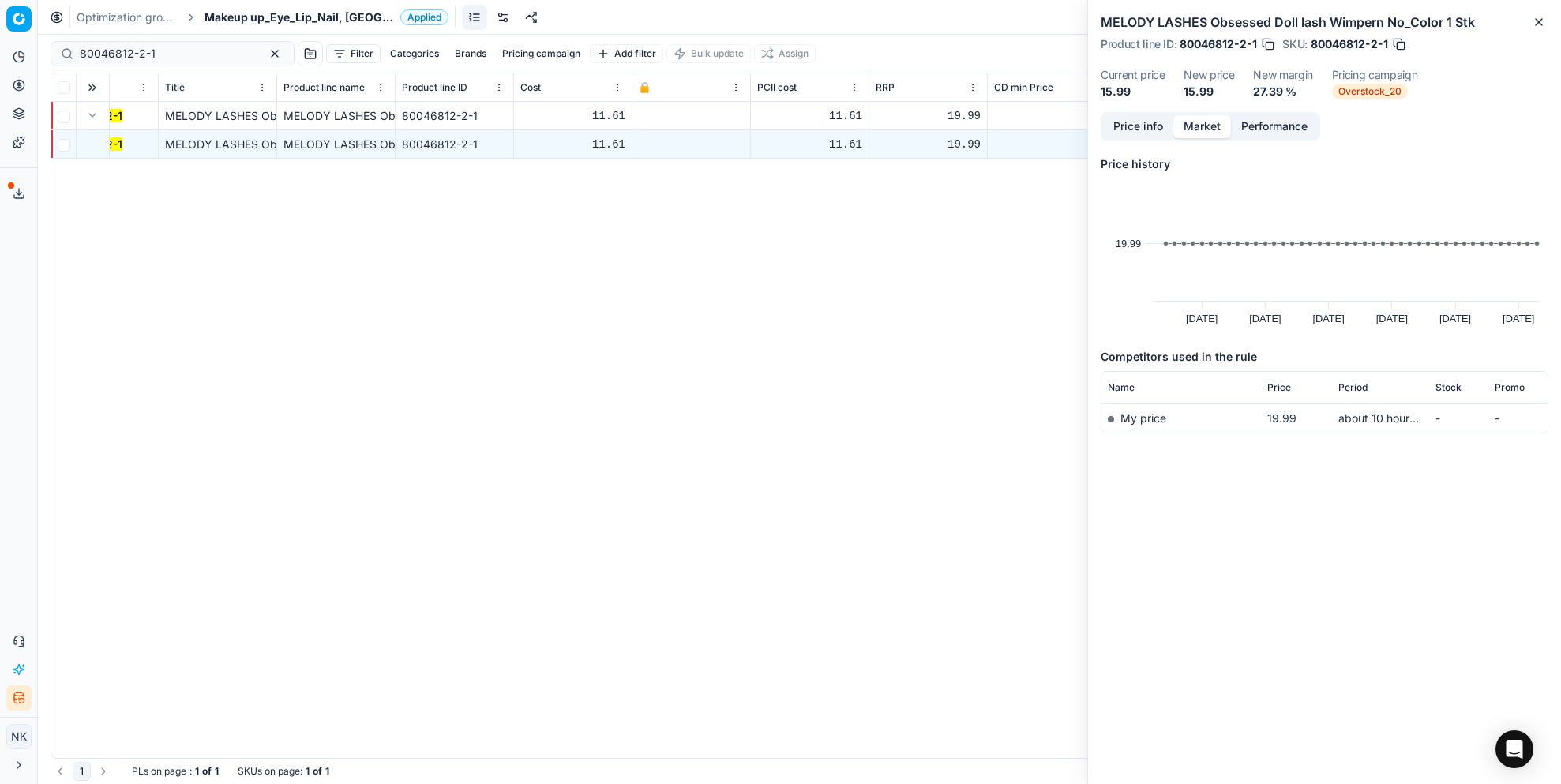 click on "Performance" at bounding box center [1274, 126] 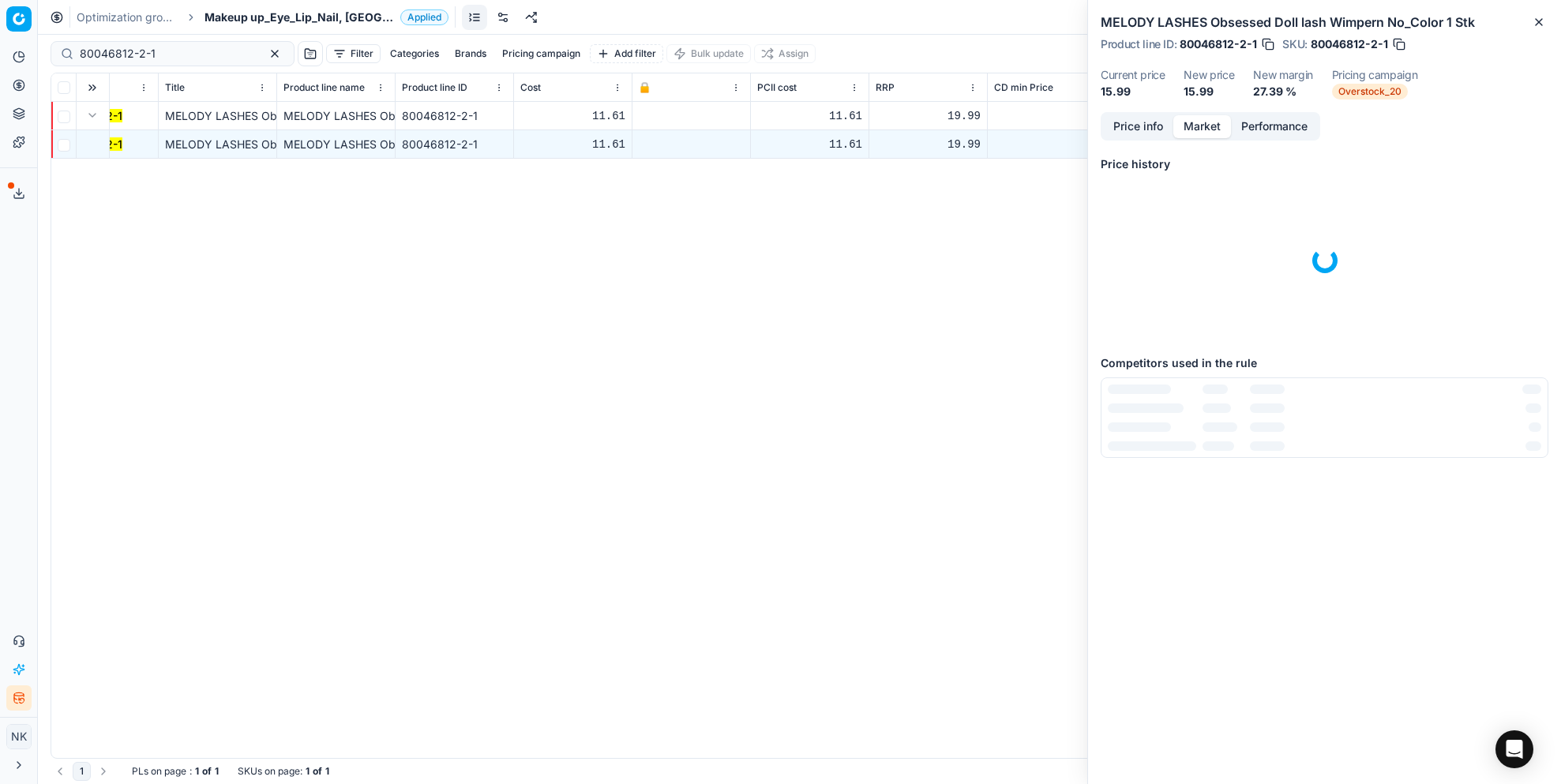click on "Market" at bounding box center (1202, 126) 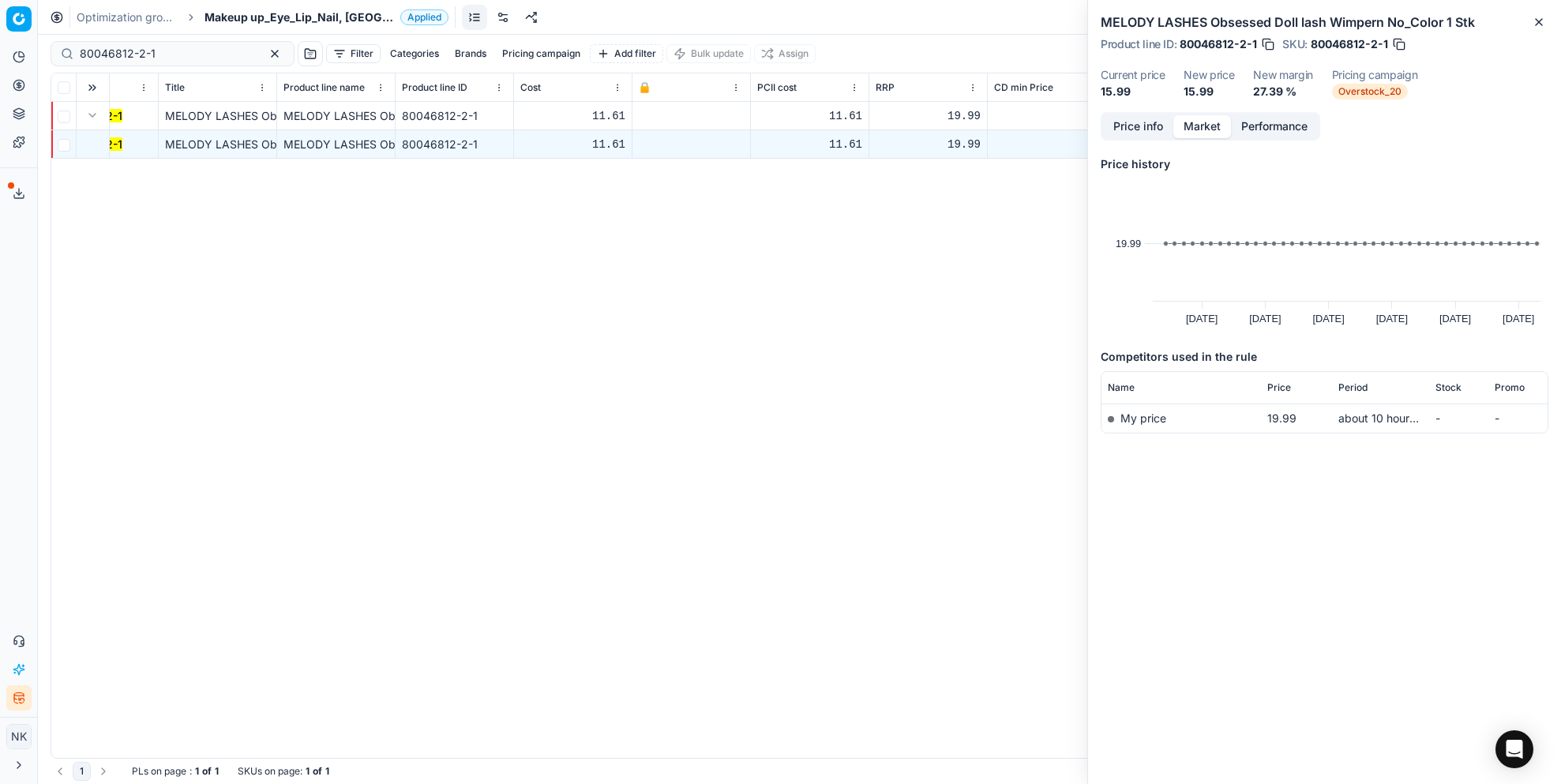 click on "Price info" at bounding box center [1138, 126] 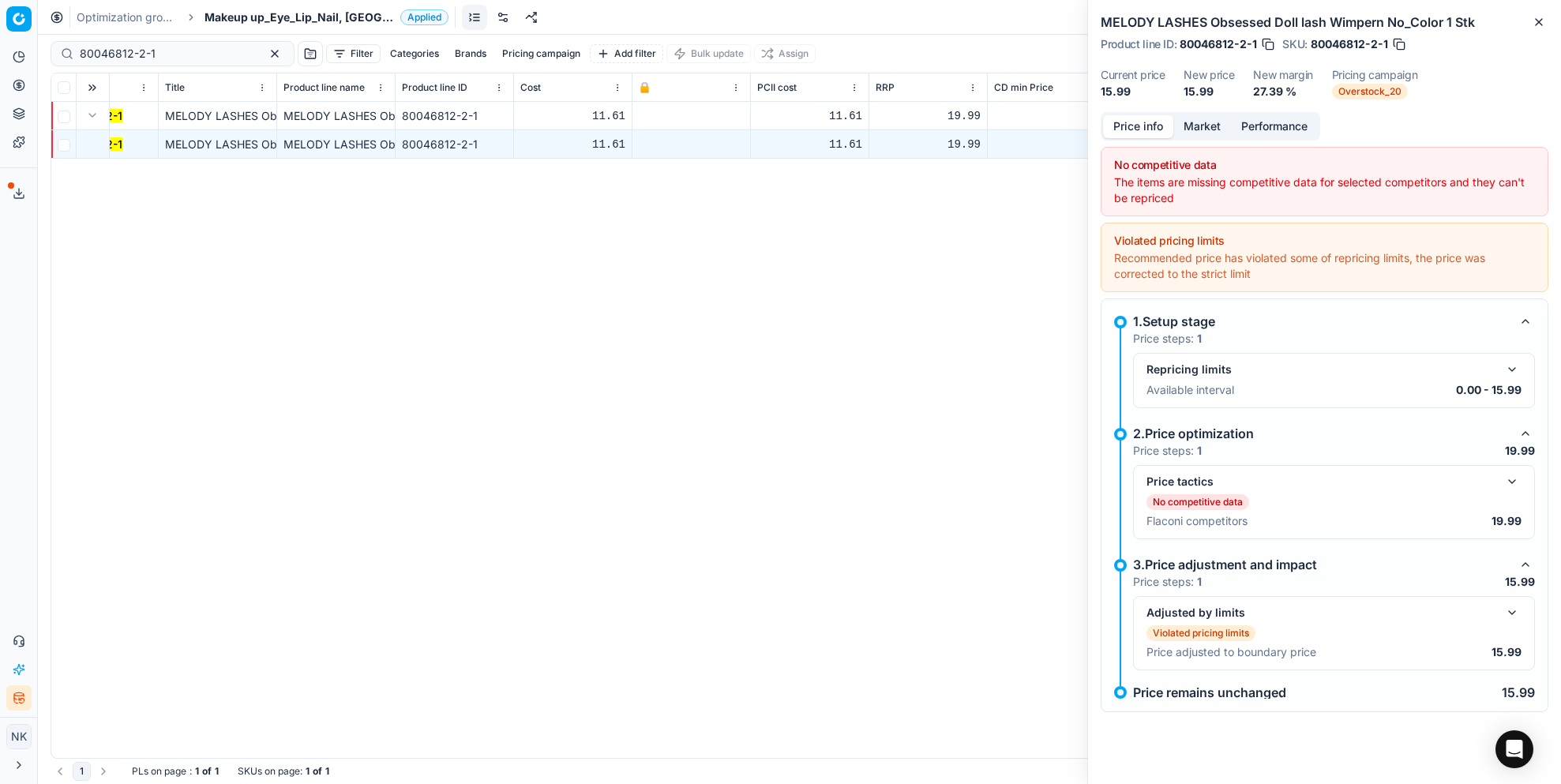 click at bounding box center [1512, 613] 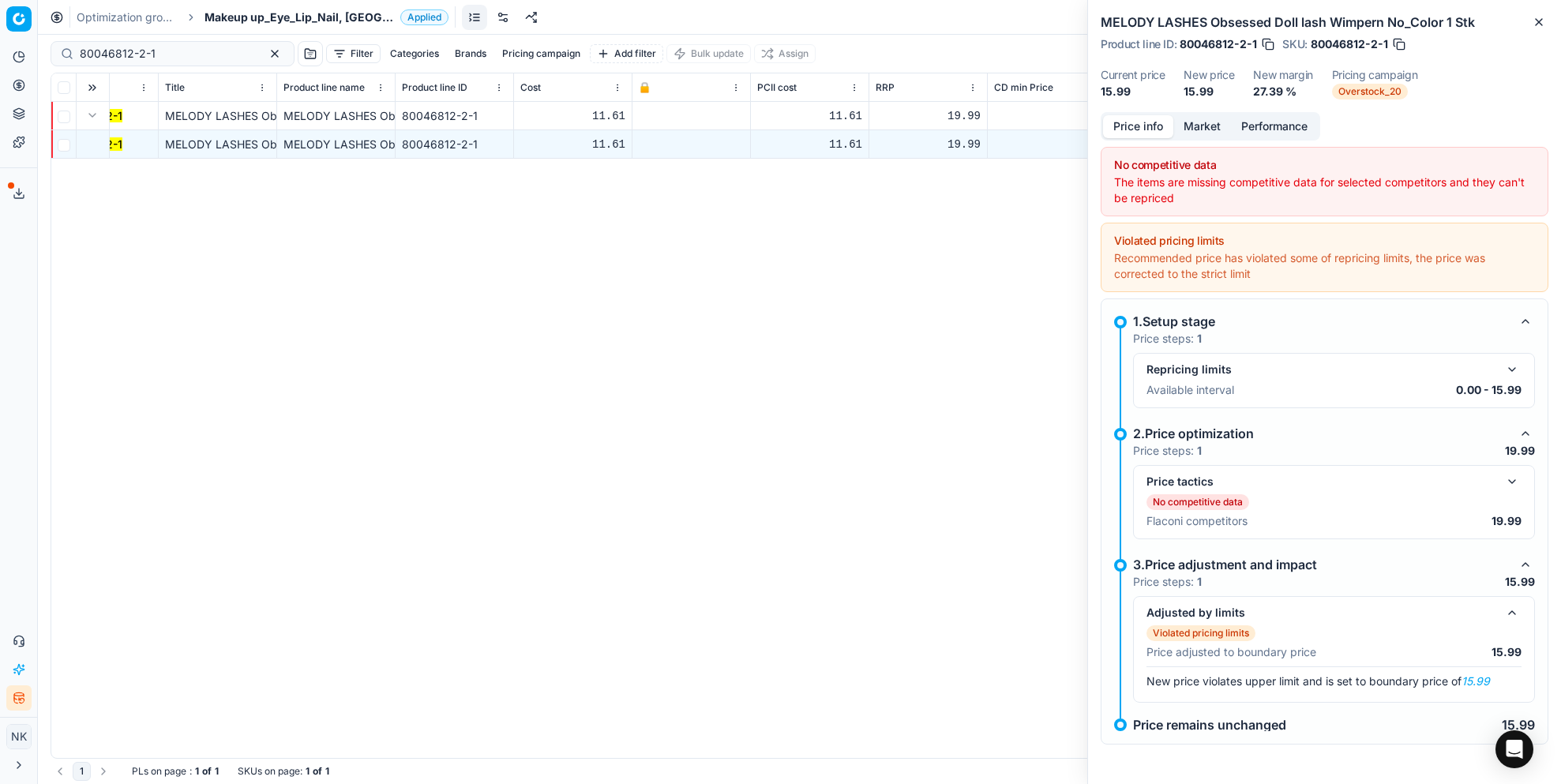 click at bounding box center (1512, 482) 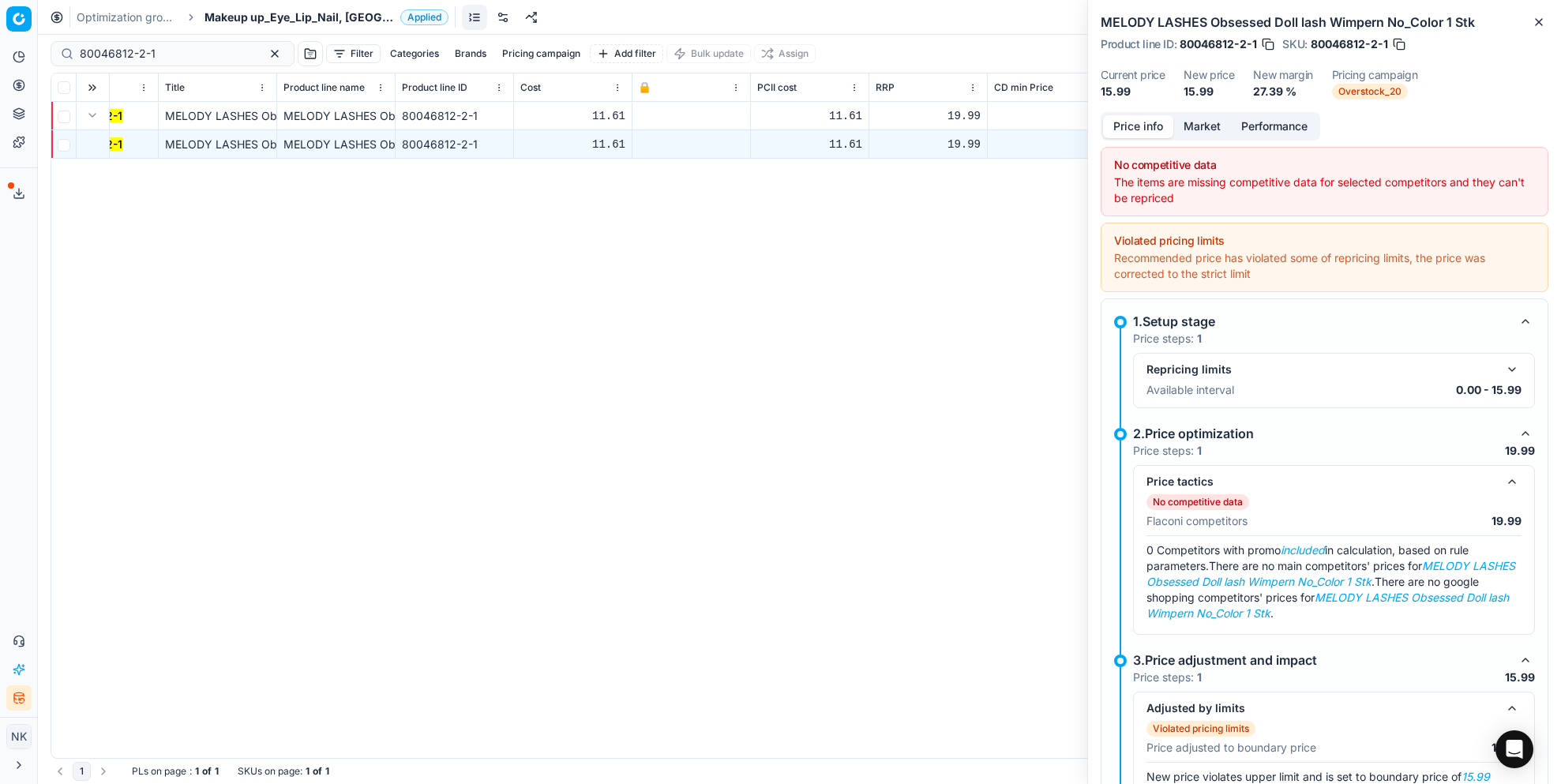 click at bounding box center (1512, 369) 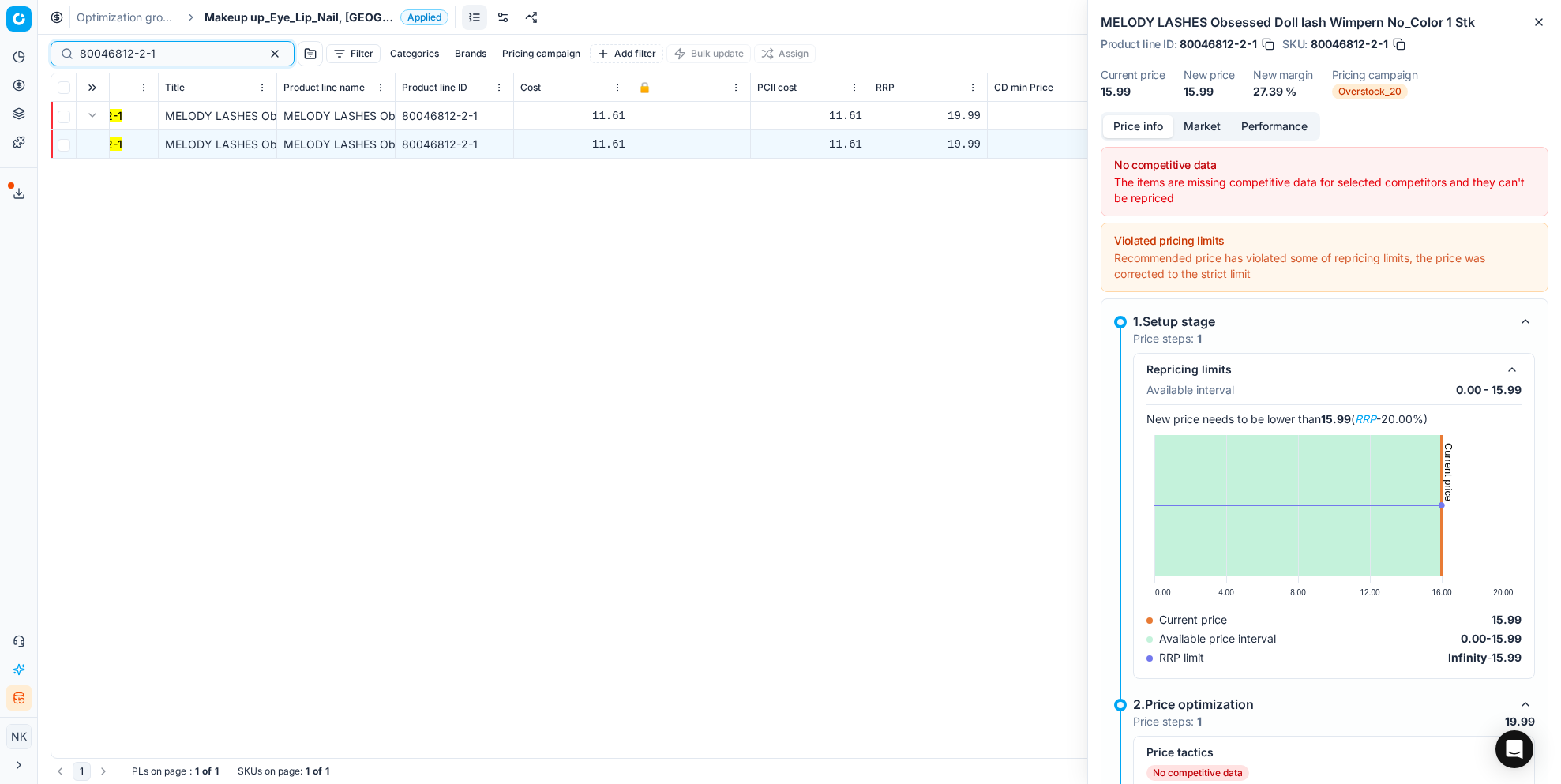 click on "80046812-2-1" at bounding box center [166, 54] 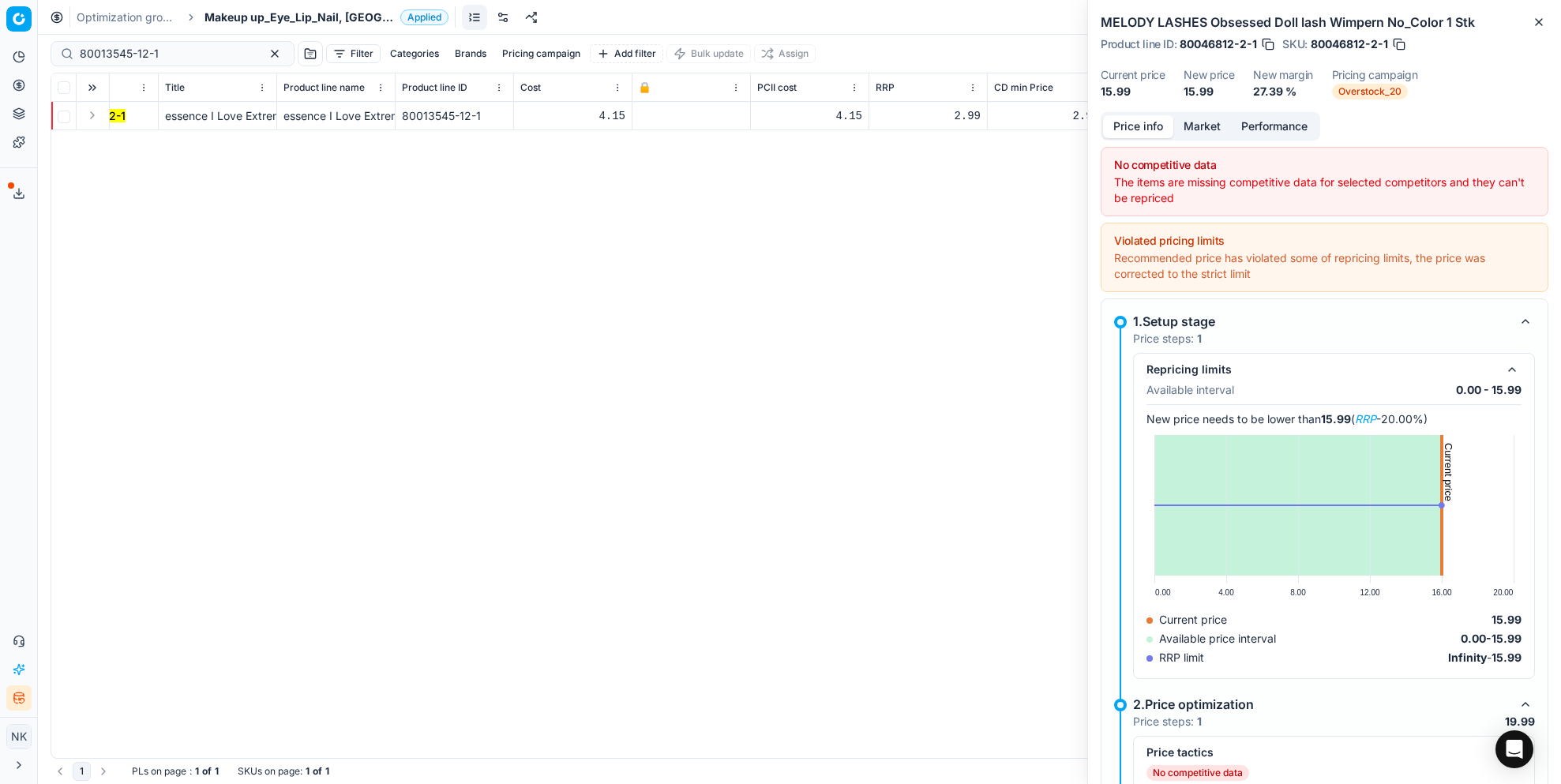 click at bounding box center [92, 115] 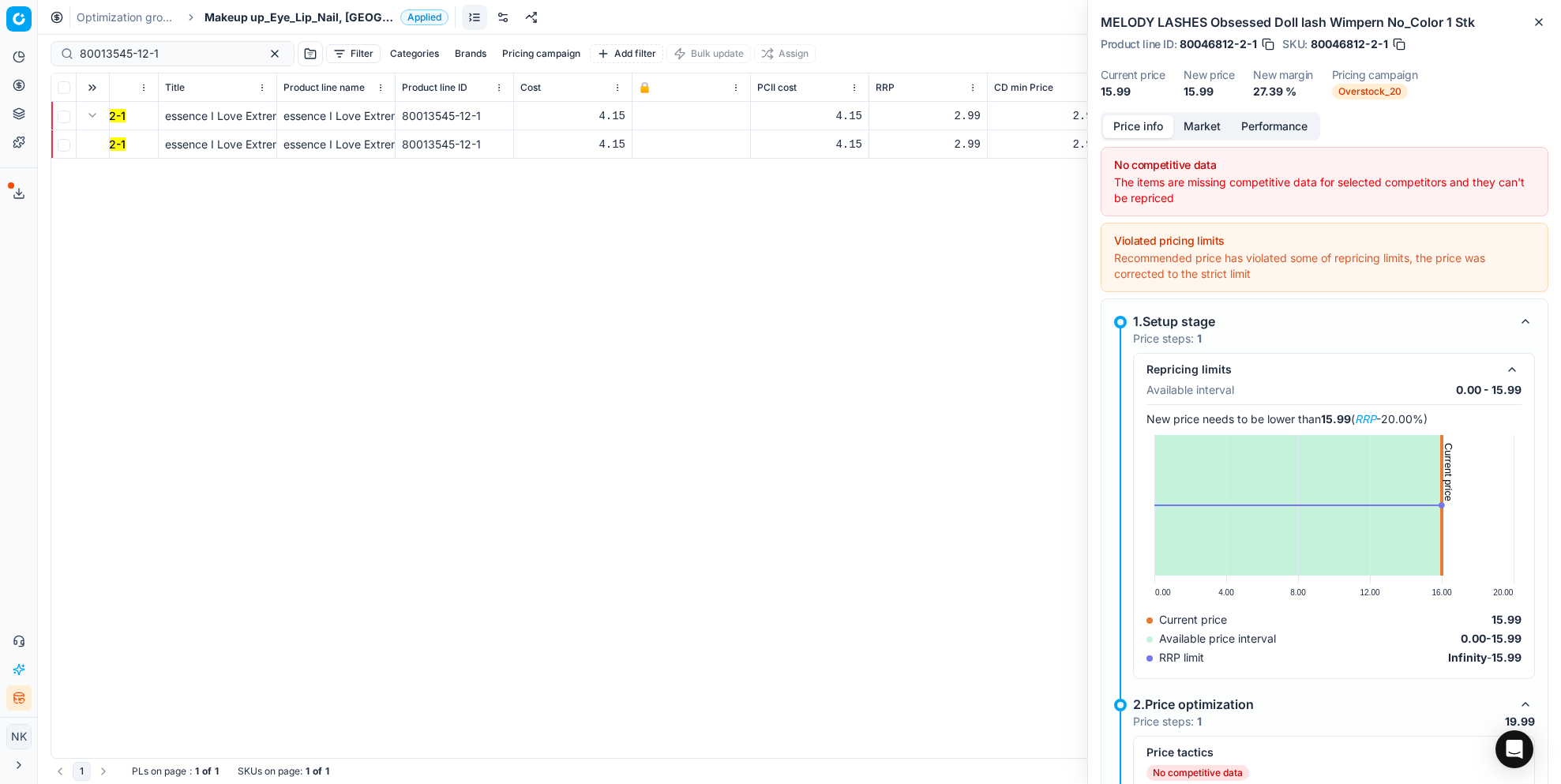 click on "80013545-12-1" at bounding box center [86, 144] 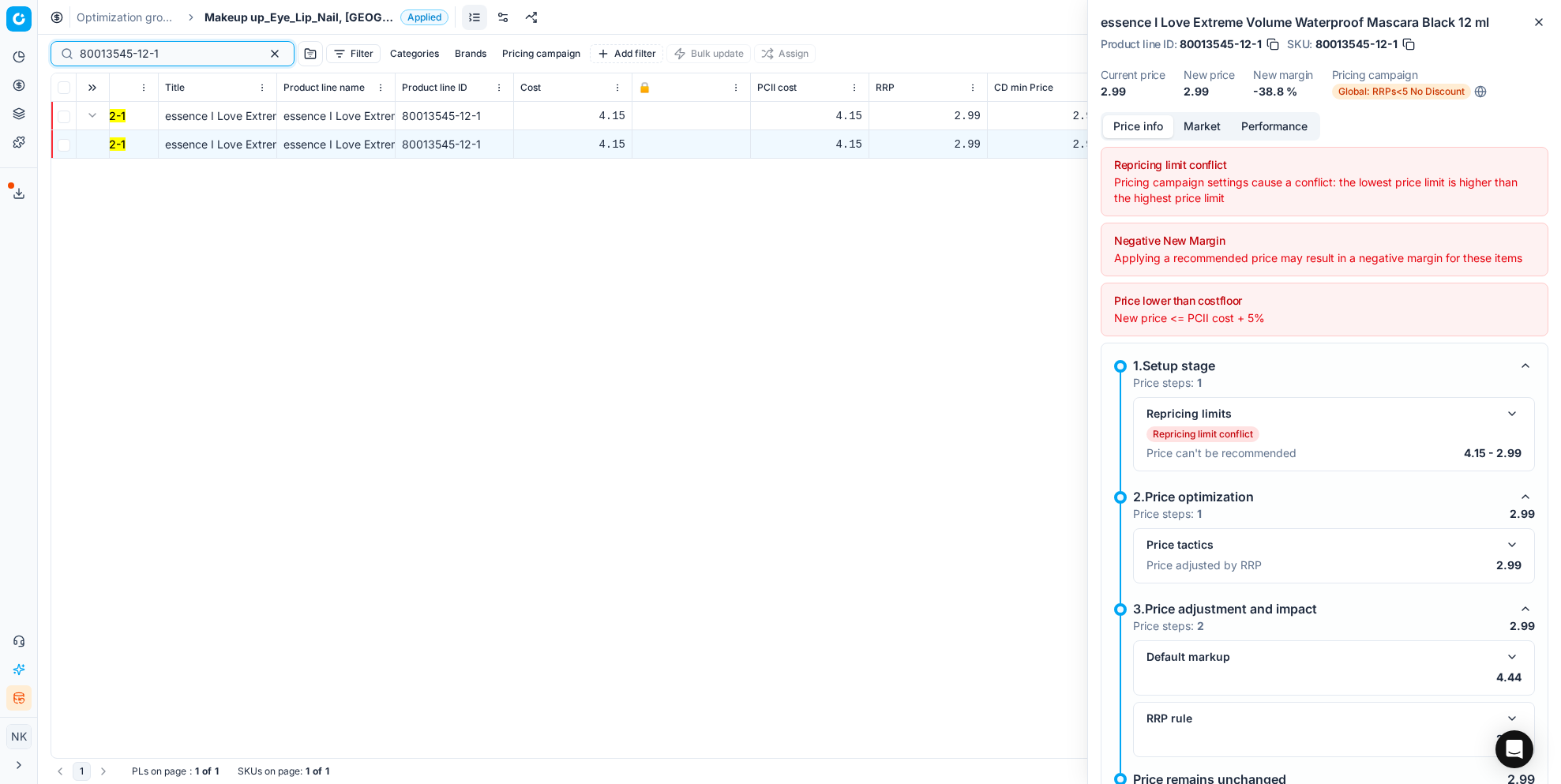 click on "80013545-12-1" at bounding box center [166, 54] 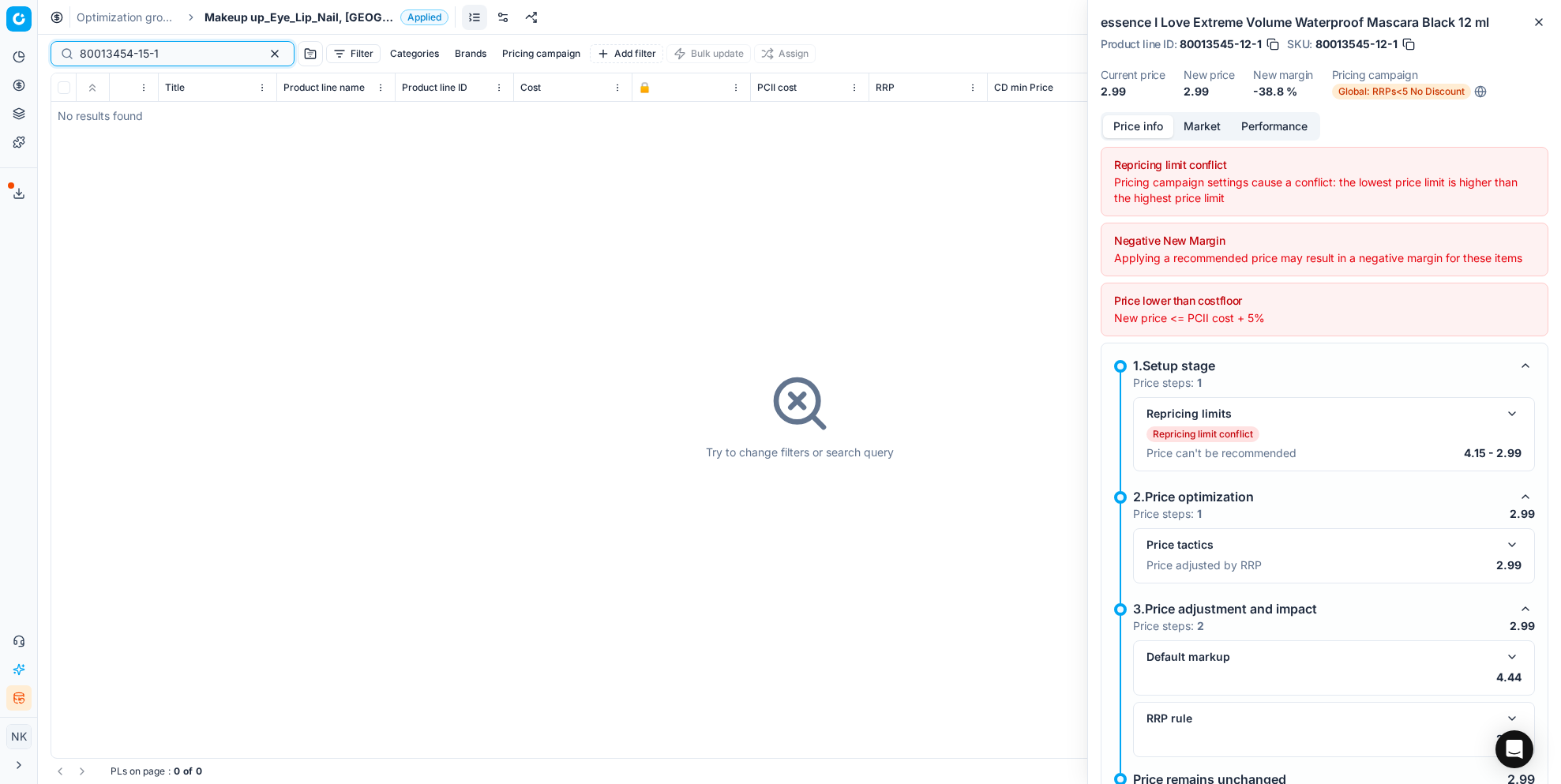 type on "80013454-15-1" 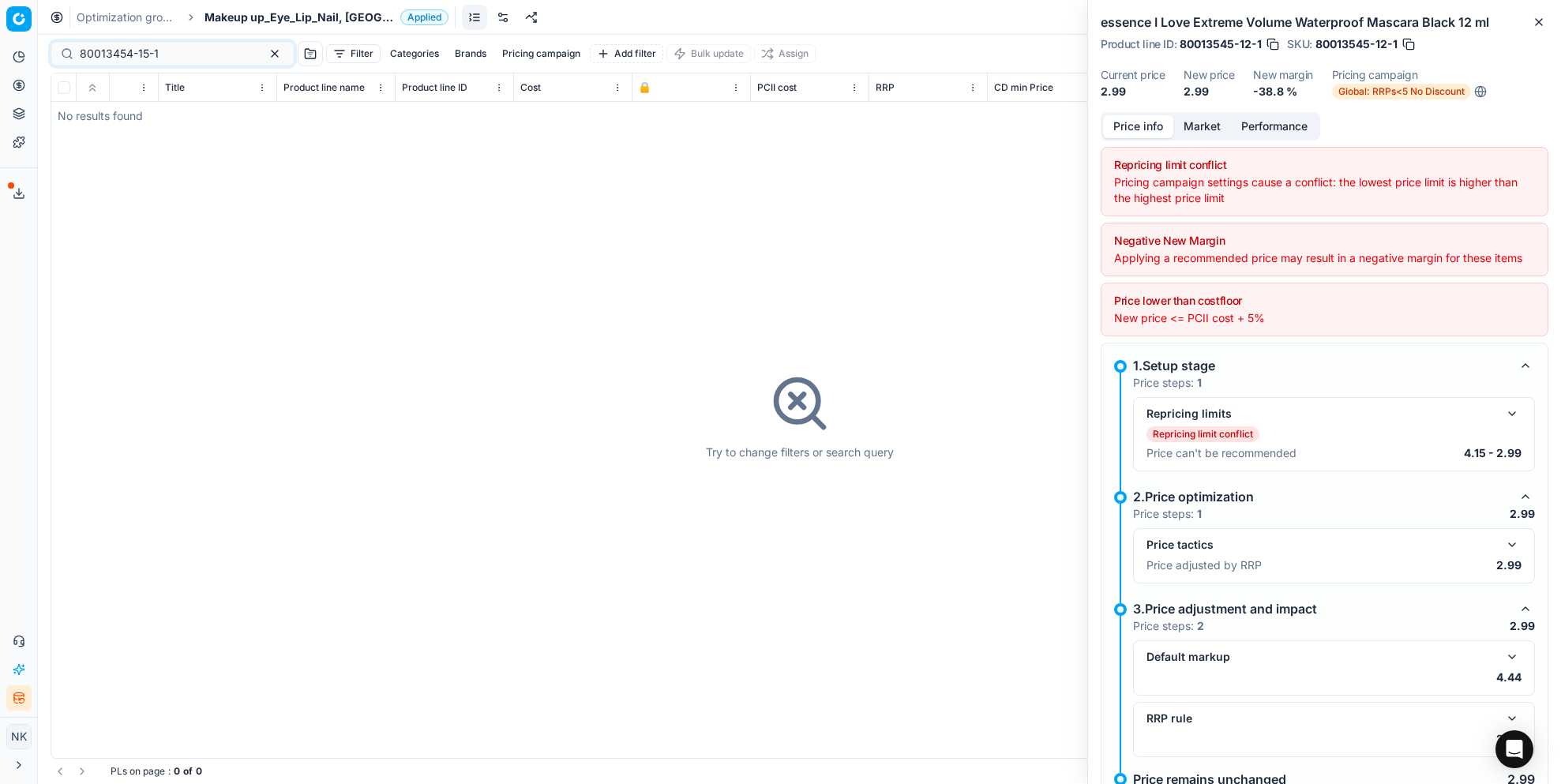 click on "Makeup up_Eye_Lip_Nail, [GEOGRAPHIC_DATA]" at bounding box center [299, 17] 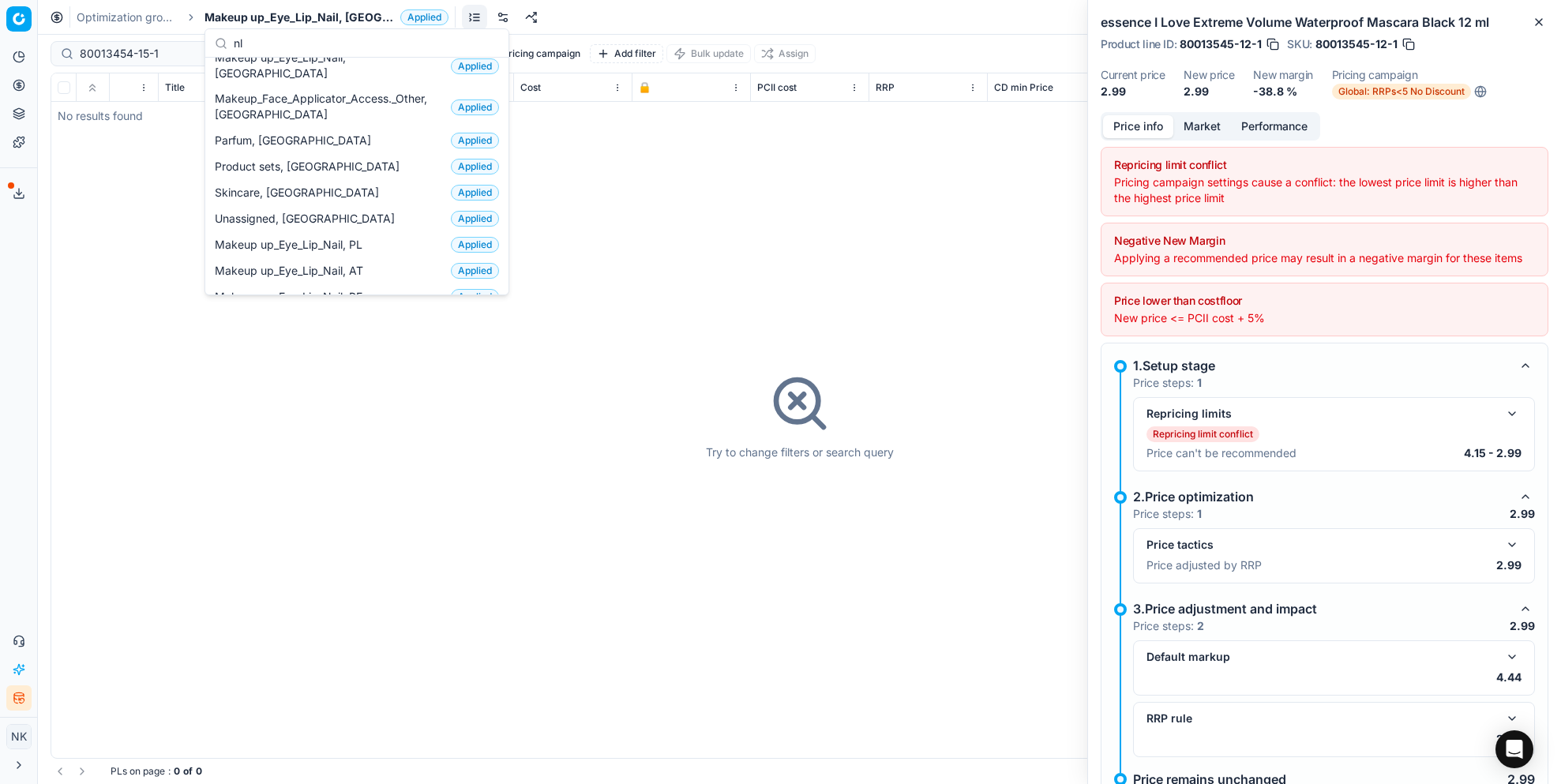 scroll, scrollTop: 0, scrollLeft: 0, axis: both 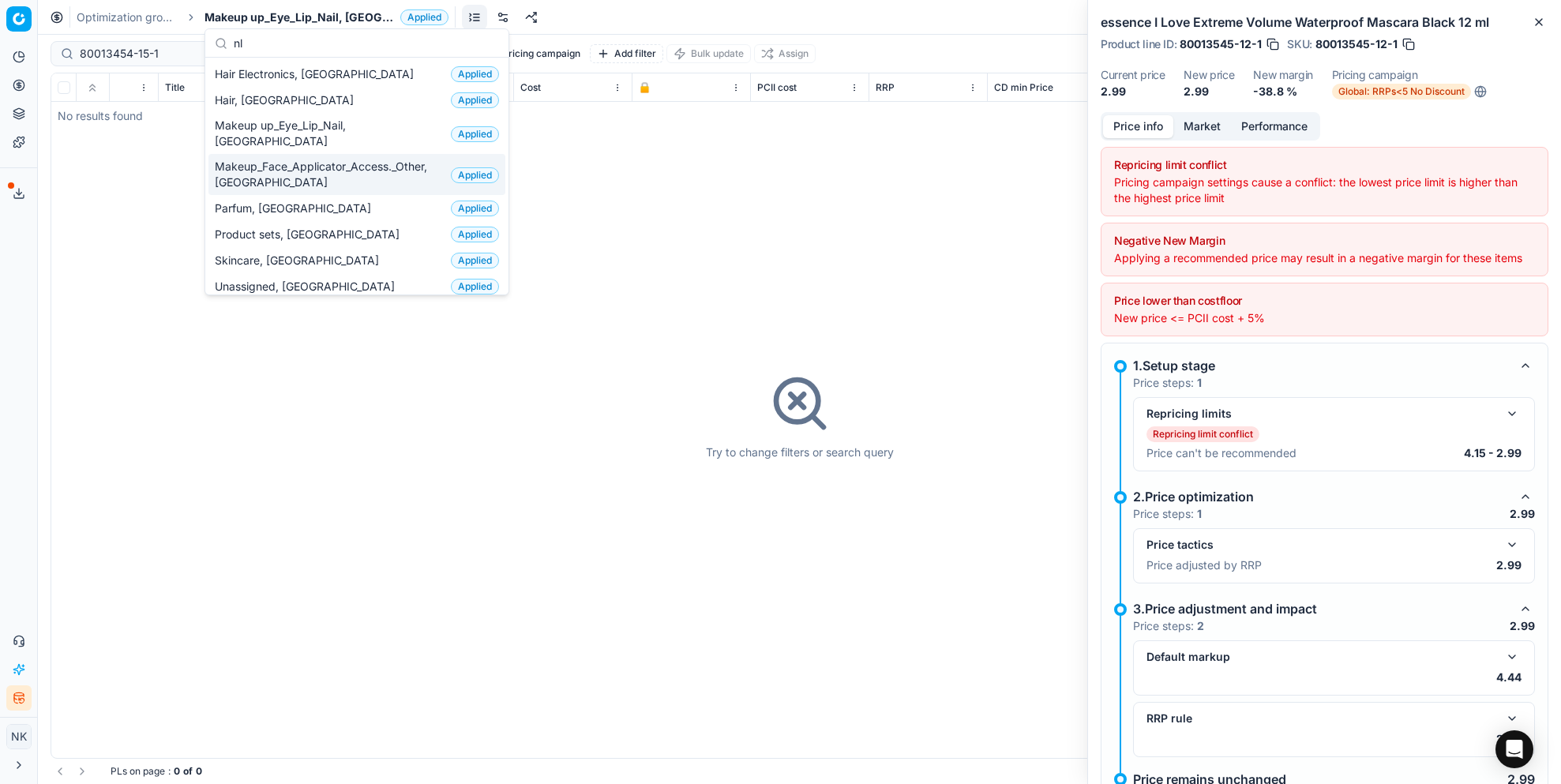 type on "nl" 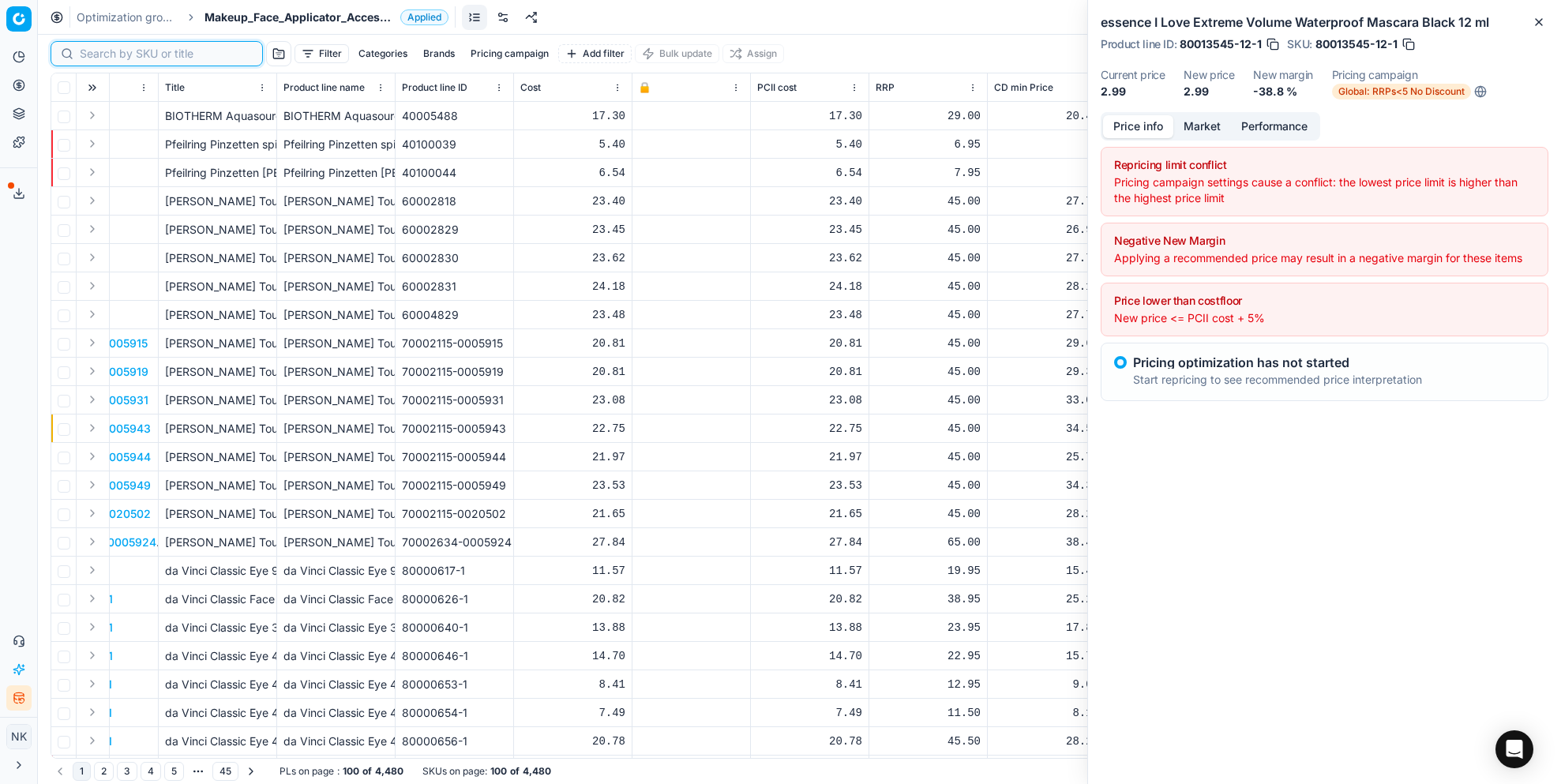 click at bounding box center (166, 54) 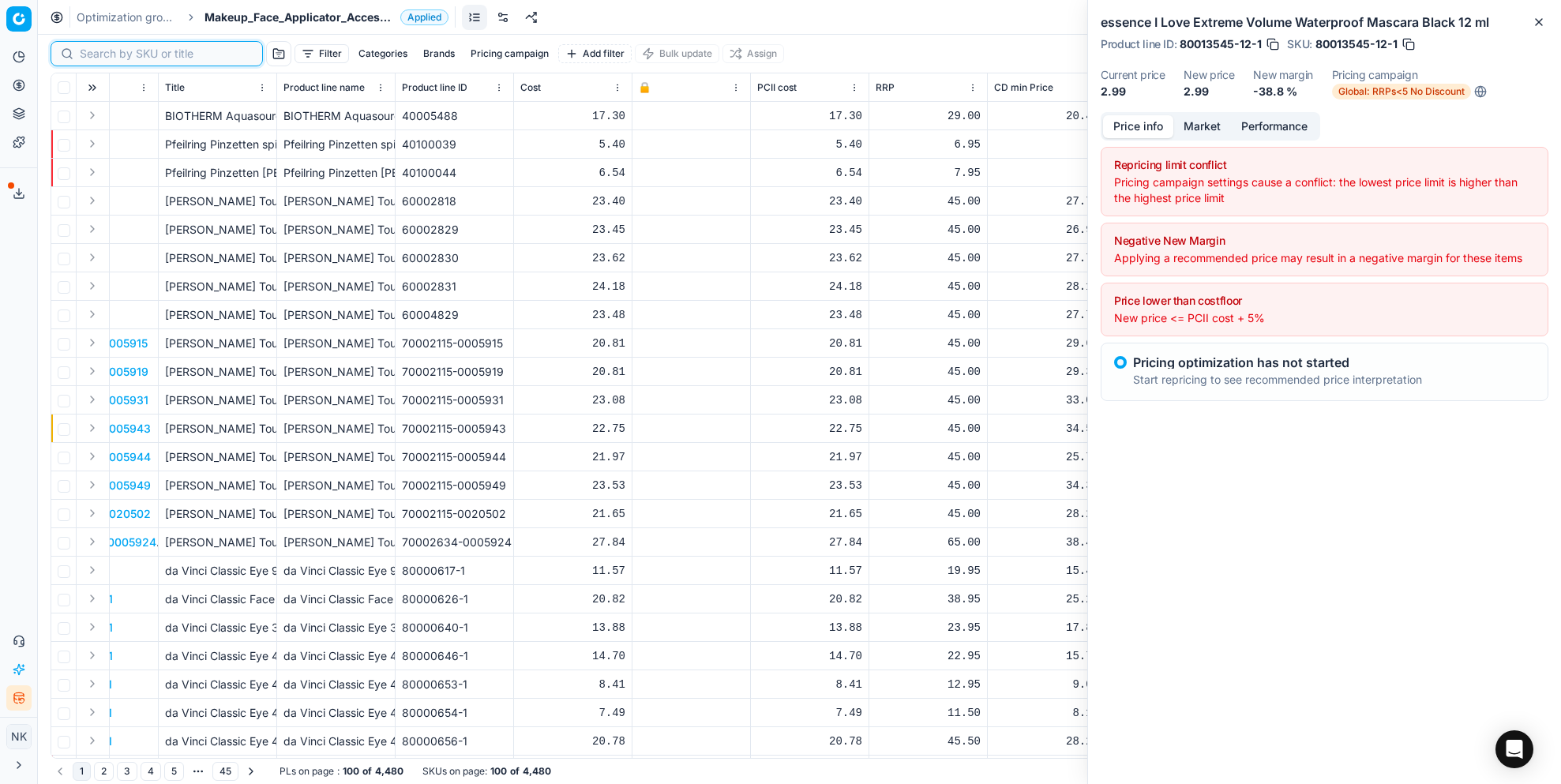 paste on "80013454-15-1" 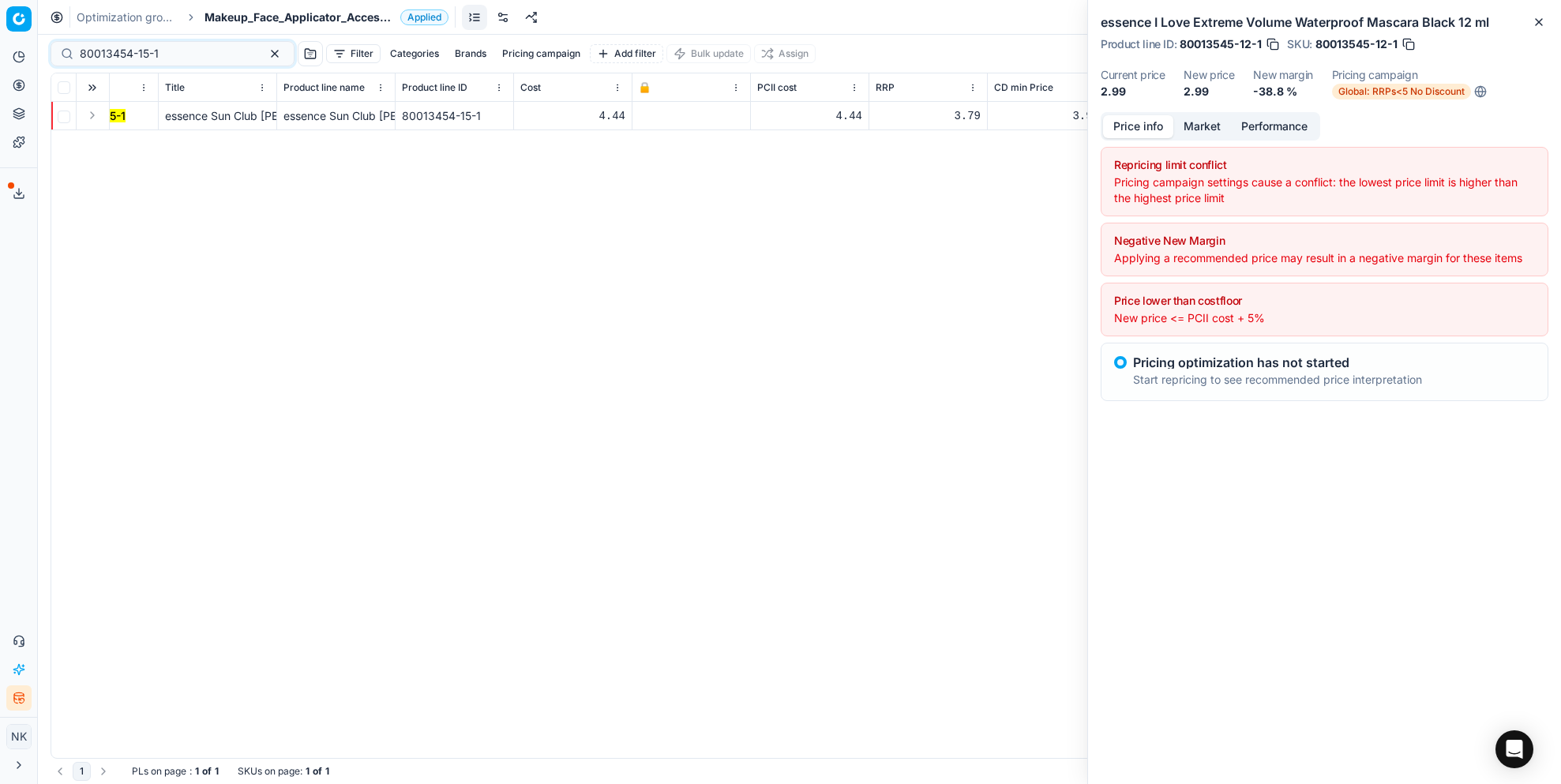 click at bounding box center (92, 115) 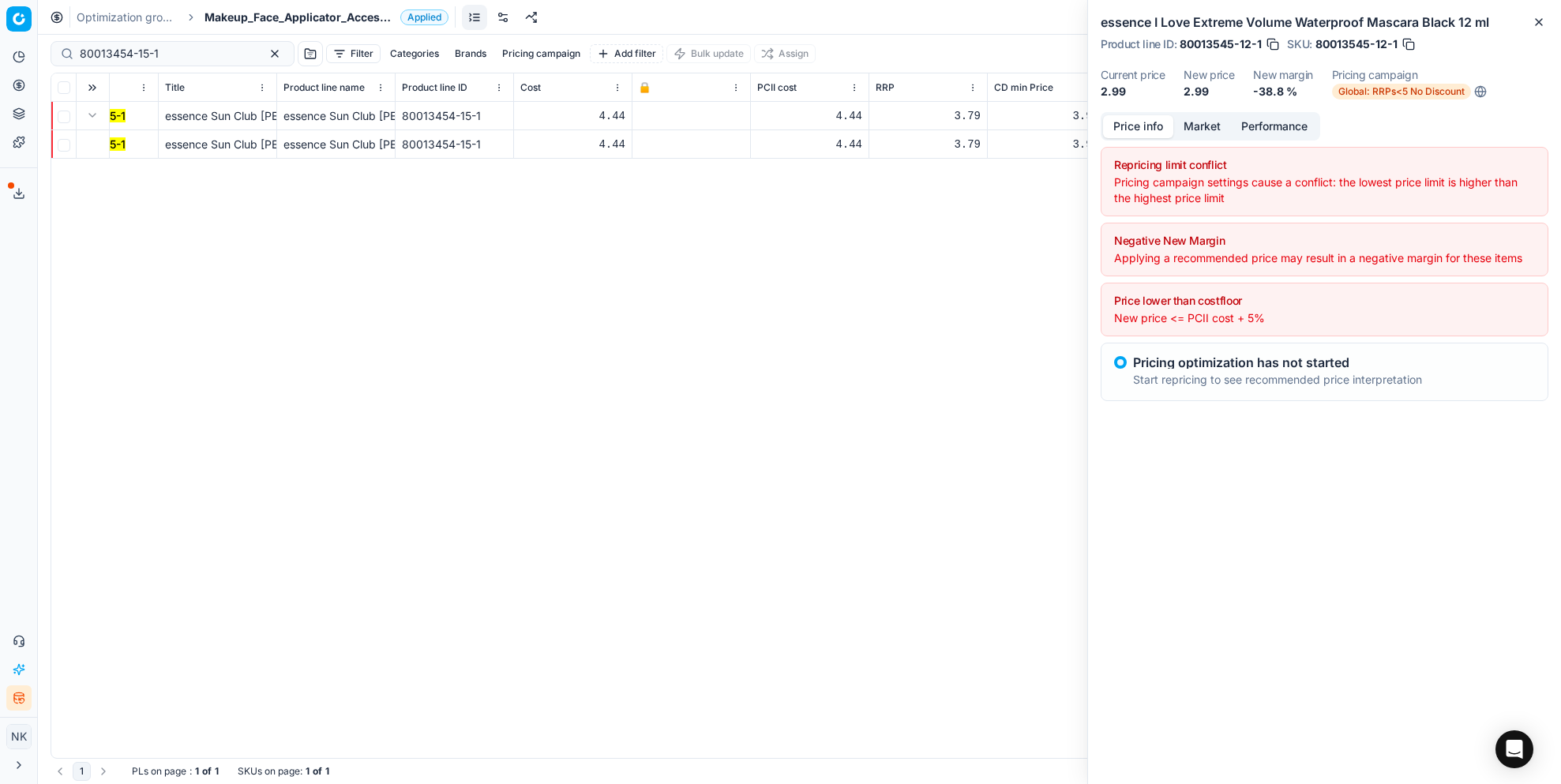 click on "80013454-15-1" at bounding box center (86, 144) 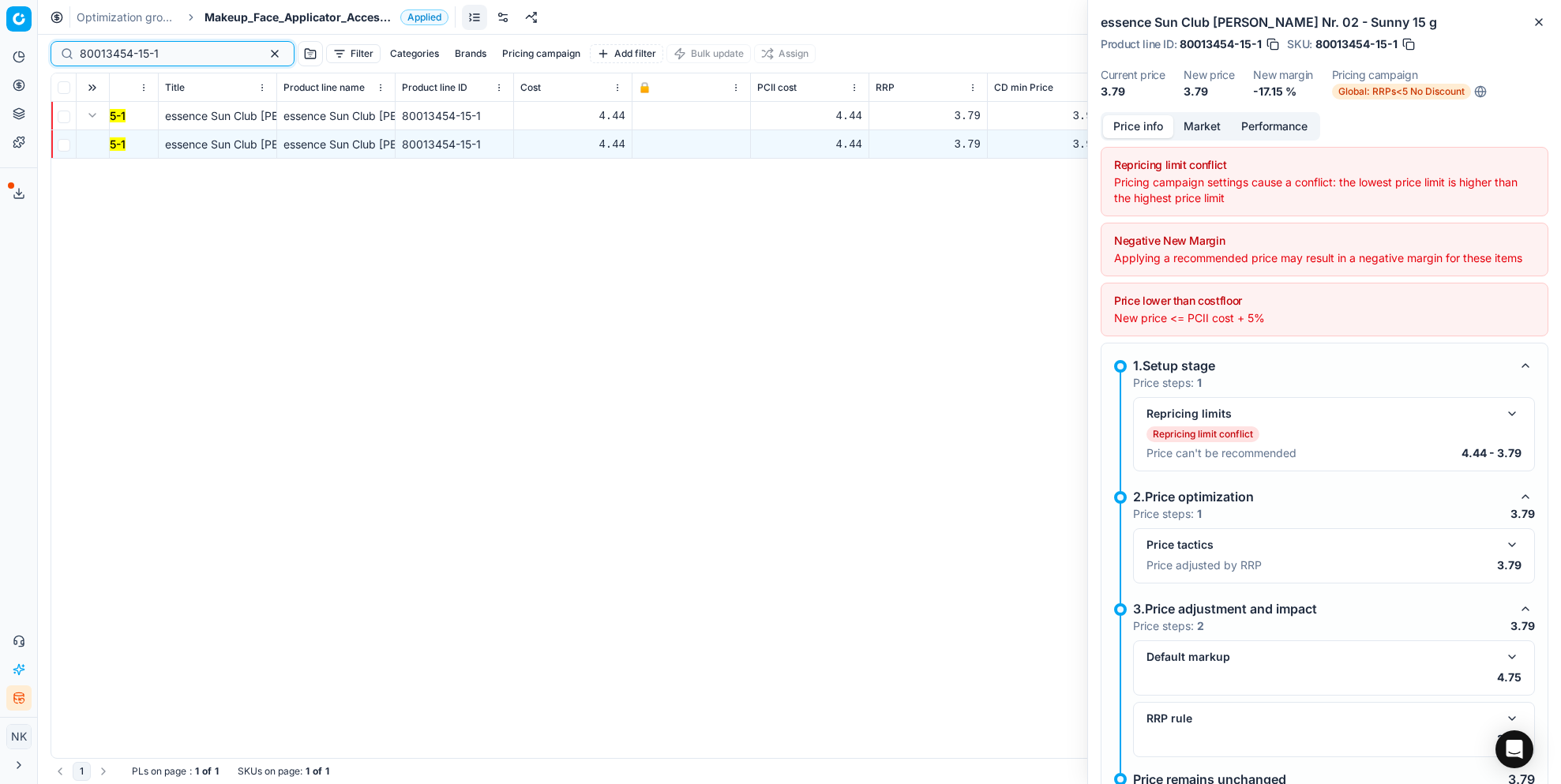 click on "80013454-15-1" at bounding box center [166, 54] 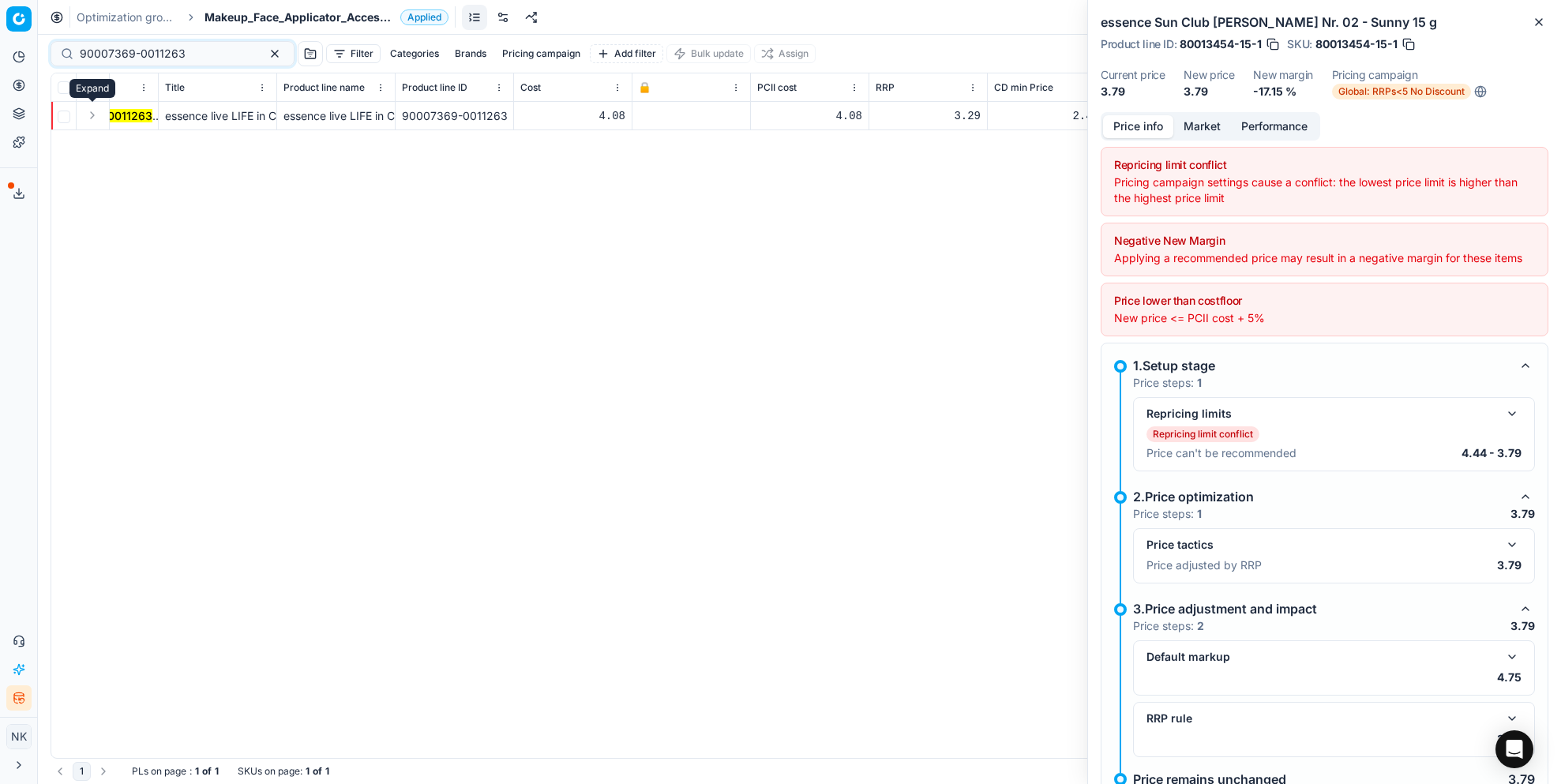 click at bounding box center (92, 115) 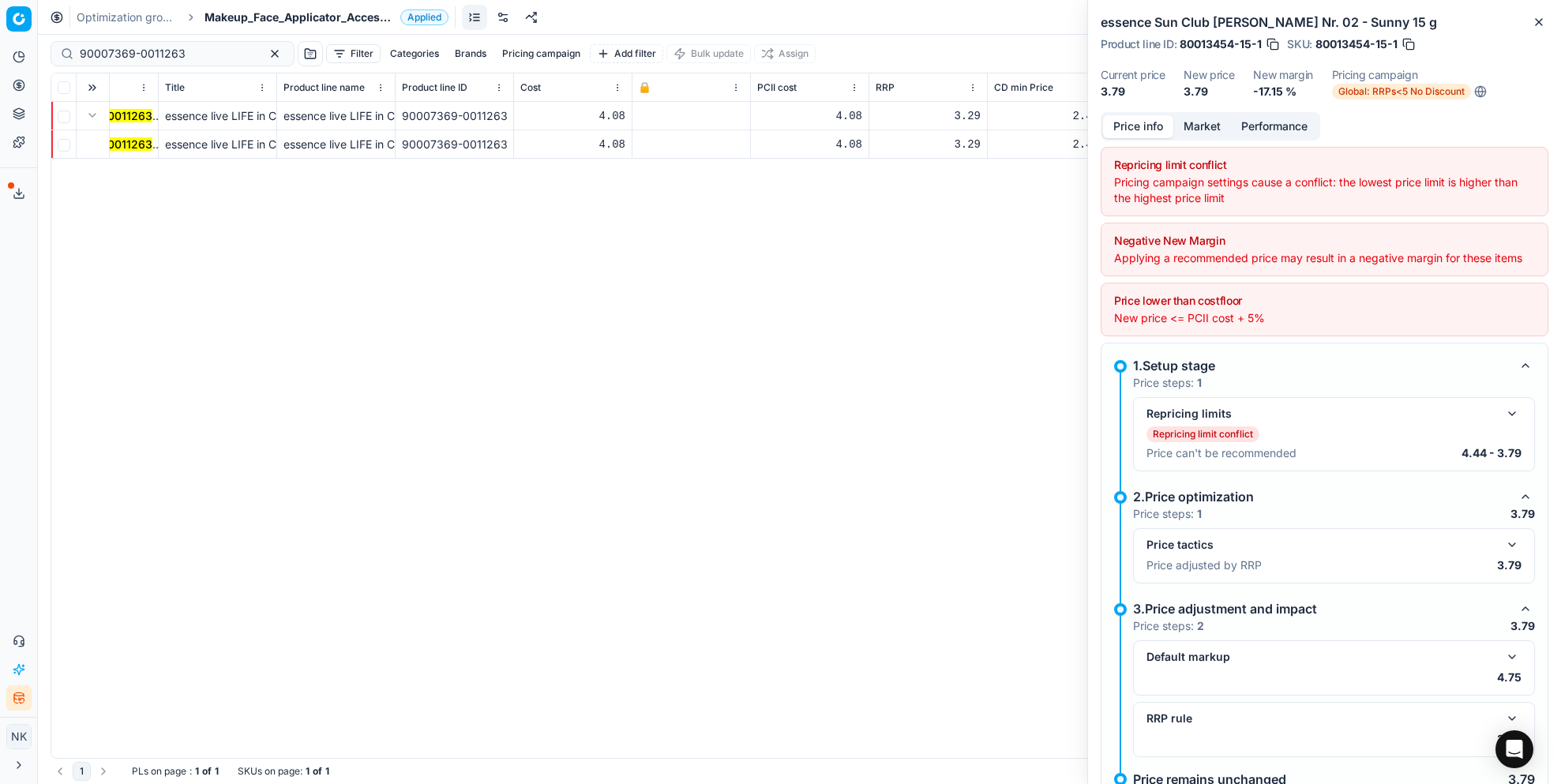 click on "90007369-0011263" at bounding box center [99, 144] 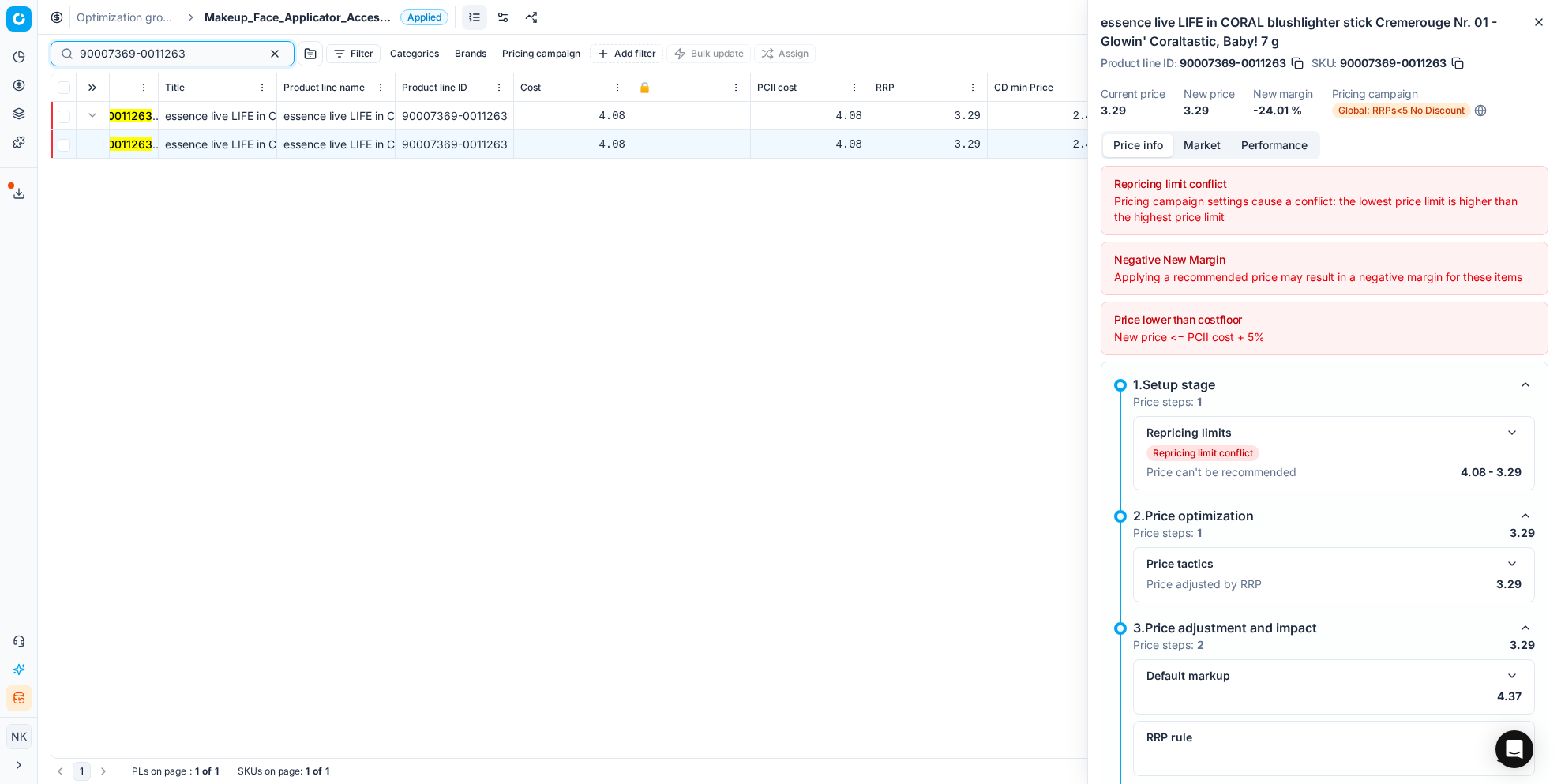 click on "90007369-0011263" at bounding box center (166, 54) 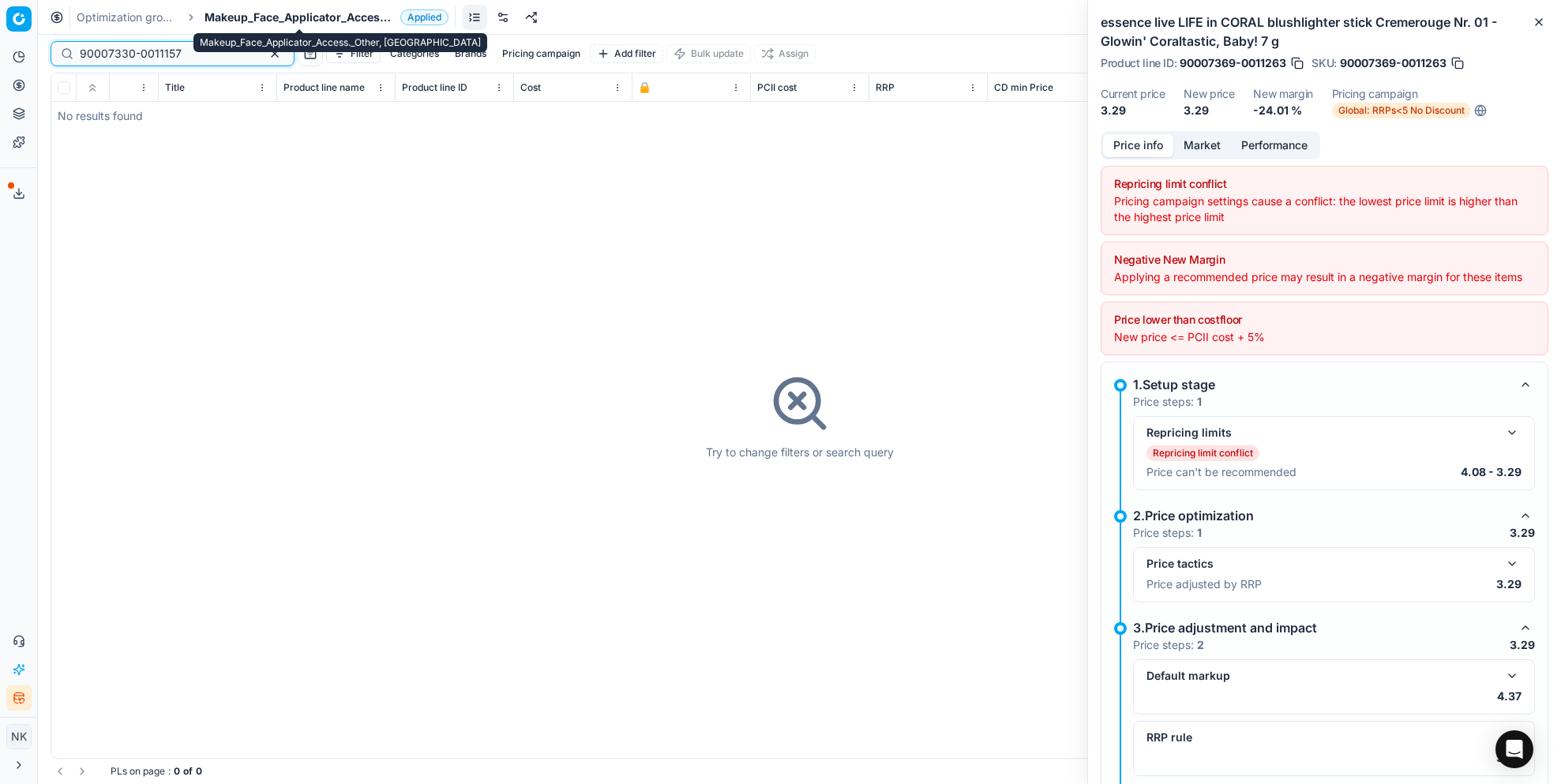 type on "90007330-0011157" 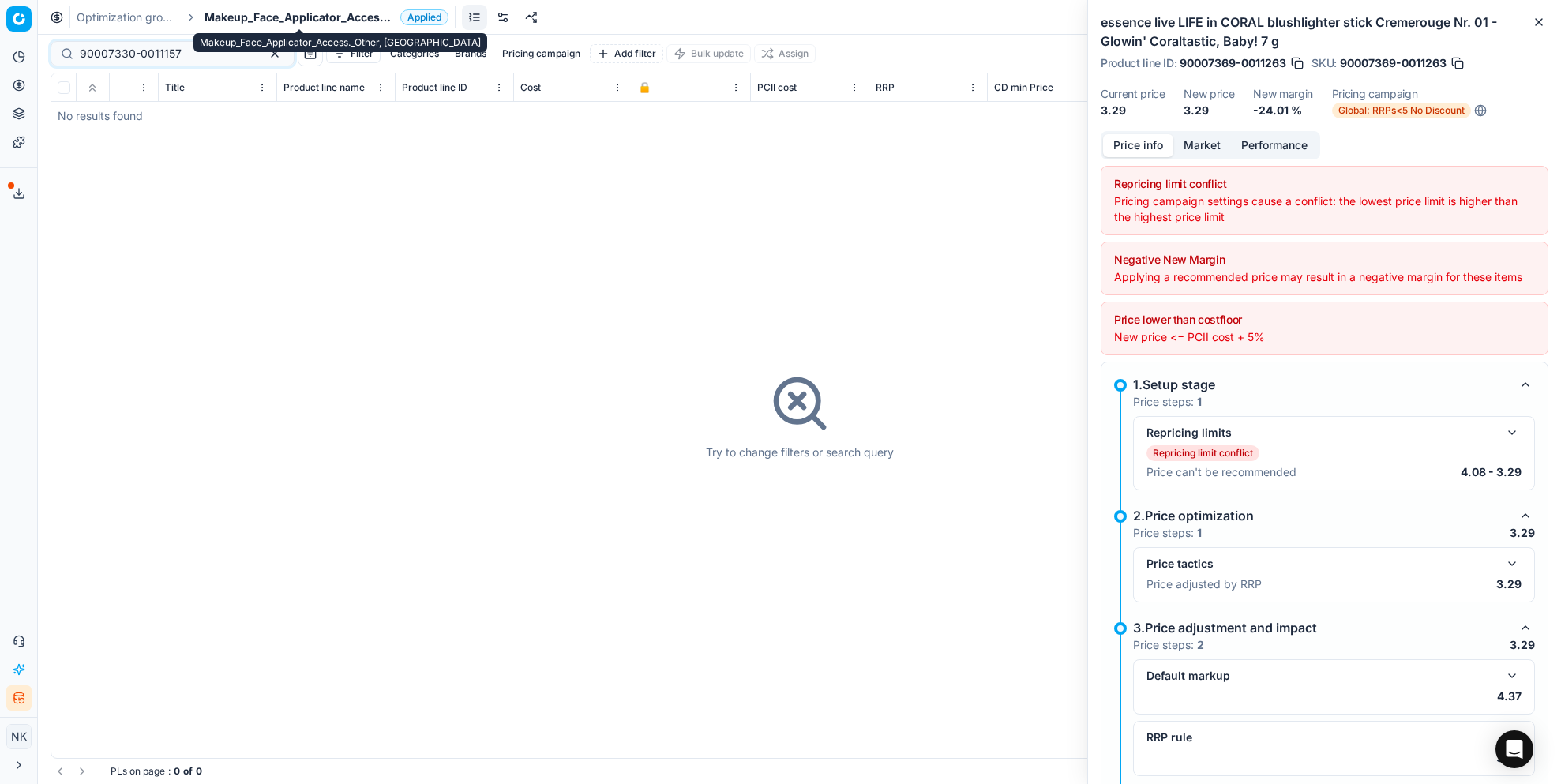 click on "Makeup_Face_Applicator_Access._Other, [GEOGRAPHIC_DATA]" at bounding box center [299, 17] 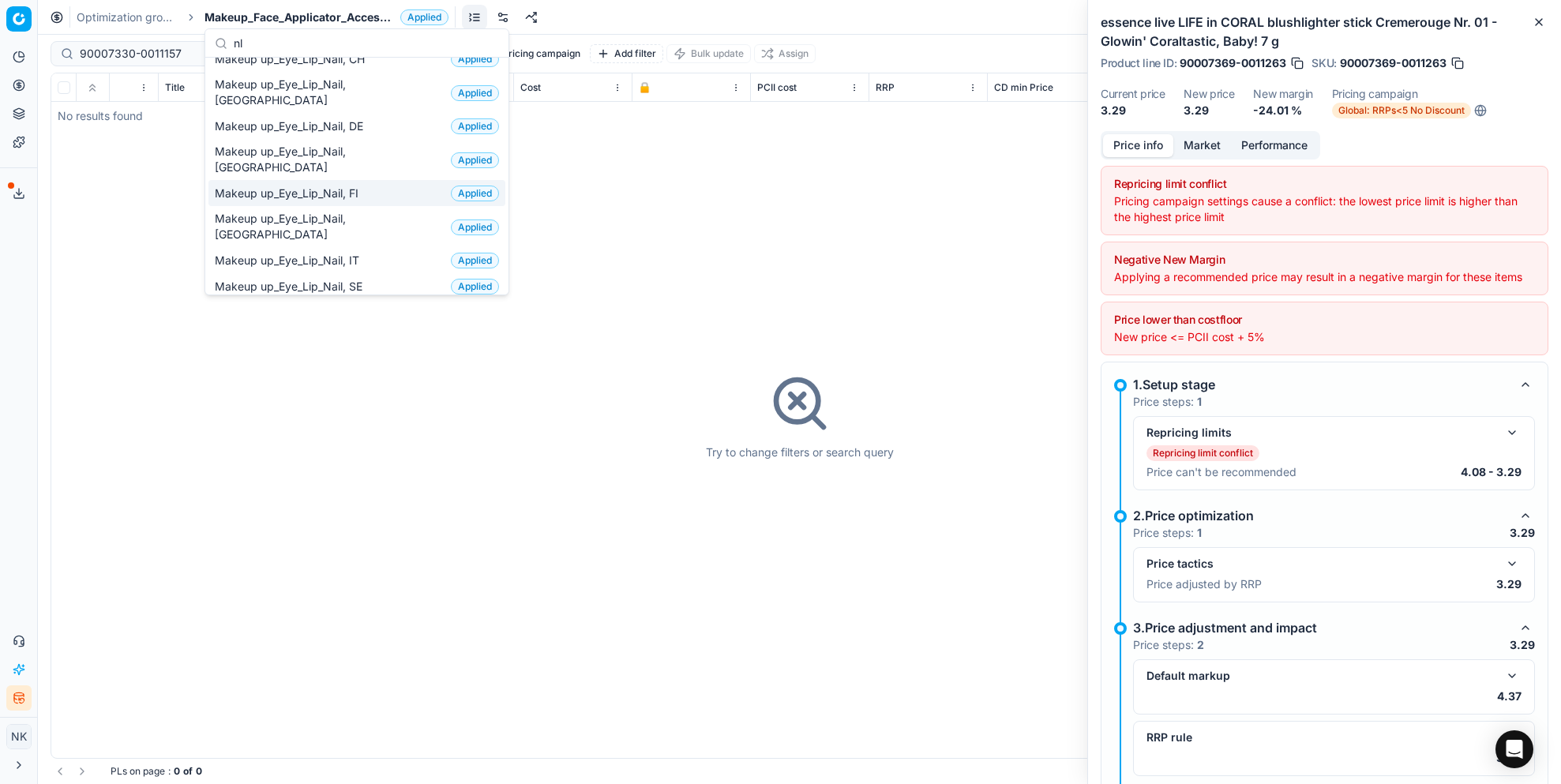 scroll, scrollTop: 0, scrollLeft: 0, axis: both 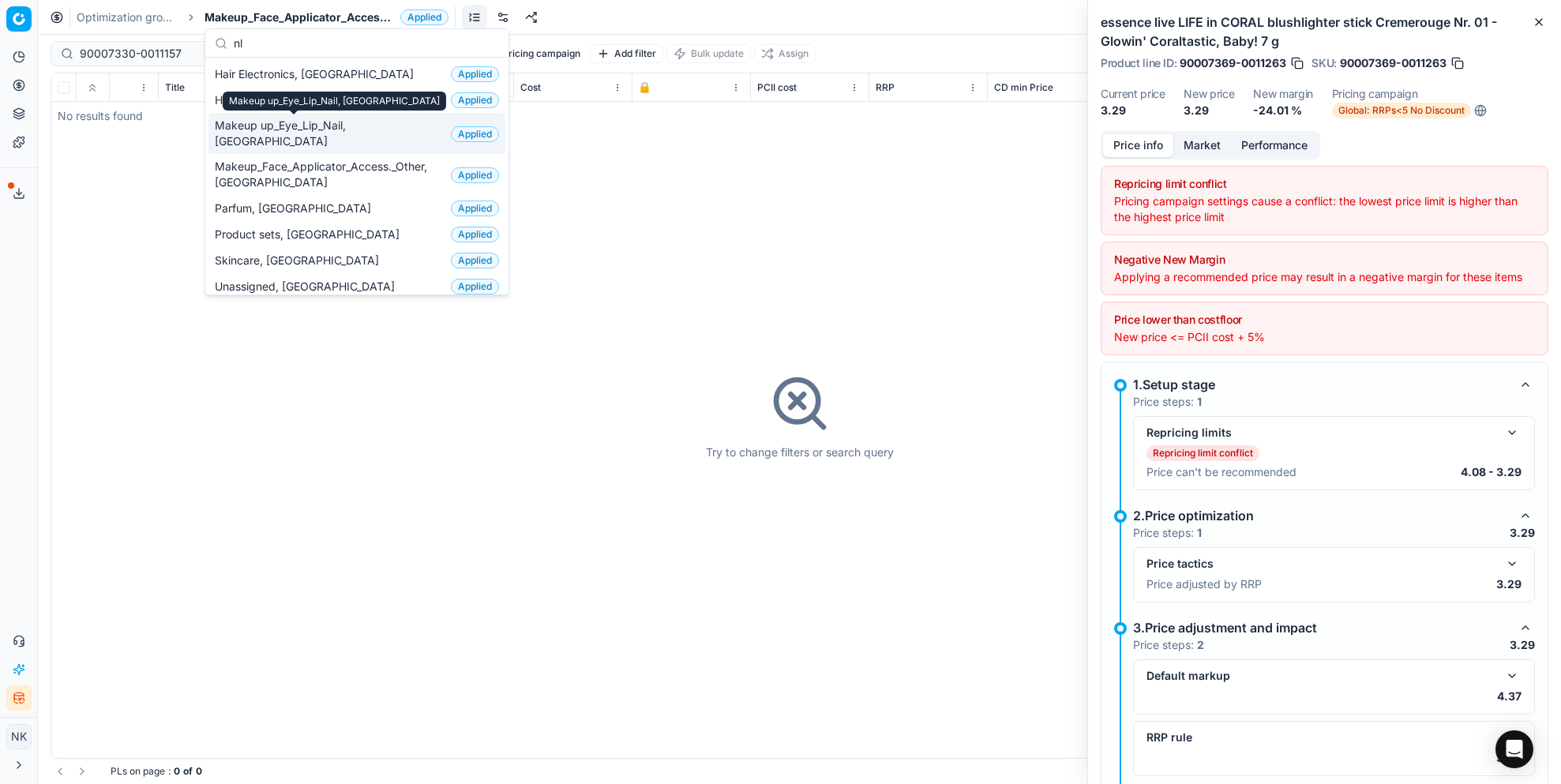type on "nl" 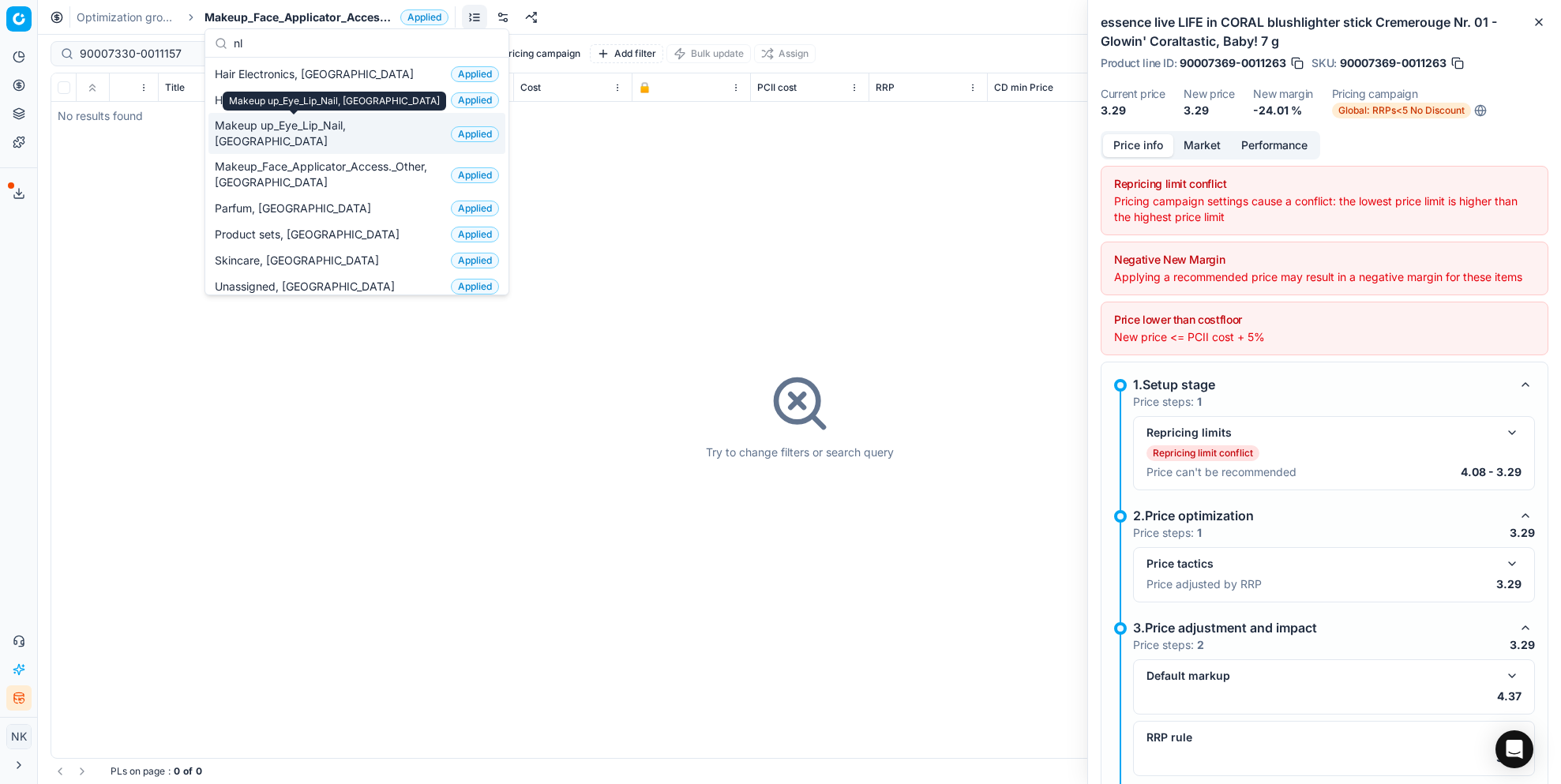 click on "Makeup up_Eye_Lip_Nail, [GEOGRAPHIC_DATA]" at bounding box center [329, 133] 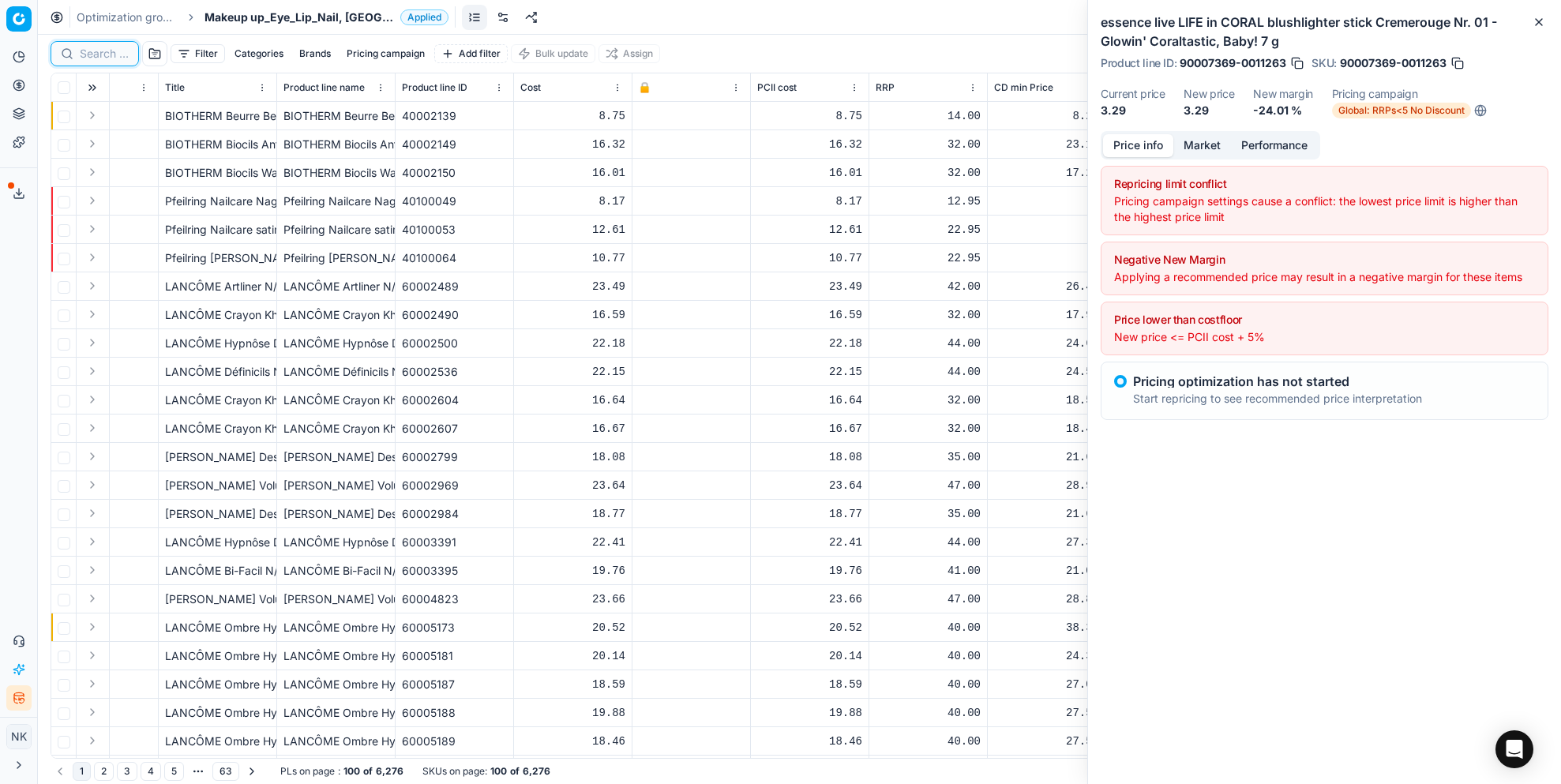 click at bounding box center [104, 54] 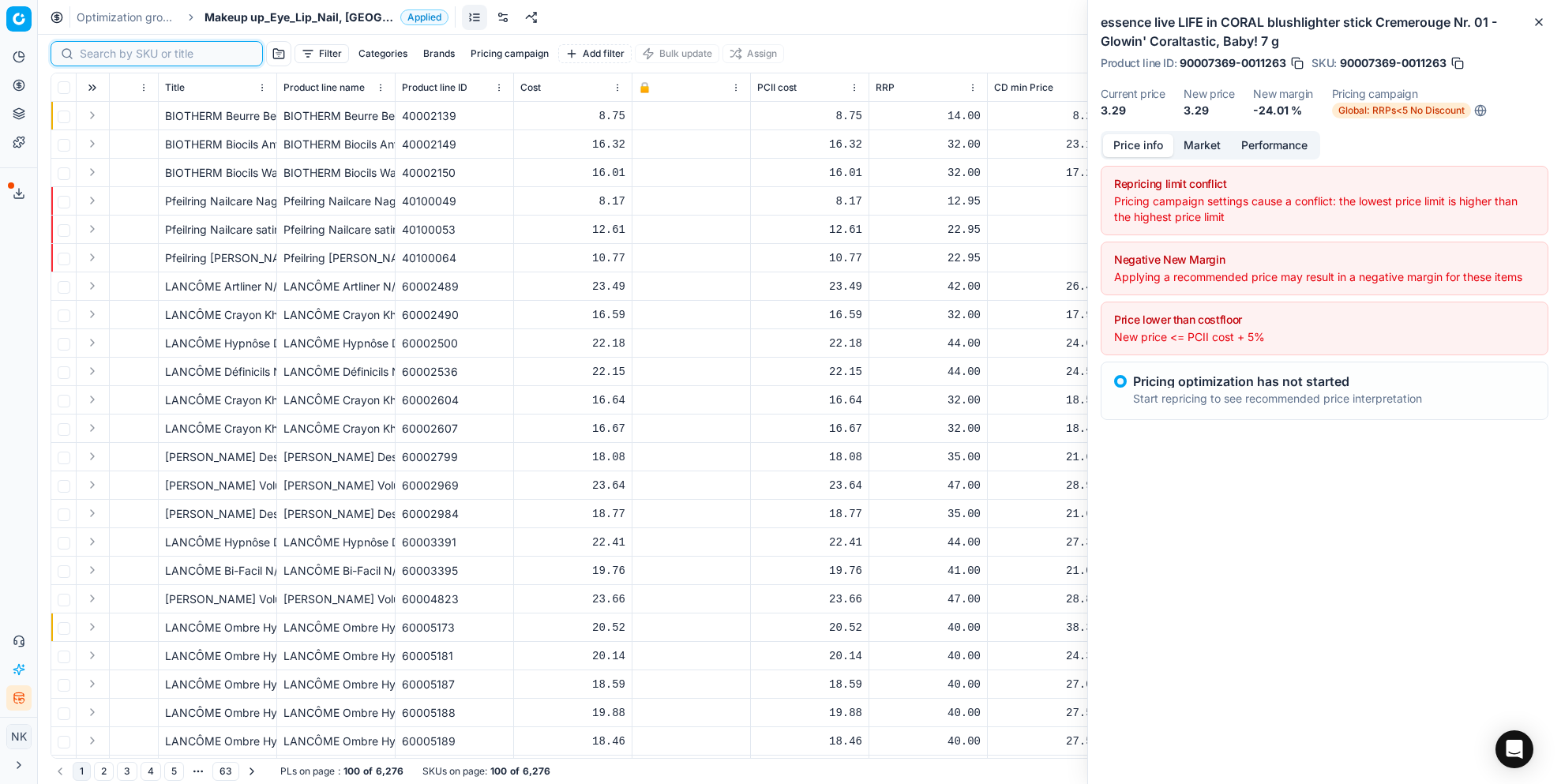 paste on "90007330-0011157" 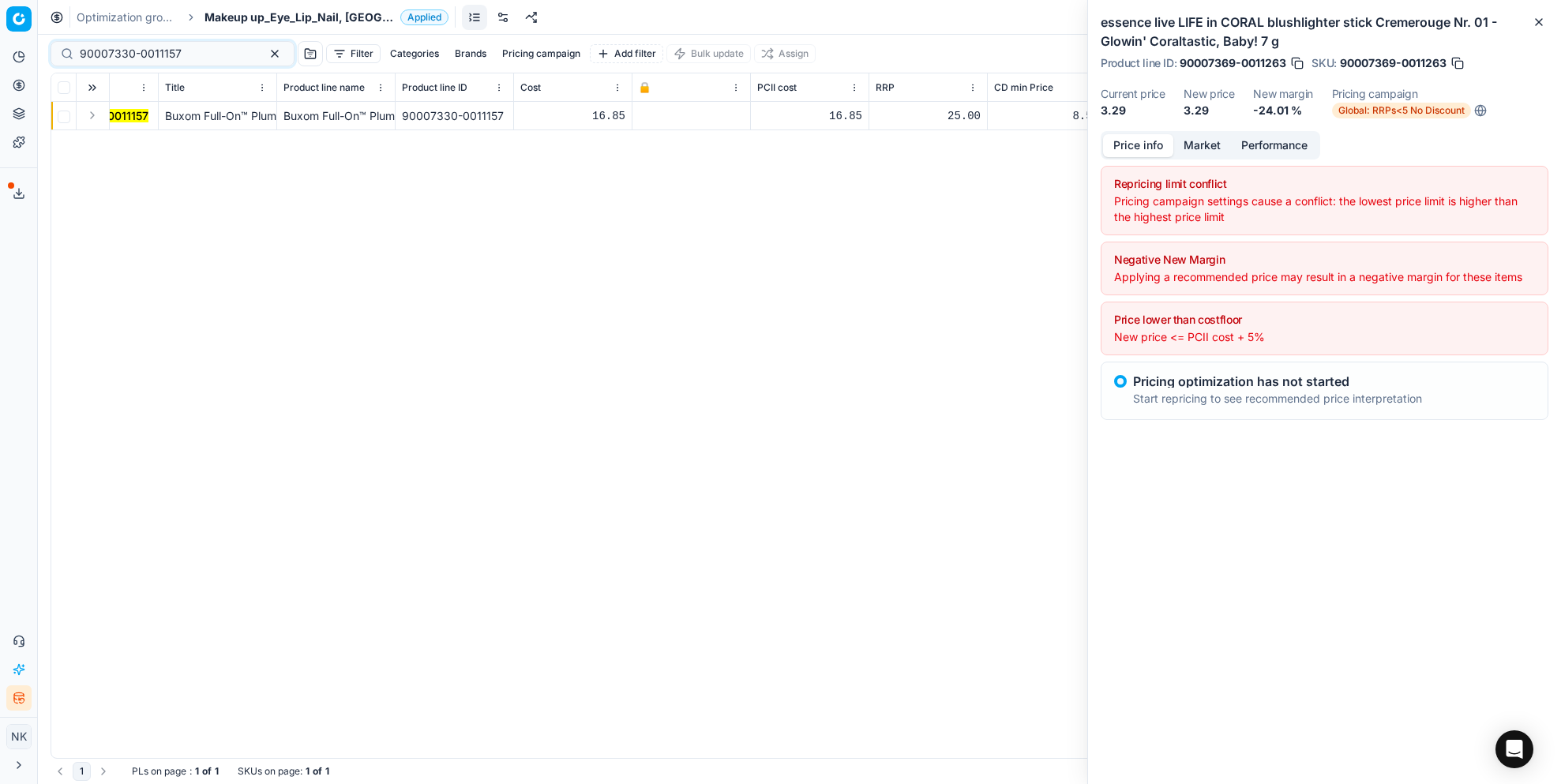 click at bounding box center (92, 115) 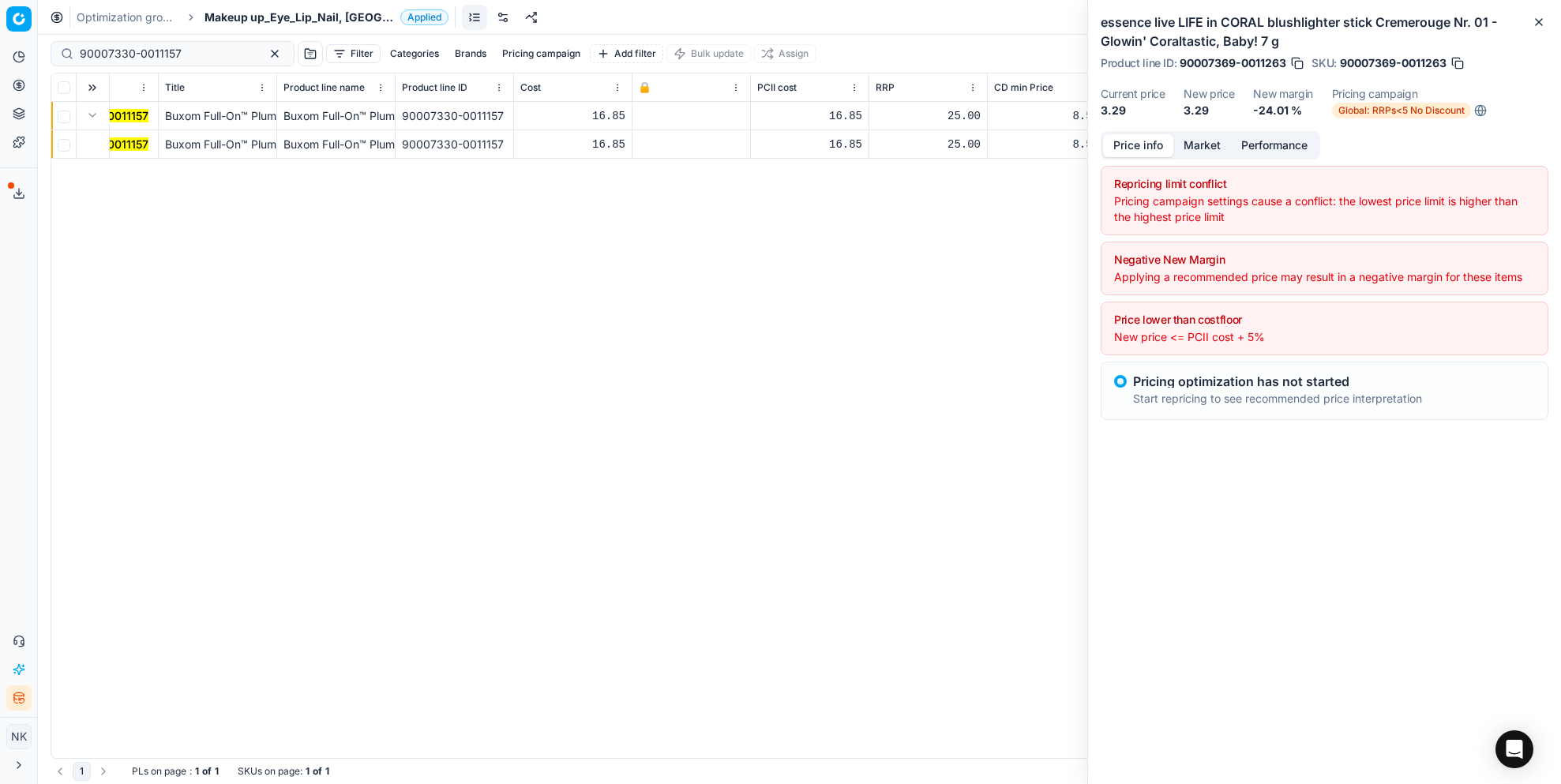 click on "90007330-0011157" at bounding box center (97, 144) 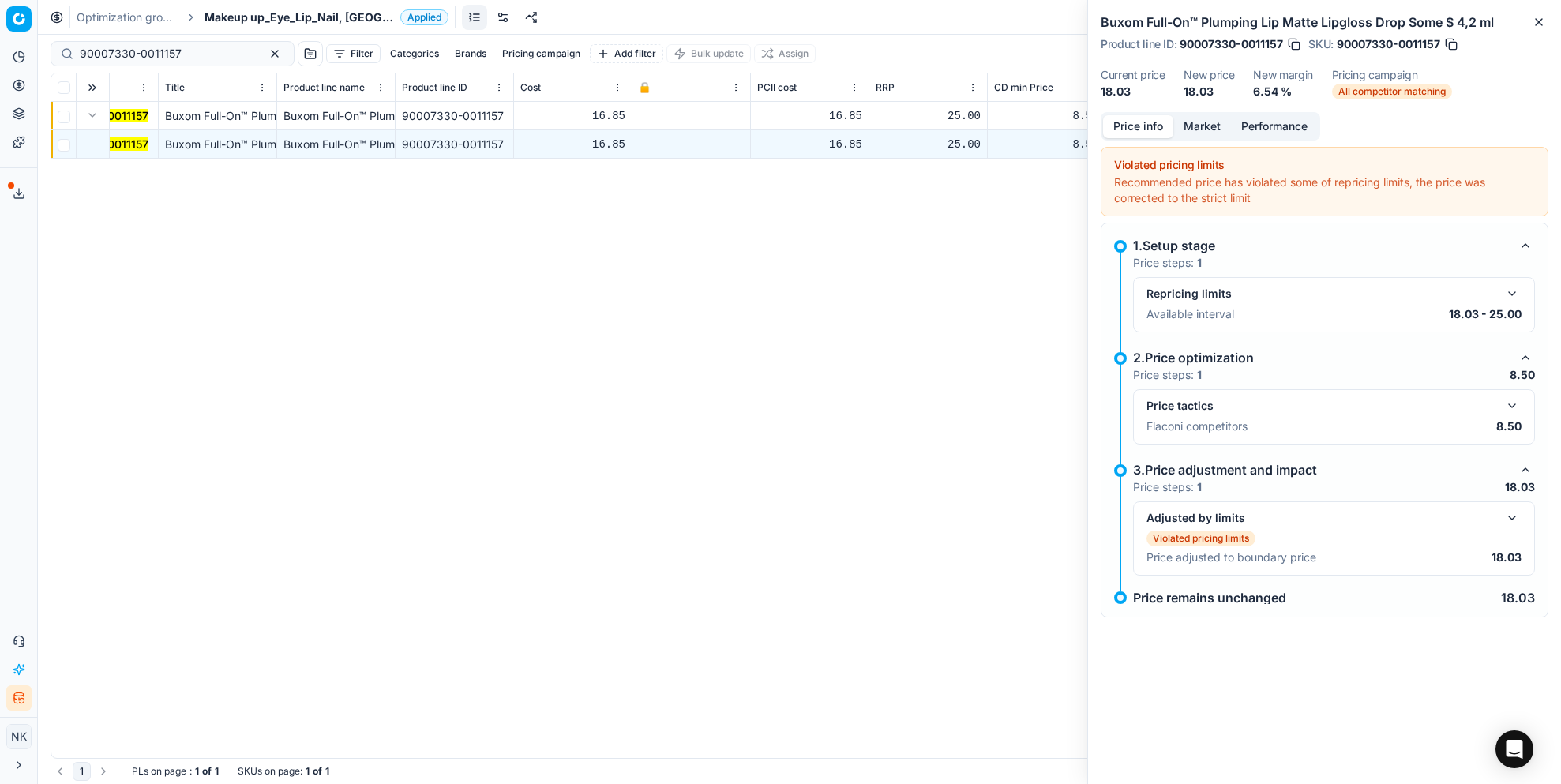 click at bounding box center [1512, 406] 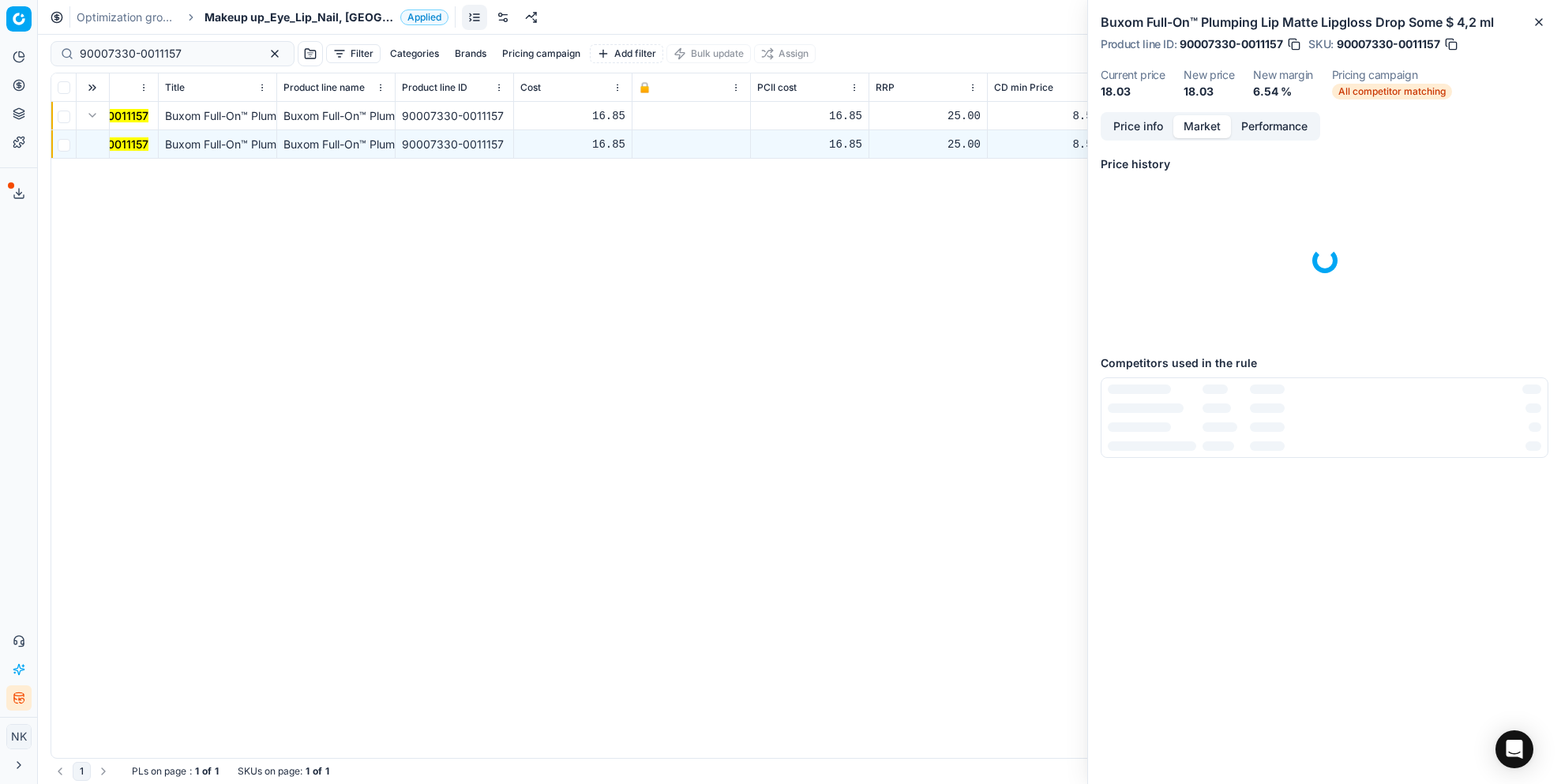 click on "Market" at bounding box center [1202, 126] 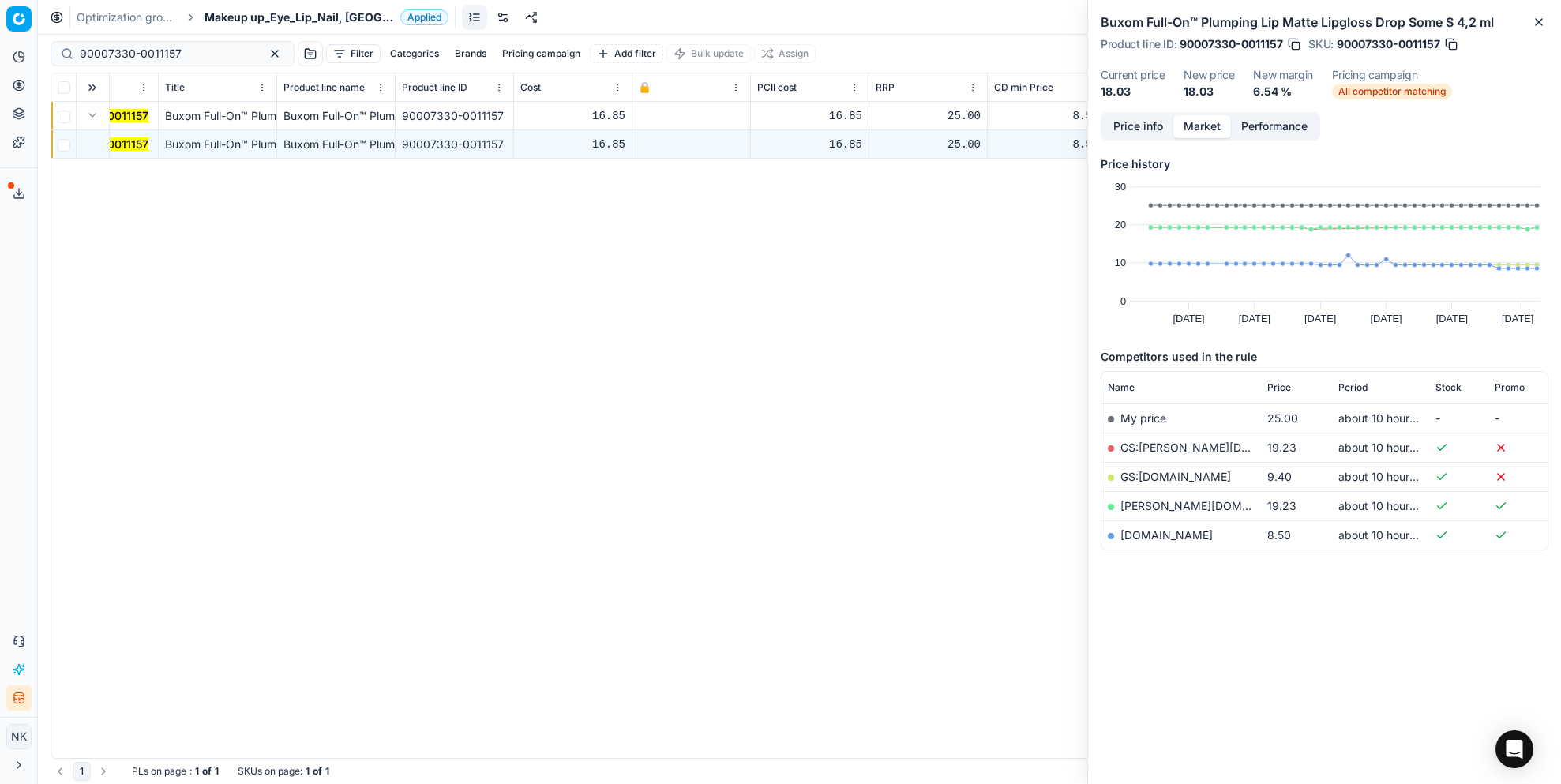 click on "GS:[DOMAIN_NAME]" at bounding box center (1176, 476) 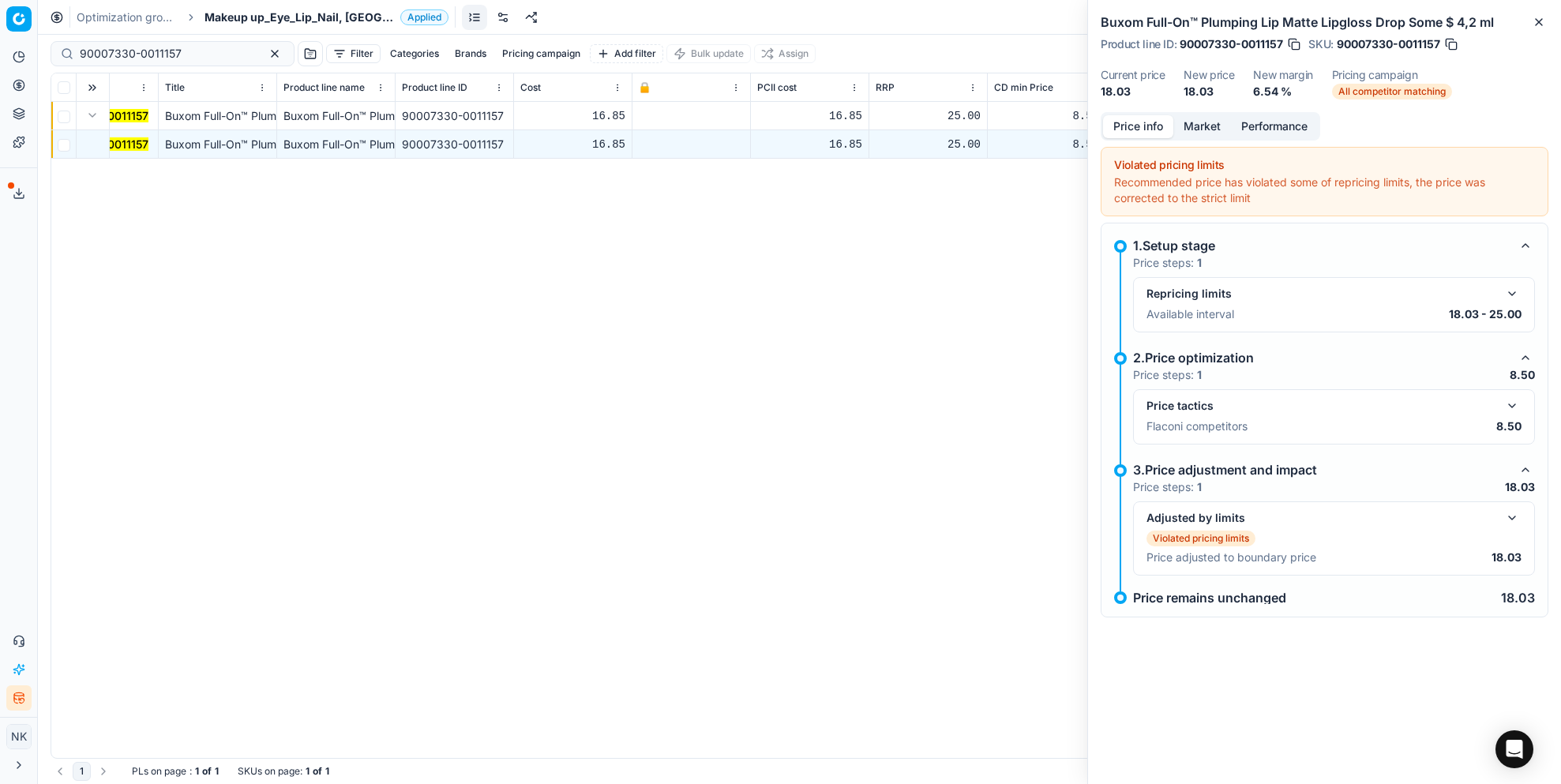 click on "Price info" at bounding box center (1138, 126) 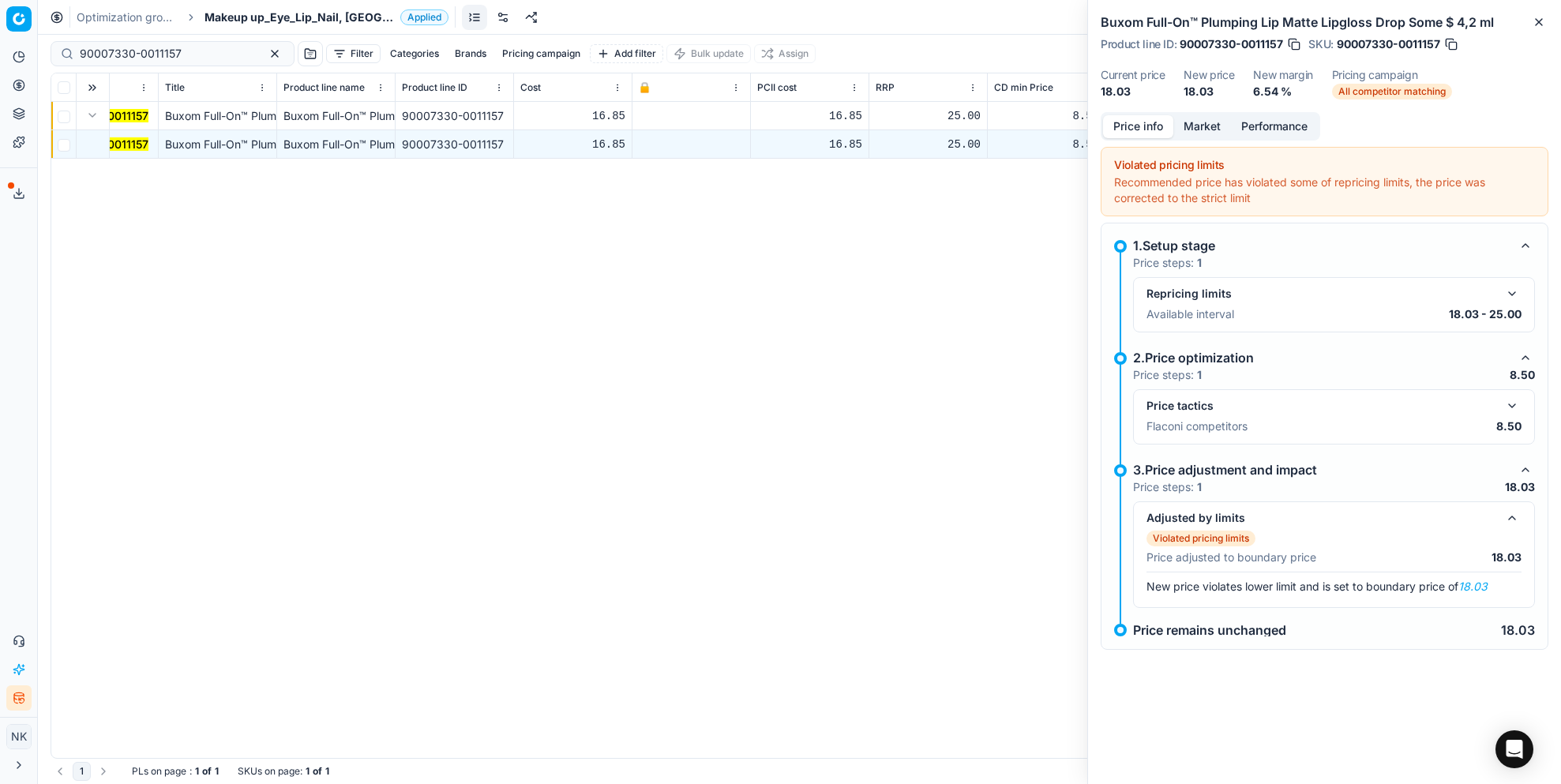 click at bounding box center [1512, 518] 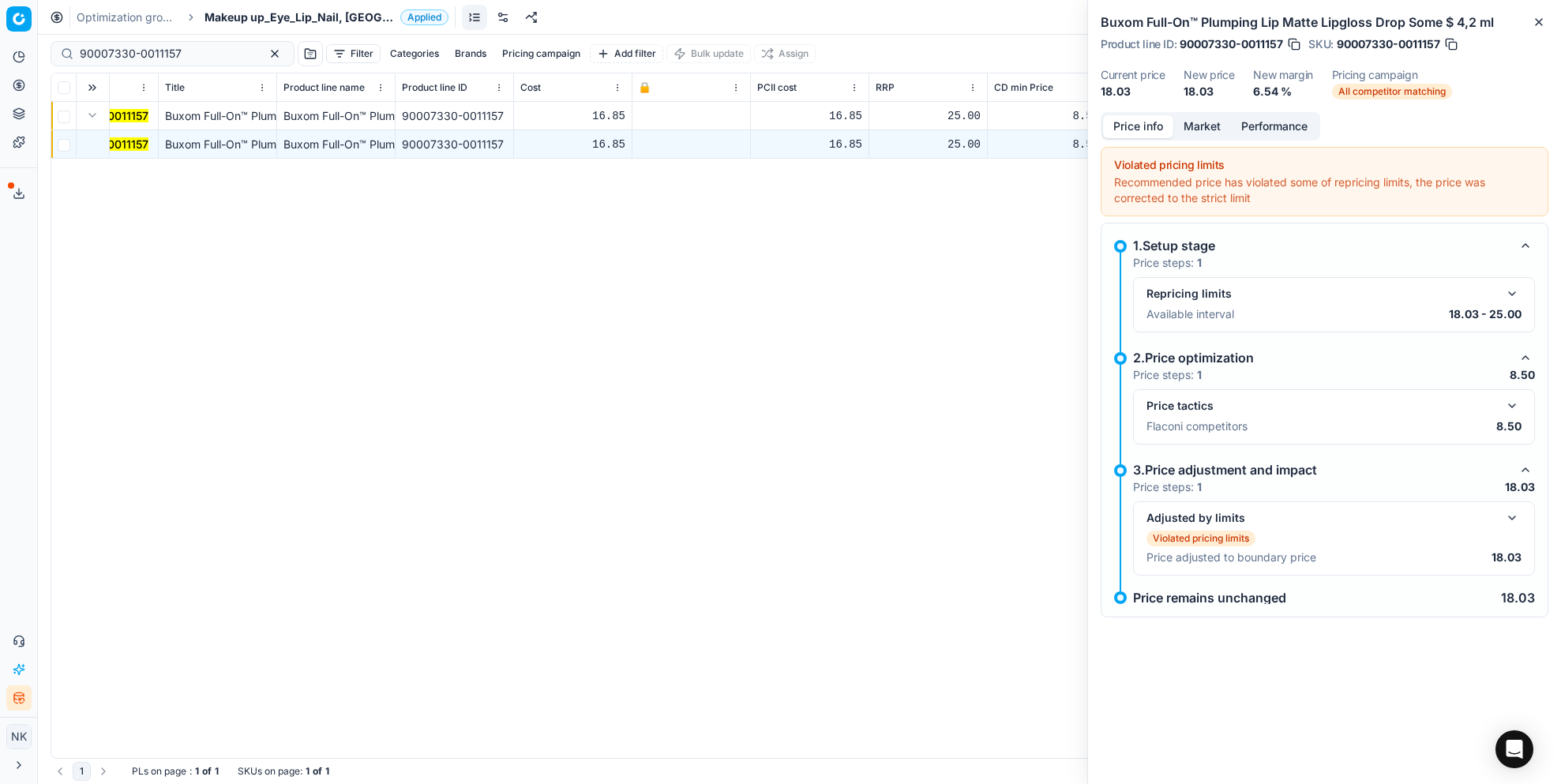 click at bounding box center [1512, 518] 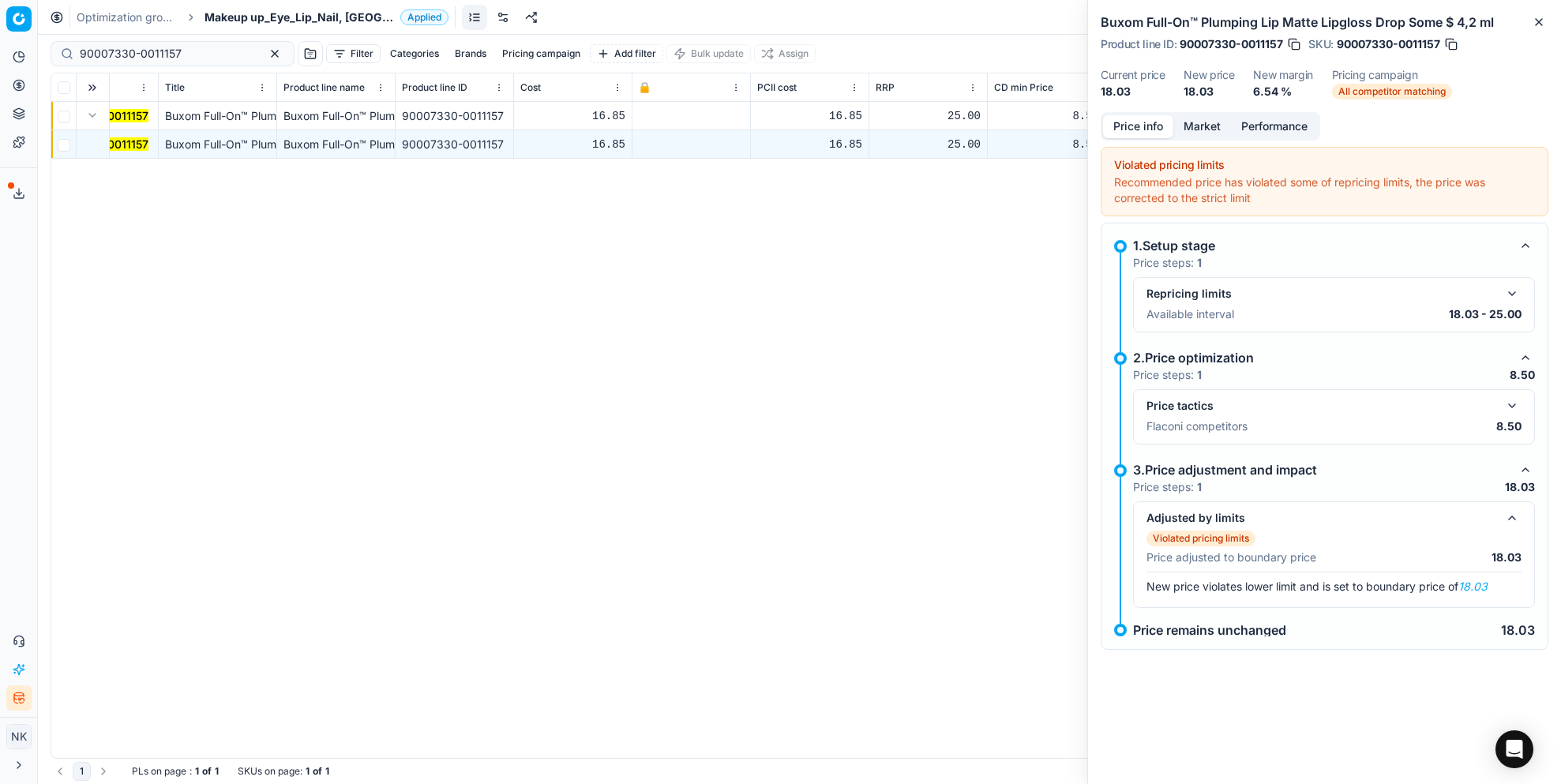 click at bounding box center [1512, 406] 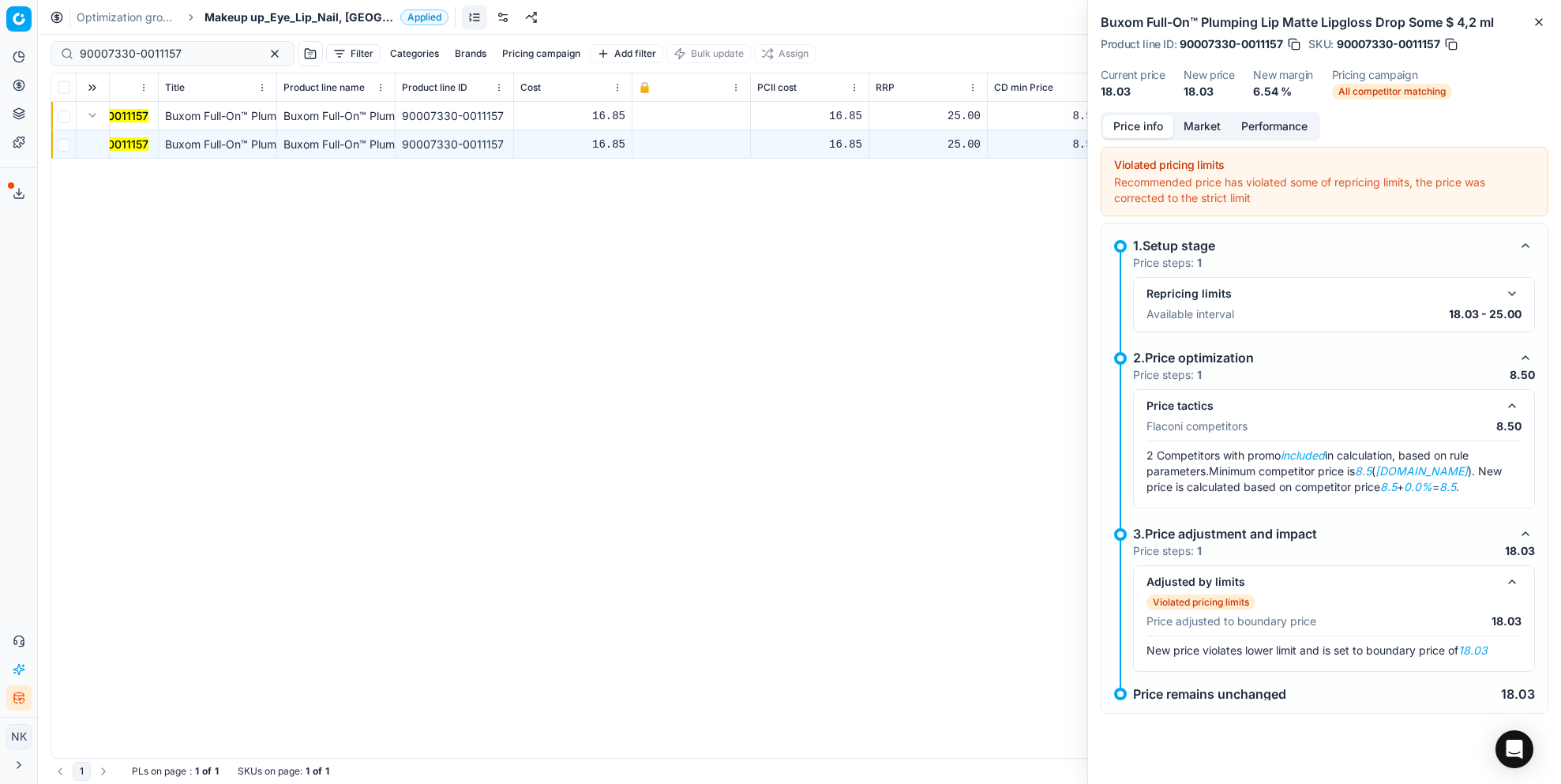 click at bounding box center (1512, 294) 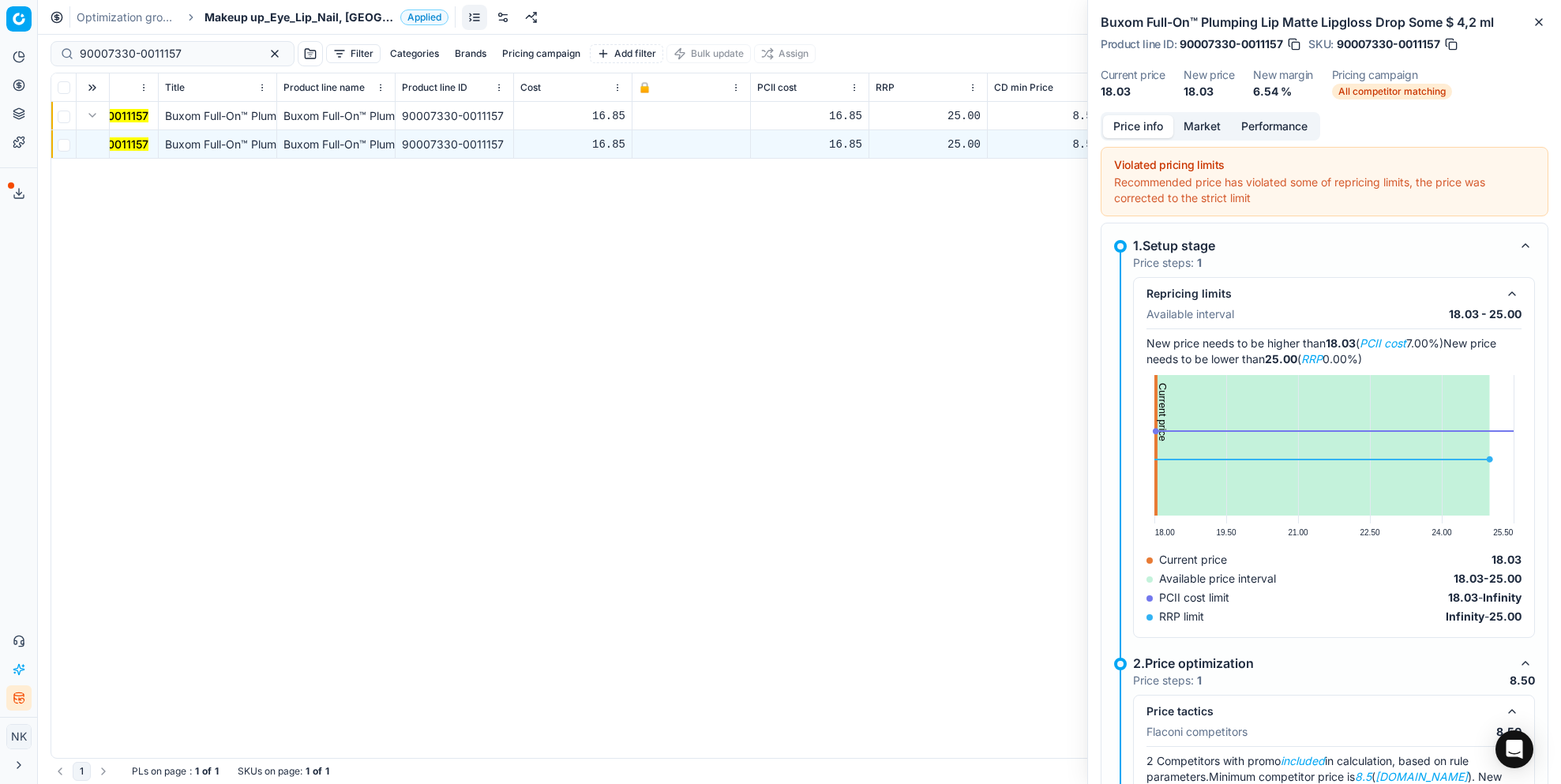 click on "Market" at bounding box center [1202, 126] 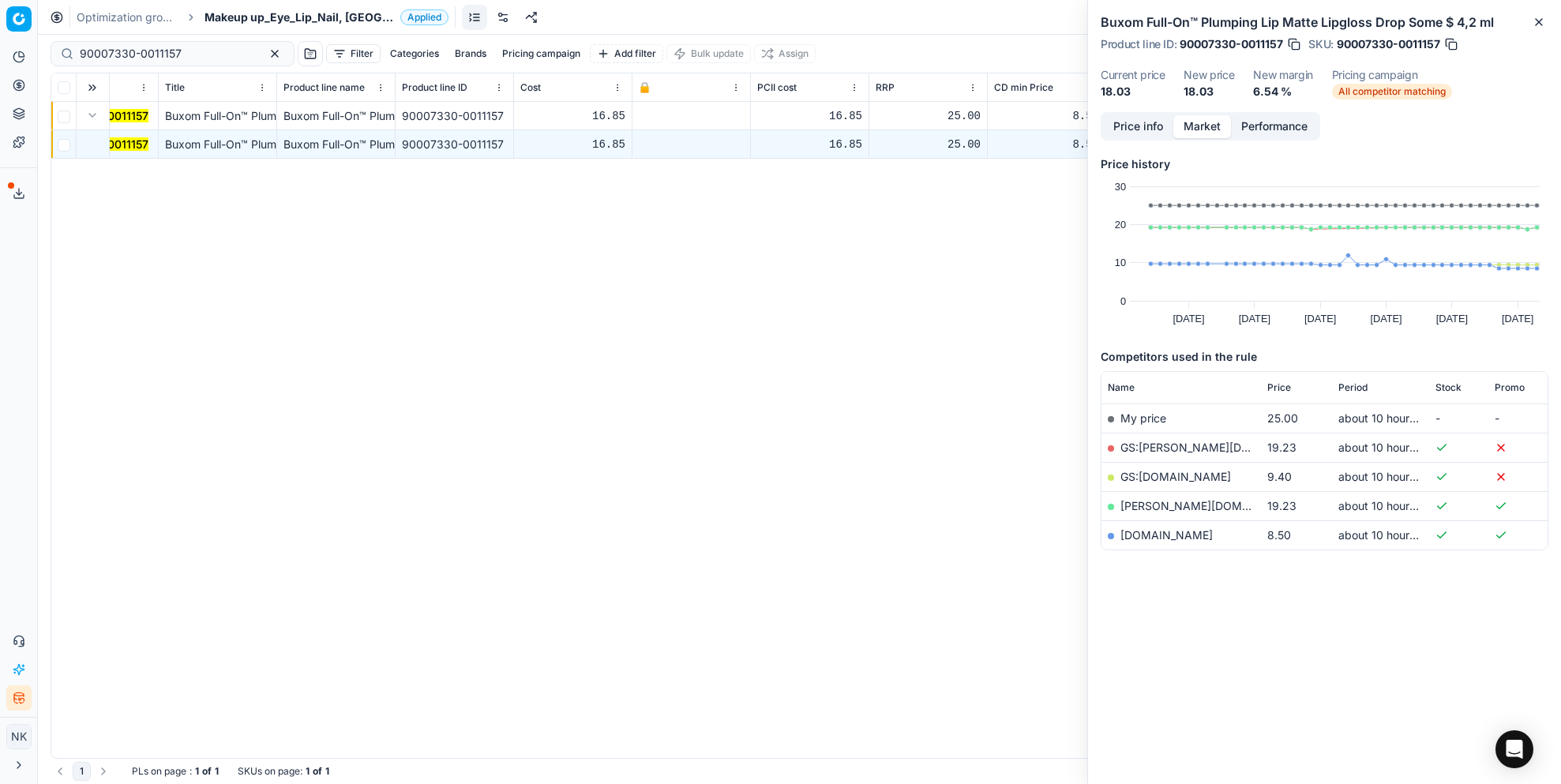 click on "Price info" at bounding box center (1138, 126) 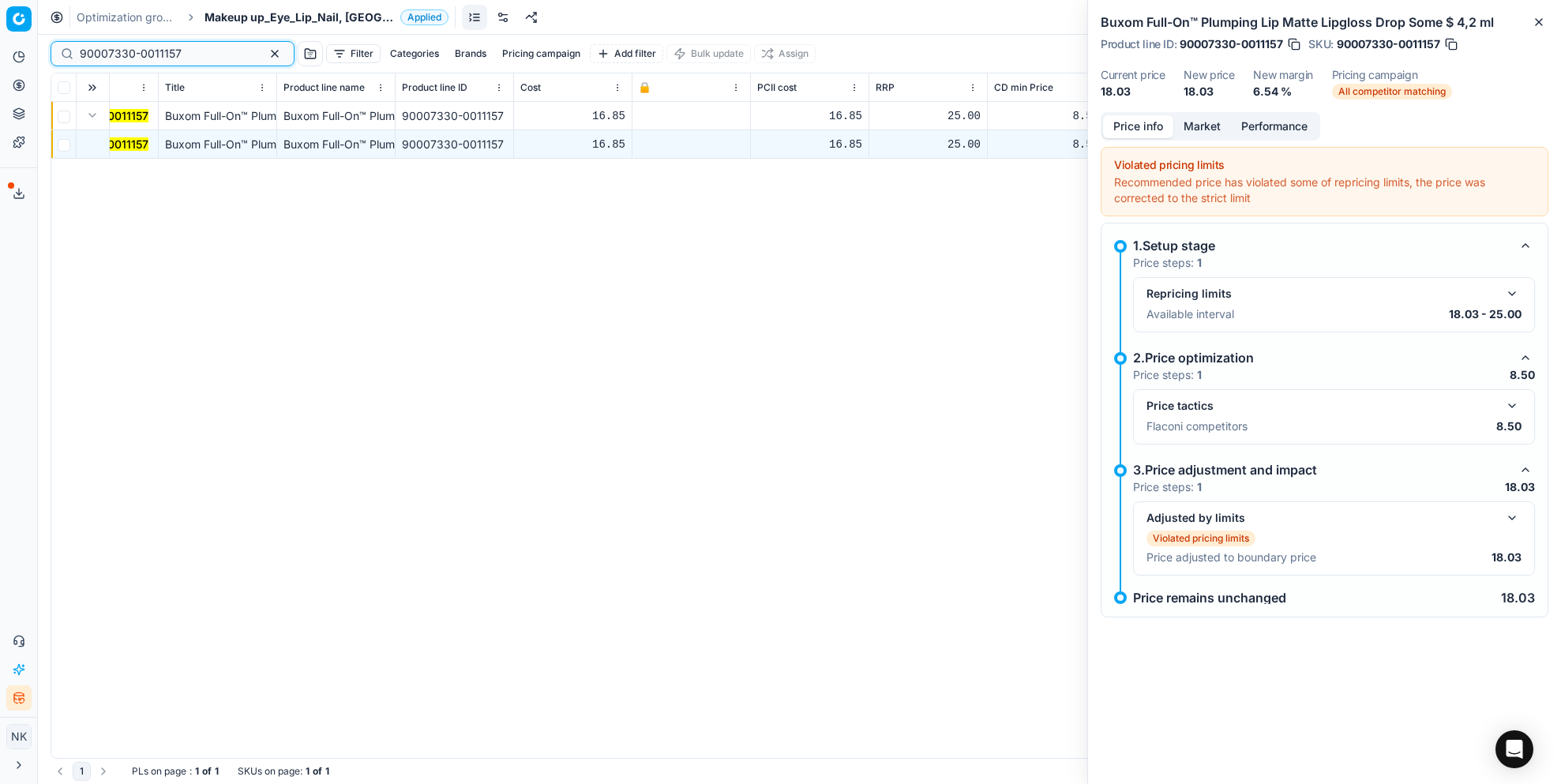 click on "90007330-0011157" at bounding box center [166, 54] 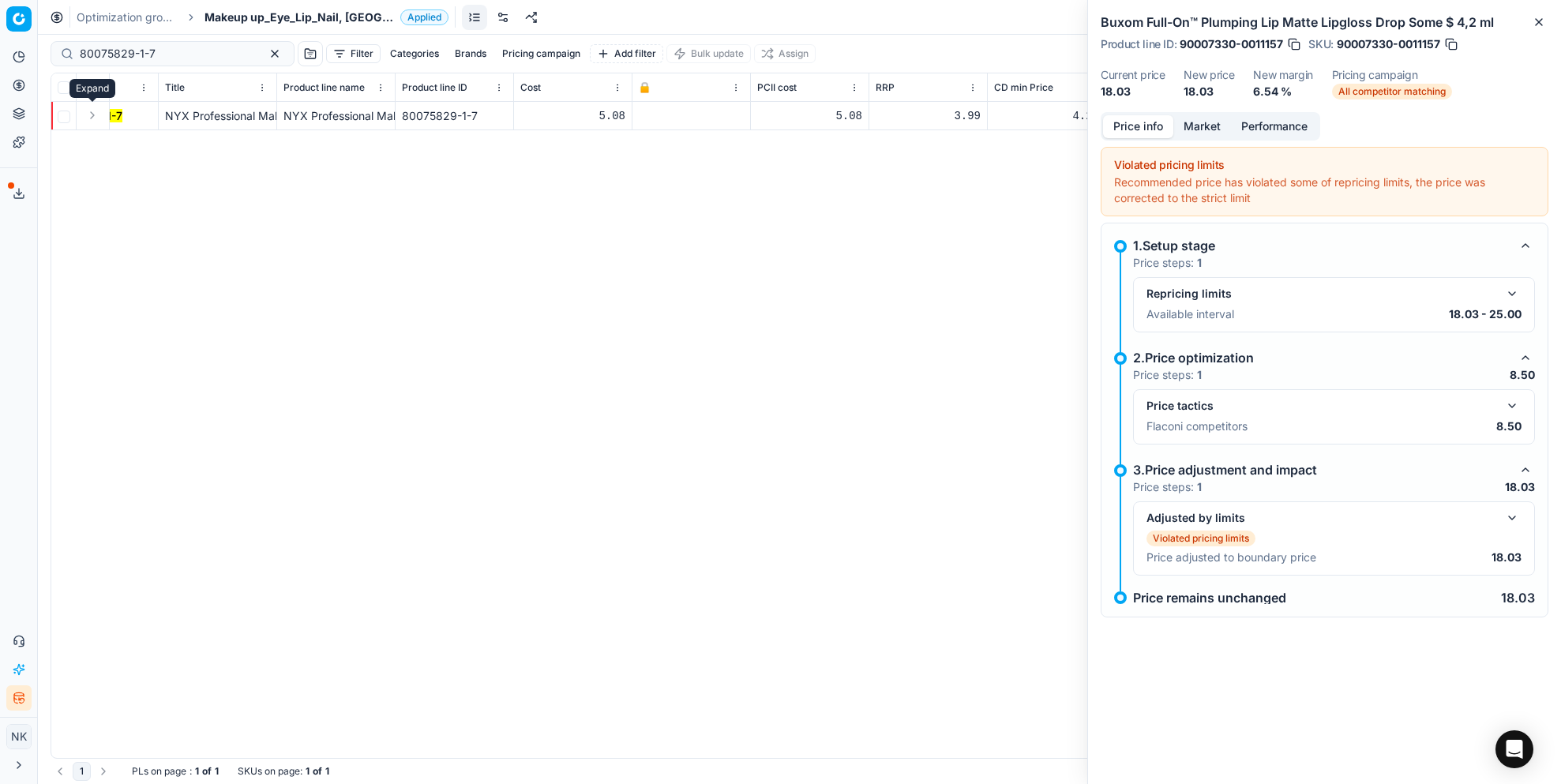 click at bounding box center [92, 115] 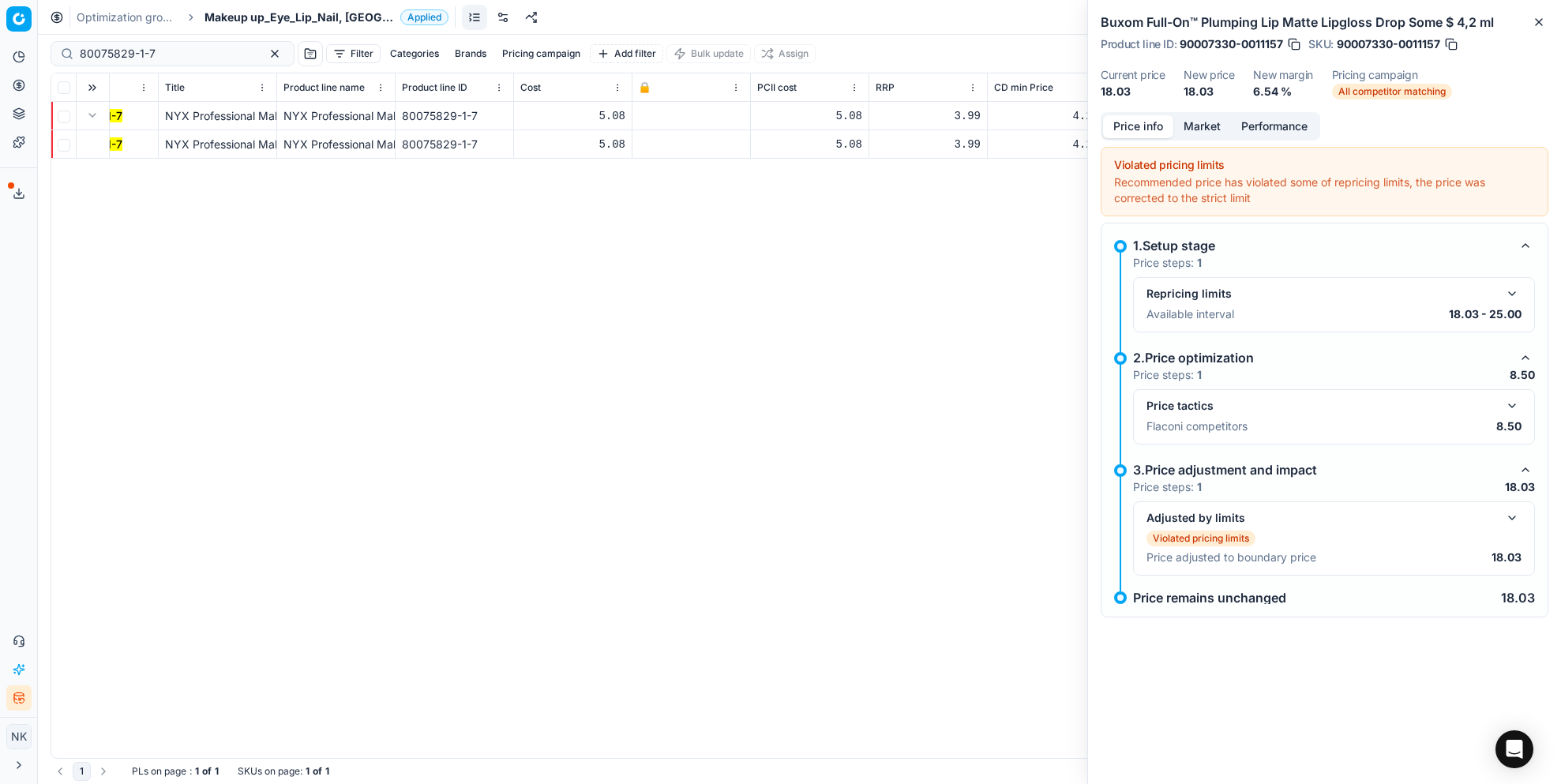 click on "80075829-1-7" at bounding box center [84, 144] 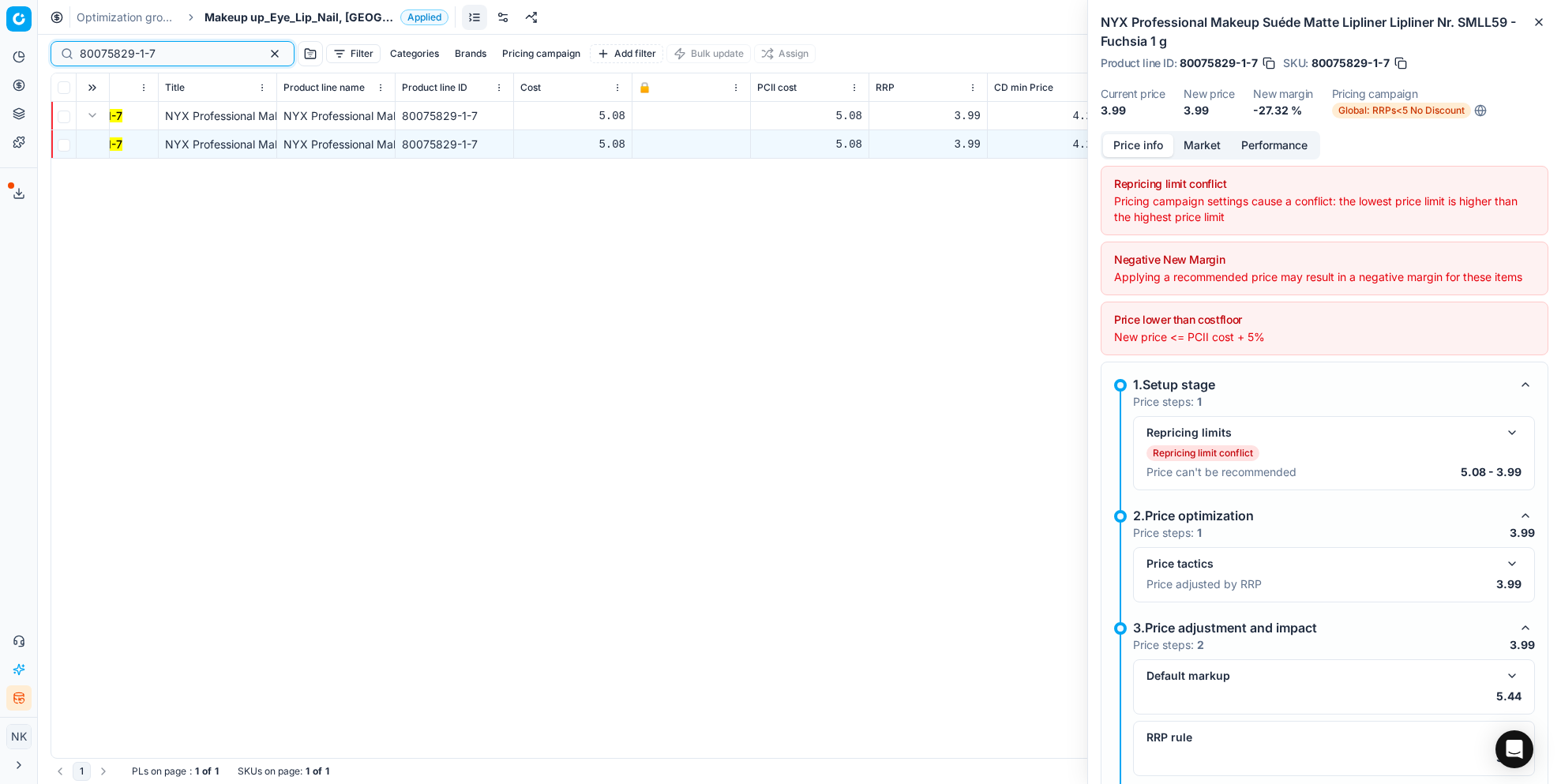 click on "80075829-1-7" at bounding box center [166, 54] 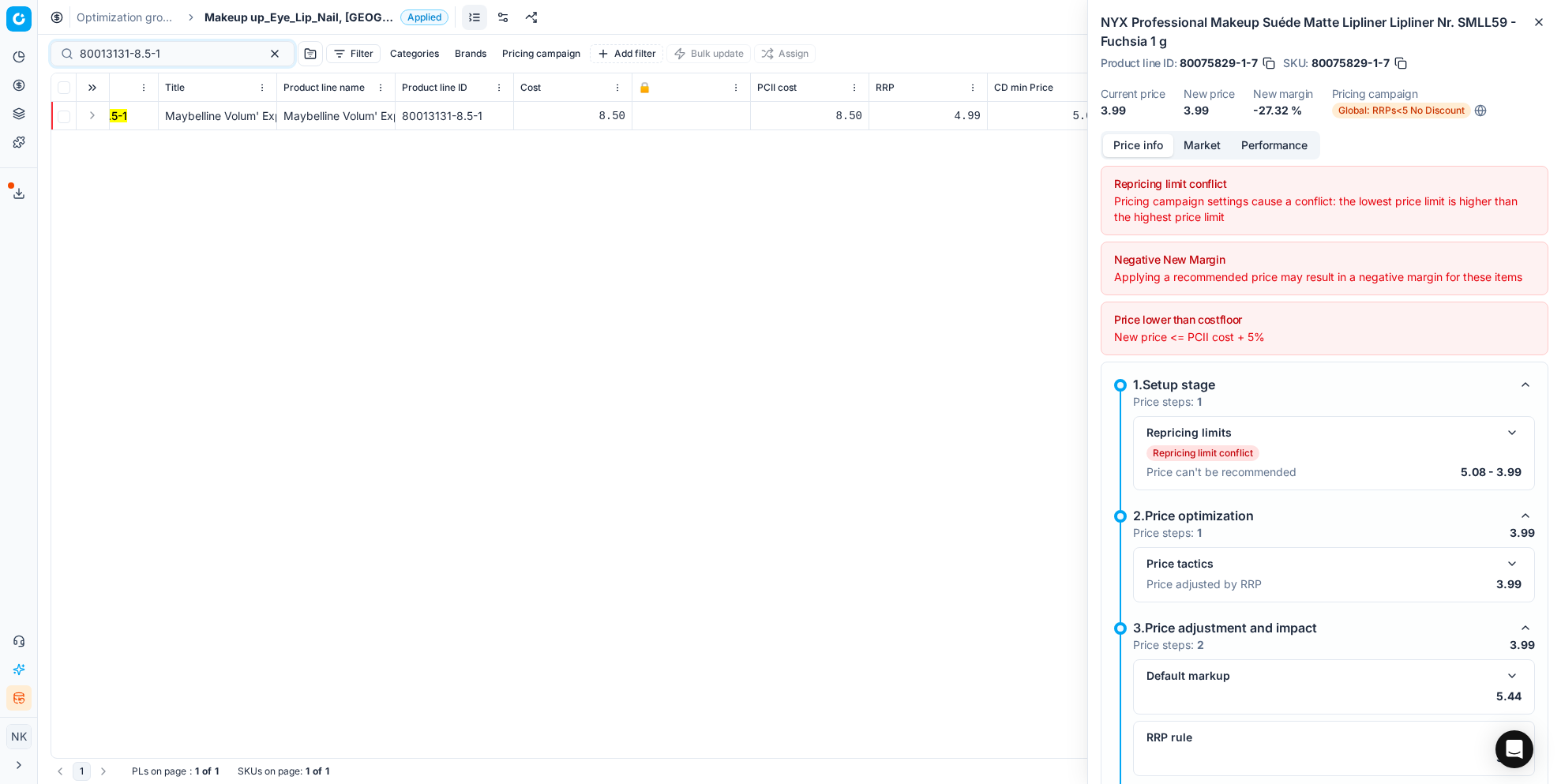 click at bounding box center [92, 115] 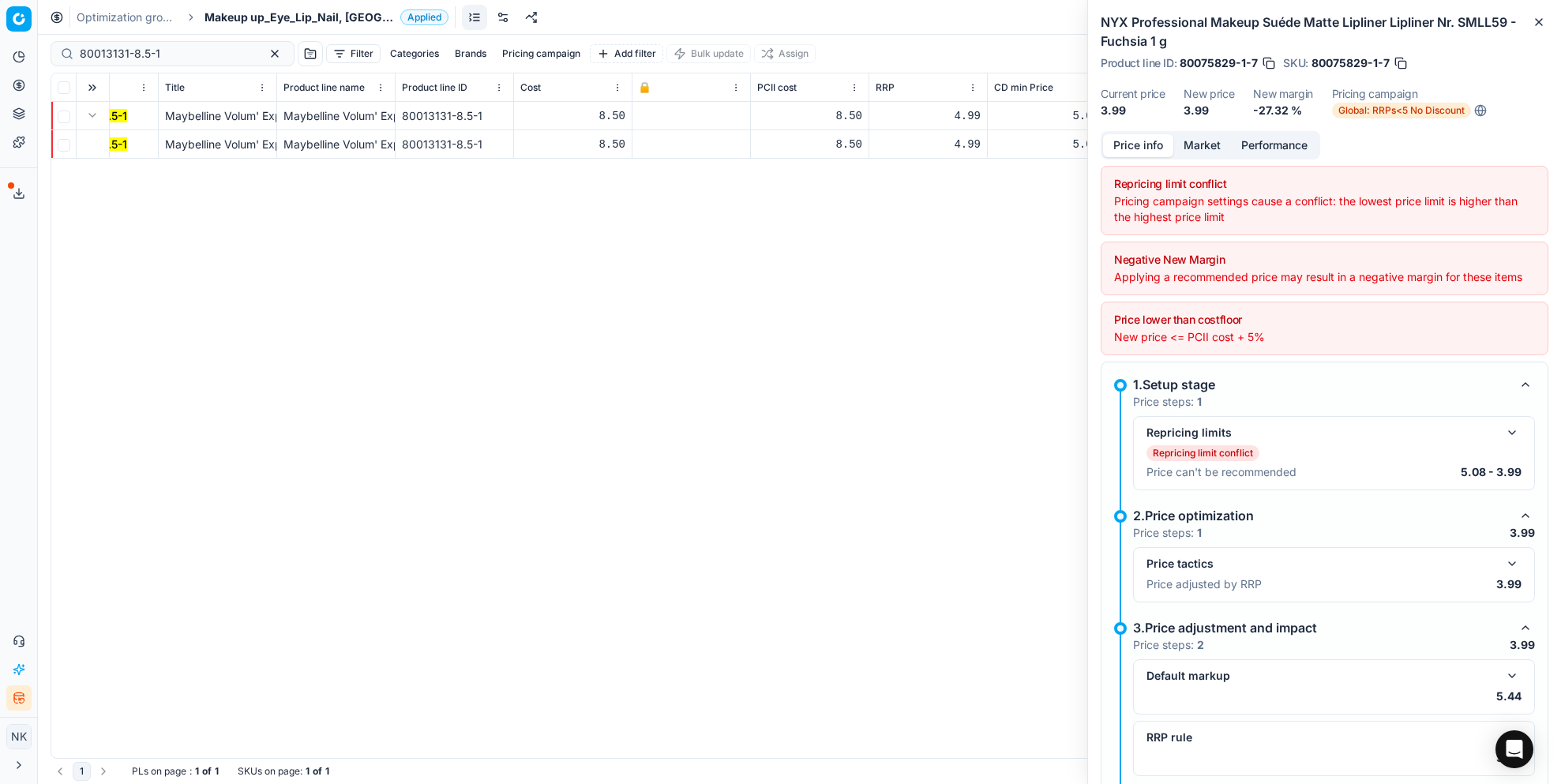 click on "80013131-8.5-1" at bounding box center [87, 144] 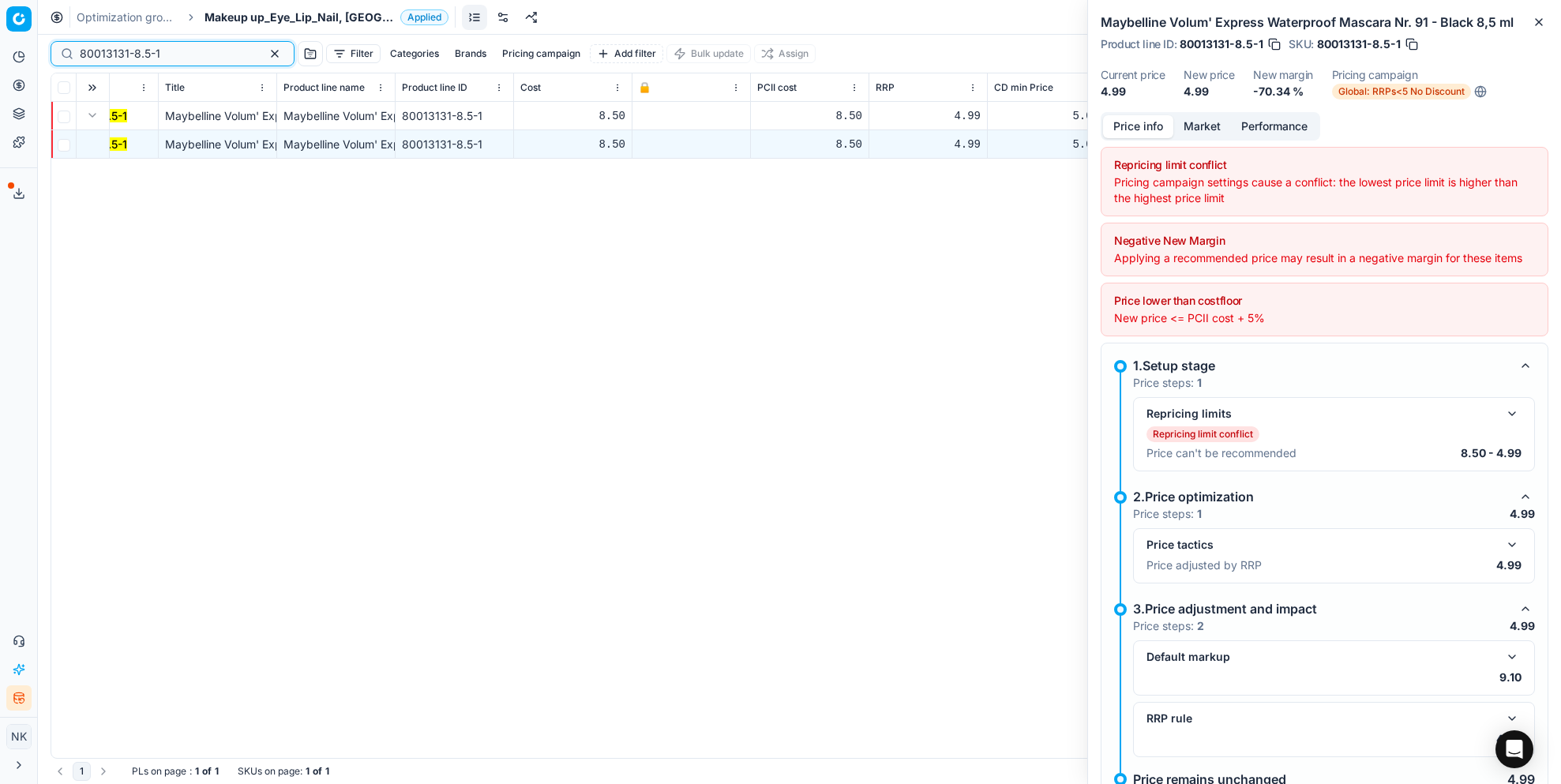 click on "80013131-8.5-1" at bounding box center [166, 54] 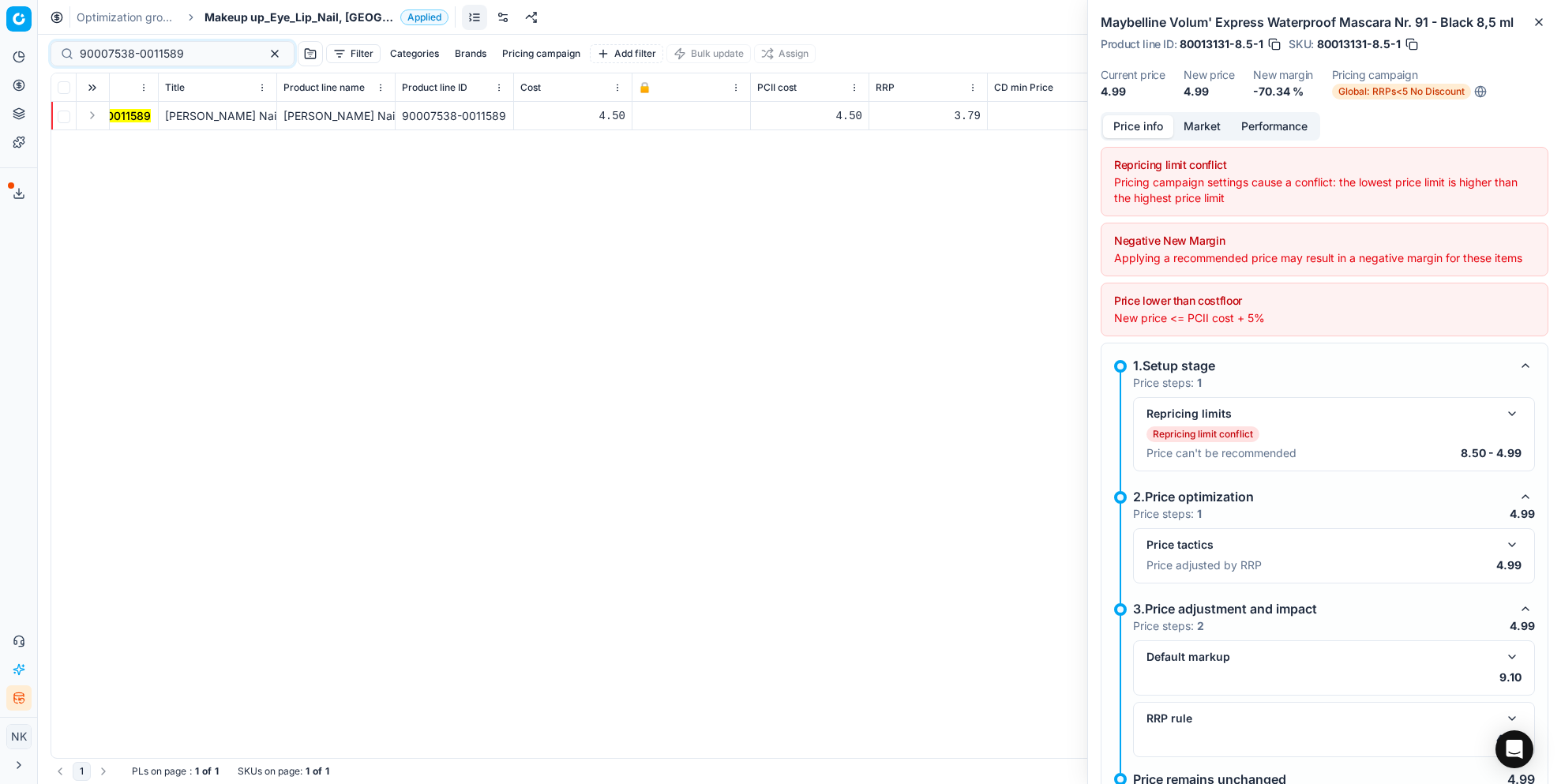 click at bounding box center (92, 115) 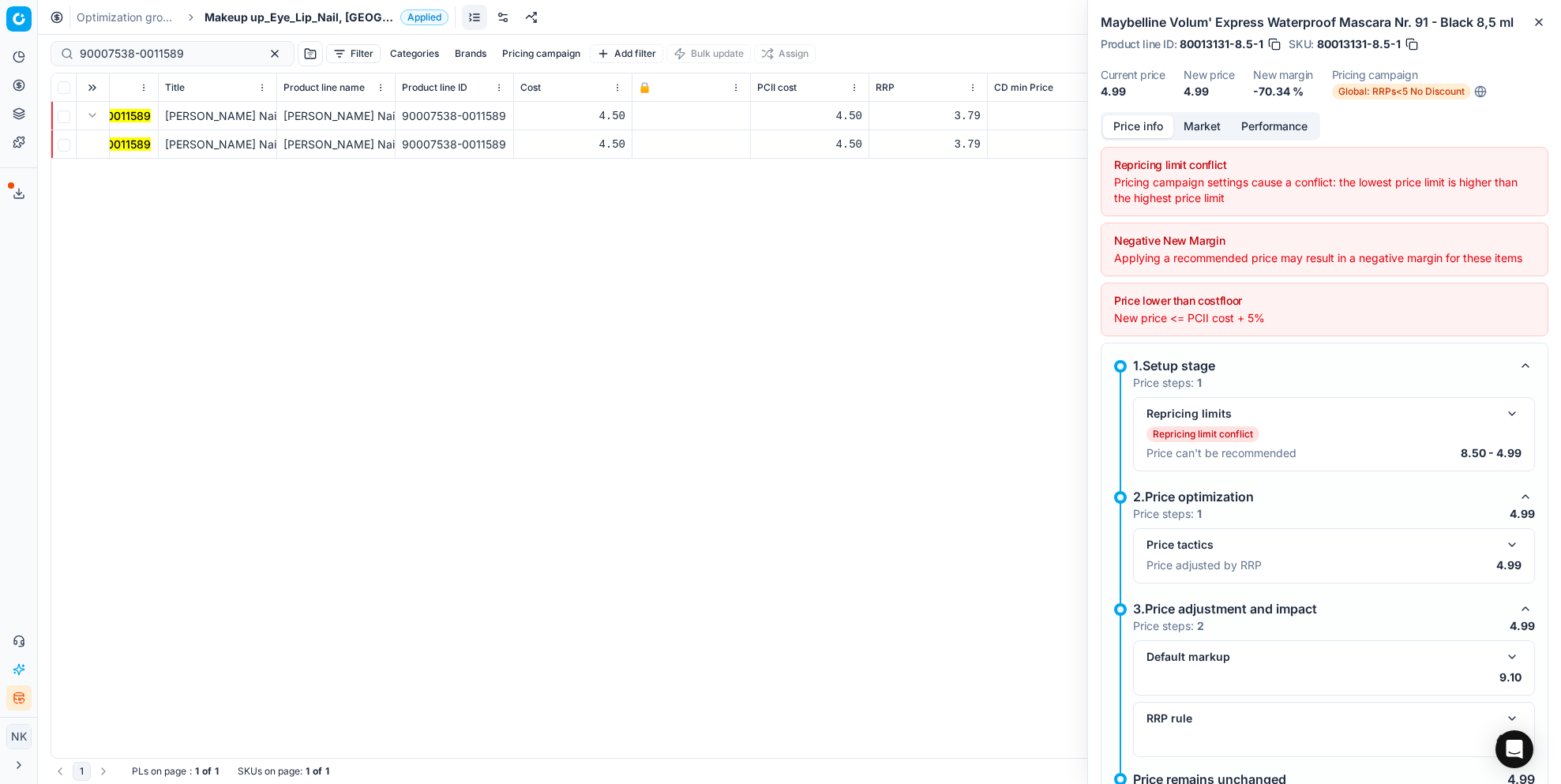 click on "90007538-0011589" at bounding box center (99, 144) 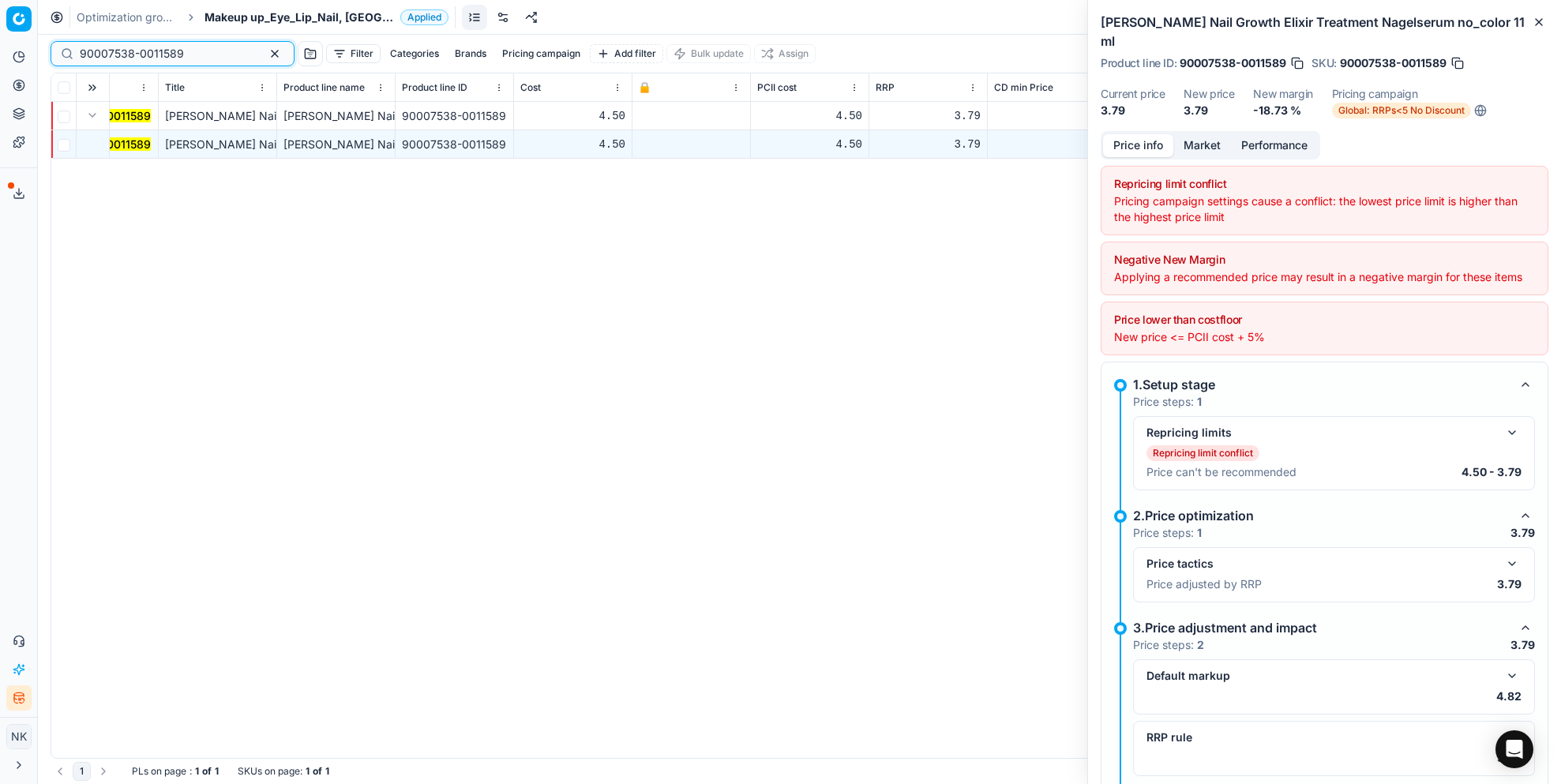click on "90007538-0011589" at bounding box center [166, 54] 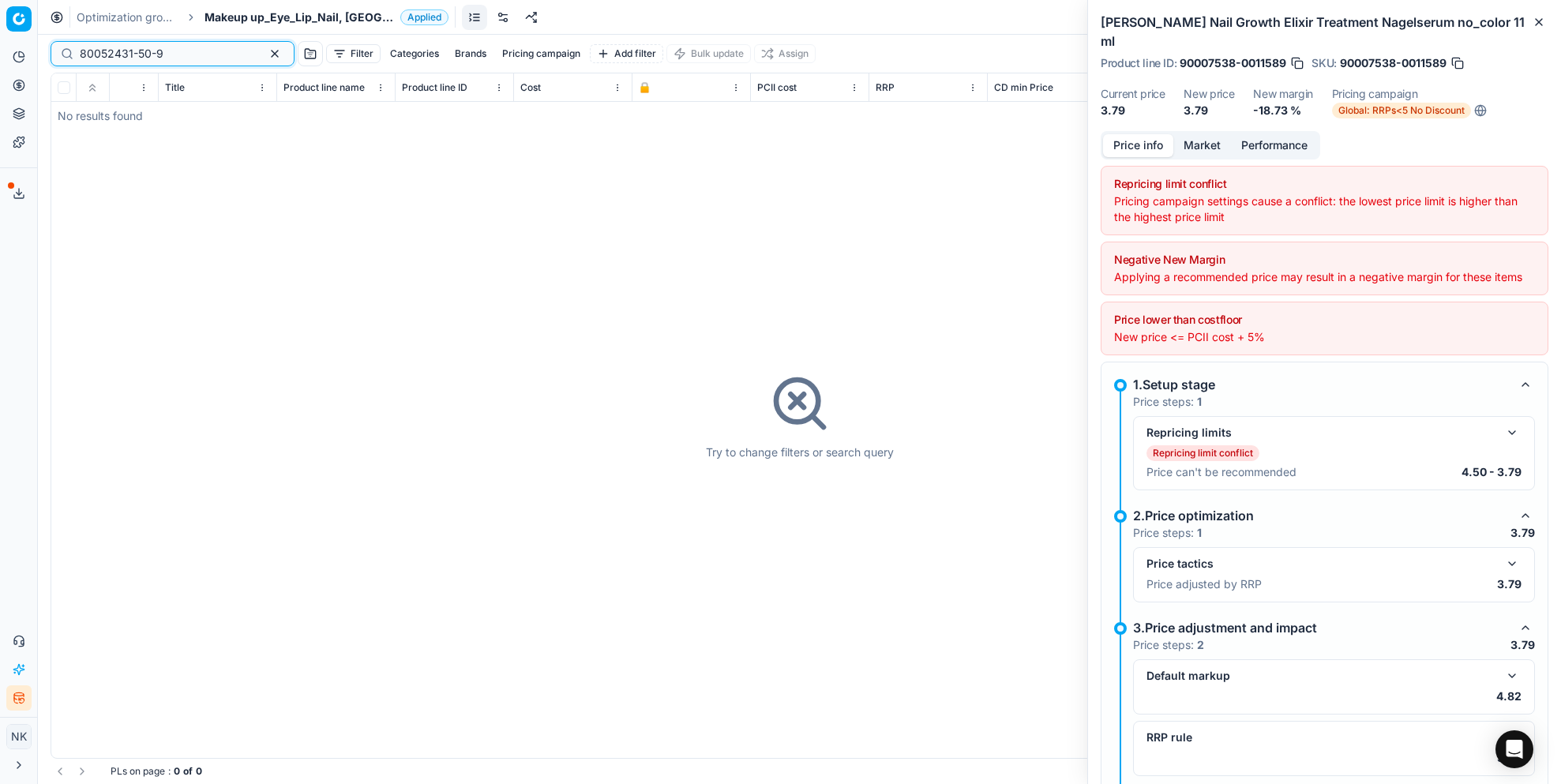 type on "80052431-50-9" 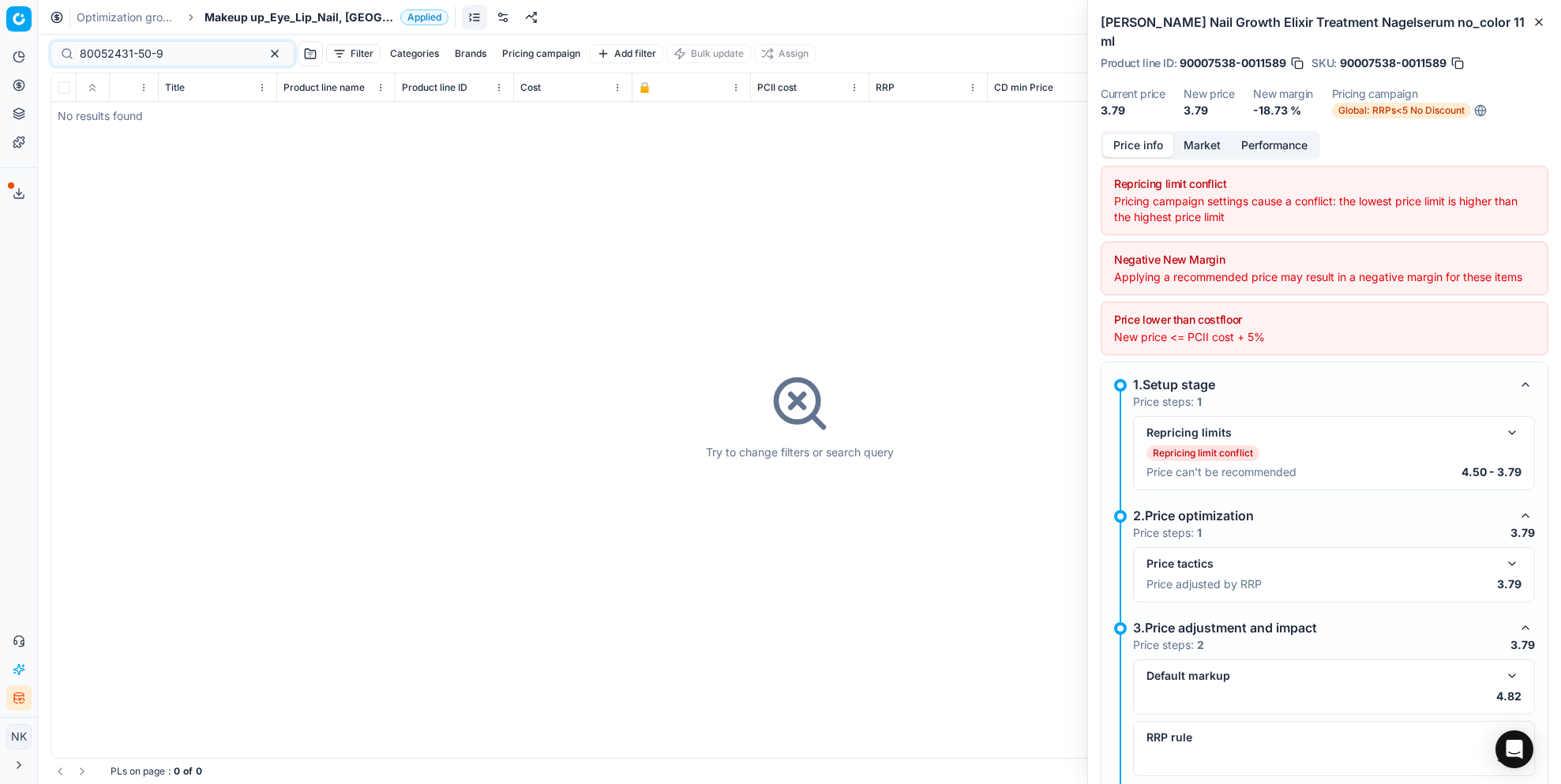 click on "Makeup up_Eye_Lip_Nail, [GEOGRAPHIC_DATA]" at bounding box center [299, 17] 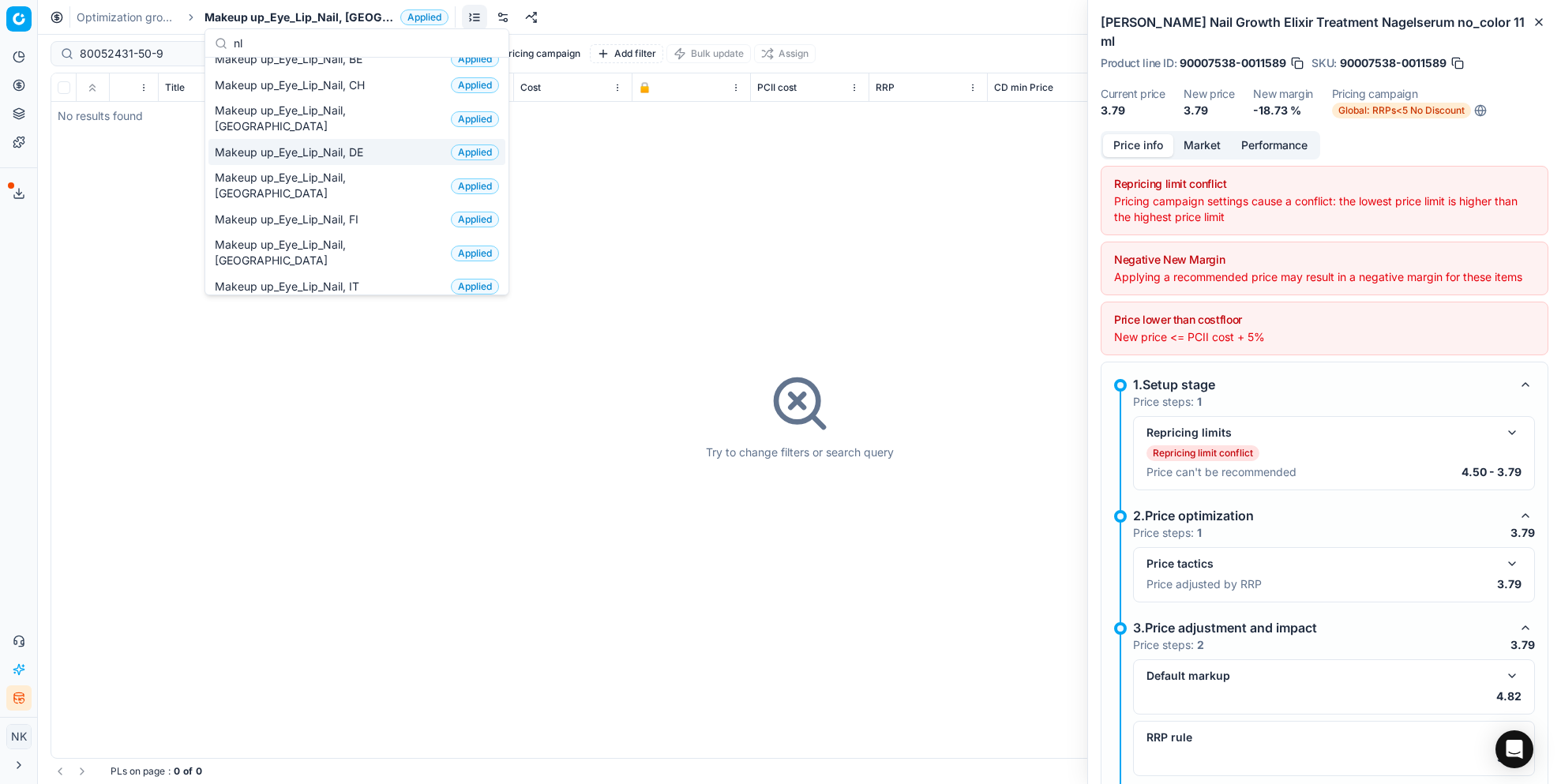 scroll, scrollTop: 0, scrollLeft: 0, axis: both 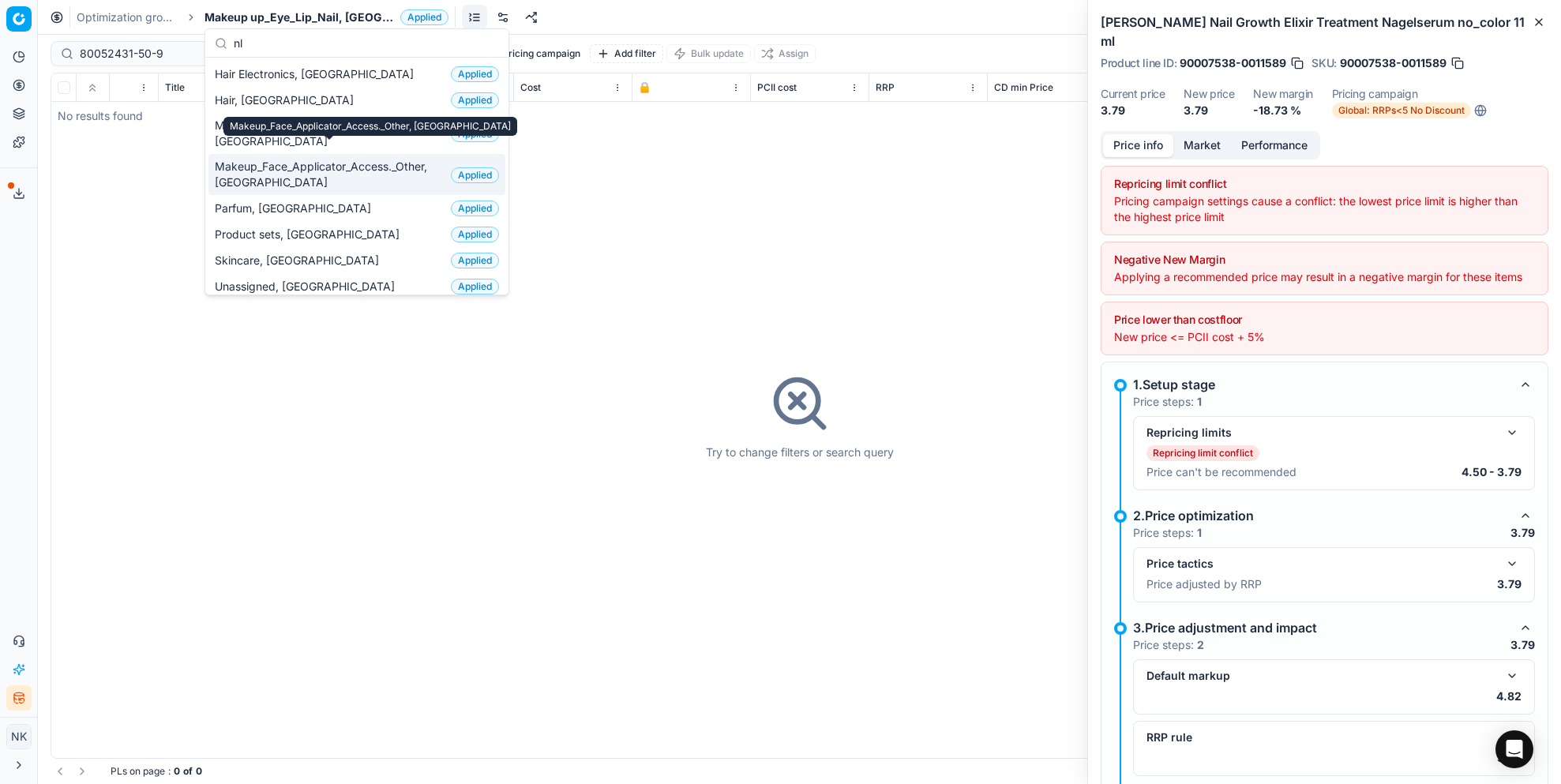 type on "nl" 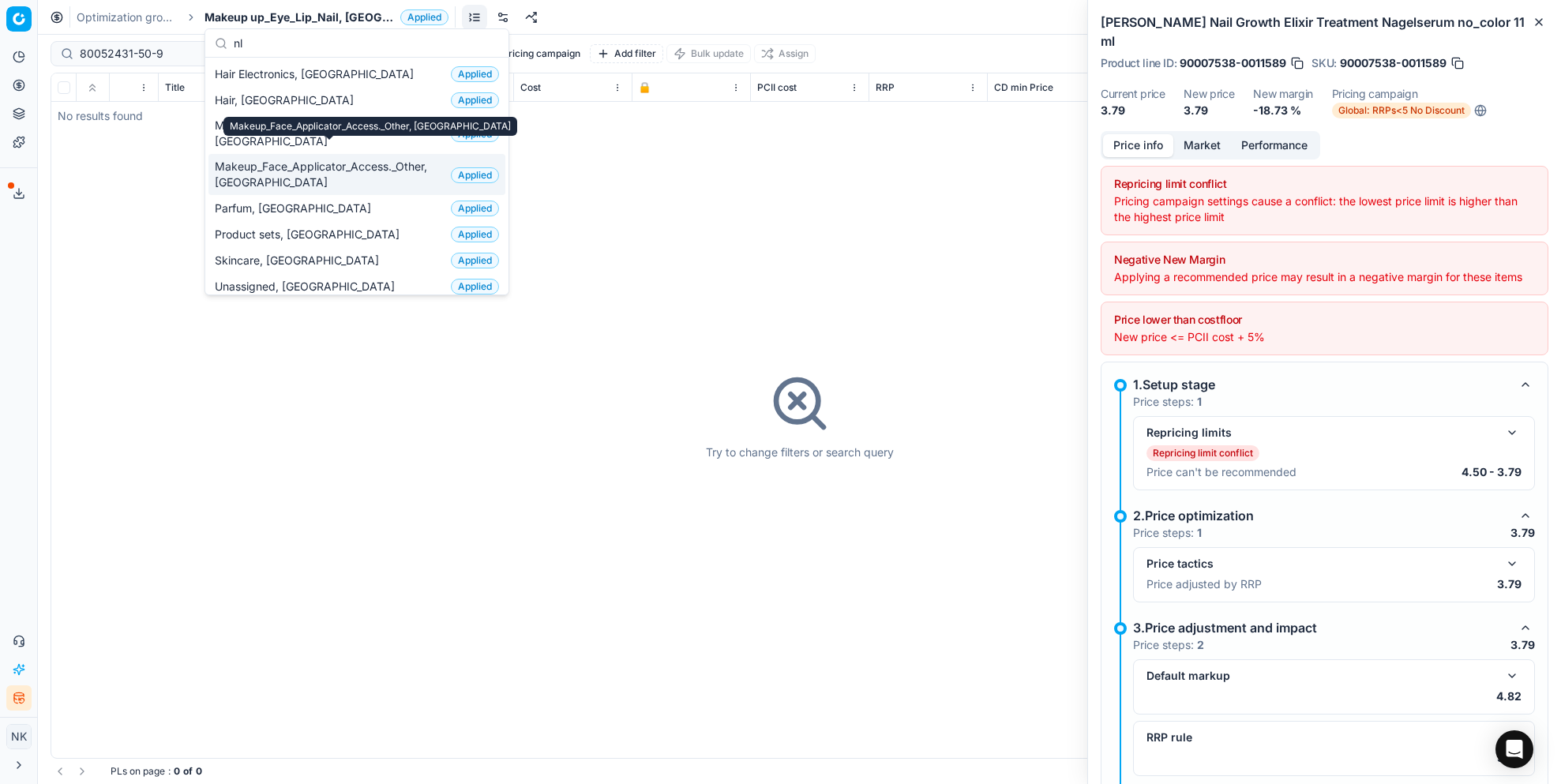 click on "Makeup_Face_Applicator_Access._Other, [GEOGRAPHIC_DATA]" at bounding box center [329, 174] 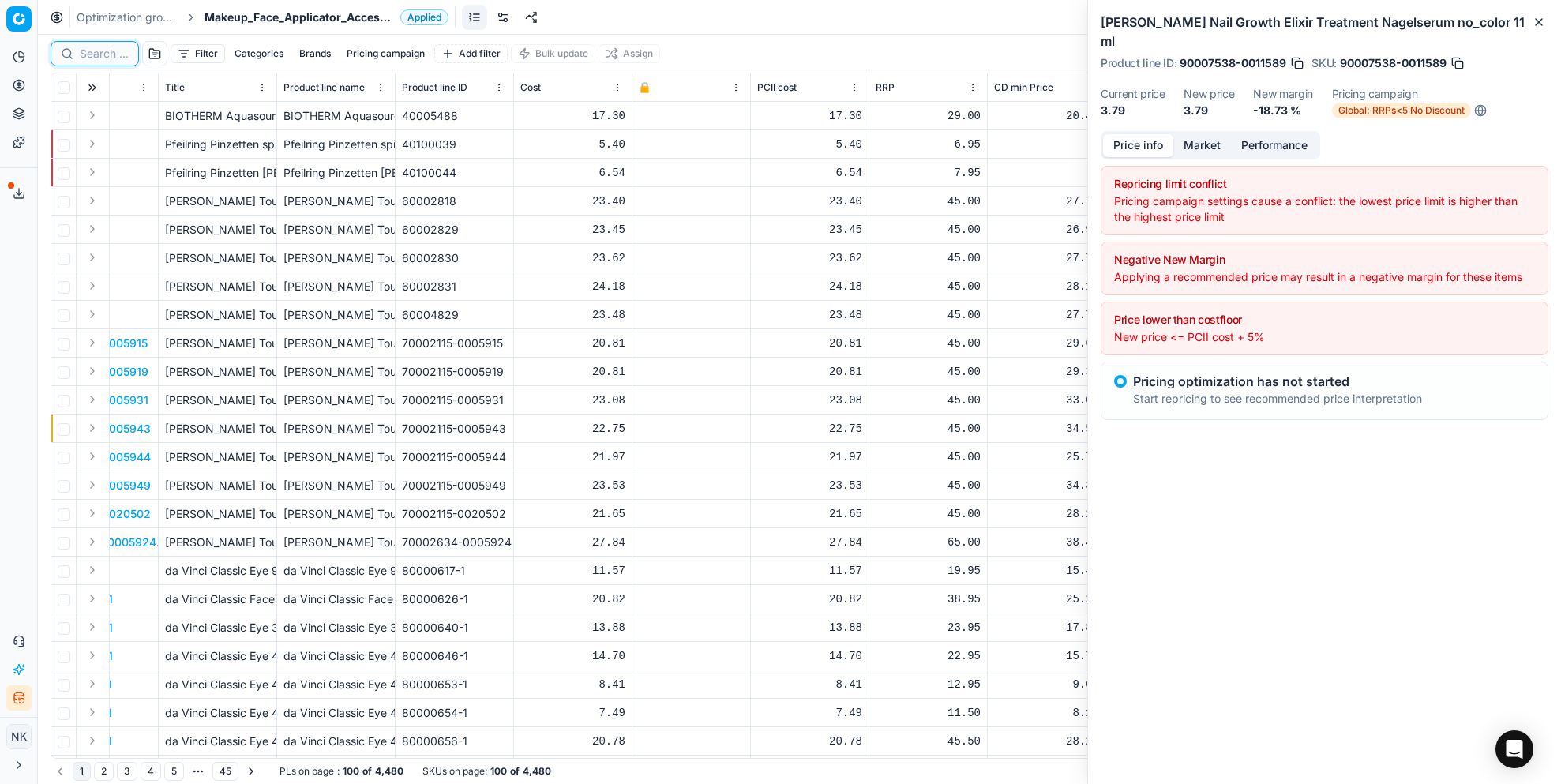 click at bounding box center (104, 54) 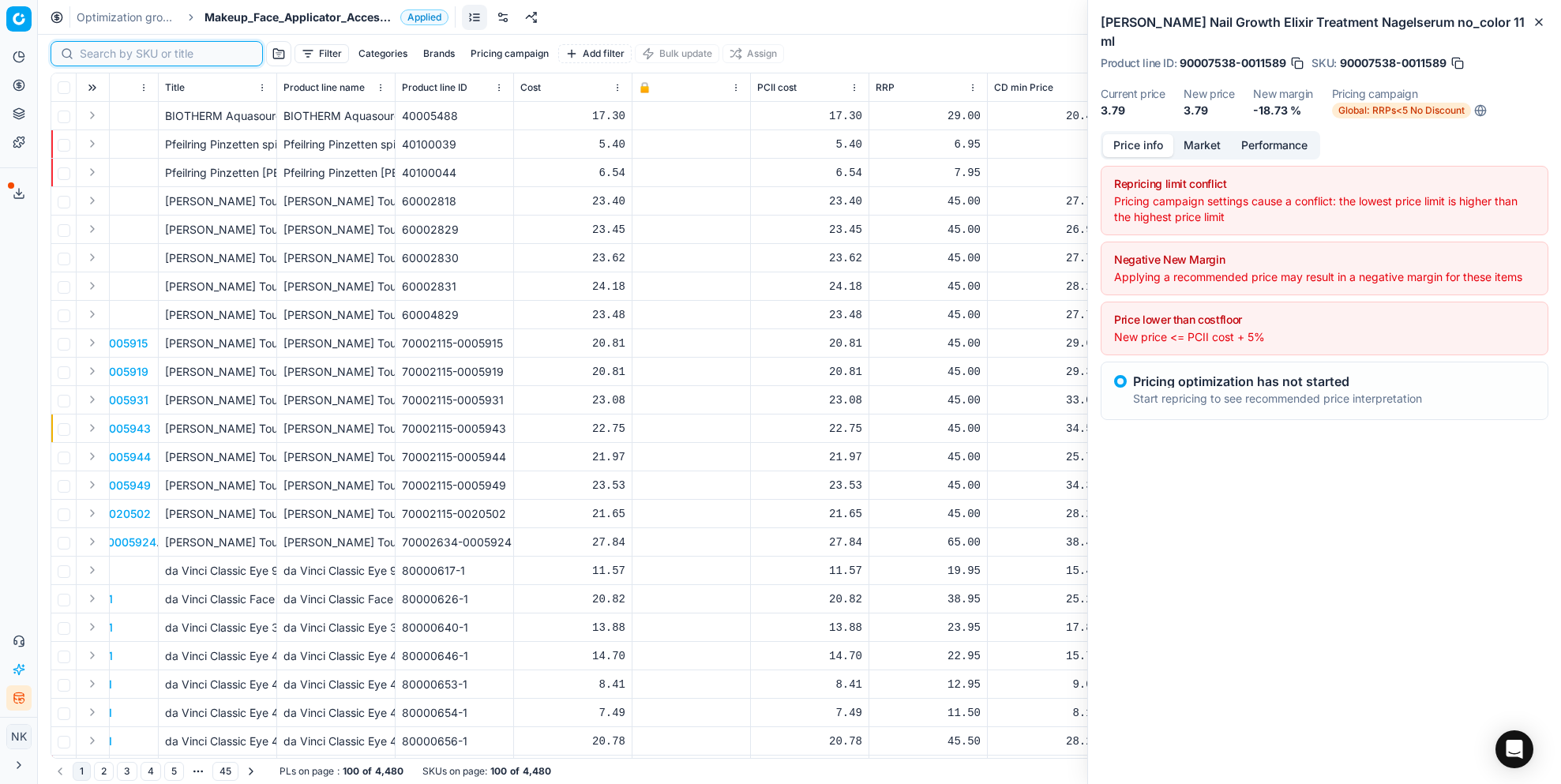 paste on "80052431-50-9" 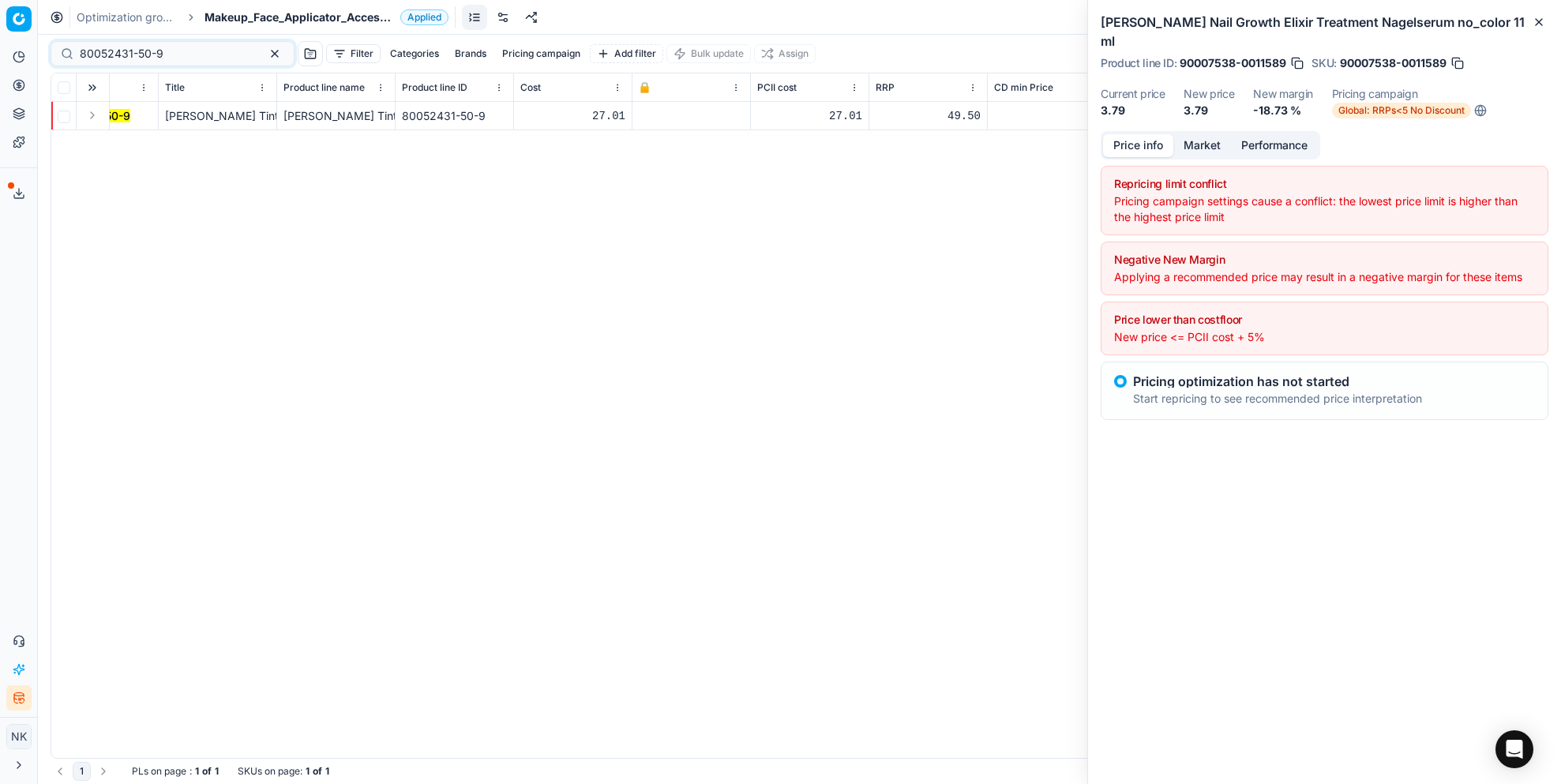 click at bounding box center [92, 115] 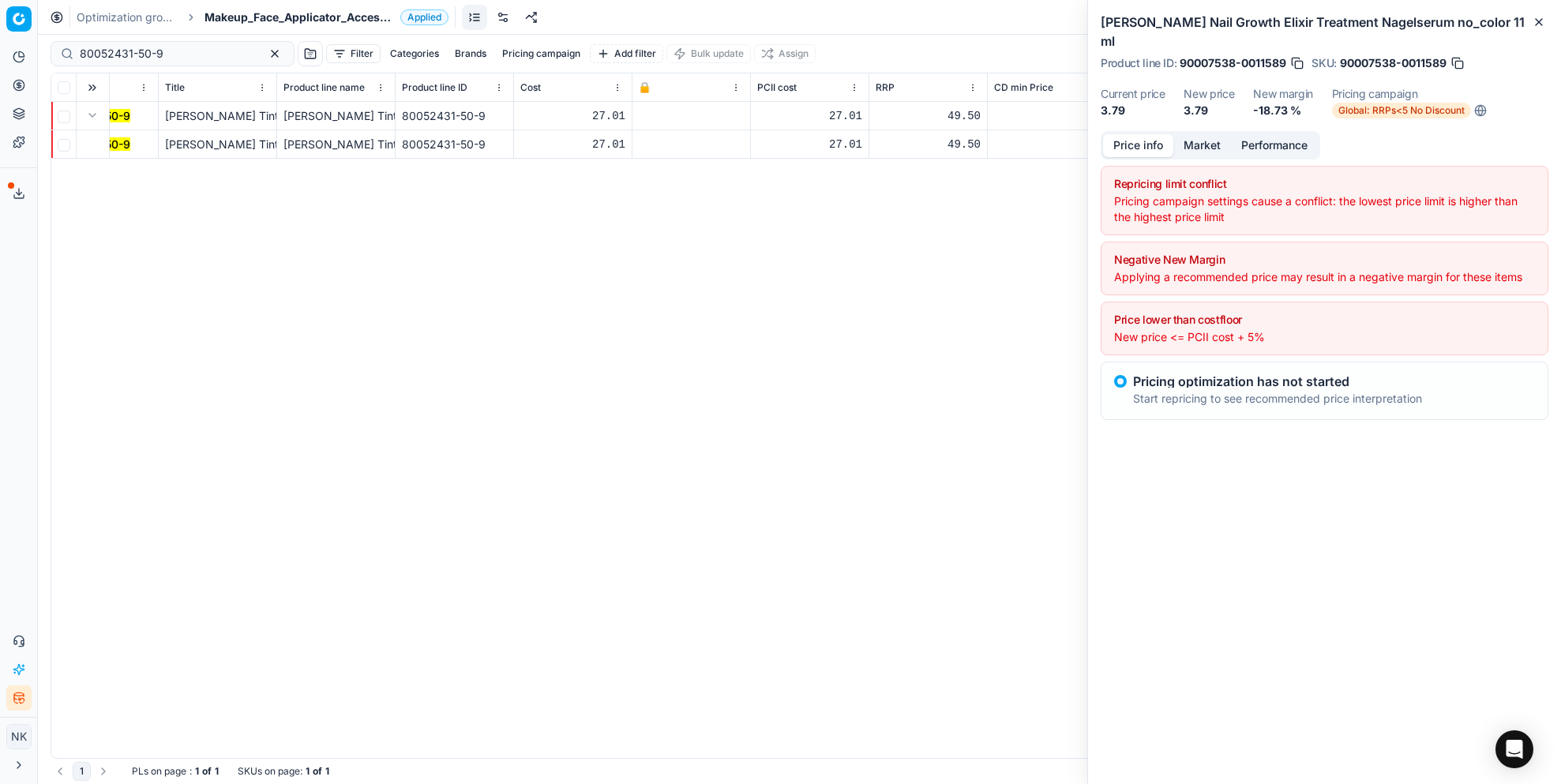 click on "80052431-50-9" at bounding box center (88, 144) 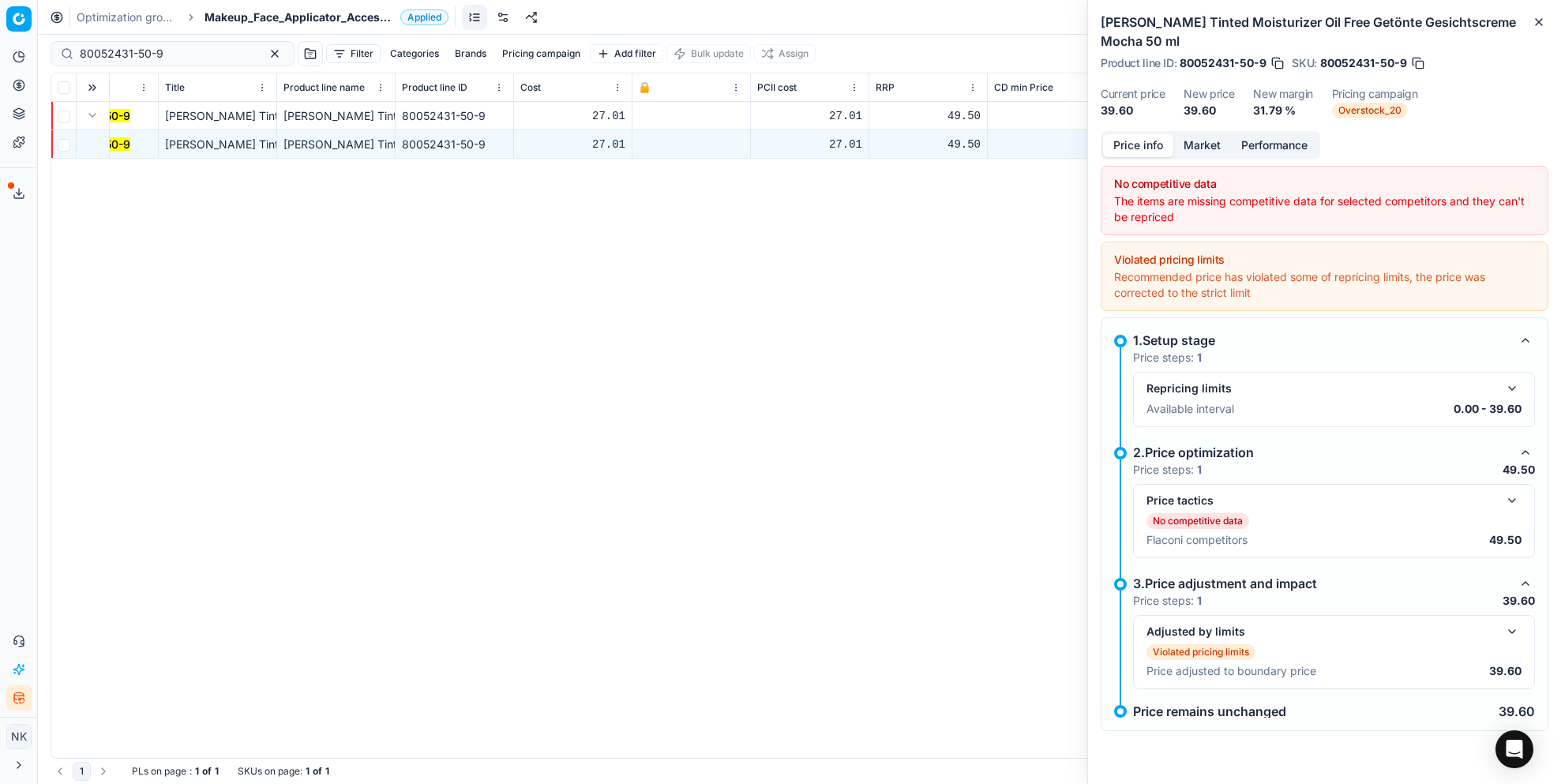 click at bounding box center [1512, 501] 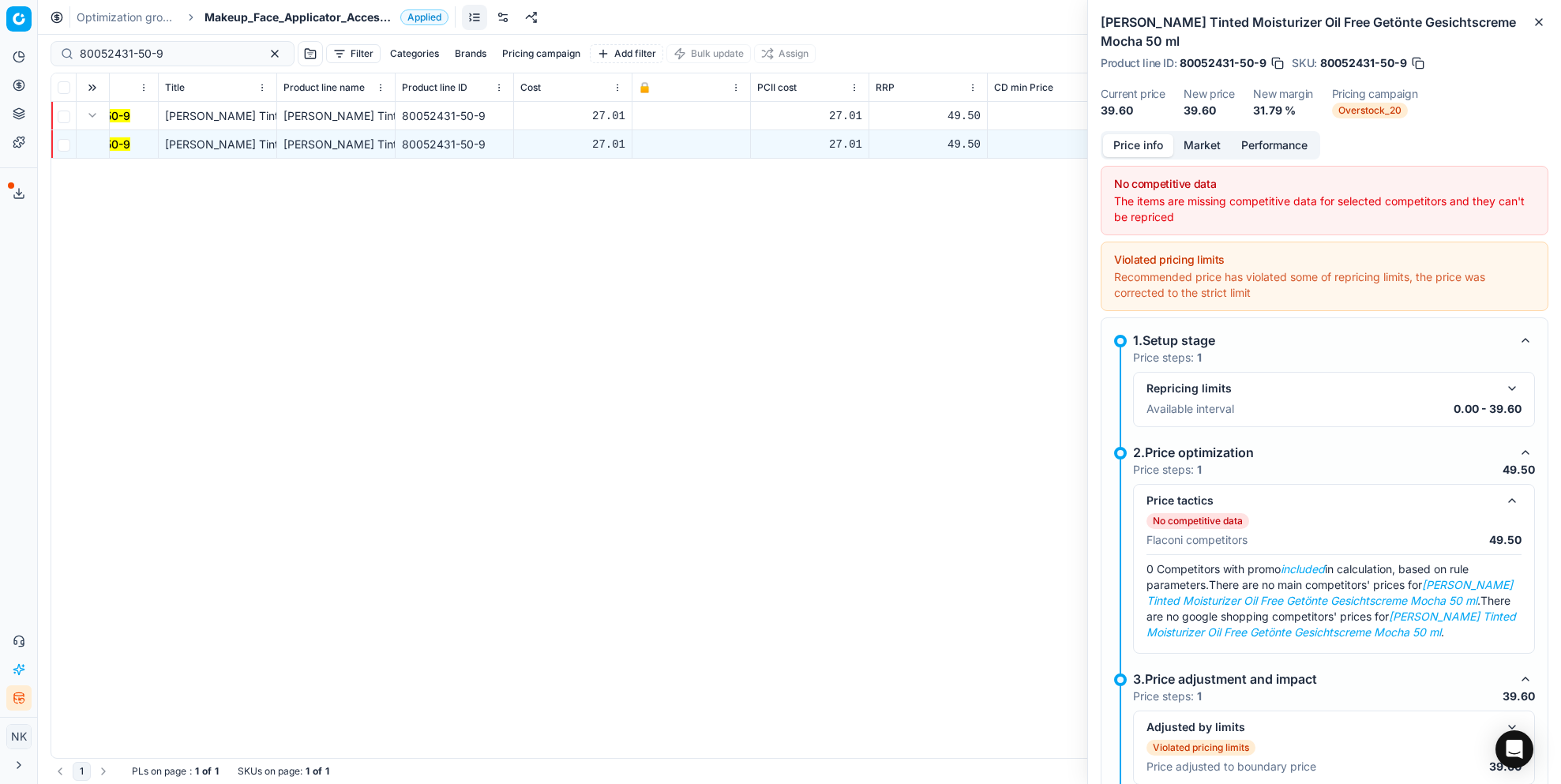 click on "Market" at bounding box center [1202, 145] 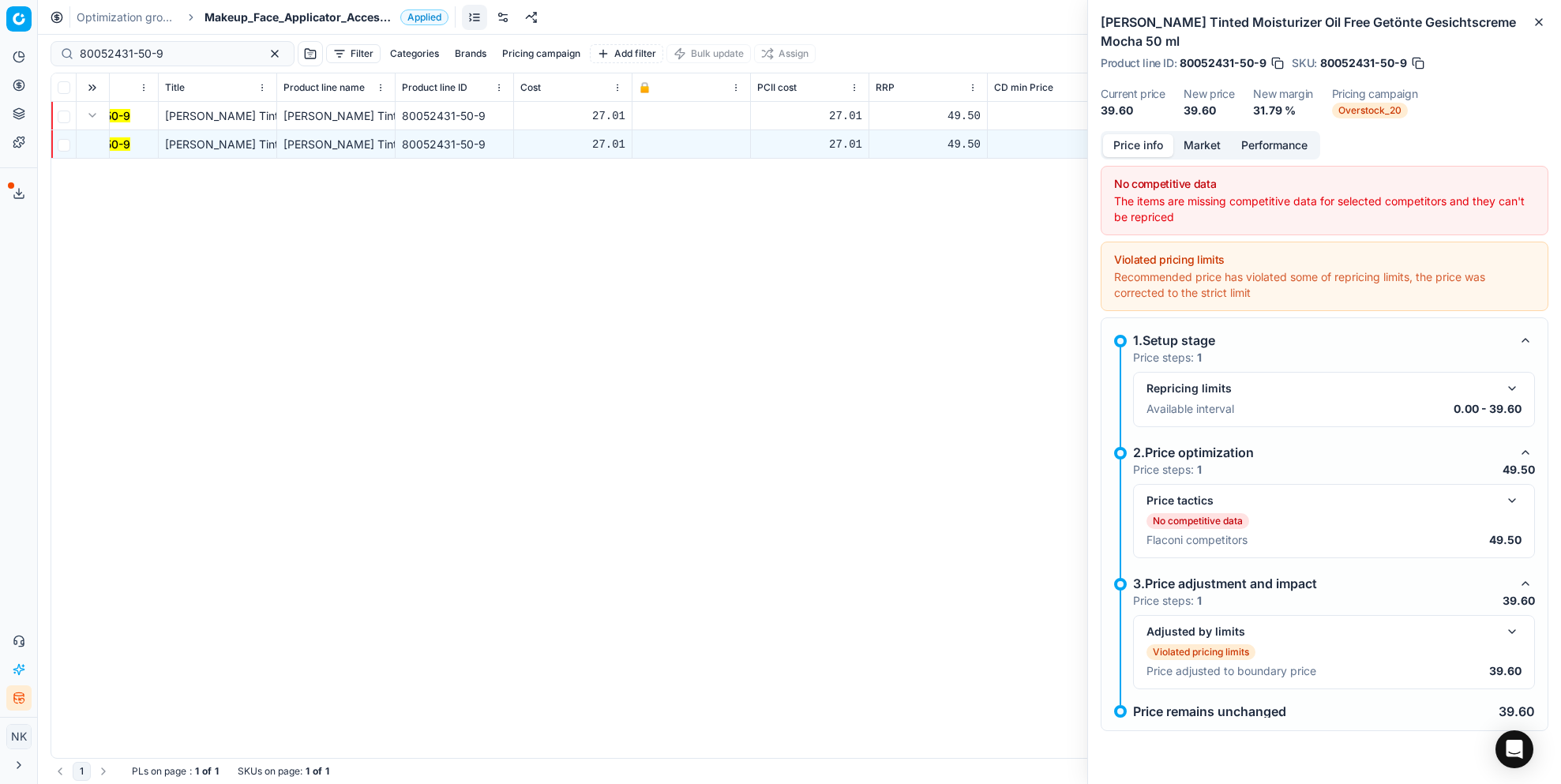 click on "Price info" at bounding box center (1138, 145) 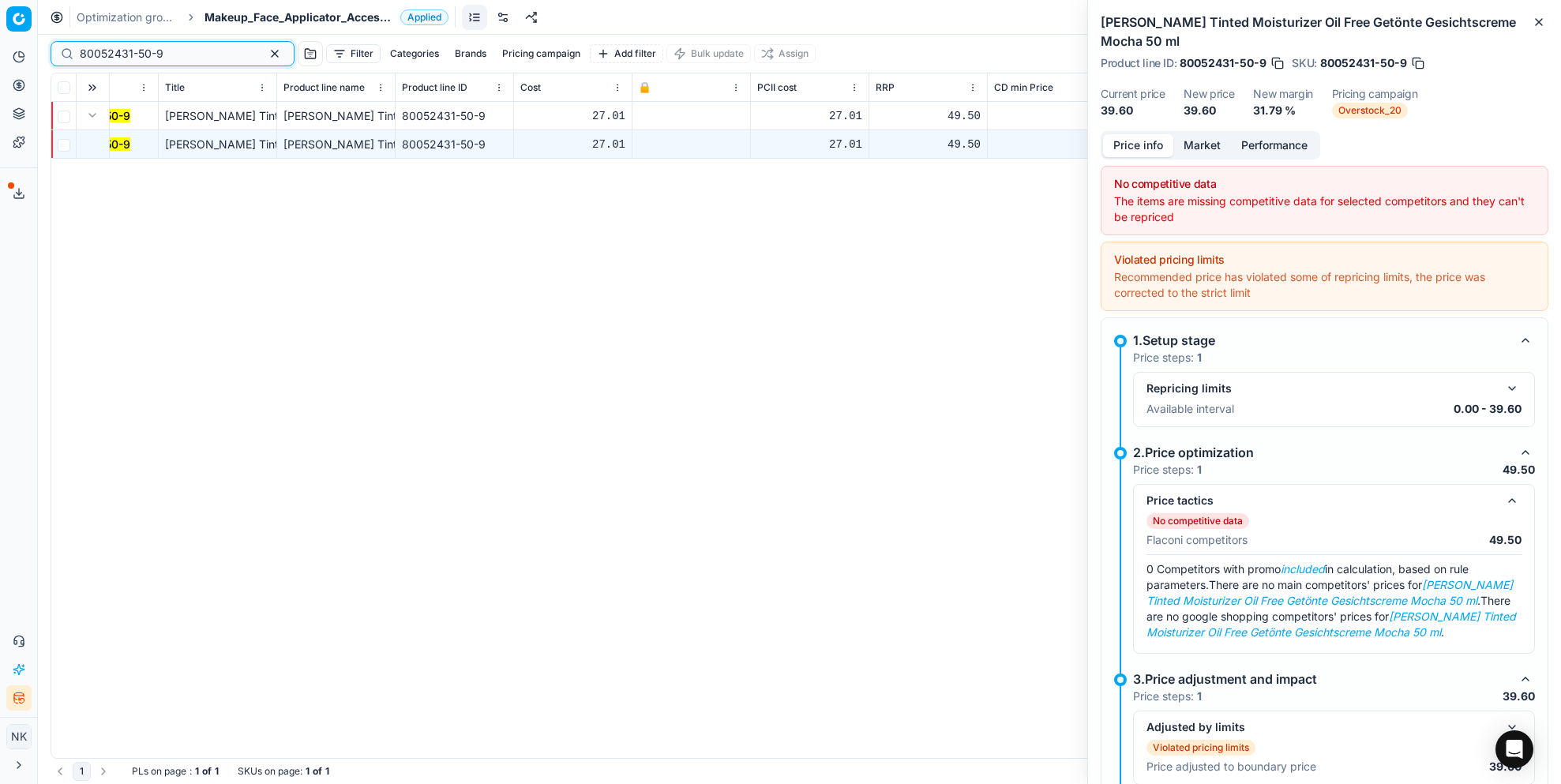 click on "80052431-50-9" at bounding box center [166, 54] 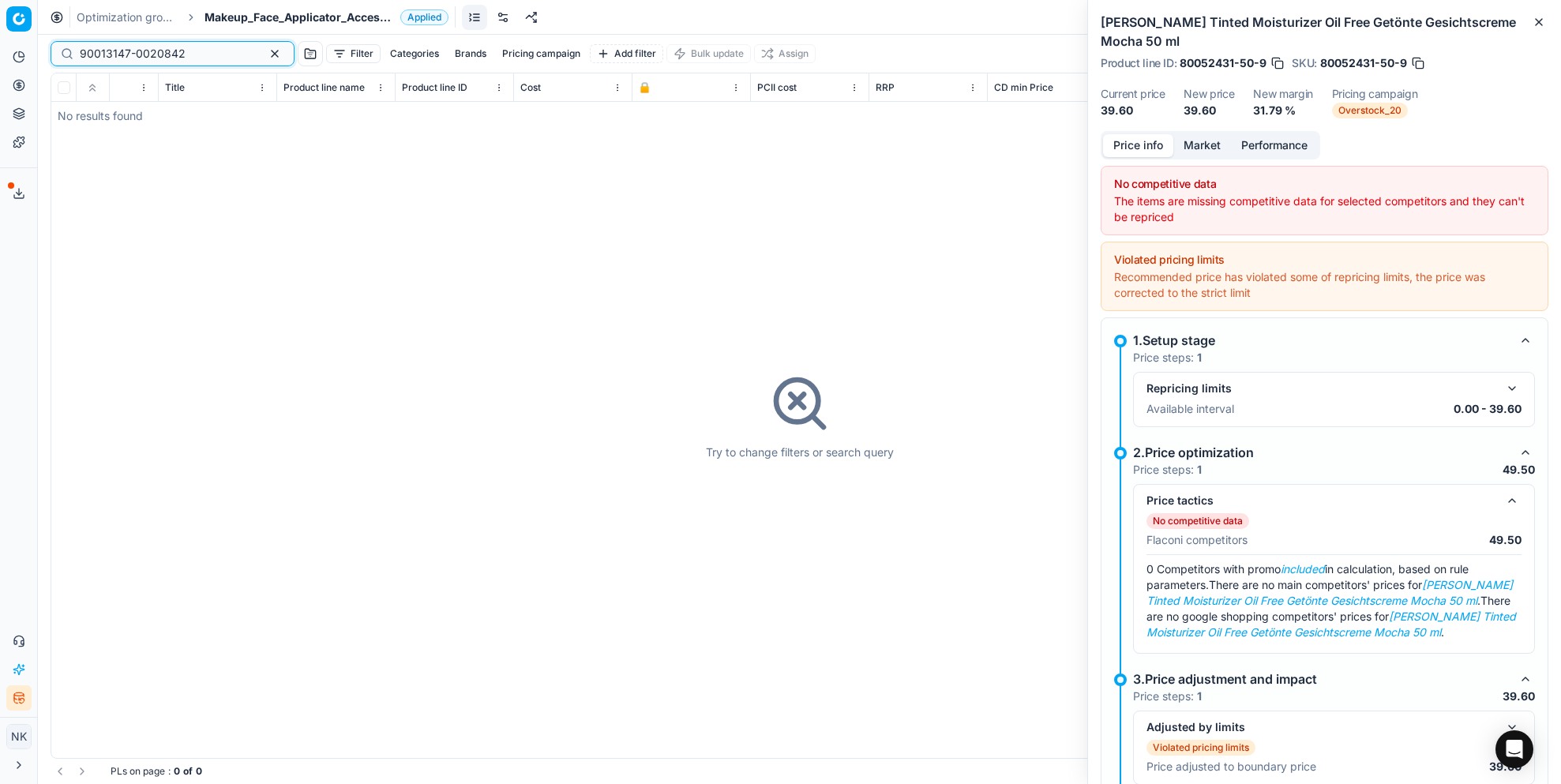 type on "90013147-0020842" 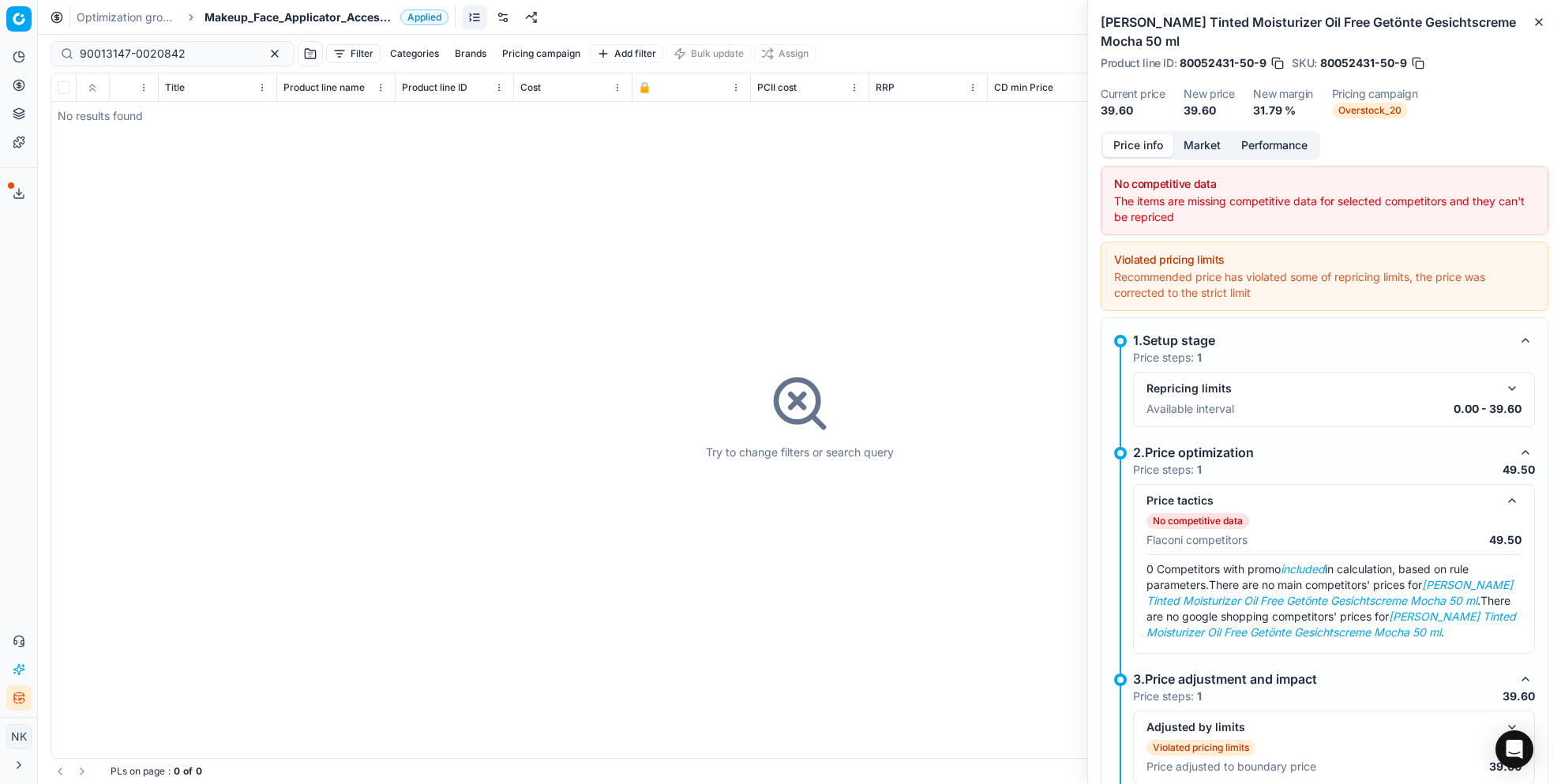 click on "Makeup_Face_Applicator_Access._Other, [GEOGRAPHIC_DATA]" at bounding box center (299, 17) 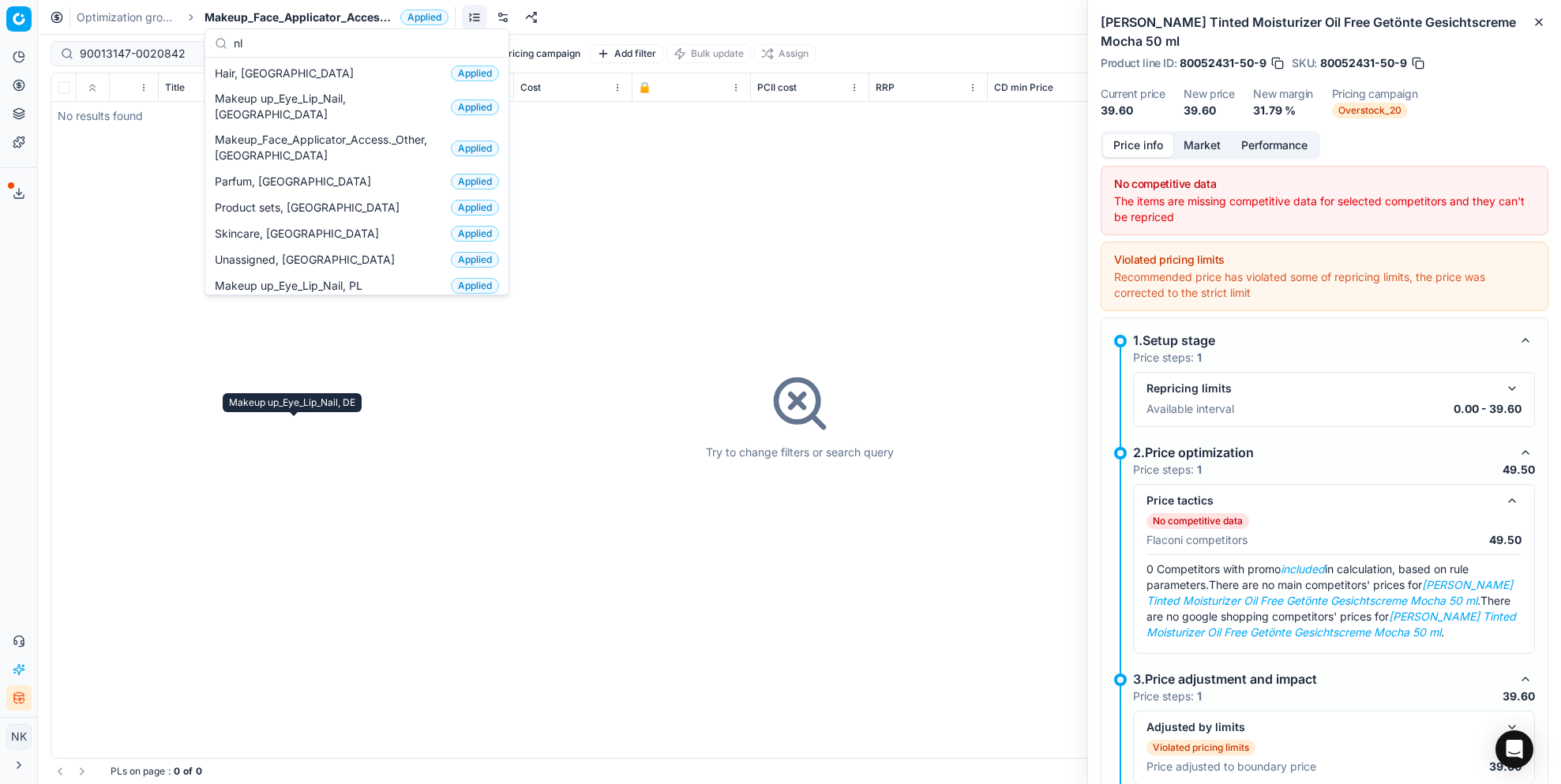 scroll, scrollTop: 0, scrollLeft: 0, axis: both 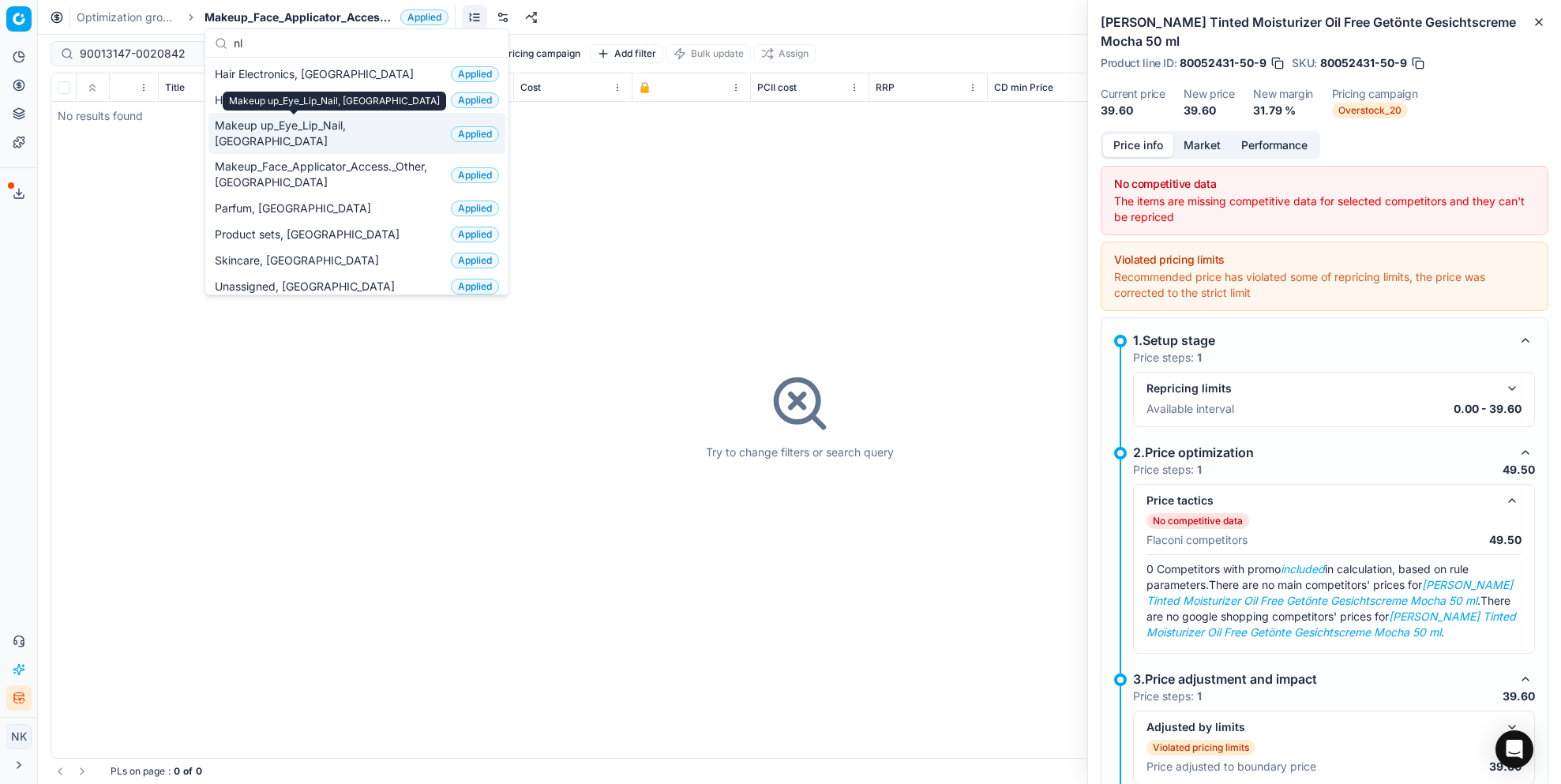 type on "nl" 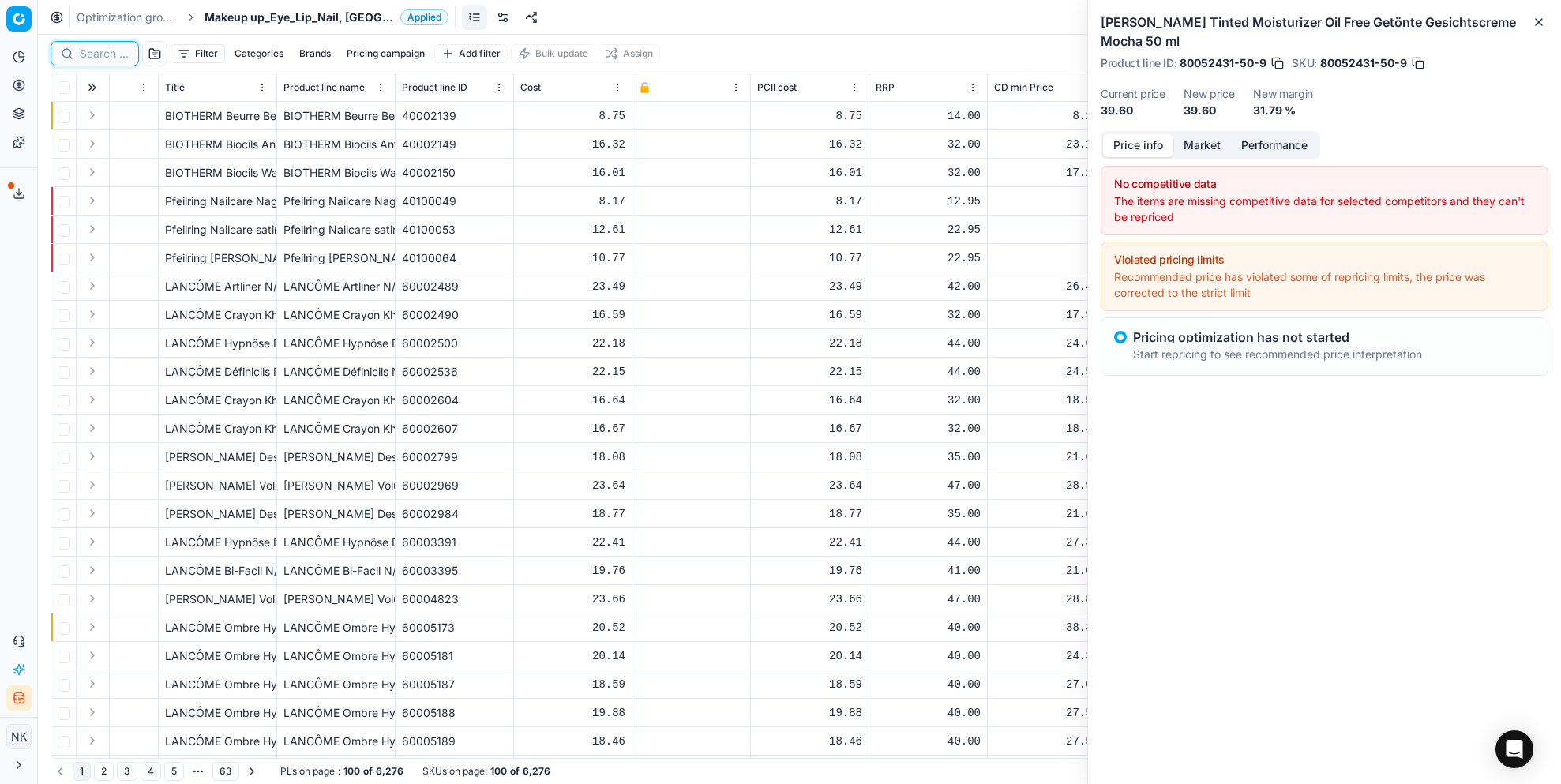 click at bounding box center [104, 54] 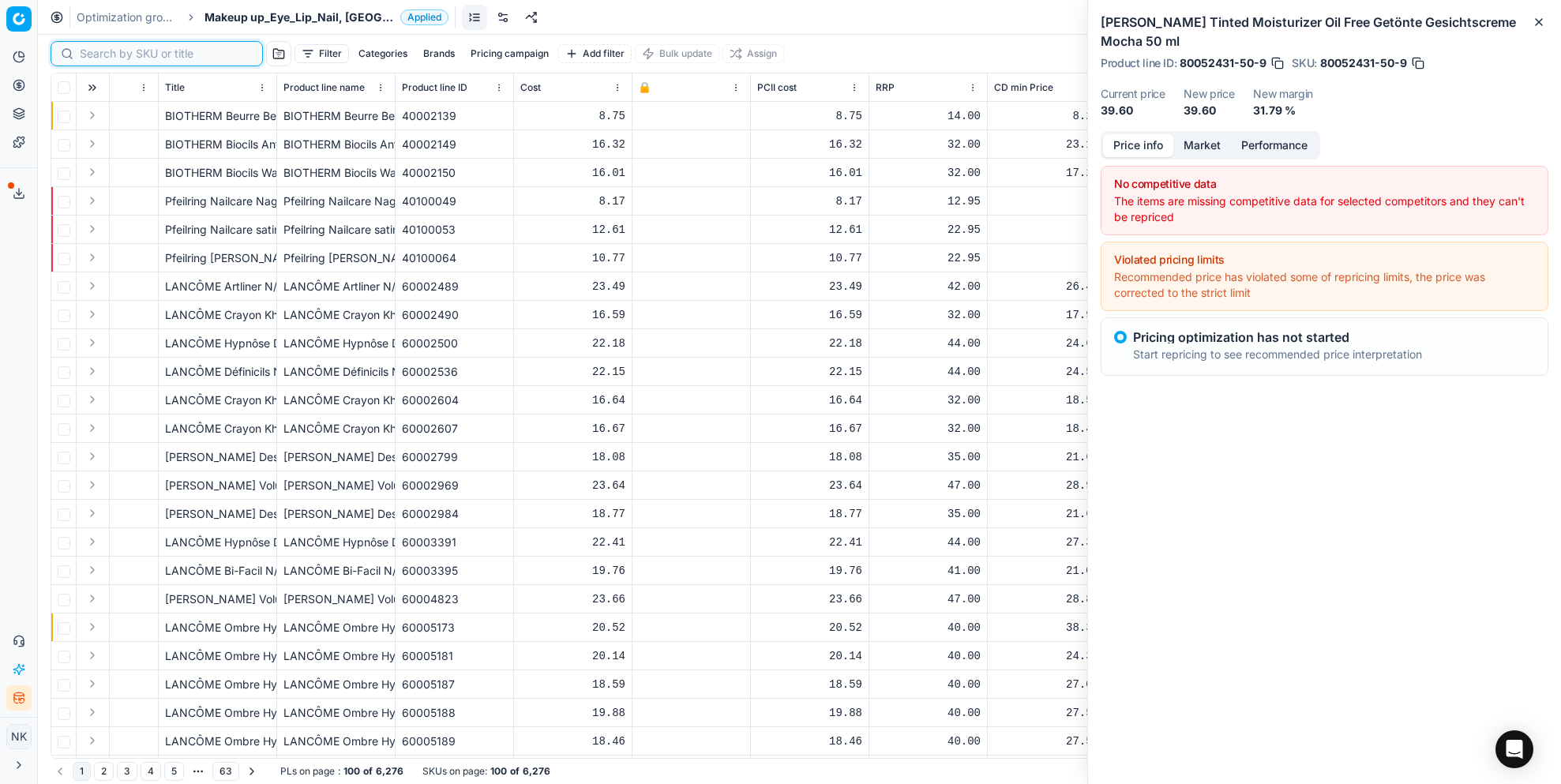 paste on "90013147-0020842" 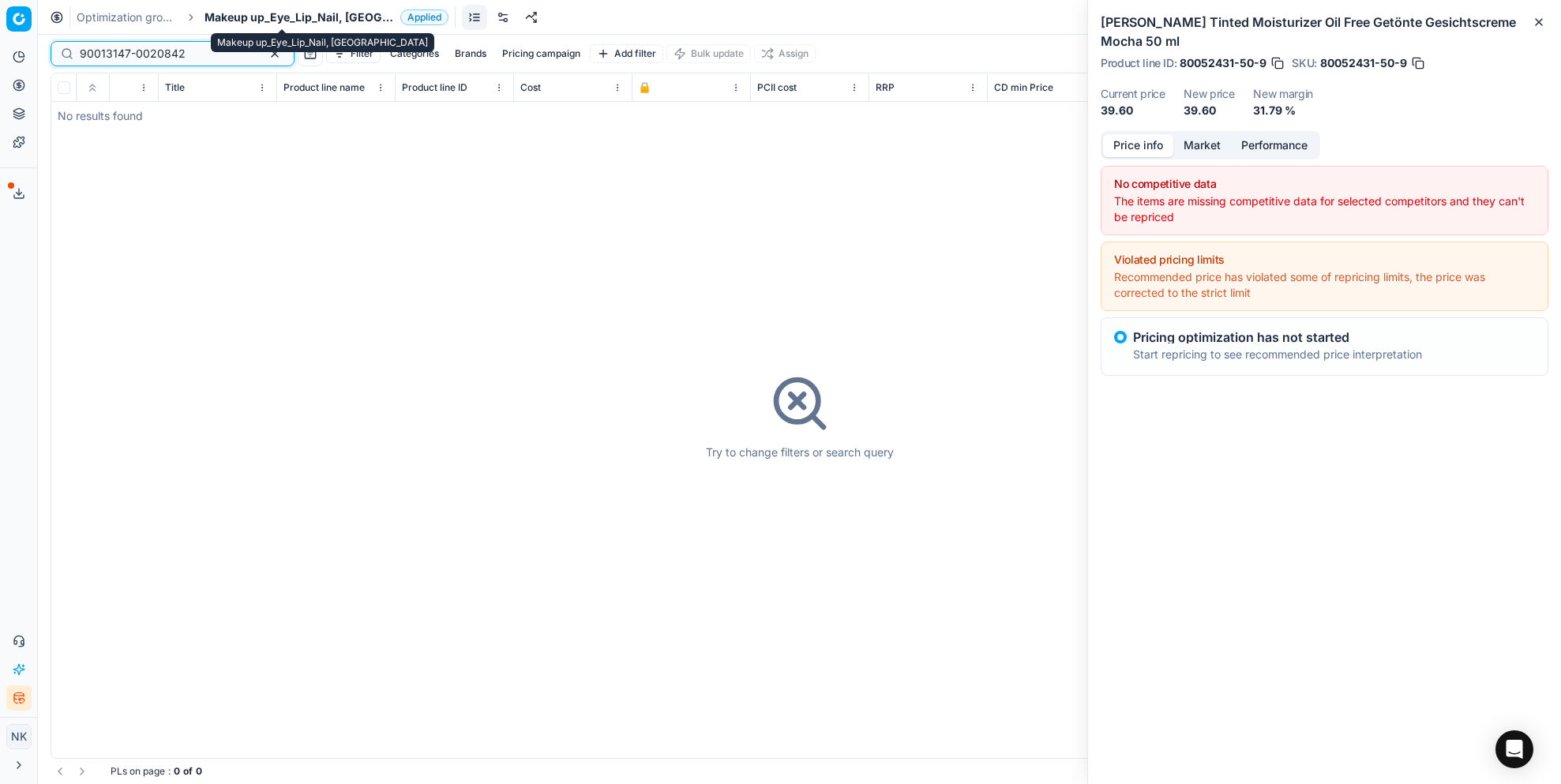 type on "90013147-0020842" 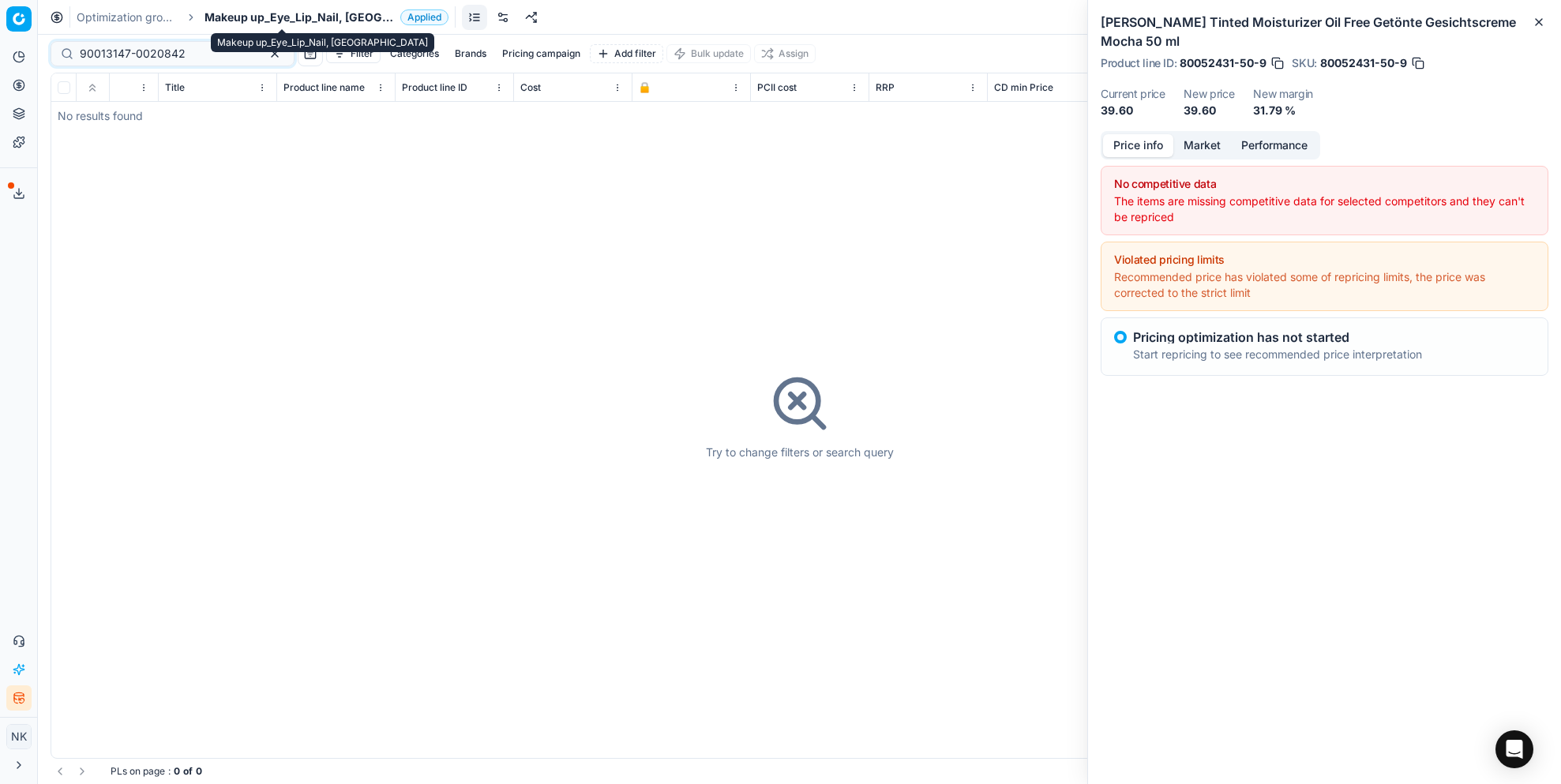 click on "Makeup up_Eye_Lip_Nail, [GEOGRAPHIC_DATA]" at bounding box center [299, 17] 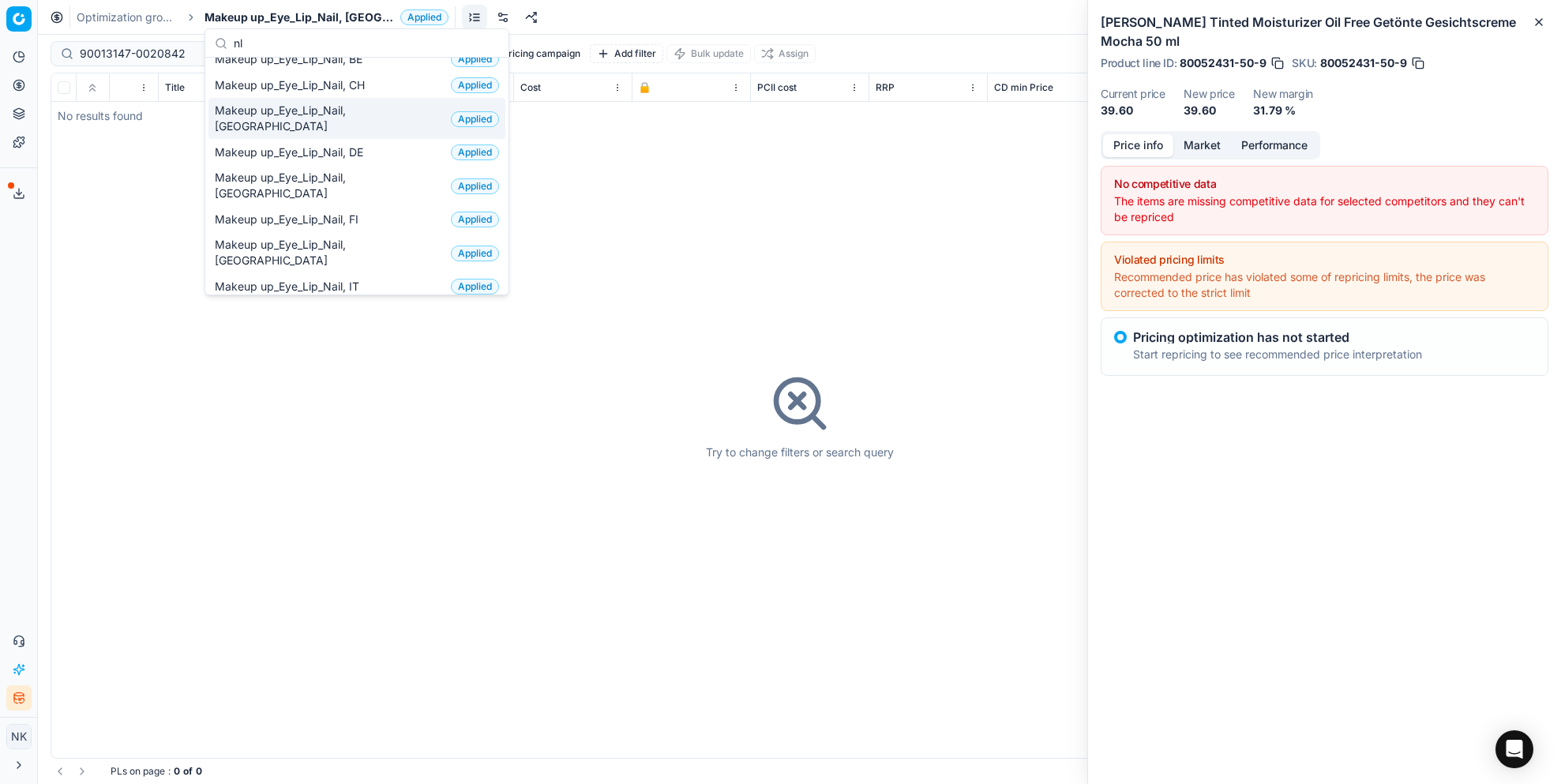 scroll, scrollTop: 0, scrollLeft: 0, axis: both 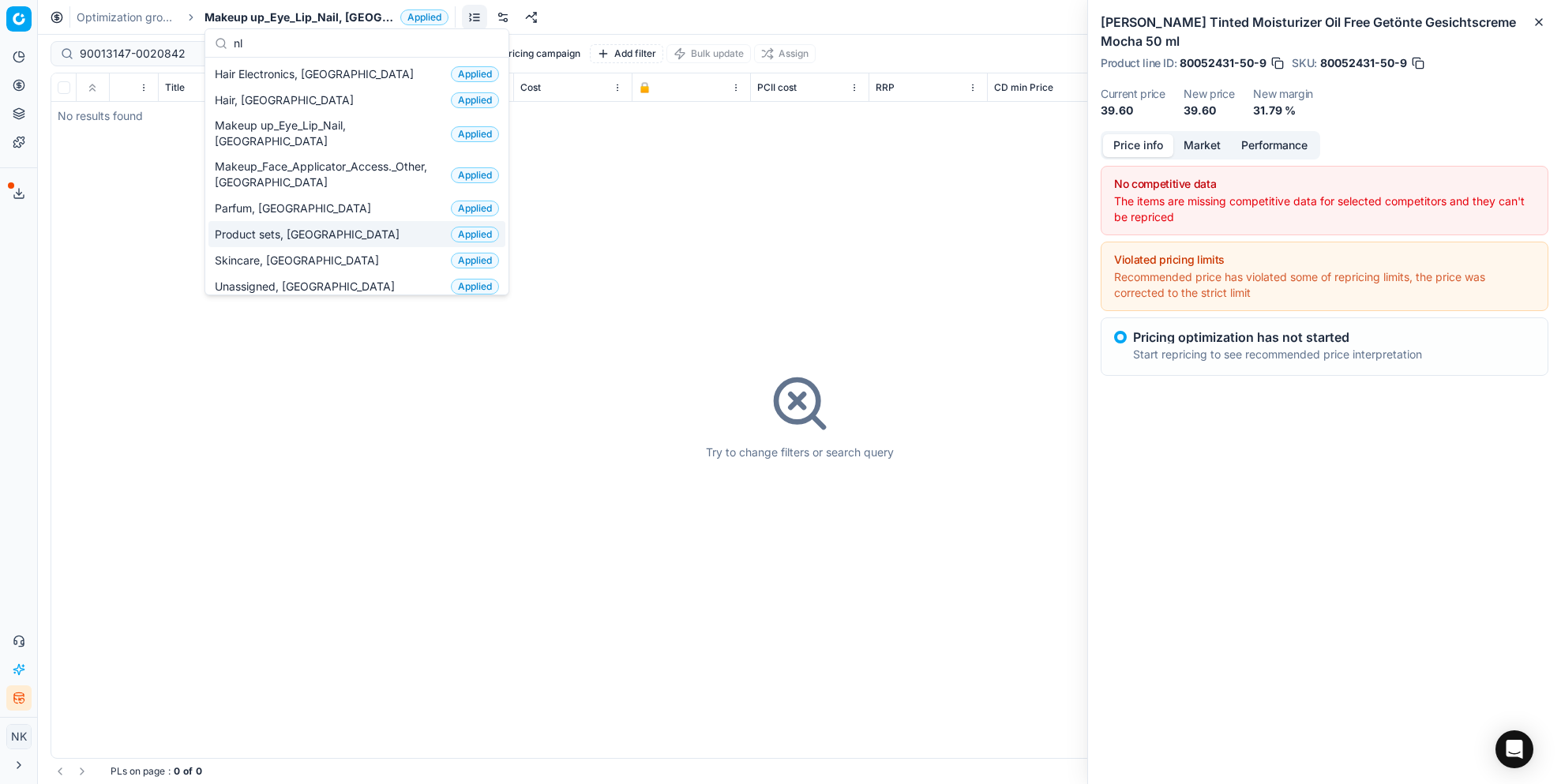 type on "nl" 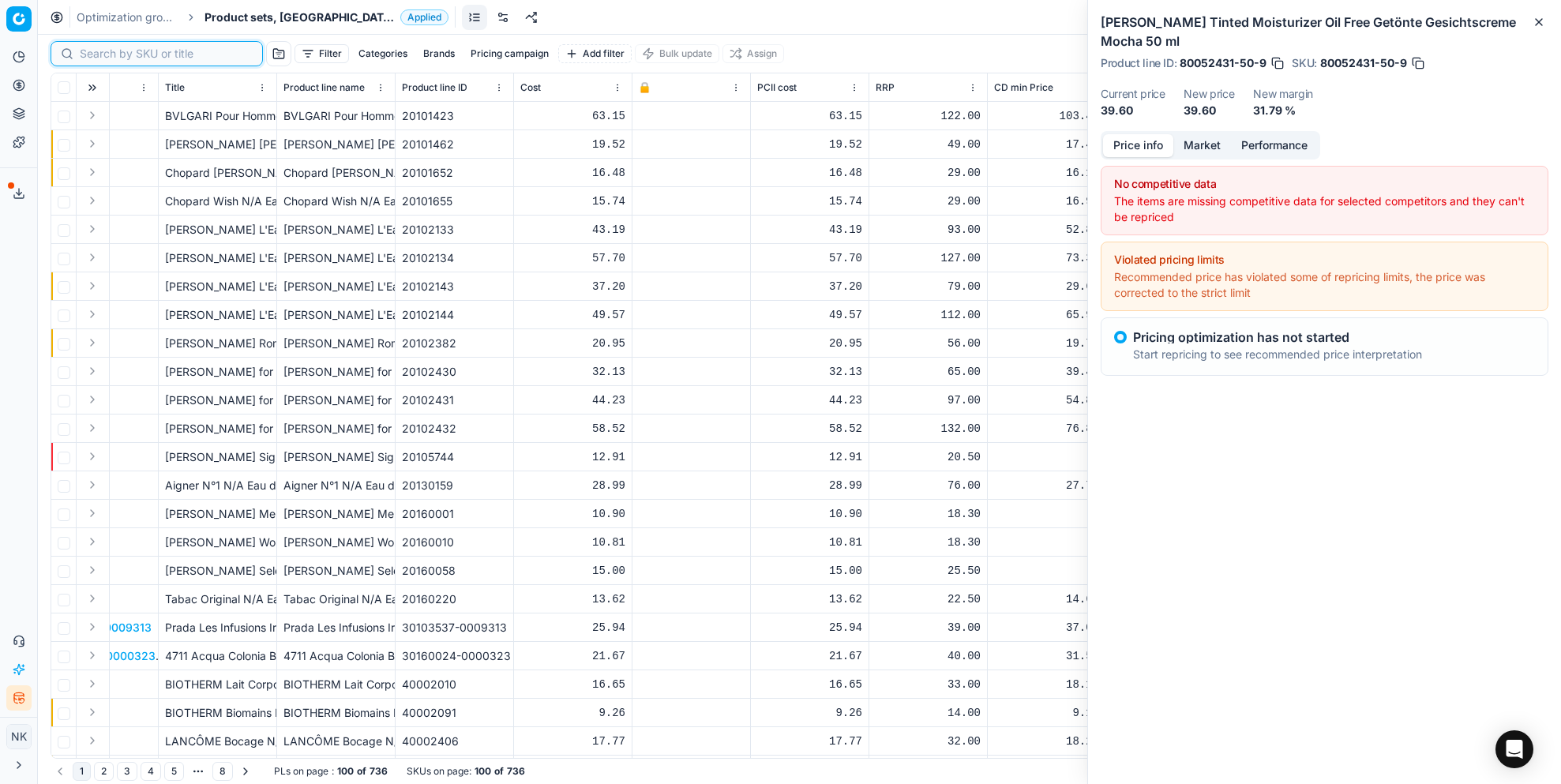 click at bounding box center (166, 54) 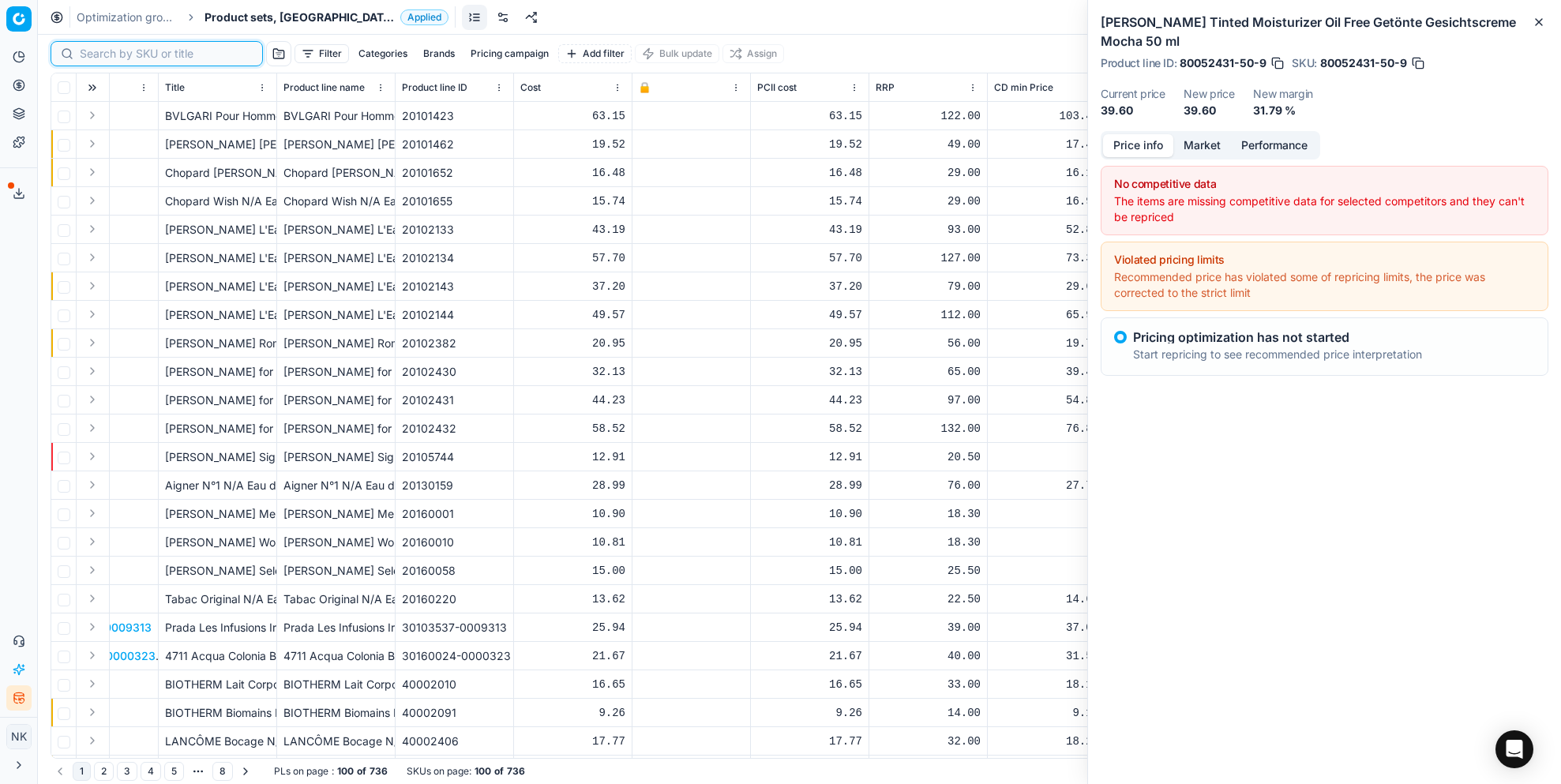 paste on "90013147-0020842" 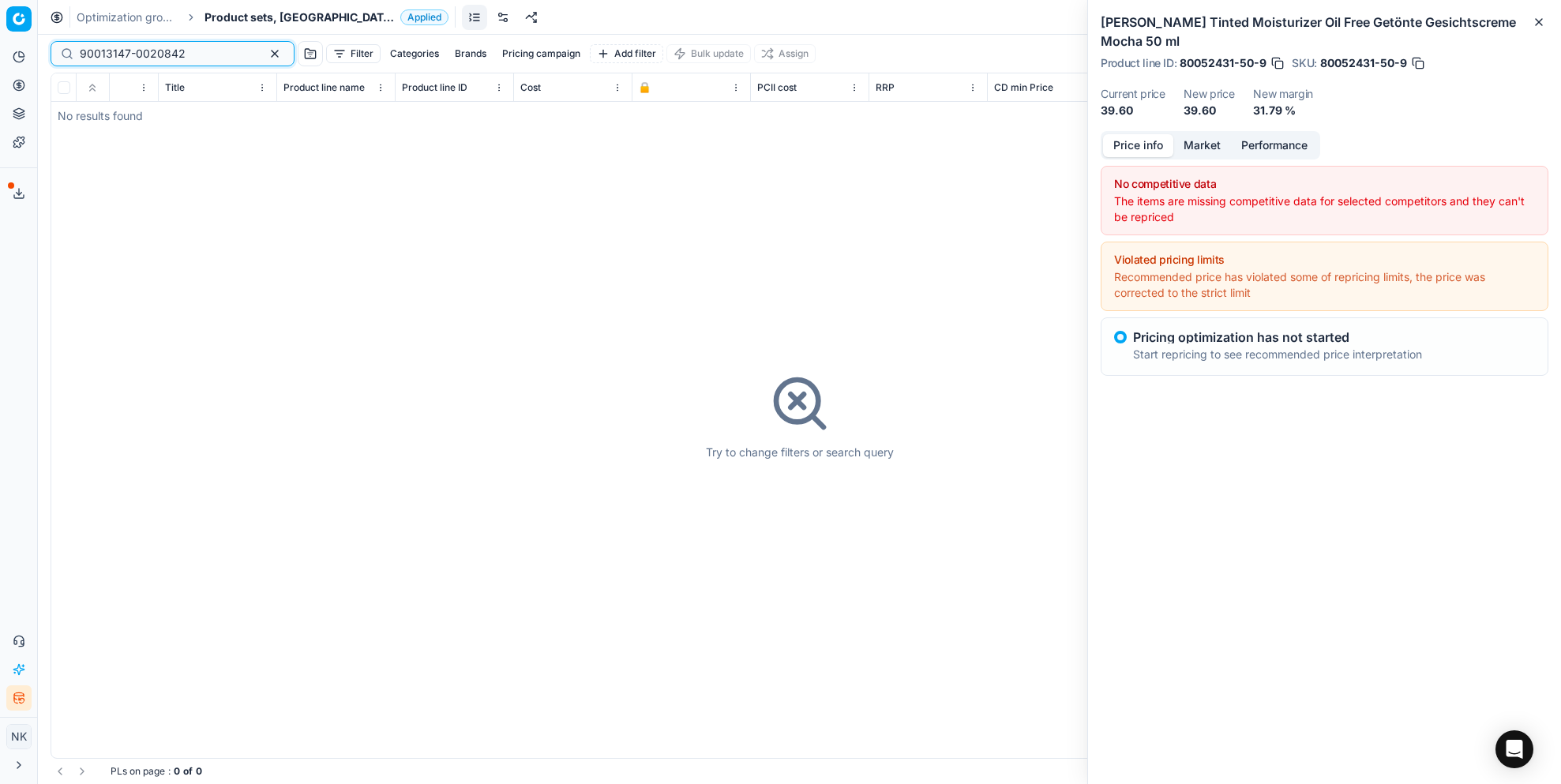 type on "90013147-0020842" 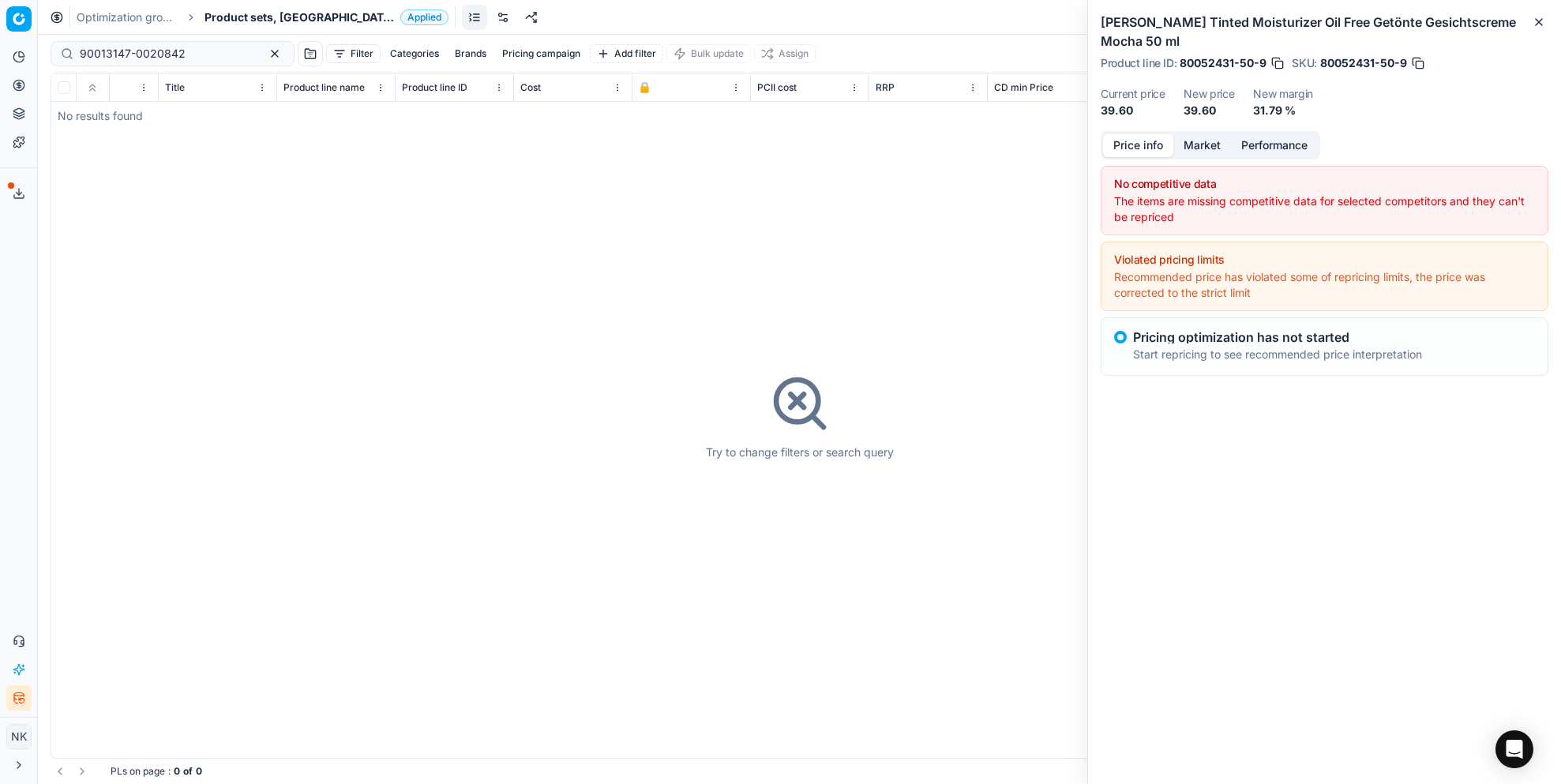 click on "Product sets, [GEOGRAPHIC_DATA]" at bounding box center (299, 17) 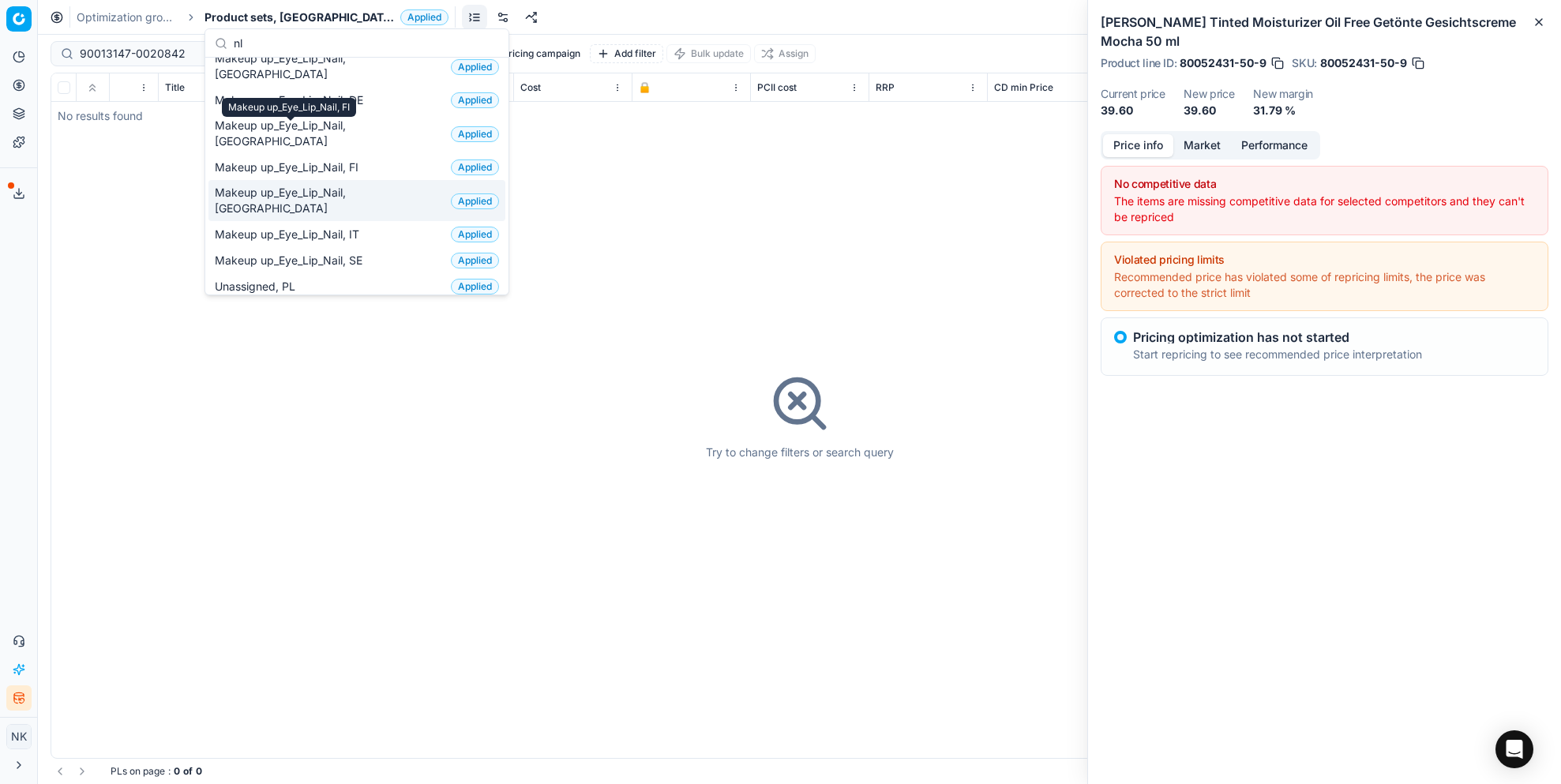 scroll, scrollTop: 0, scrollLeft: 0, axis: both 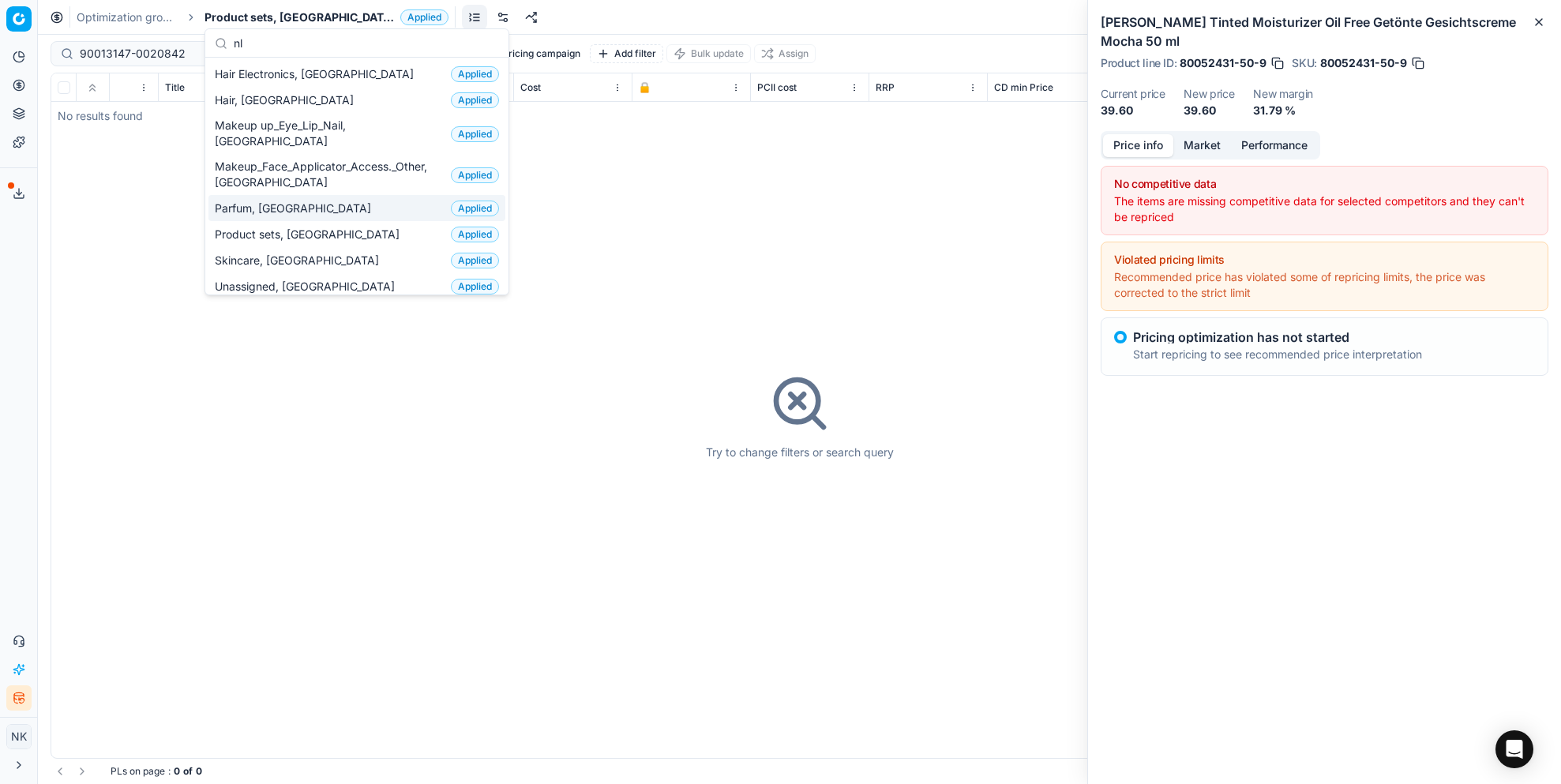 type on "nl" 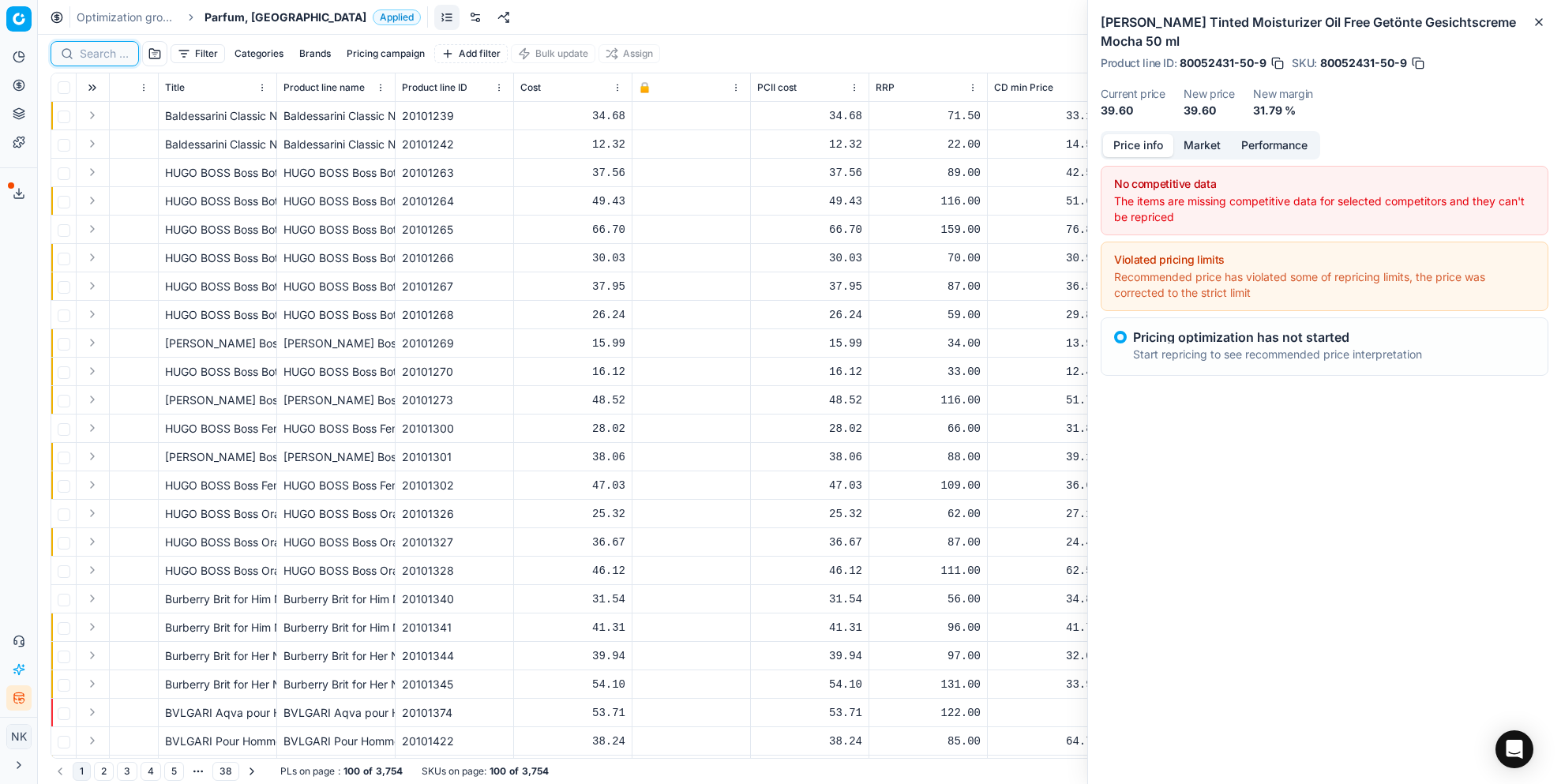 click at bounding box center (104, 54) 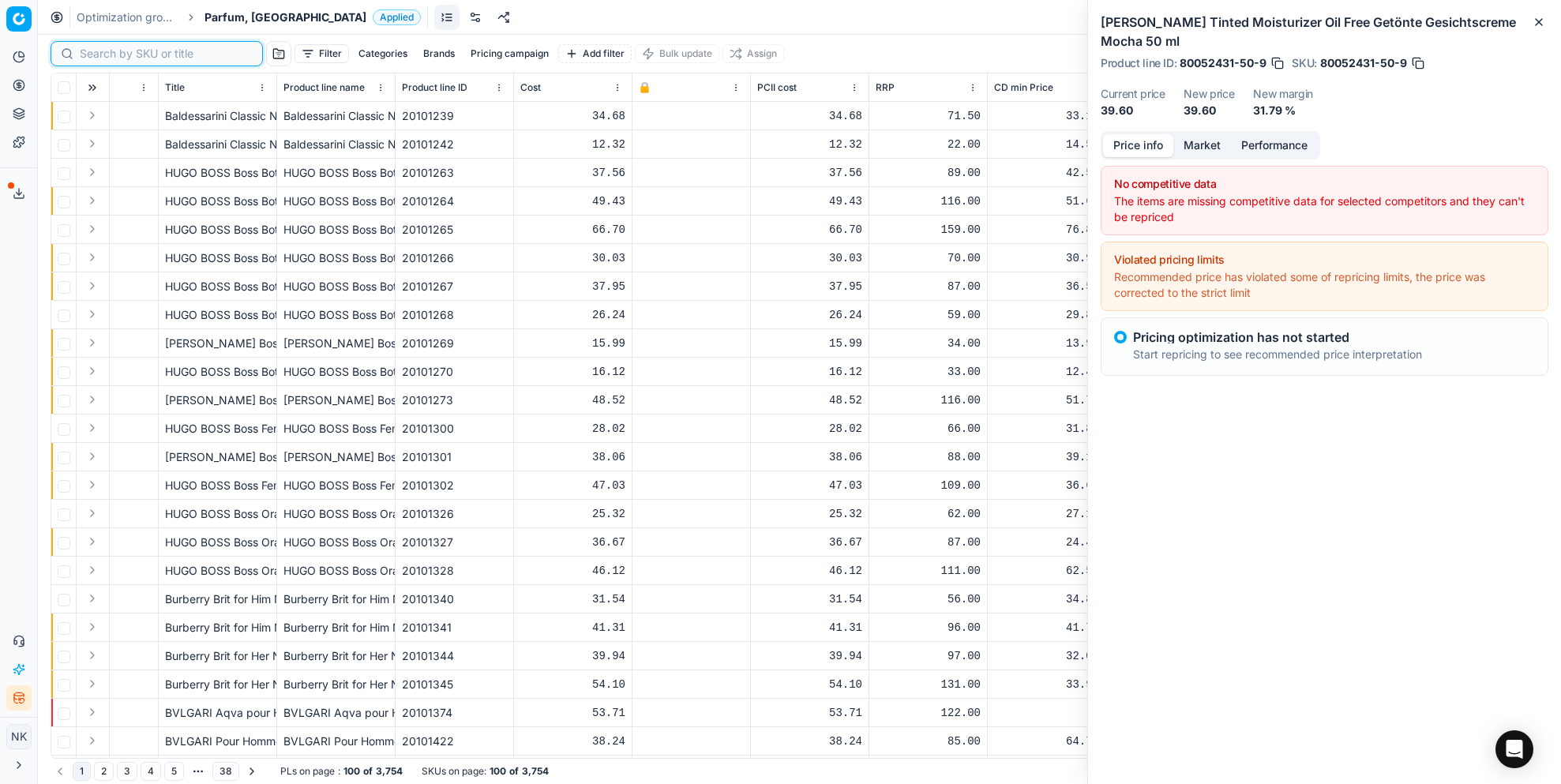 paste on "90013147-0020842" 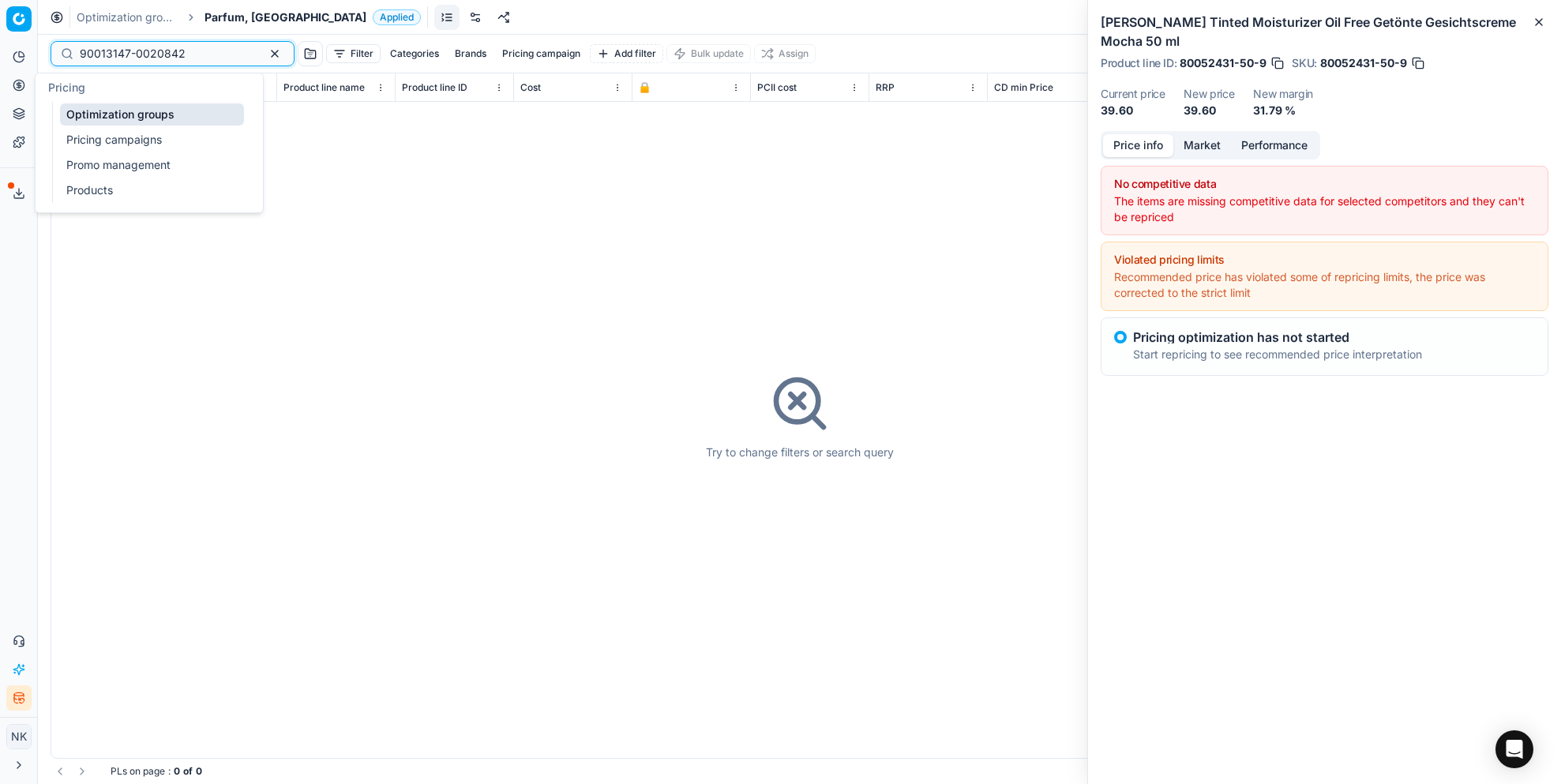 type on "90013147-0020842" 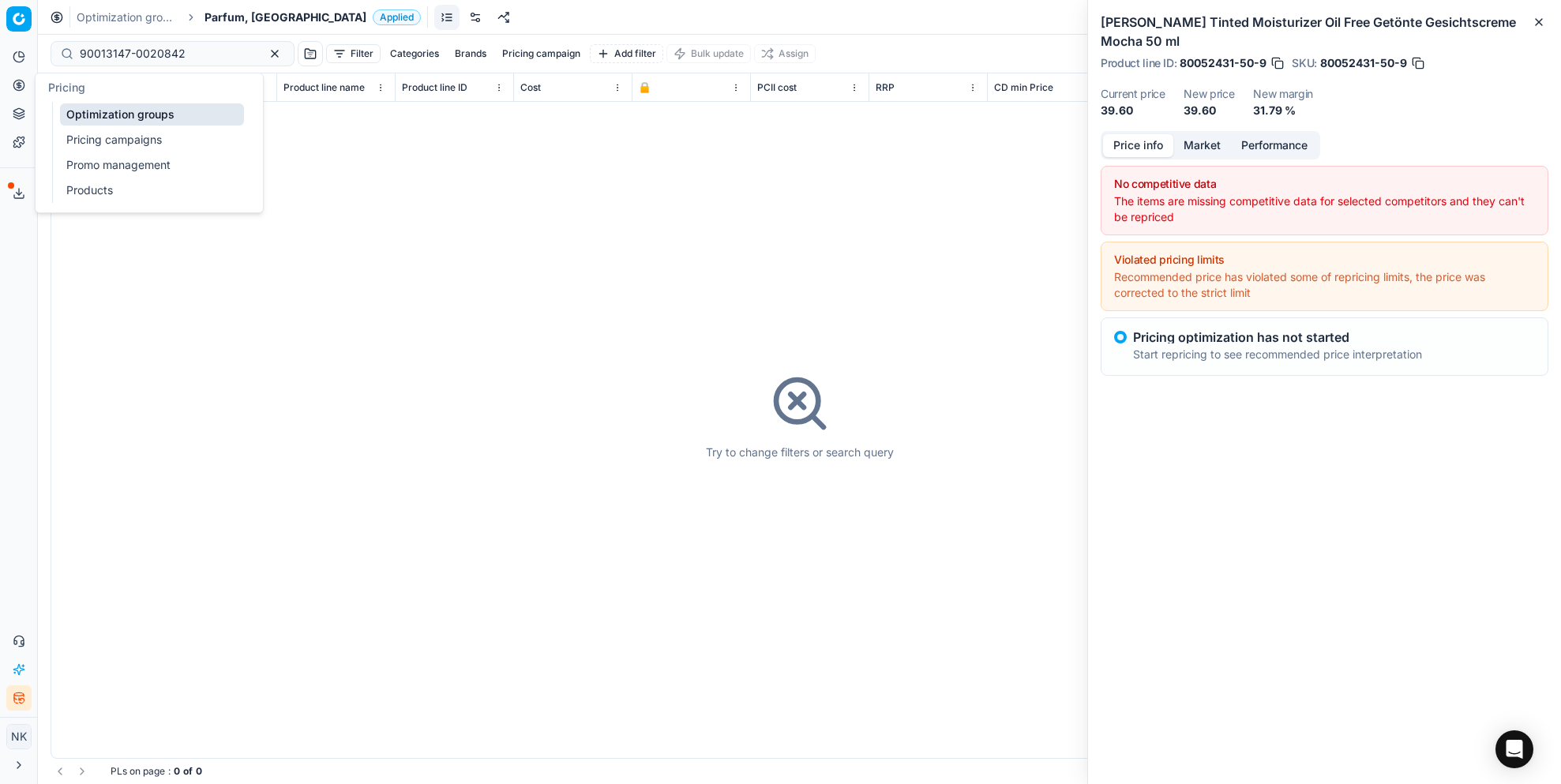 click on "Products" at bounding box center [152, 190] 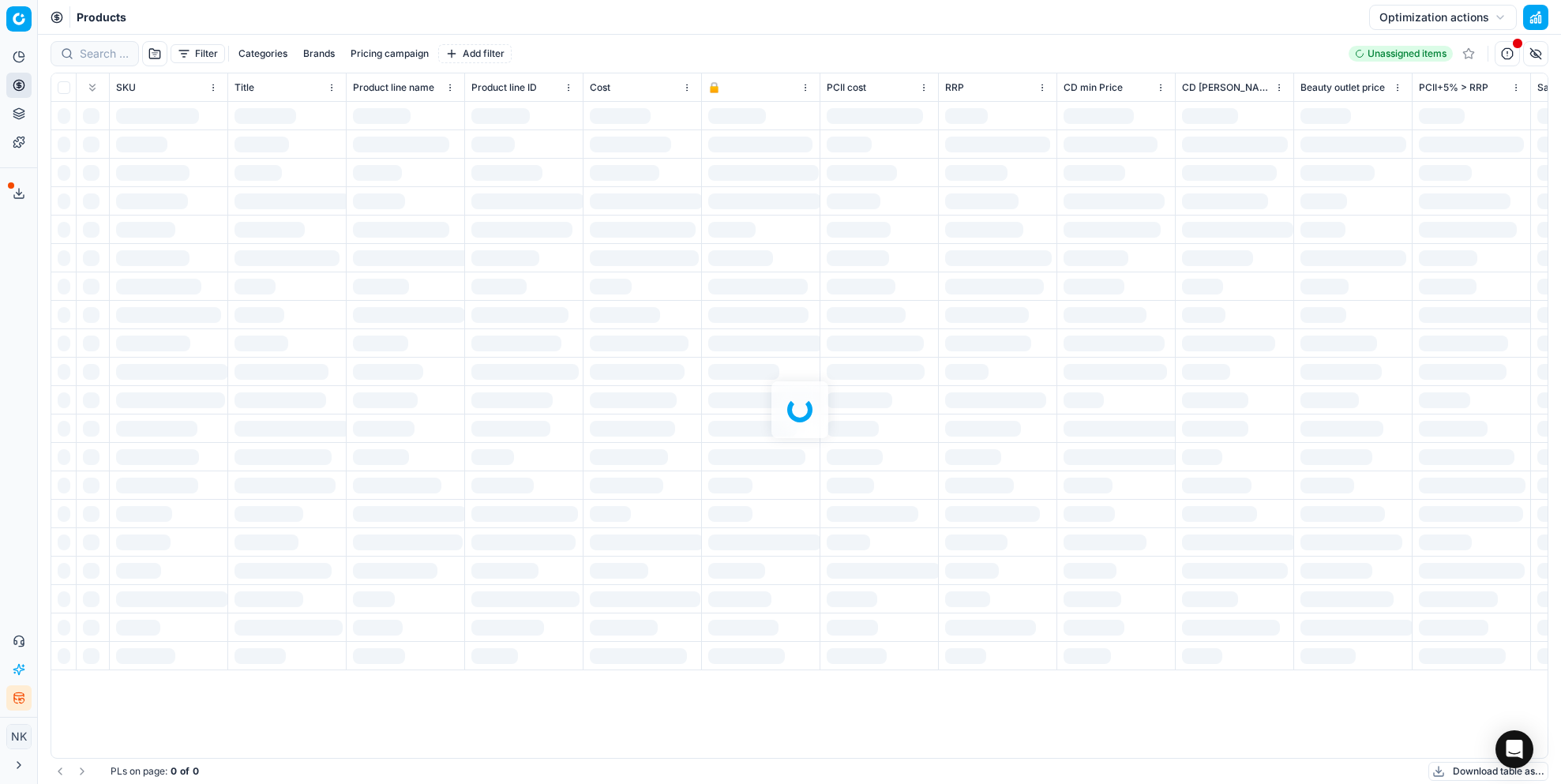 click at bounding box center (799, 409) 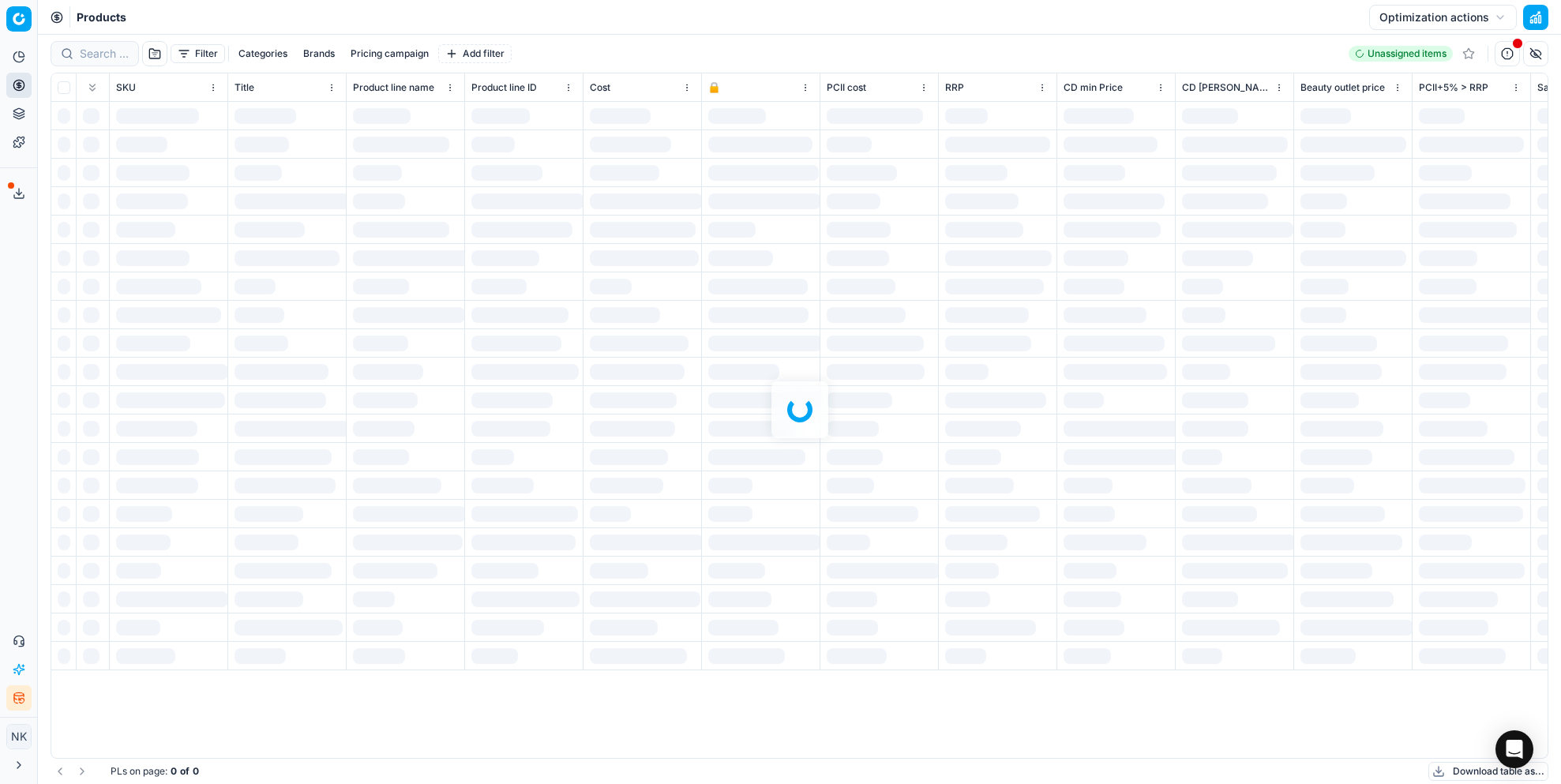 click at bounding box center (799, 409) 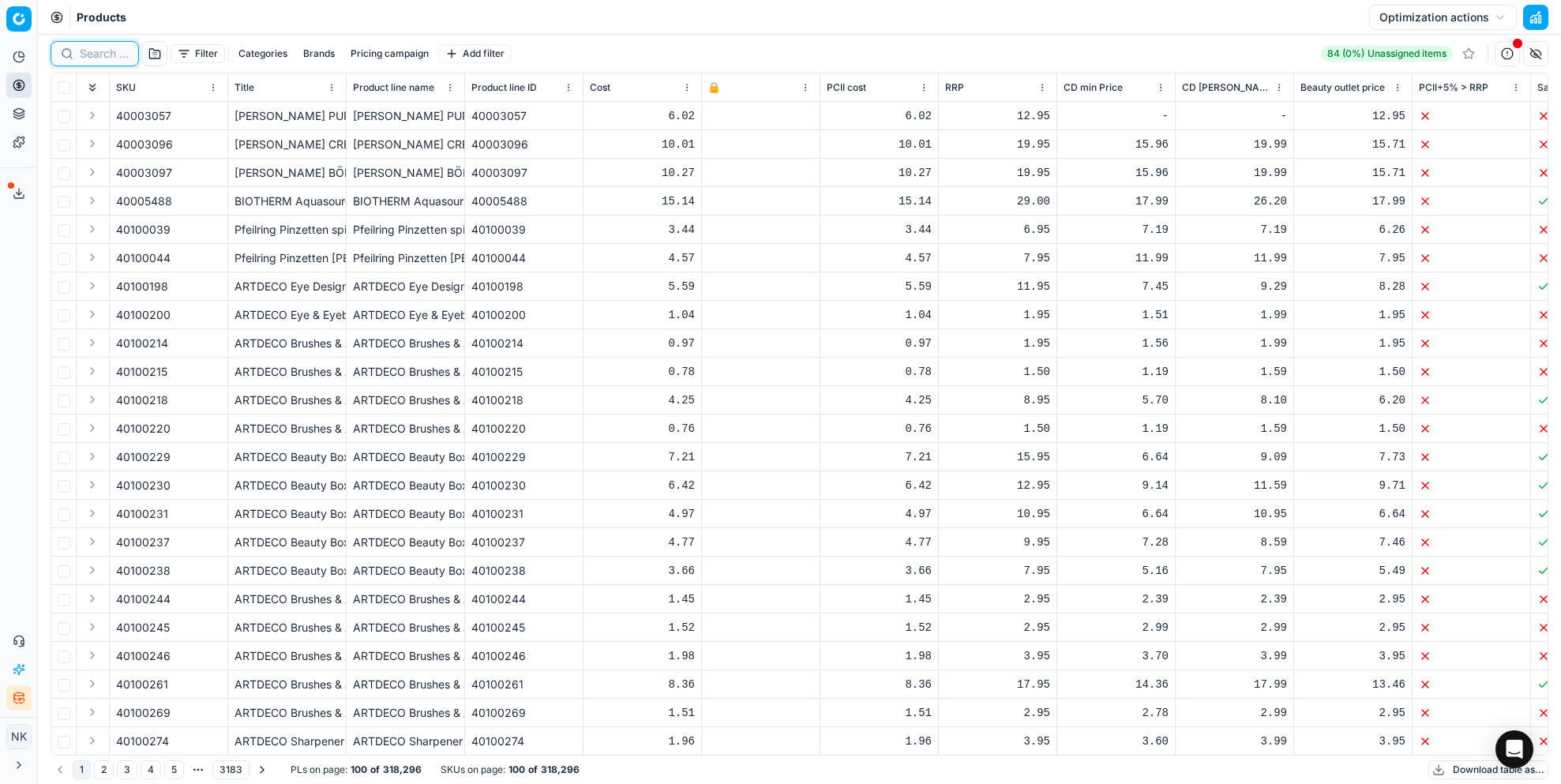 click at bounding box center [104, 54] 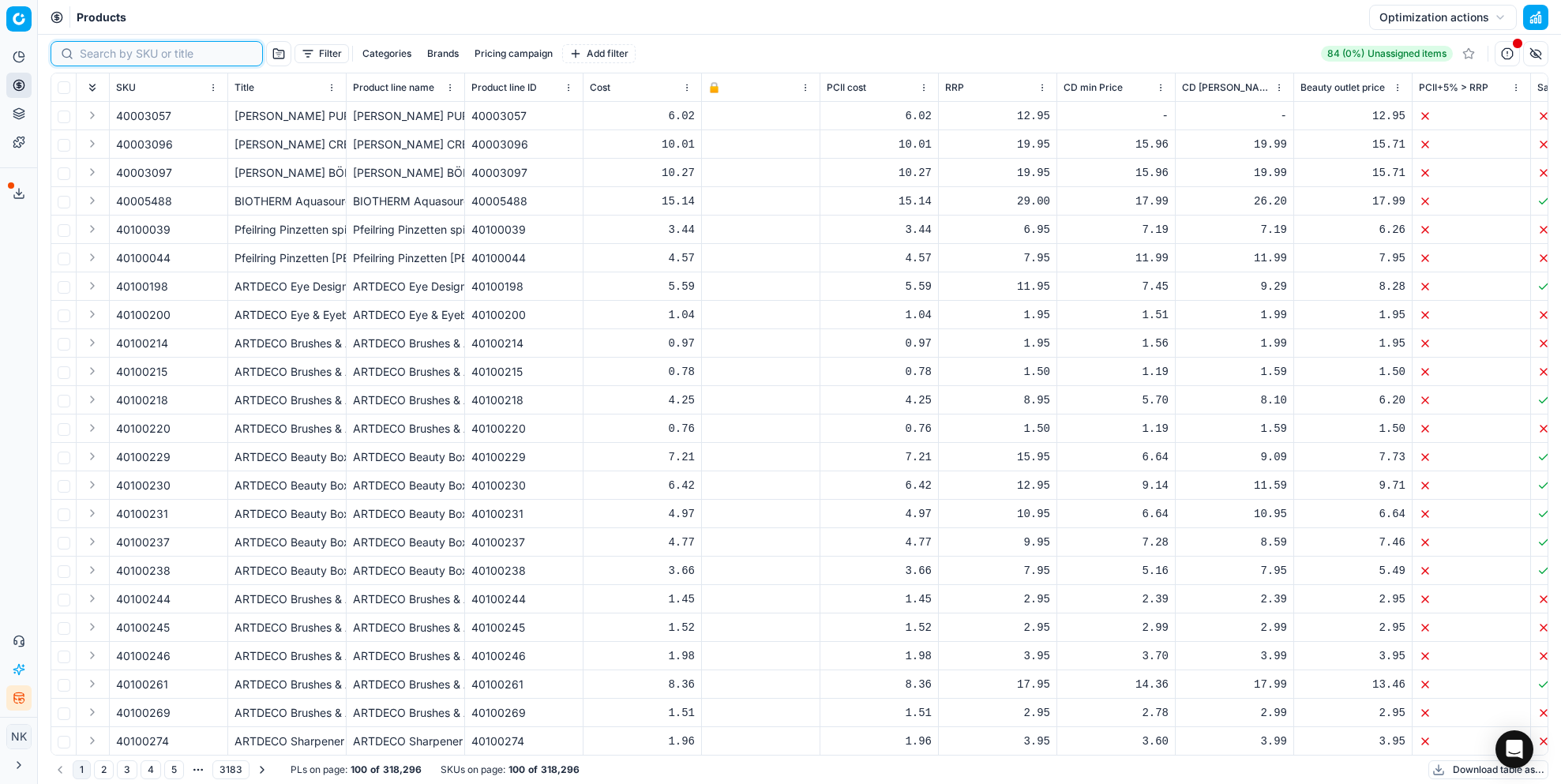 paste on "90013147-0020842" 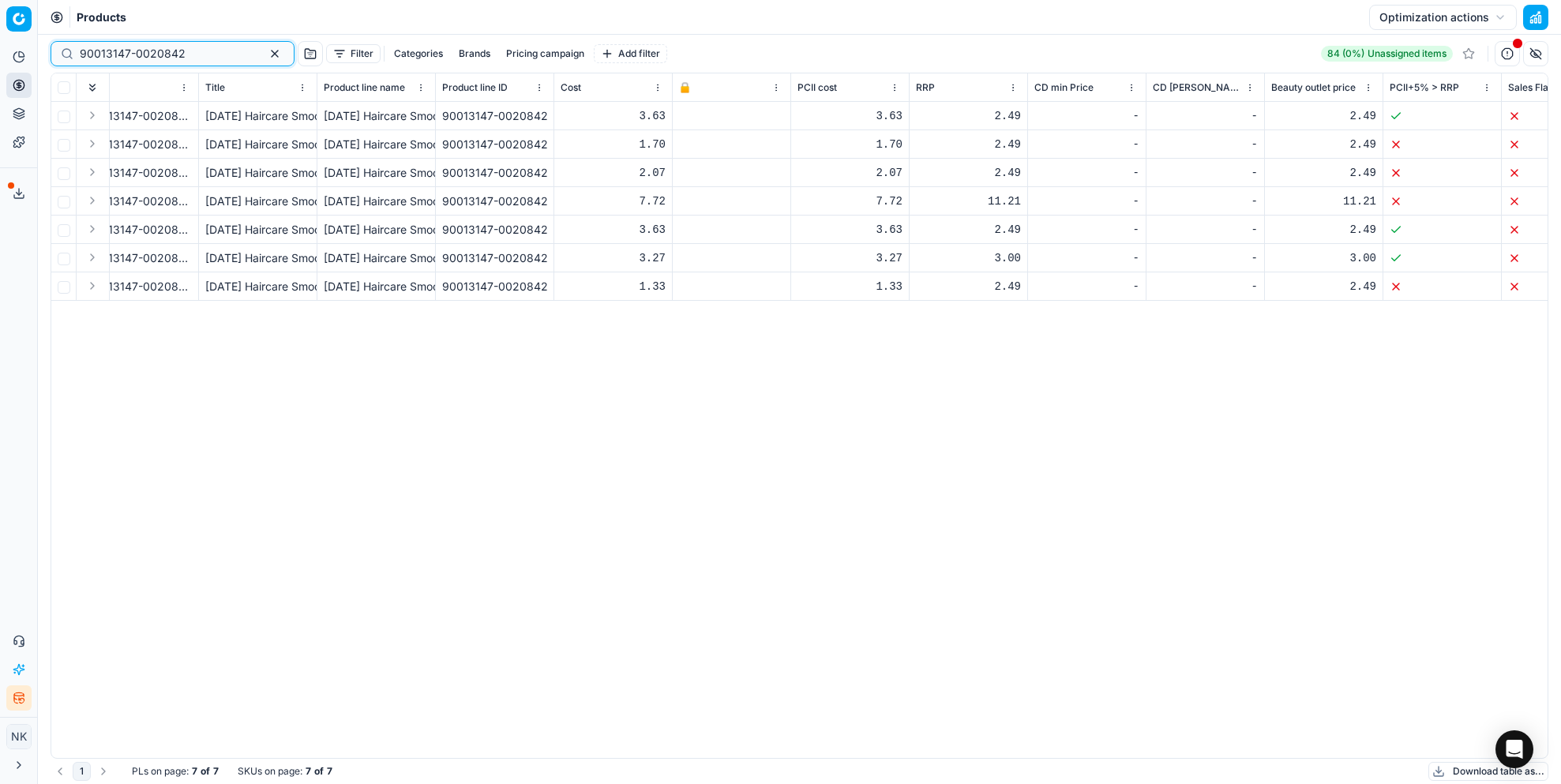 scroll, scrollTop: 0, scrollLeft: 26, axis: horizontal 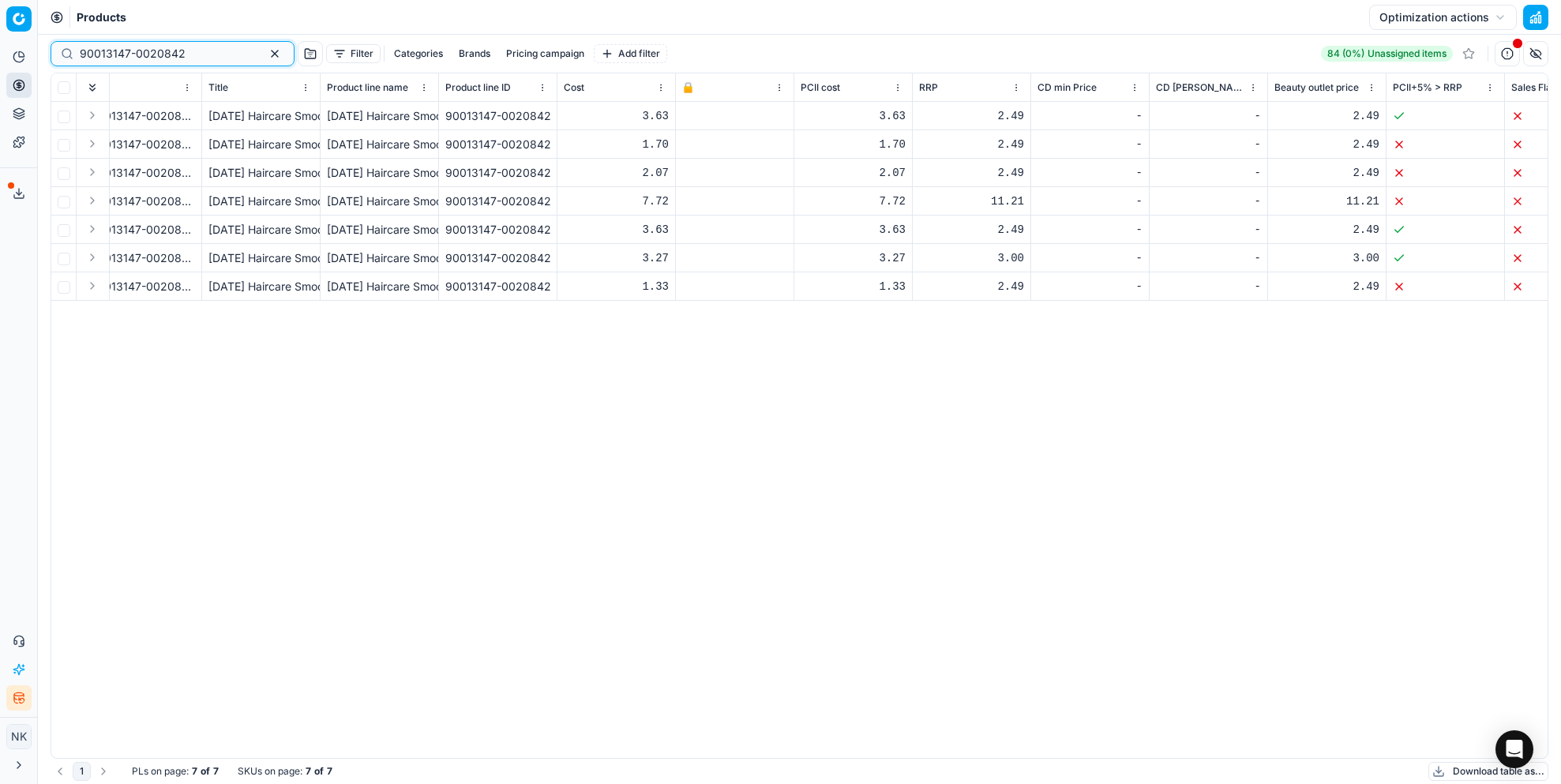 click on "90013147-0020842" at bounding box center (166, 54) 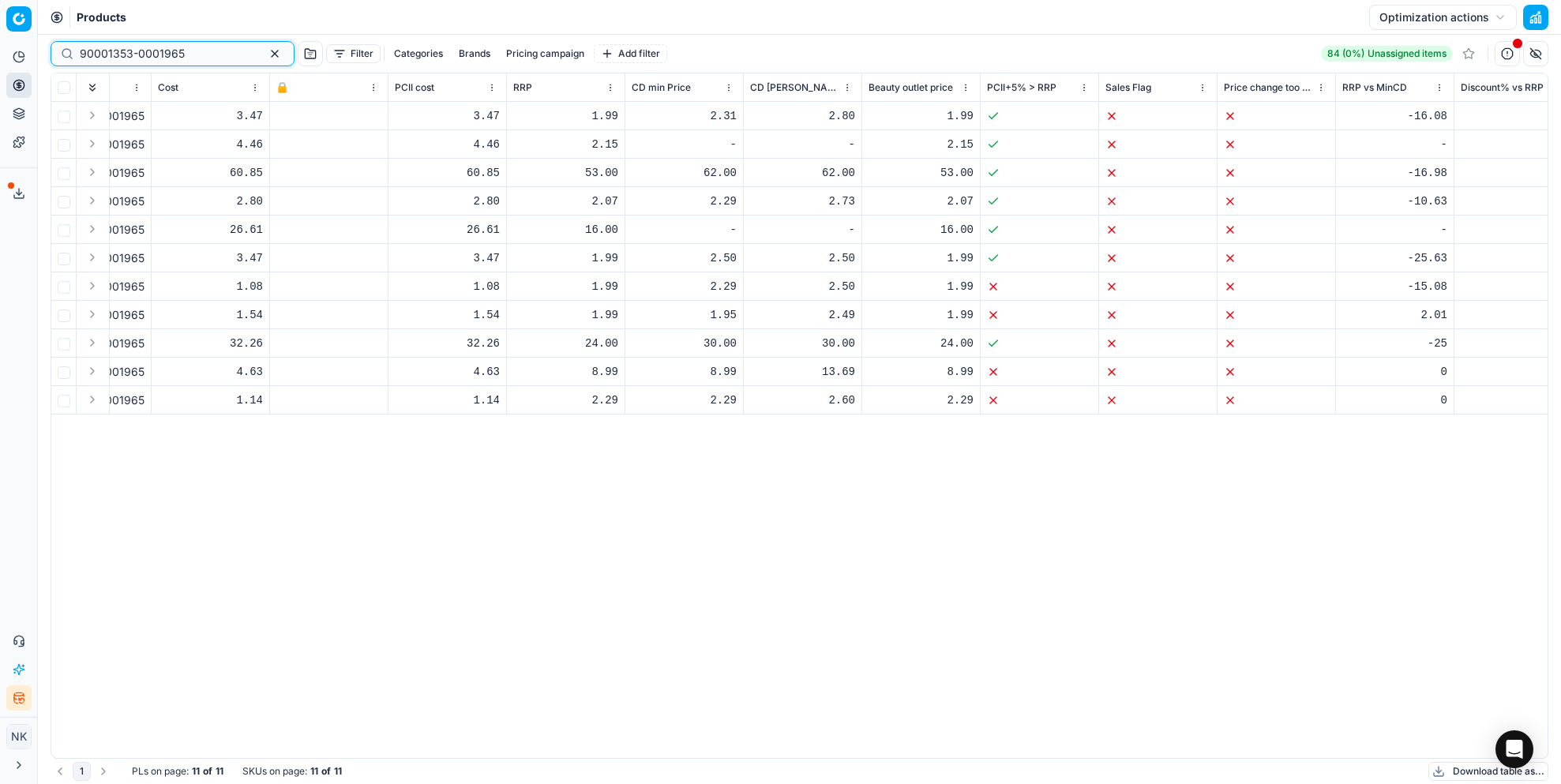 scroll, scrollTop: 0, scrollLeft: 424, axis: horizontal 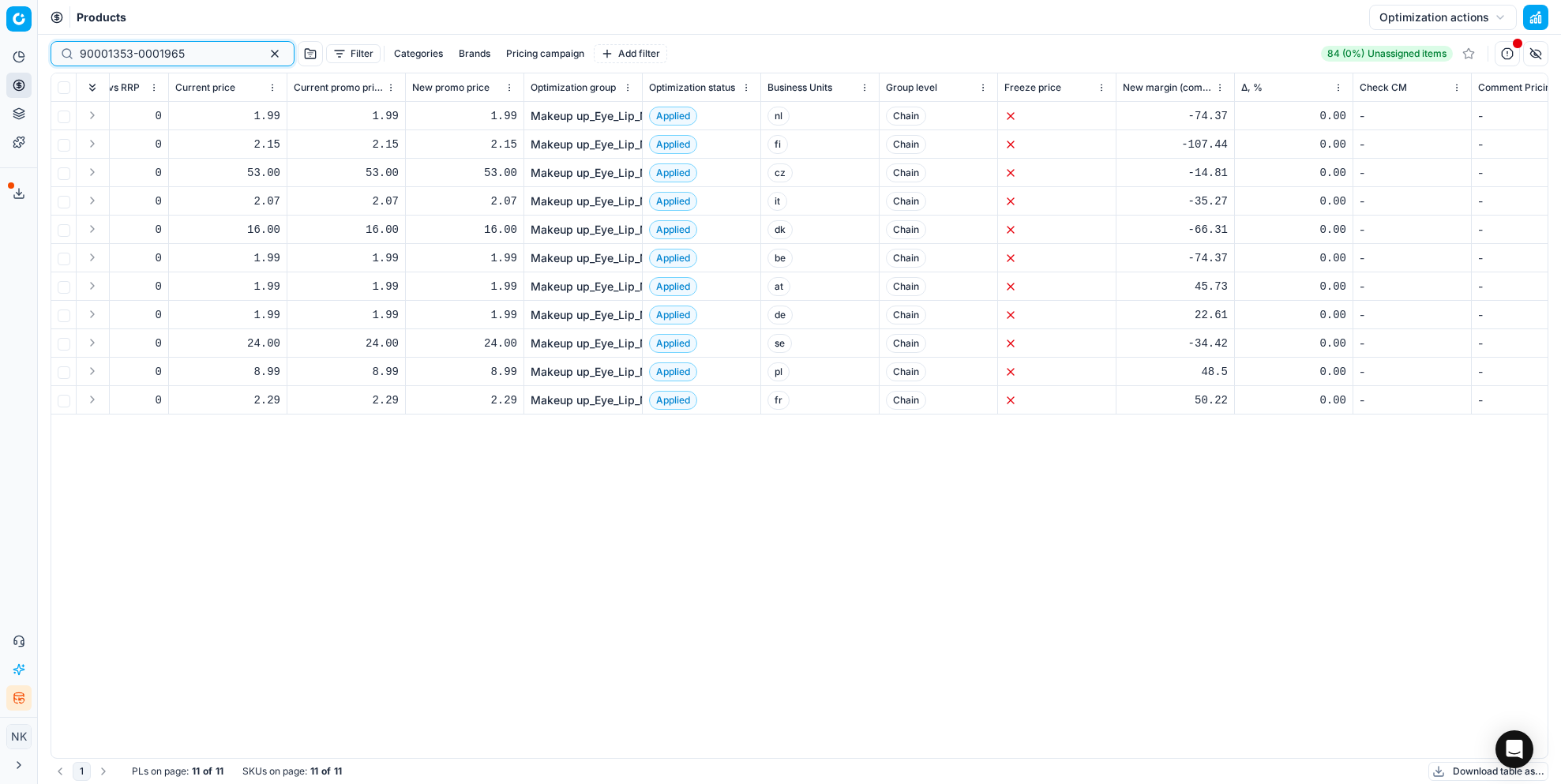 click on "90001353-0001965" at bounding box center [166, 54] 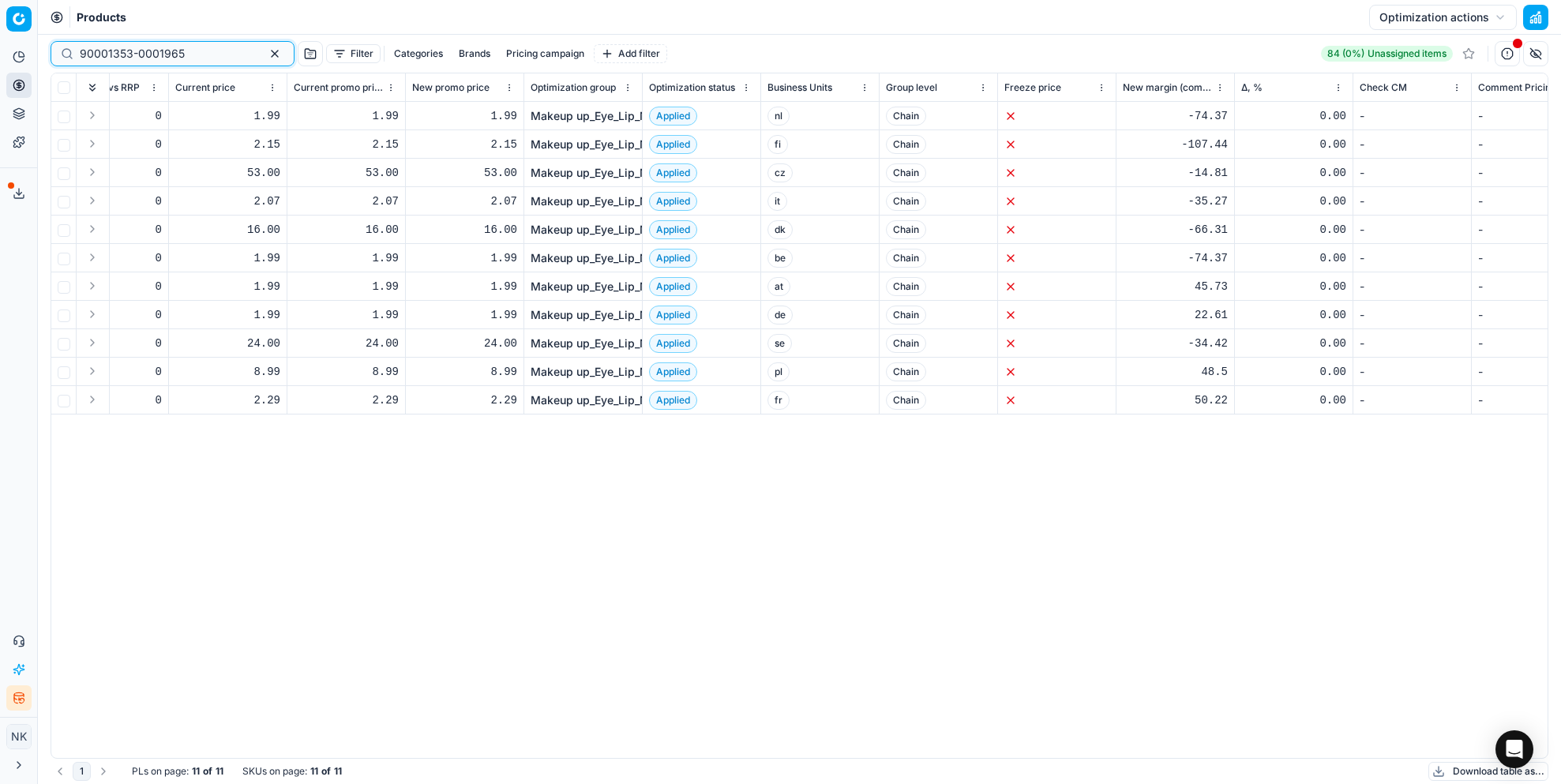 click on "90001353-0001965" at bounding box center (166, 54) 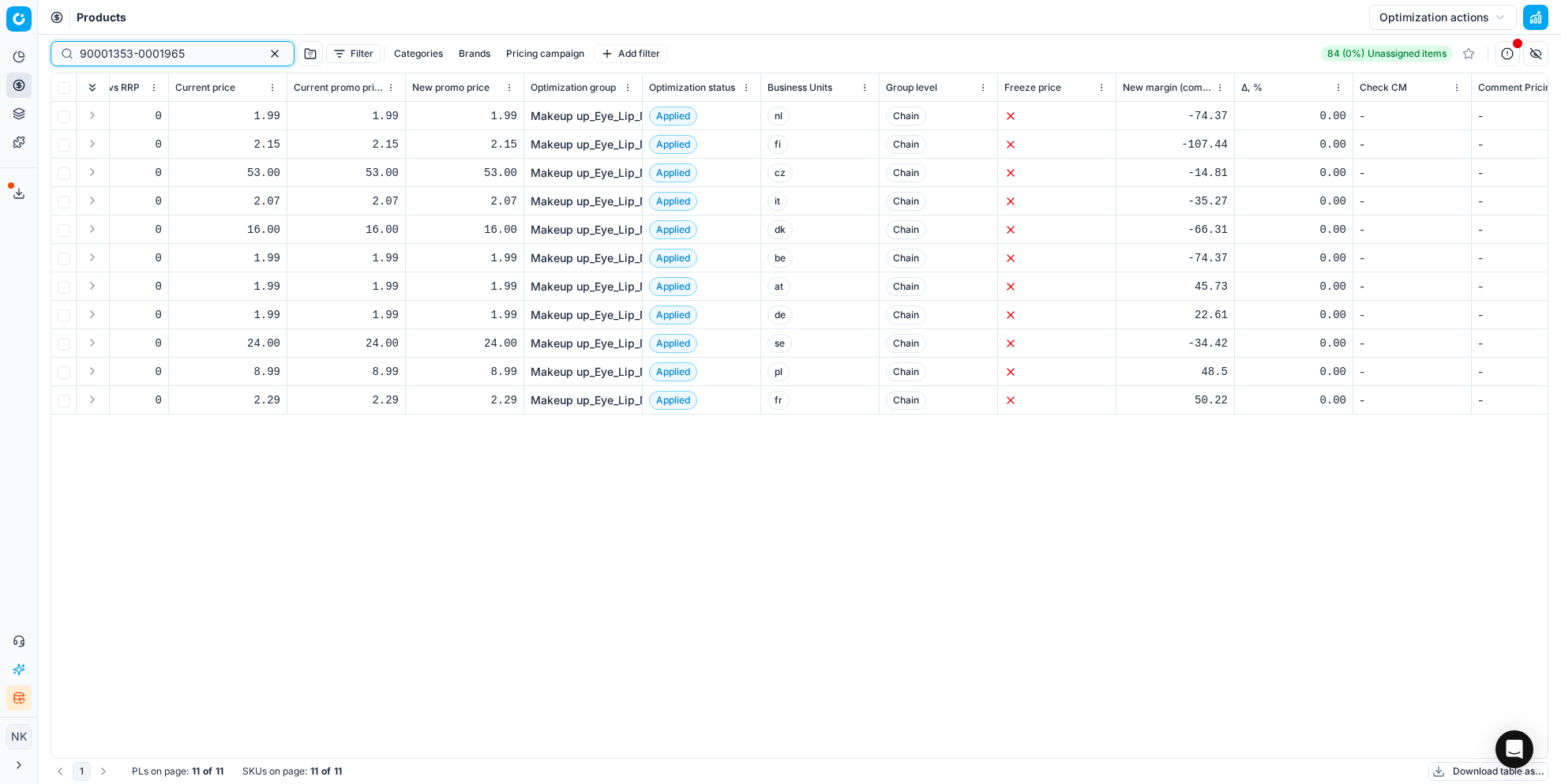 click on "90001353-0001965" at bounding box center [166, 54] 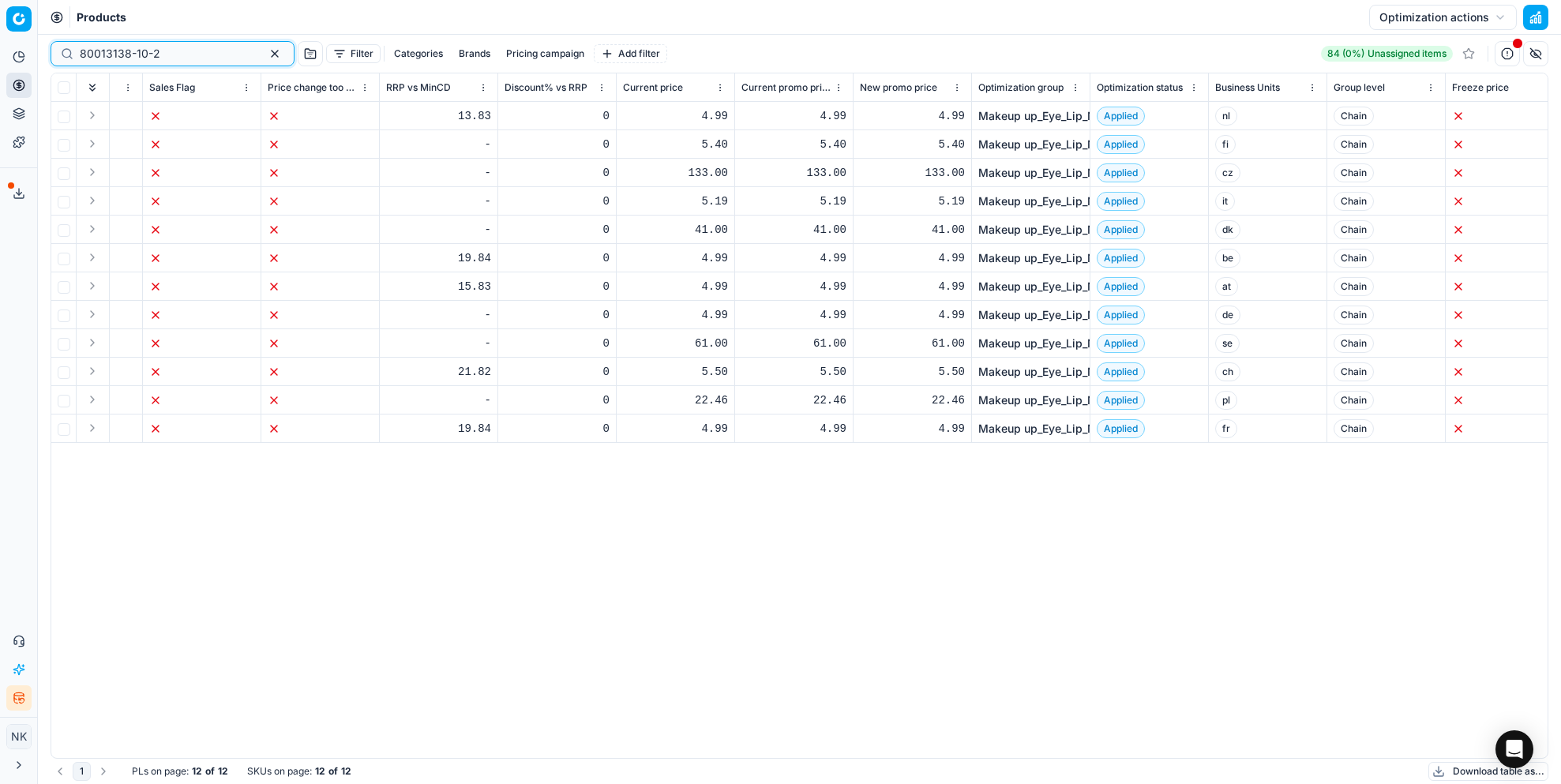scroll, scrollTop: 0, scrollLeft: 1394, axis: horizontal 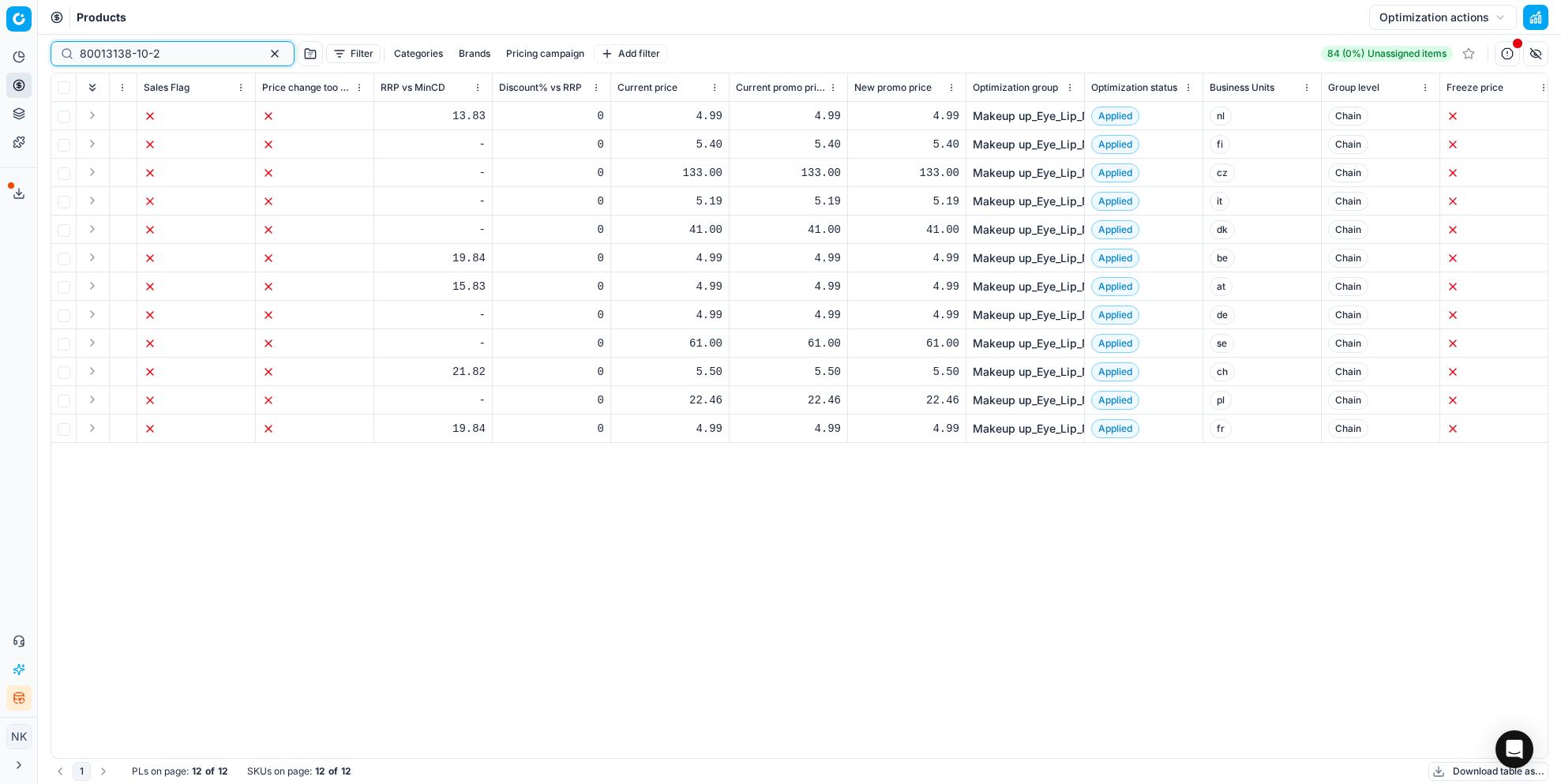 type on "80013138-10-2" 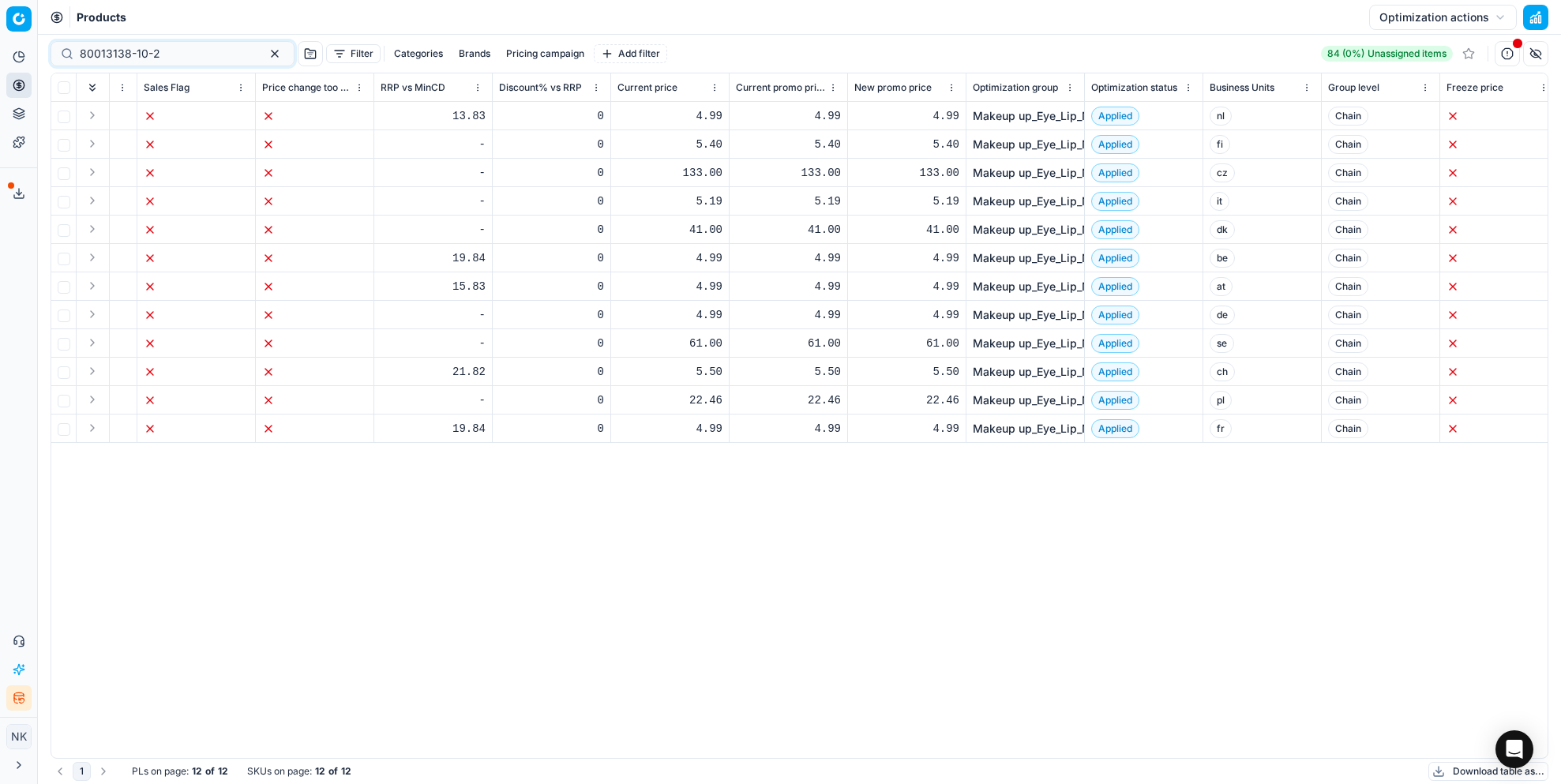 click on "Makeup up_Eye_Lip_Nail, [GEOGRAPHIC_DATA]" at bounding box center (1097, 116) 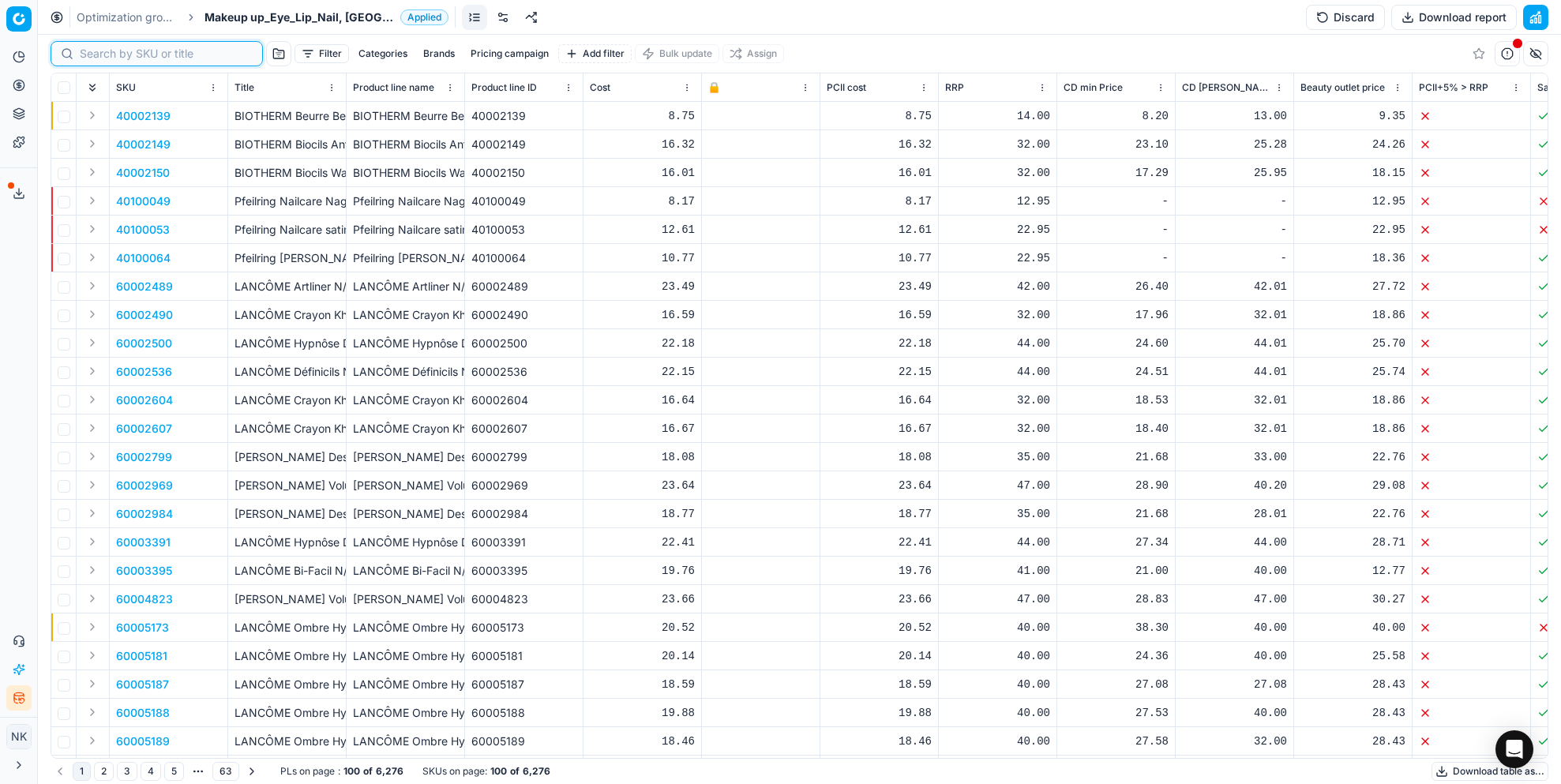 click at bounding box center [166, 54] 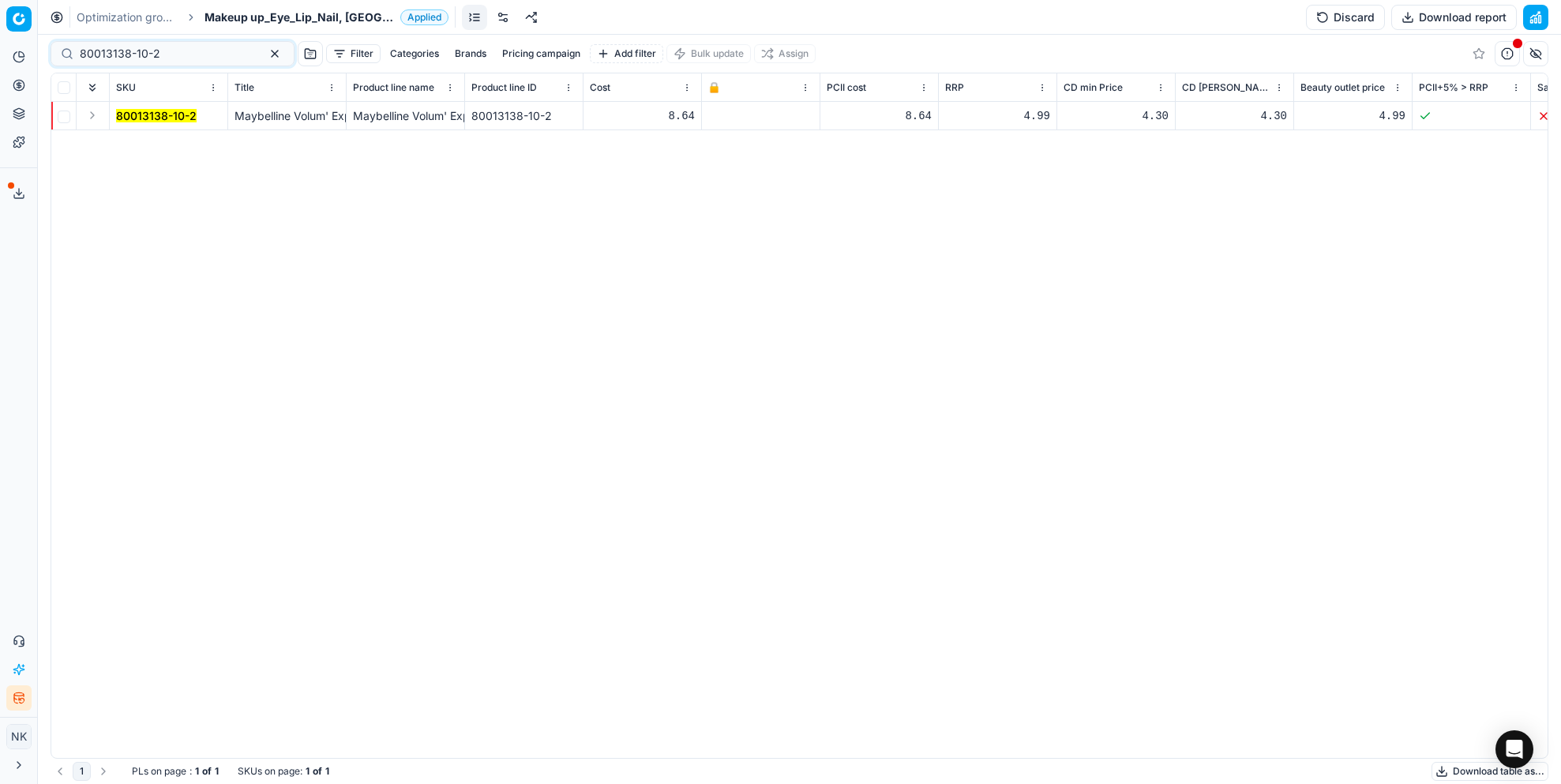 click at bounding box center [92, 115] 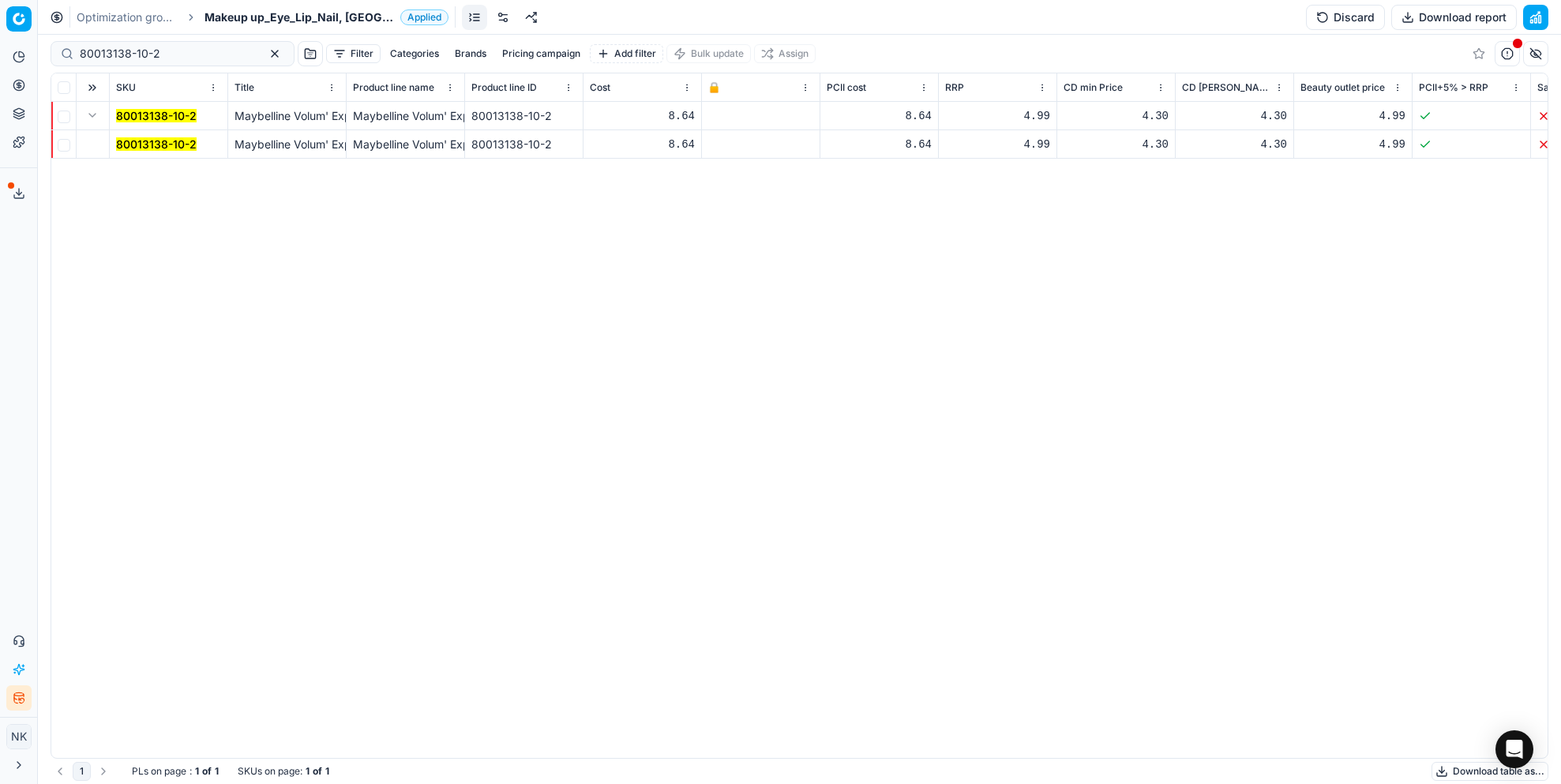 click on "80013138-10-2" at bounding box center (156, 144) 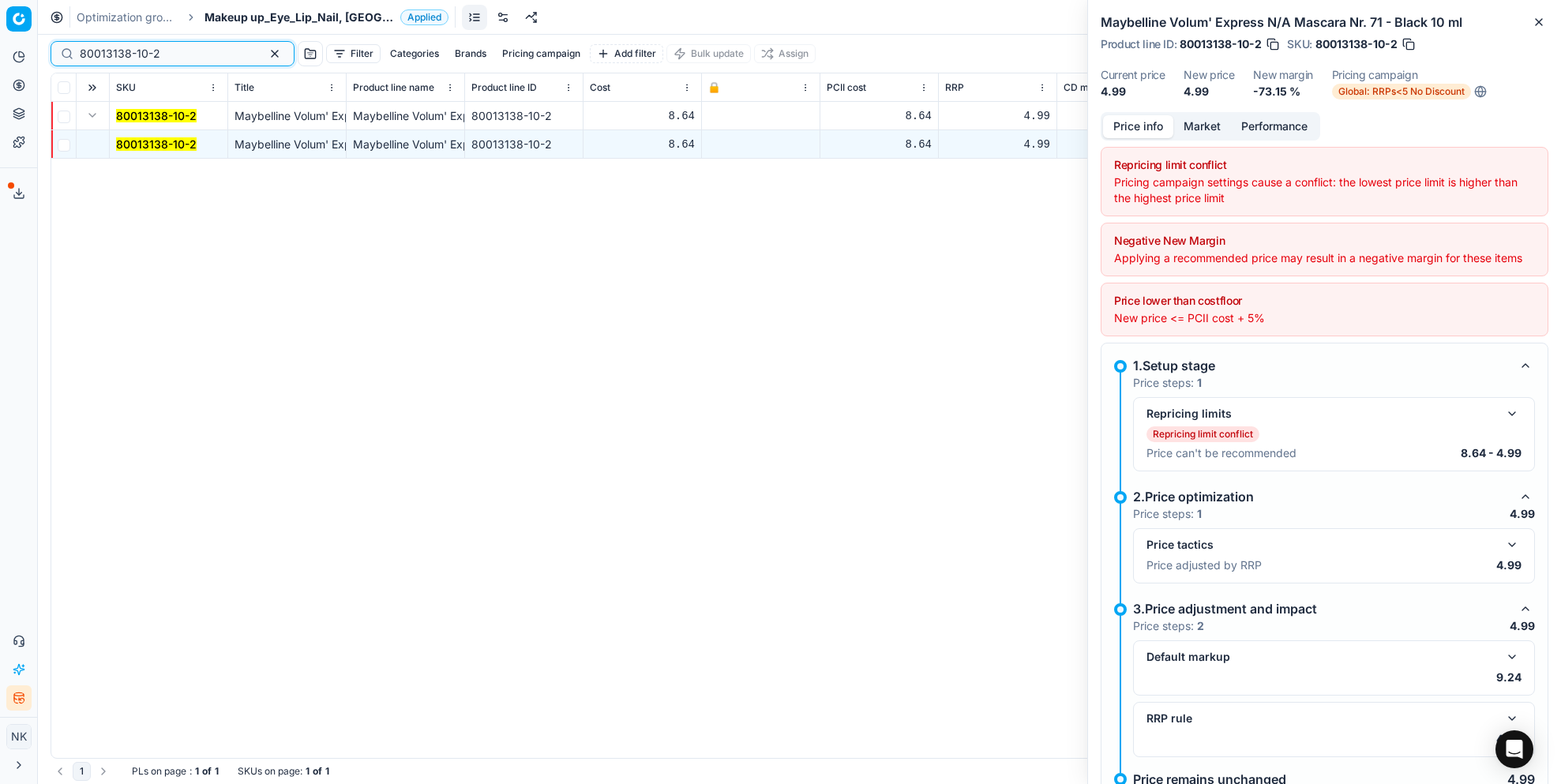 click on "80013138-10-2" at bounding box center (166, 54) 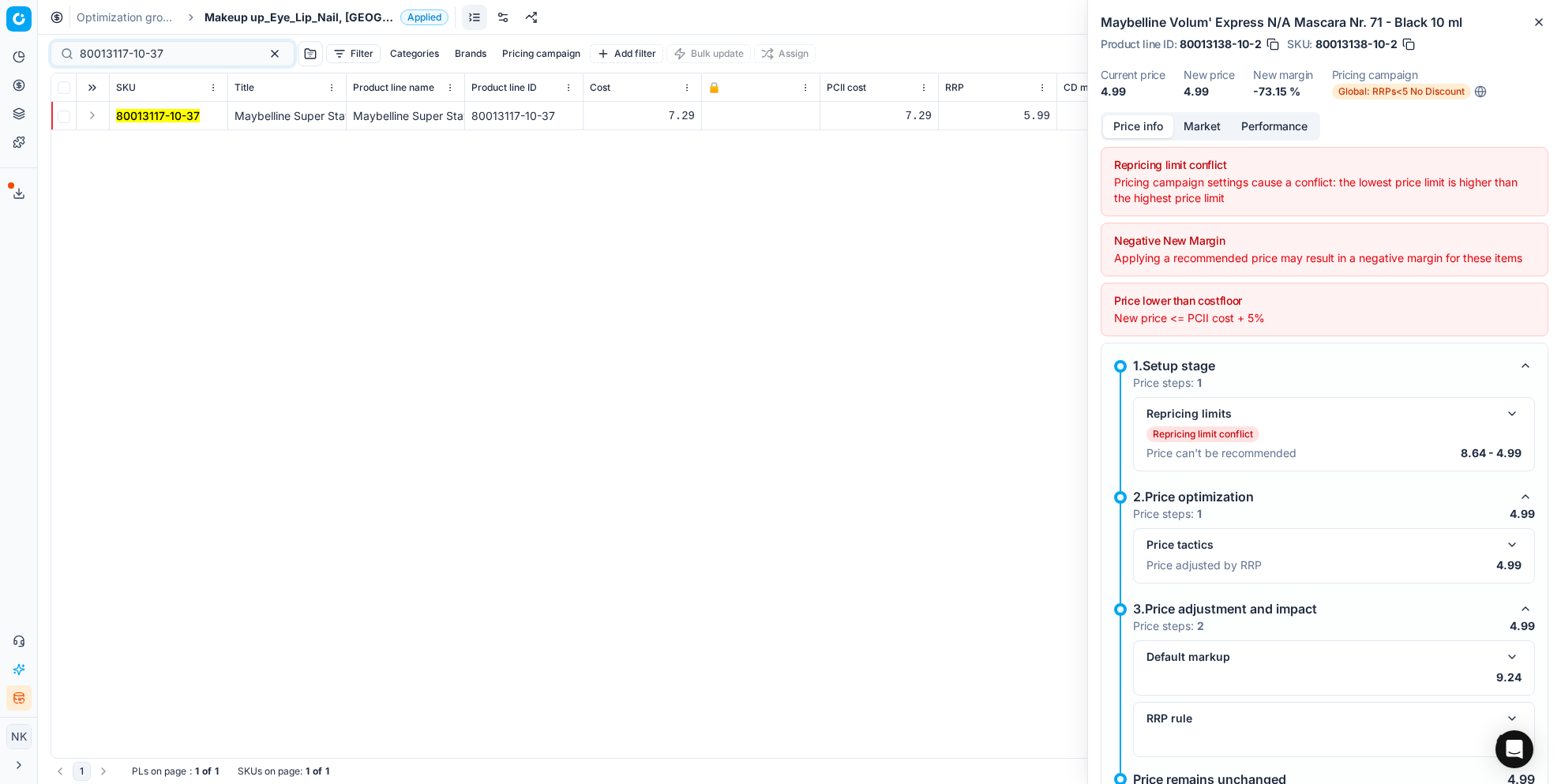 click at bounding box center (92, 115) 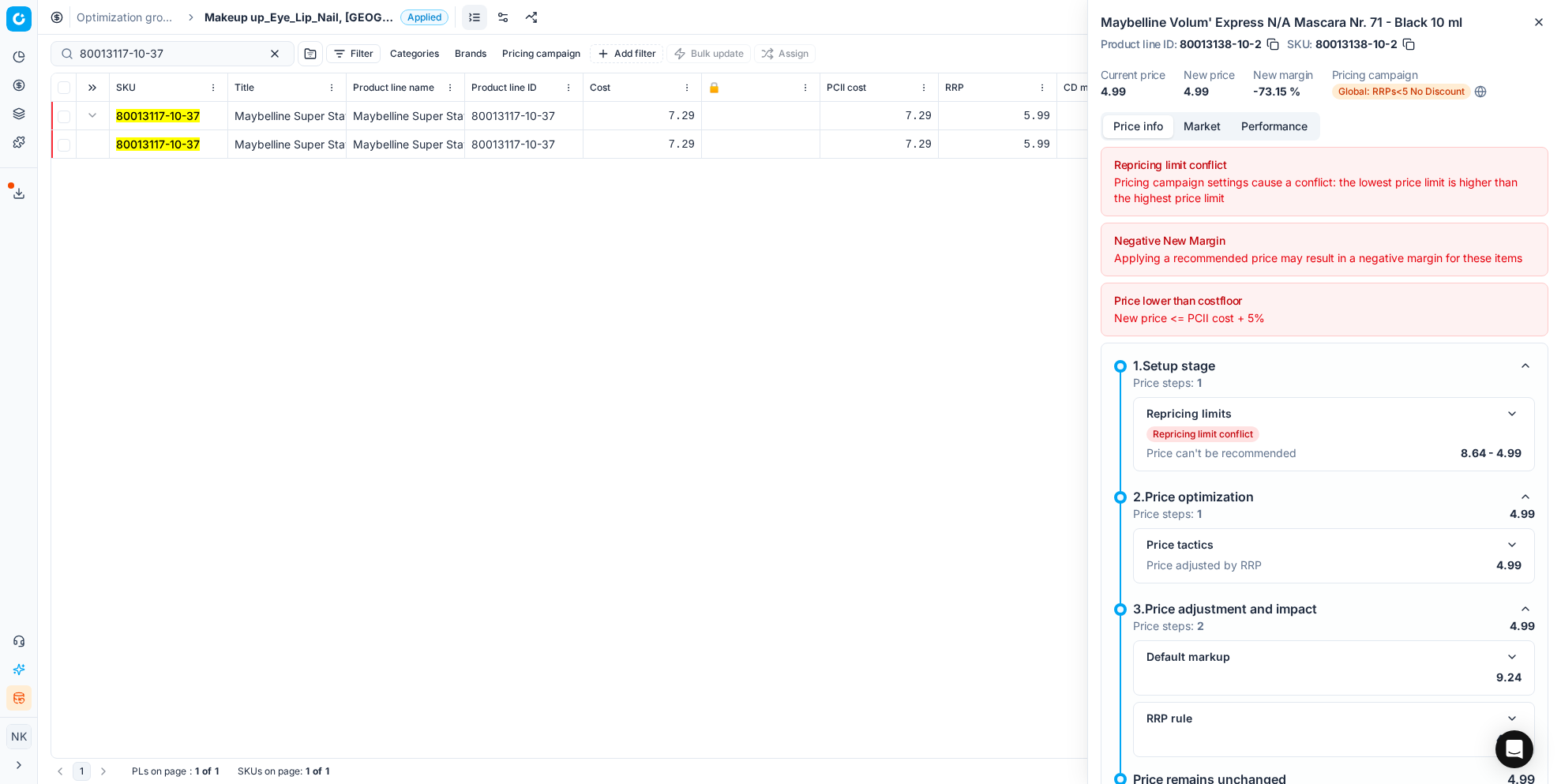 click on "80013117-10-37" at bounding box center (158, 144) 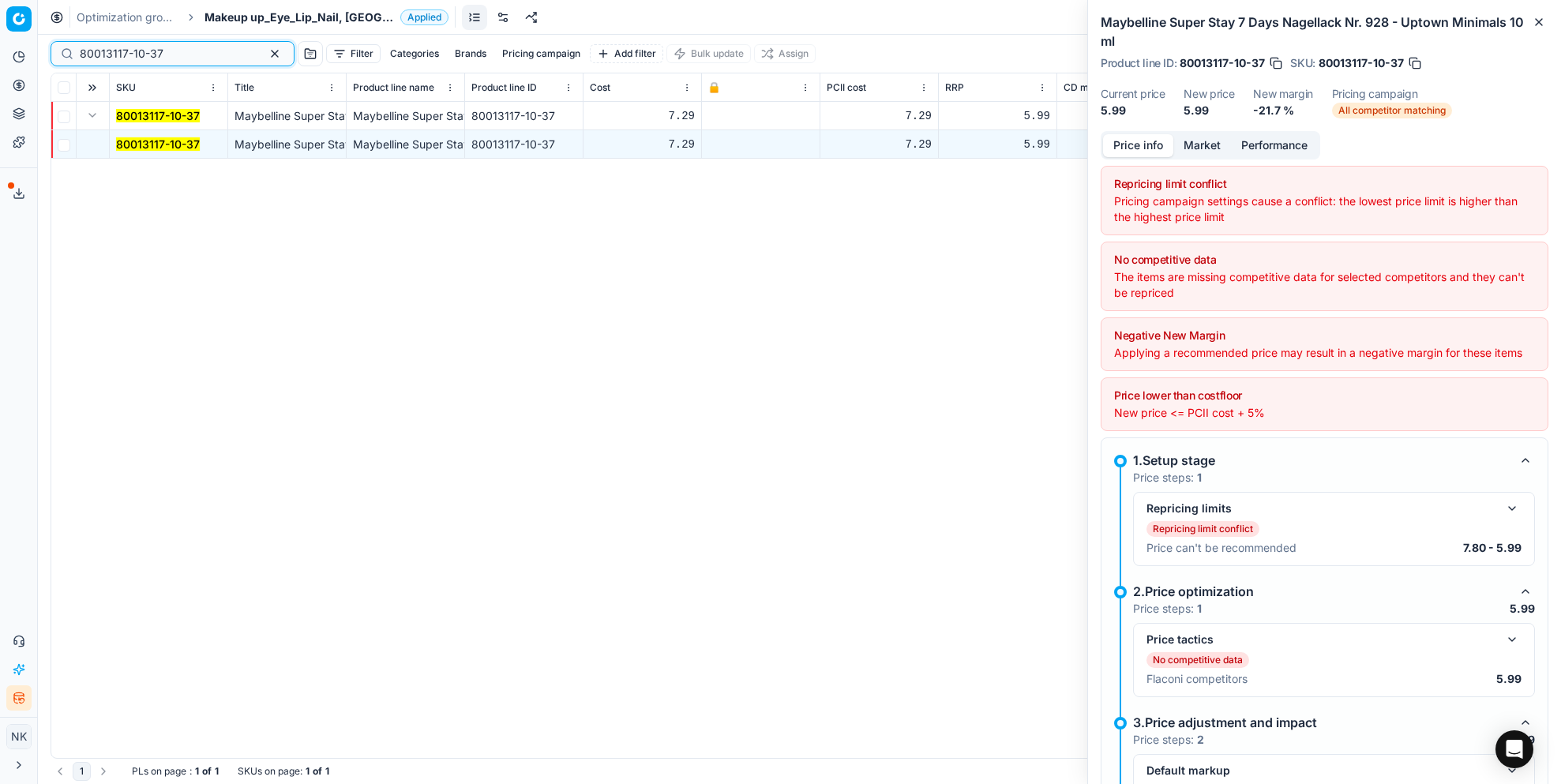 click on "80013117-10-37" at bounding box center (166, 54) 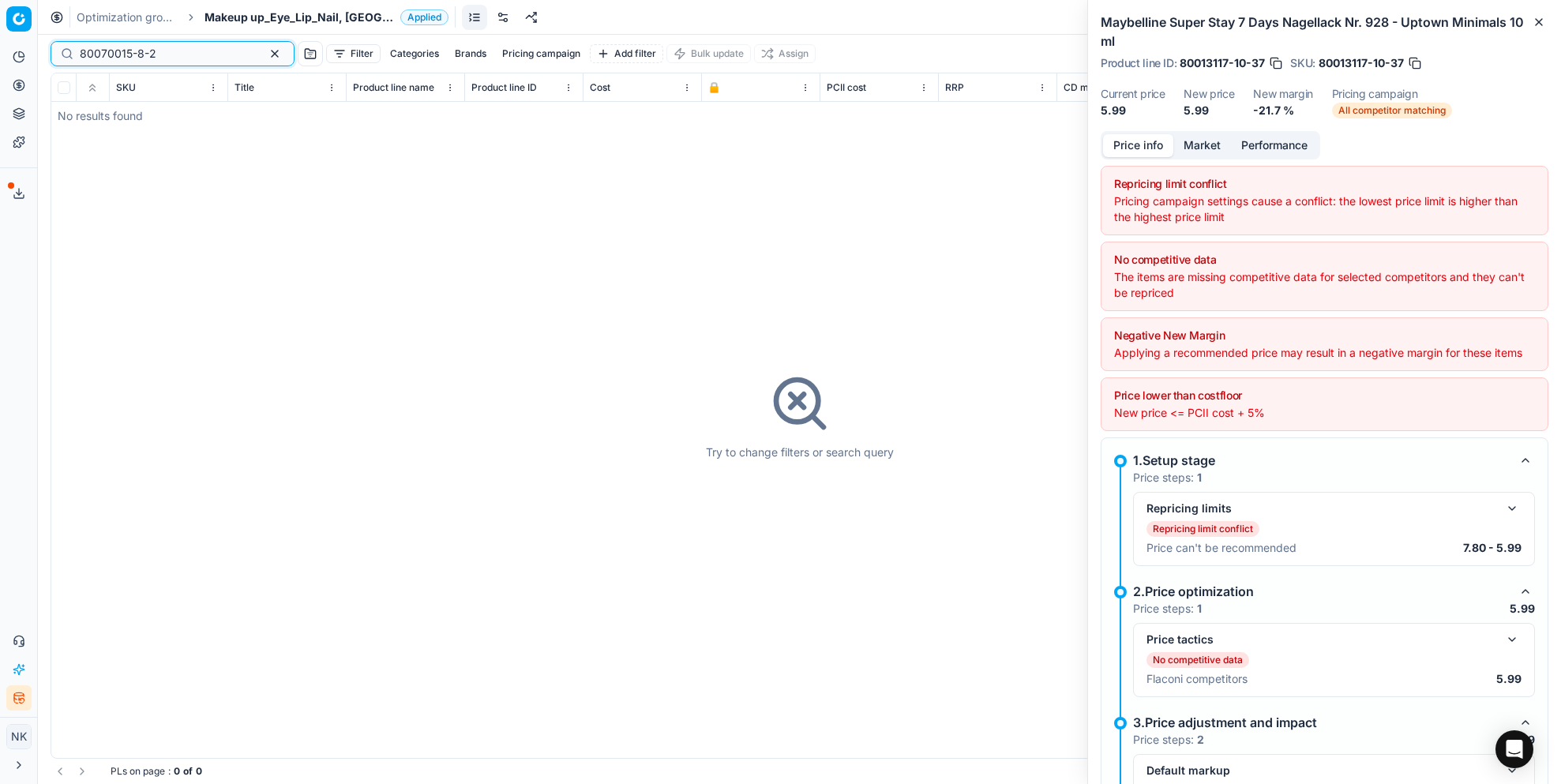 type on "80070015-8-2" 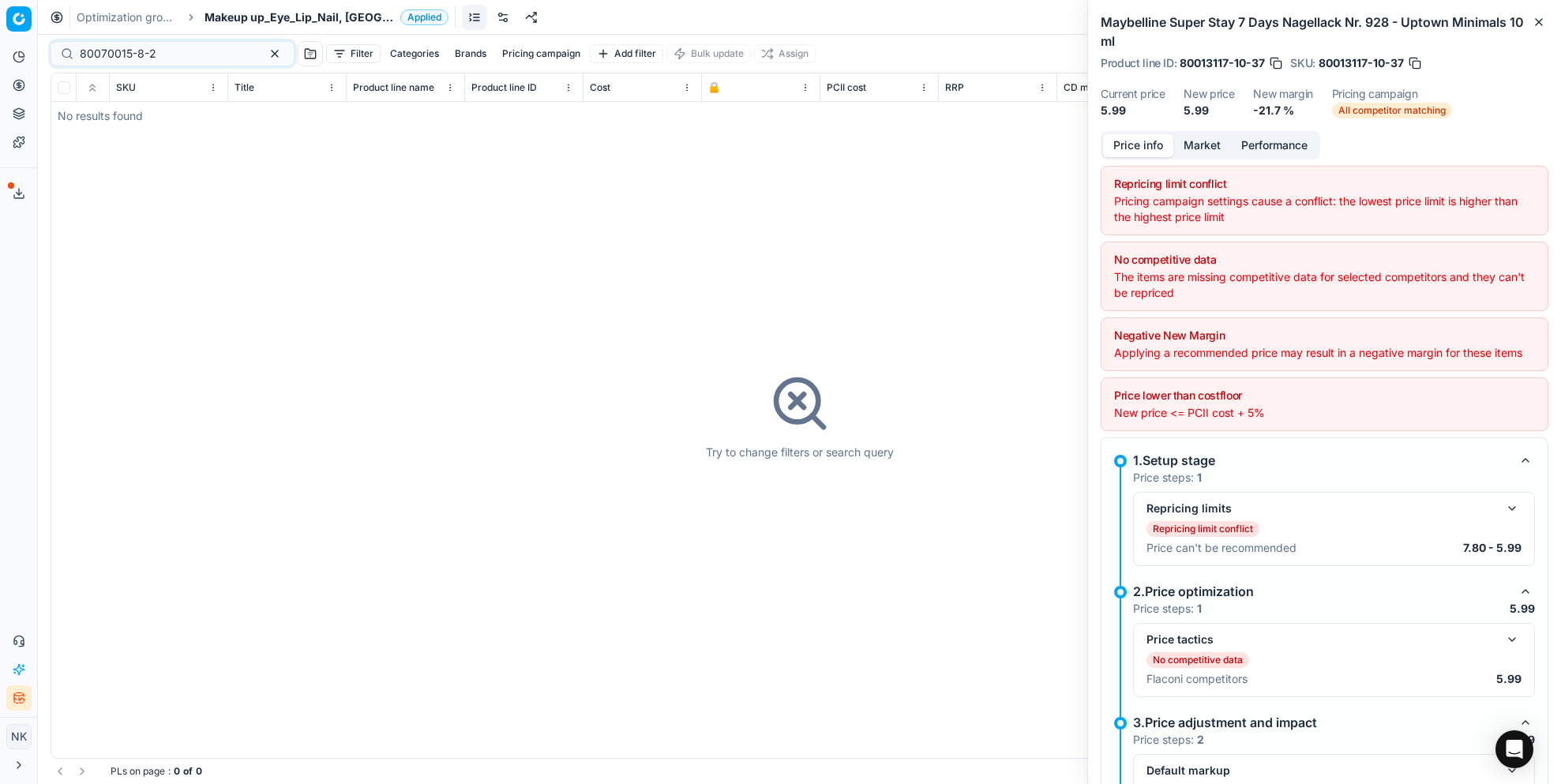 click on "Makeup up_Eye_Lip_Nail, [GEOGRAPHIC_DATA]" at bounding box center [299, 17] 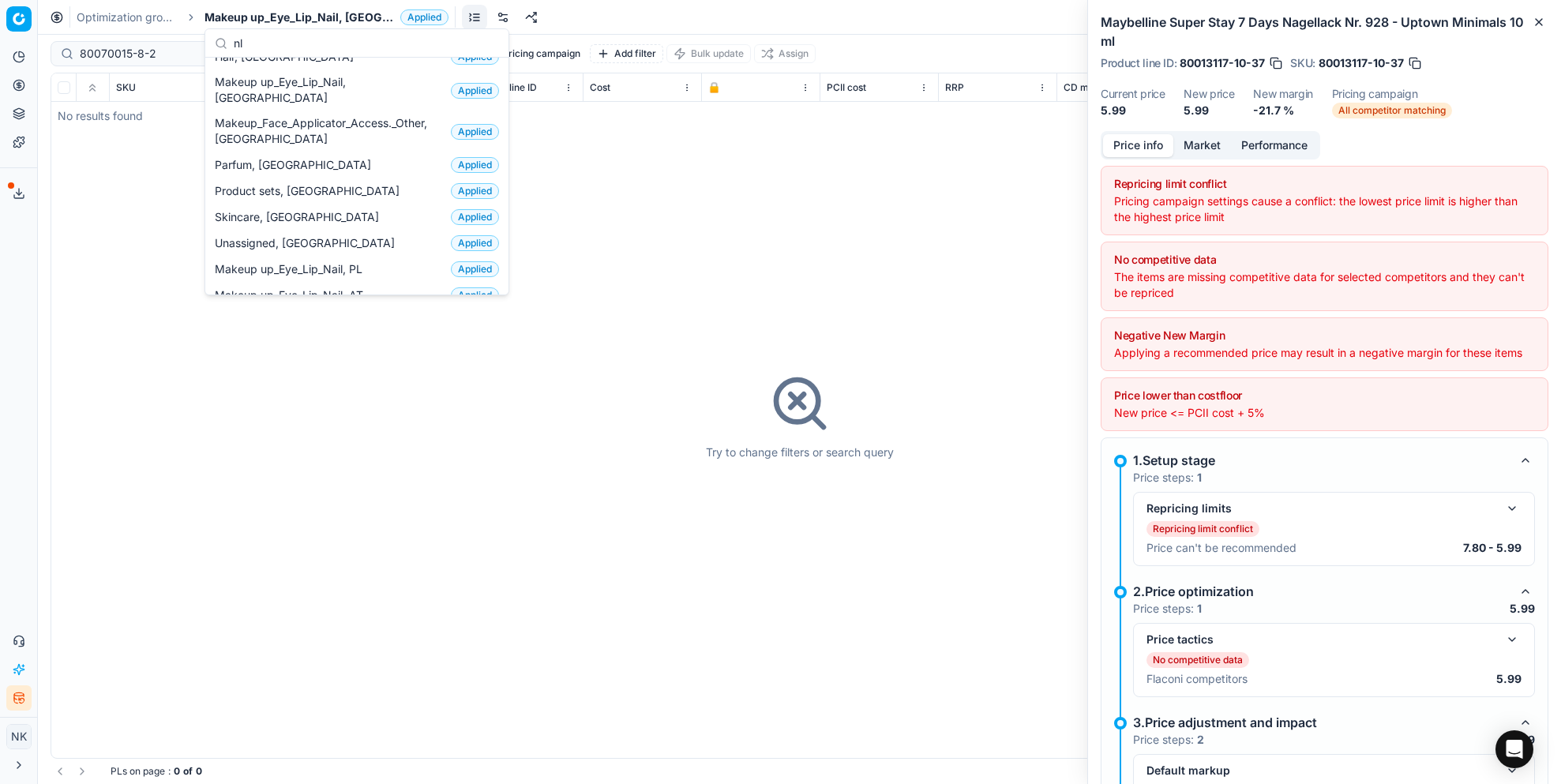 scroll, scrollTop: 0, scrollLeft: 0, axis: both 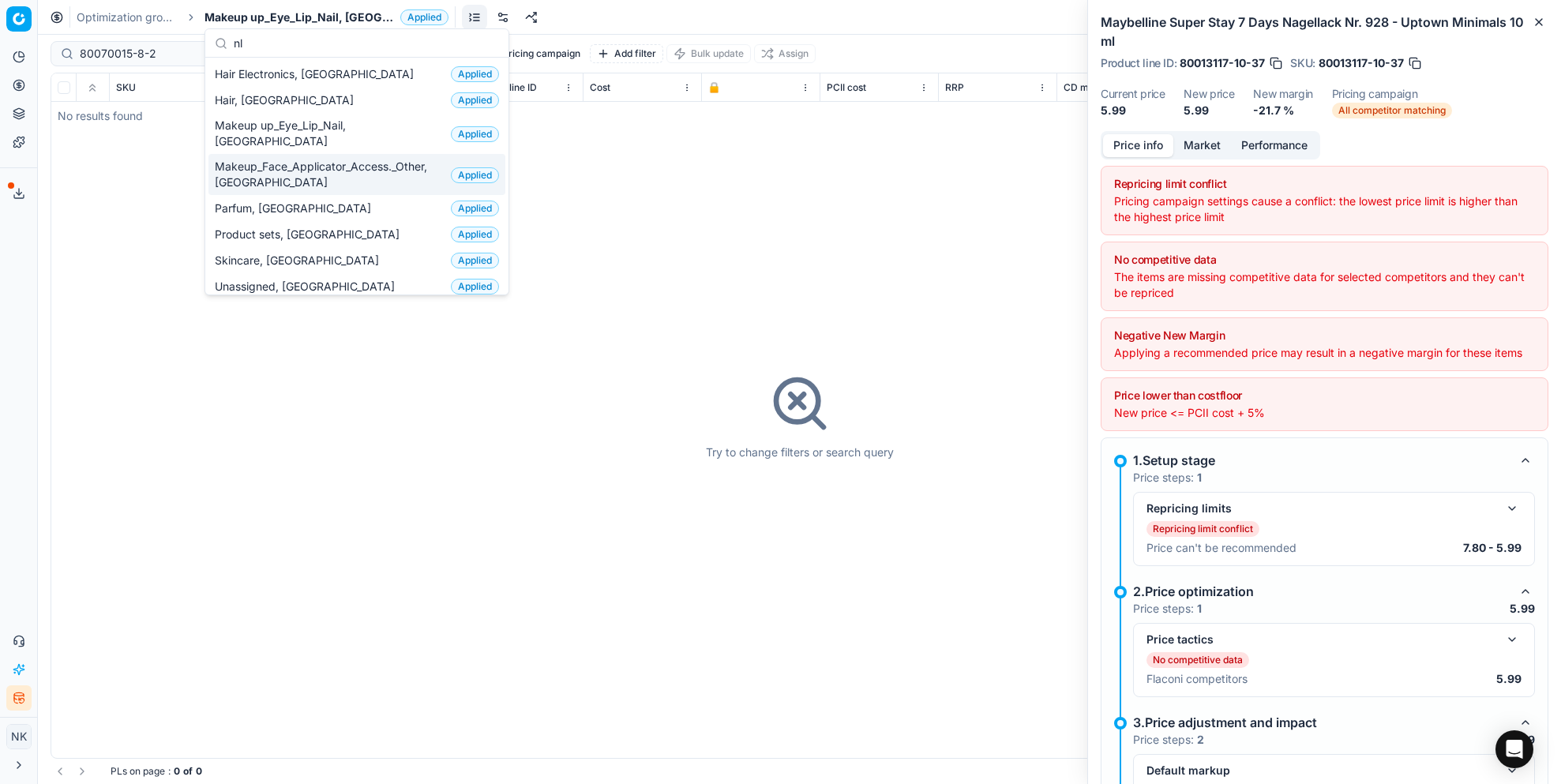 type on "nl" 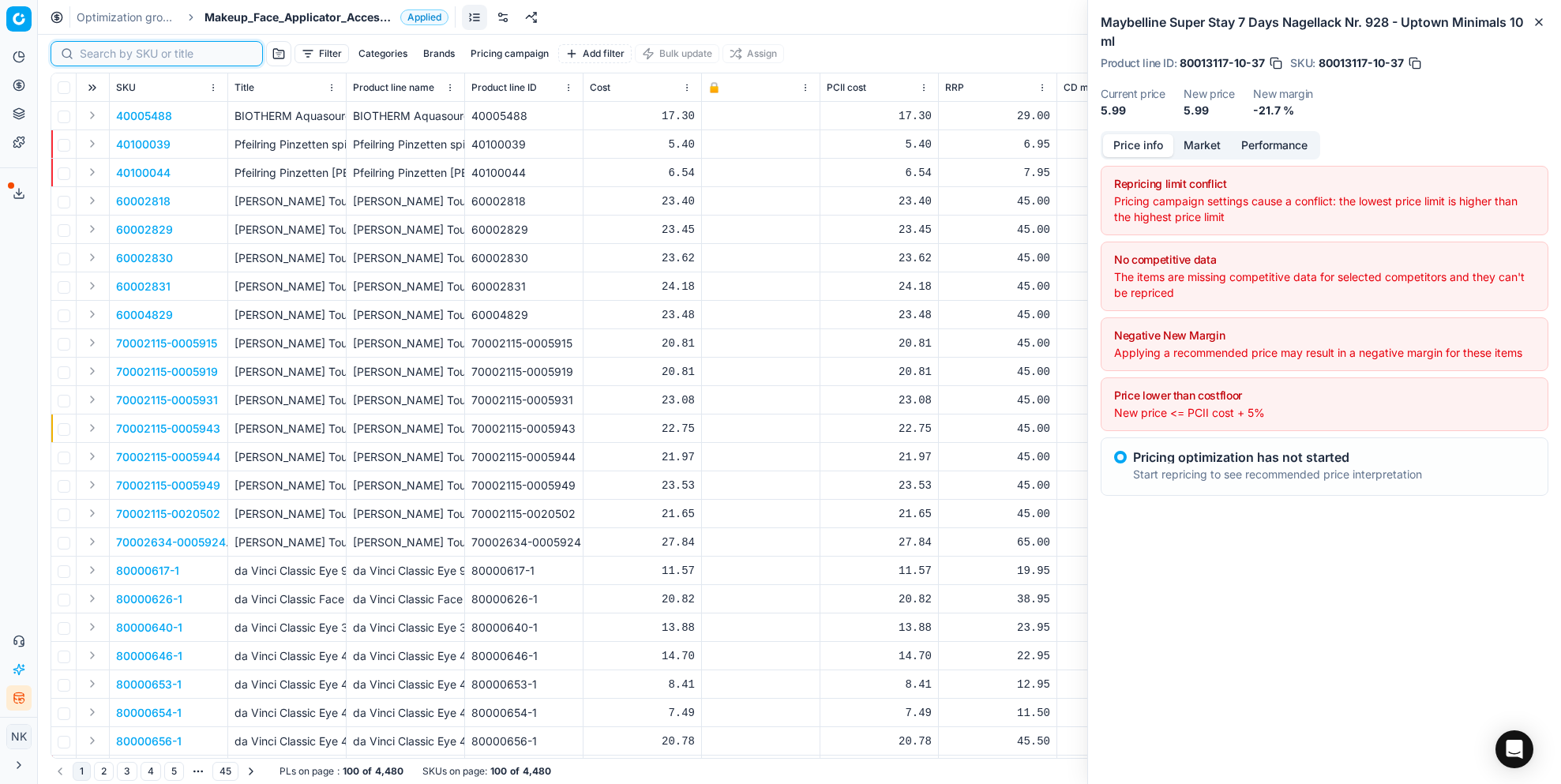 click at bounding box center [166, 54] 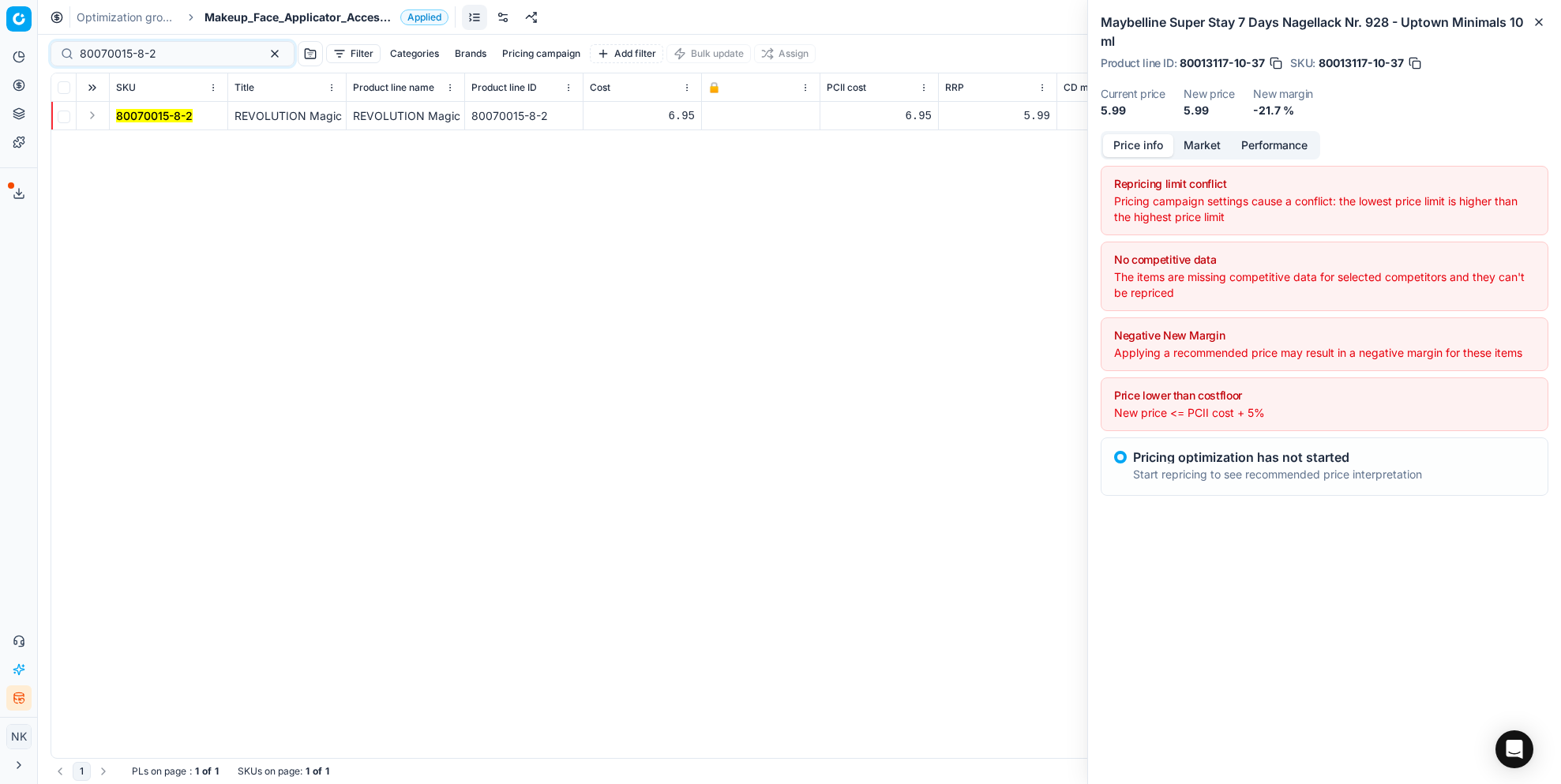 click at bounding box center (92, 115) 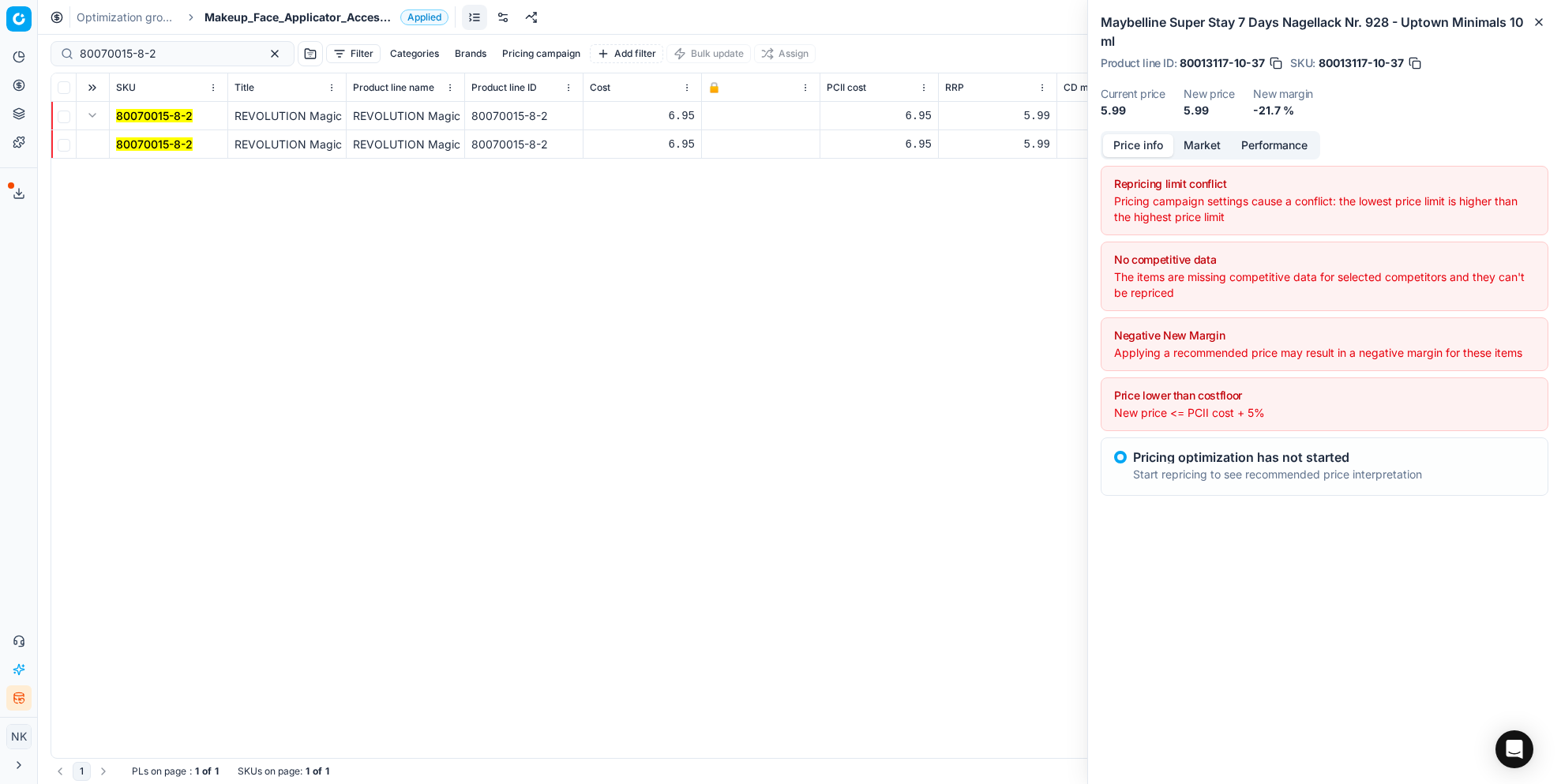 click on "80070015-8-2" at bounding box center (154, 144) 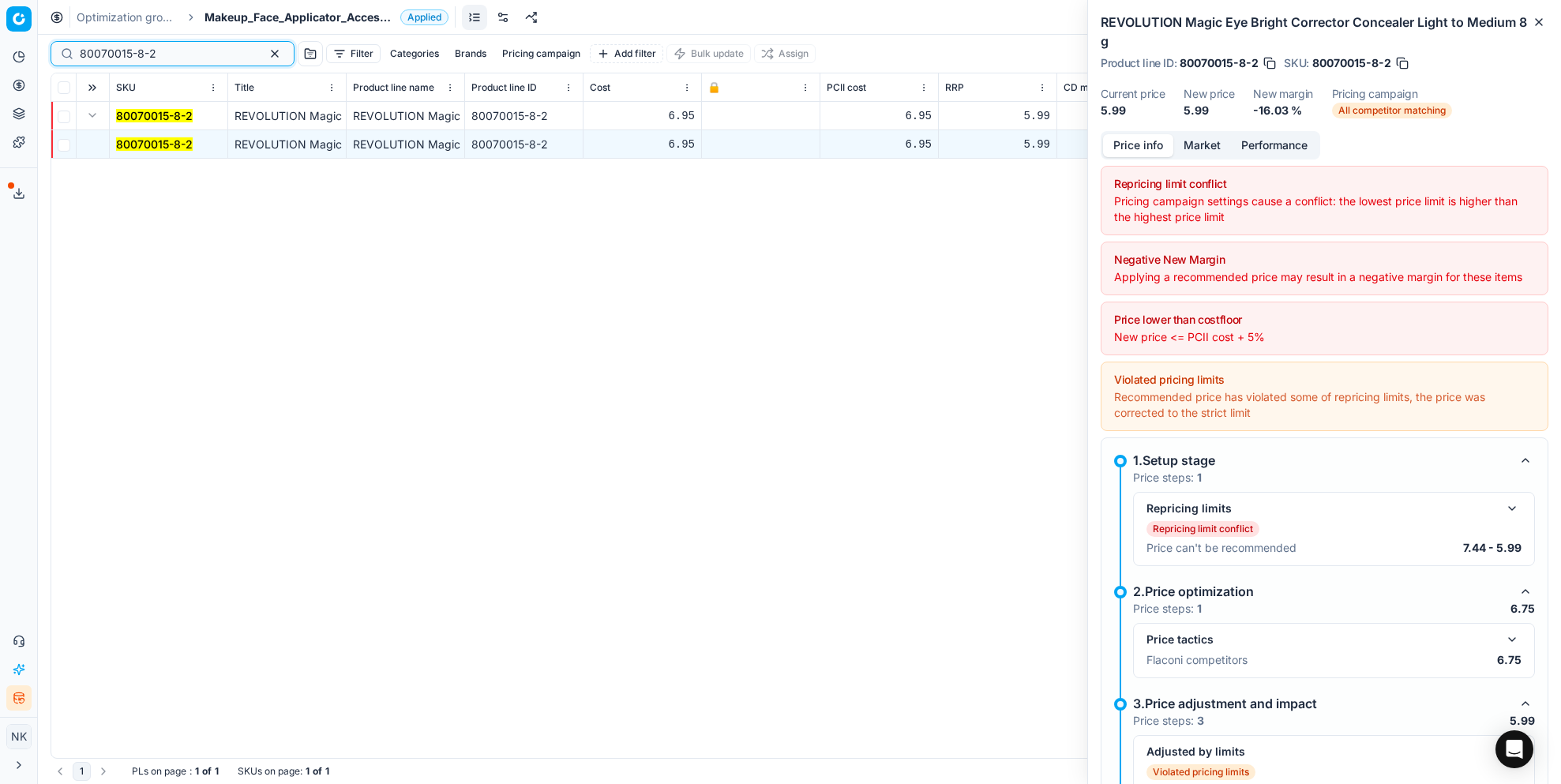 click on "80070015-8-2" at bounding box center [166, 54] 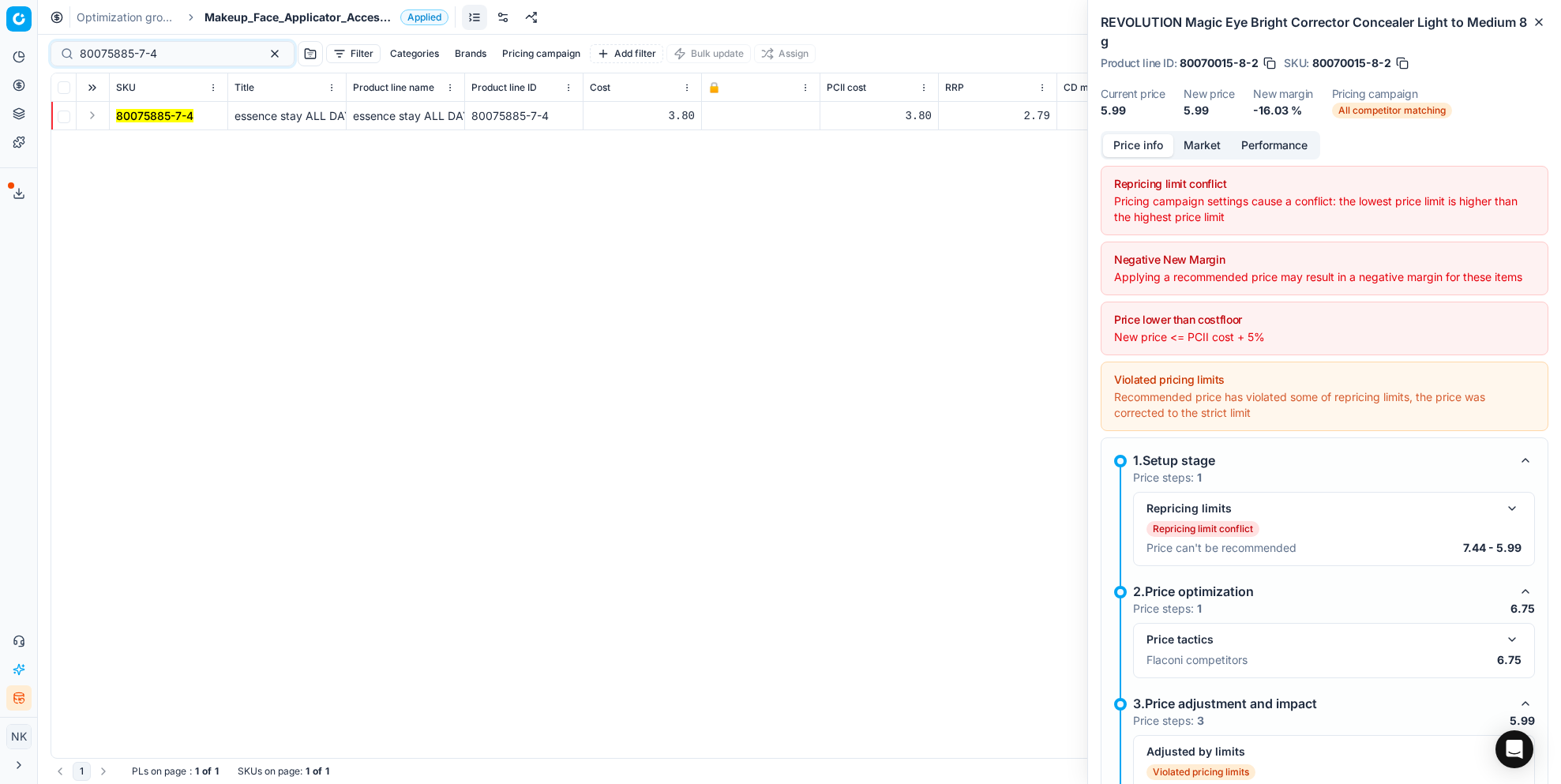 click at bounding box center [92, 115] 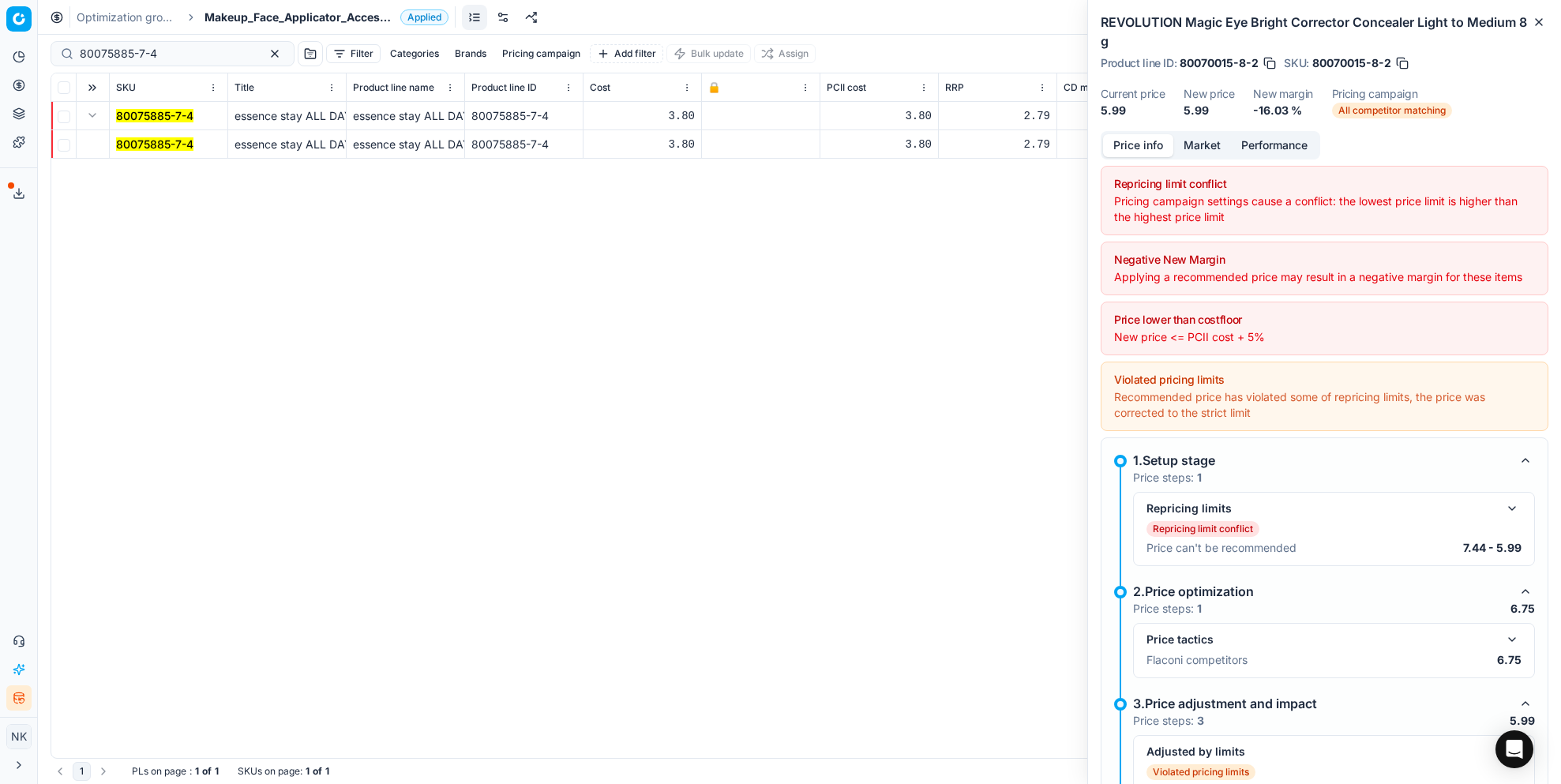 click on "80075885-7-4" at bounding box center [155, 144] 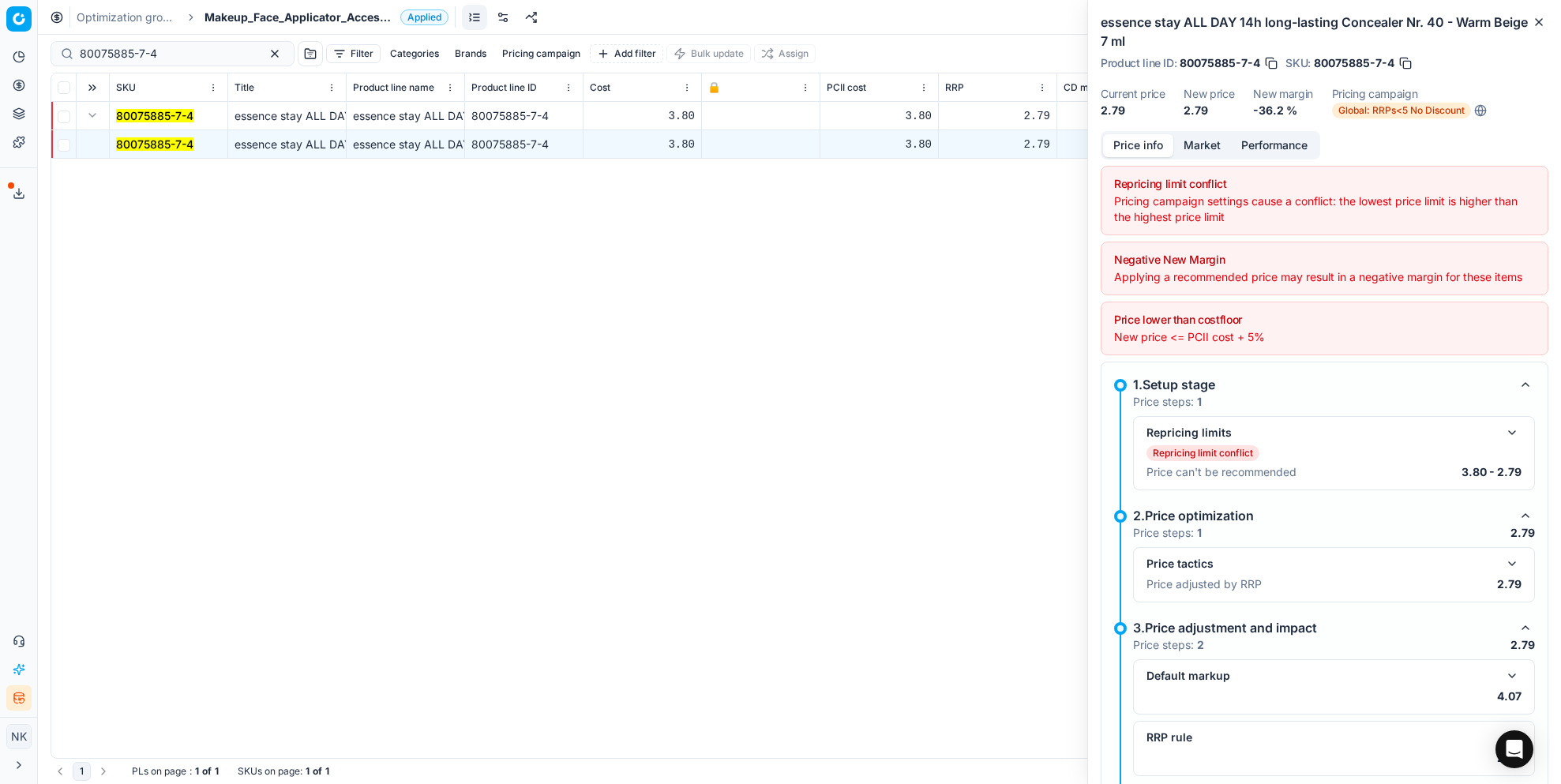 click on "80075885-7-4" at bounding box center [172, 54] 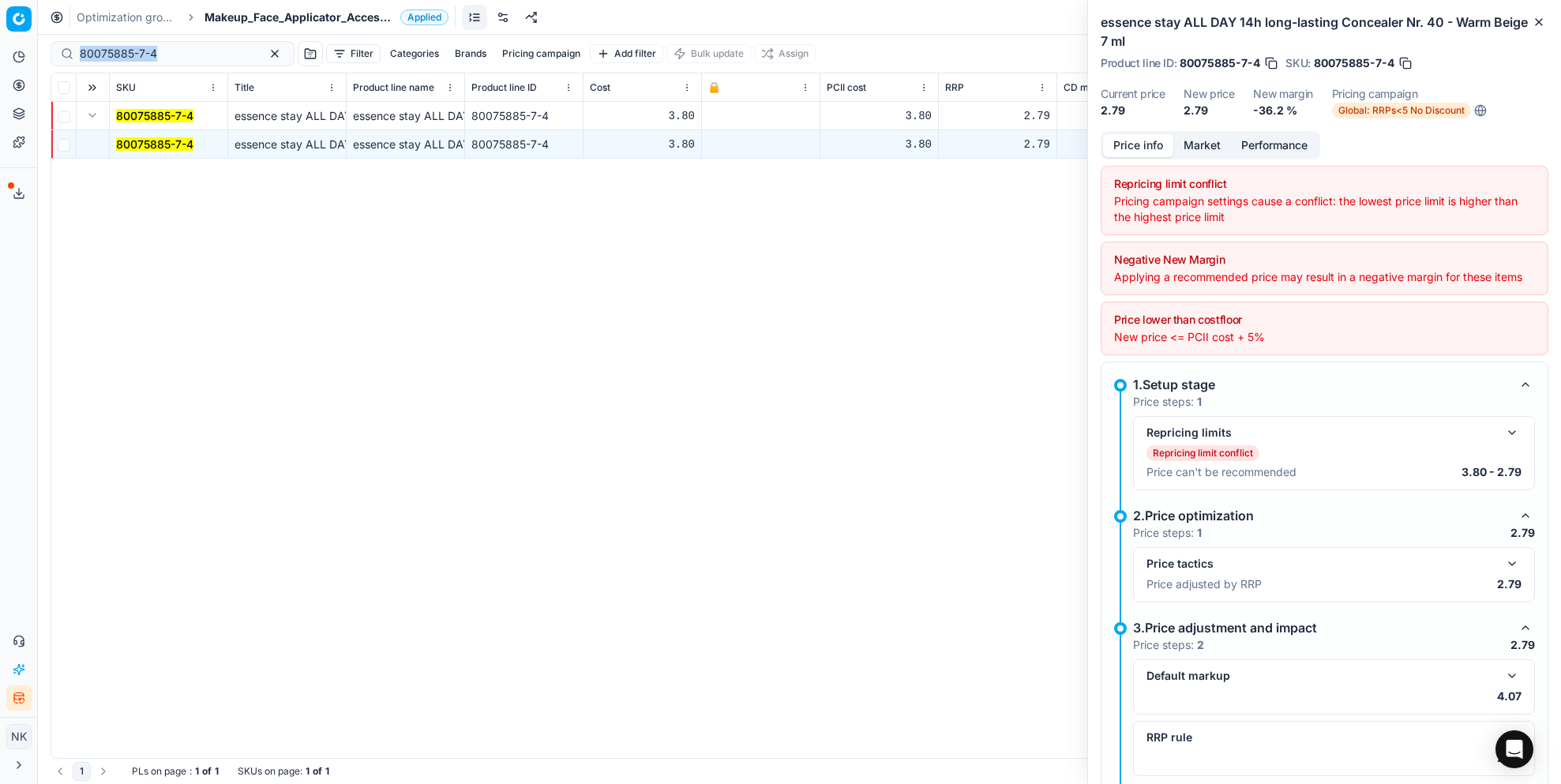 click on "80075885-7-4" at bounding box center (172, 54) 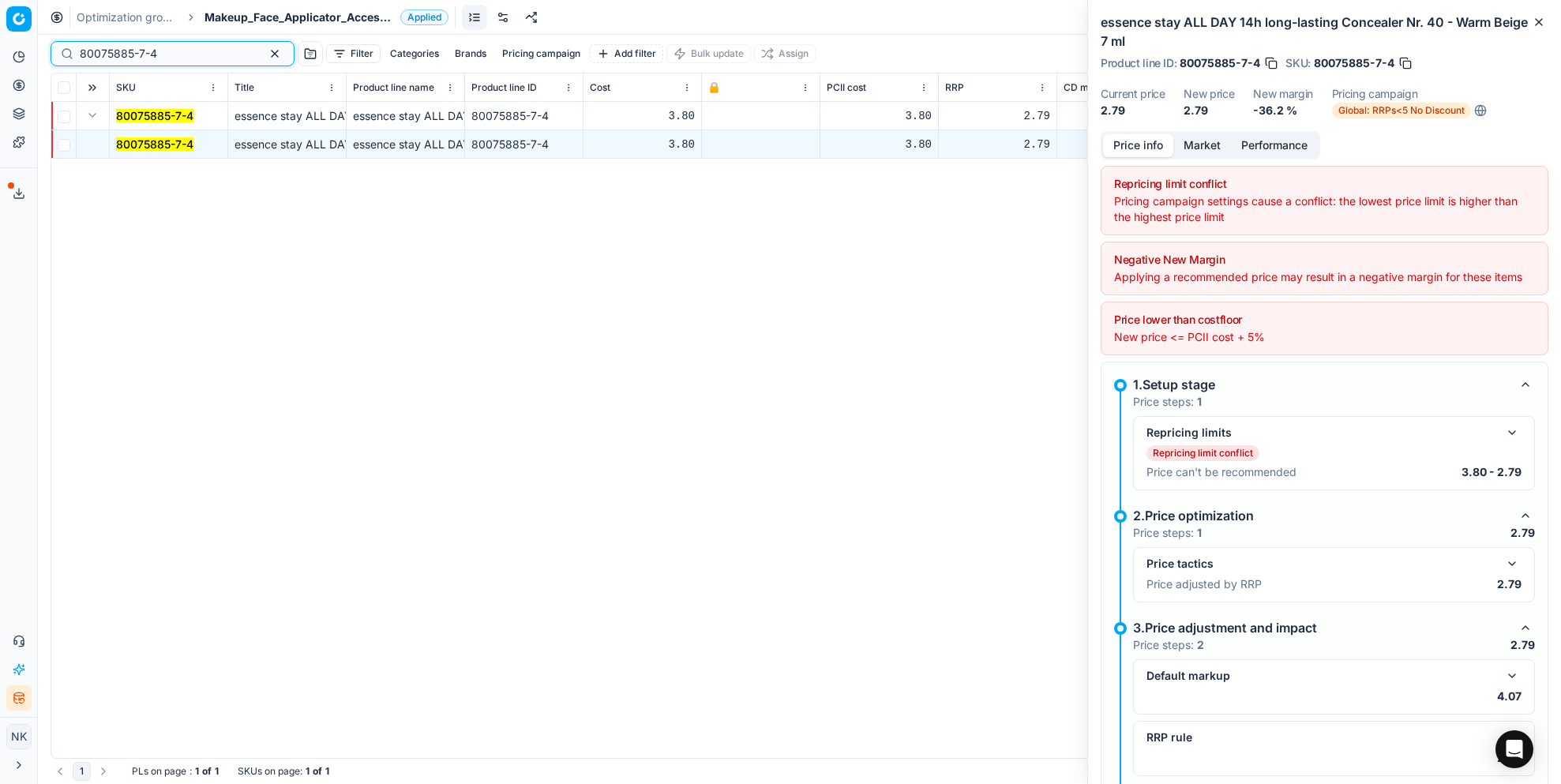 paste on "80048637-10.5-134" 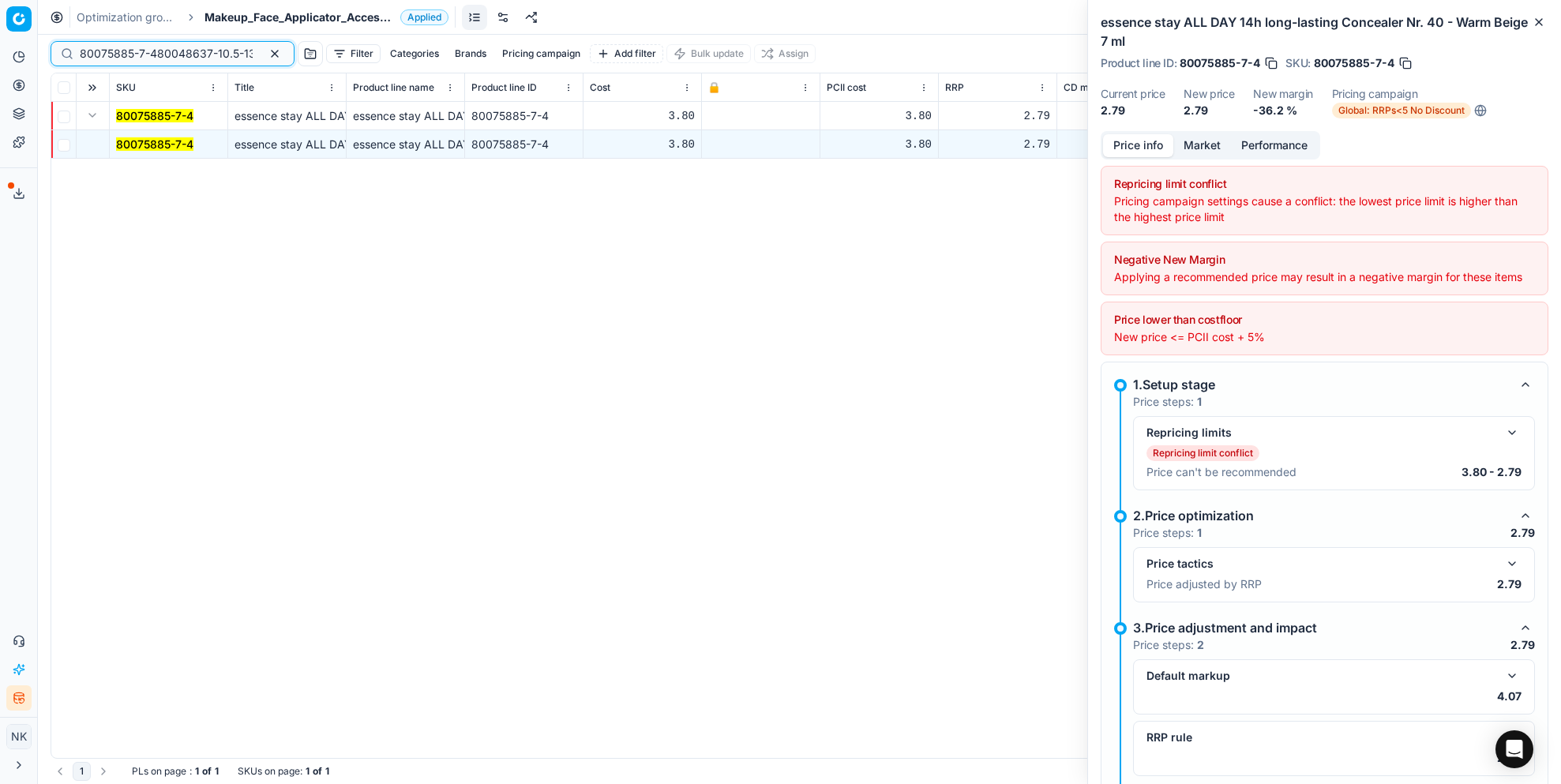 scroll, scrollTop: 0, scrollLeft: 50, axis: horizontal 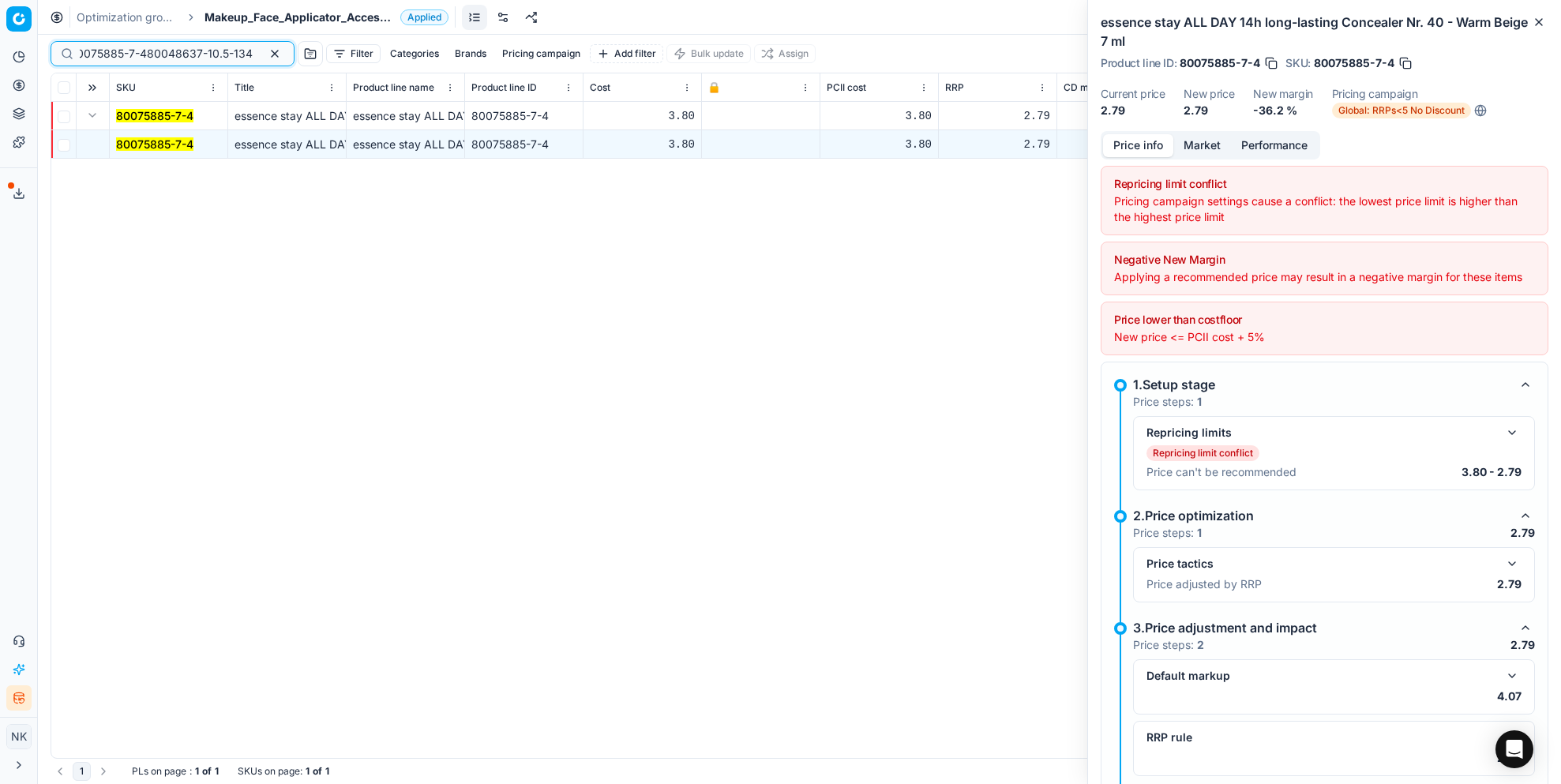 click on "80075885-7-480048637-10.5-134" at bounding box center (166, 54) 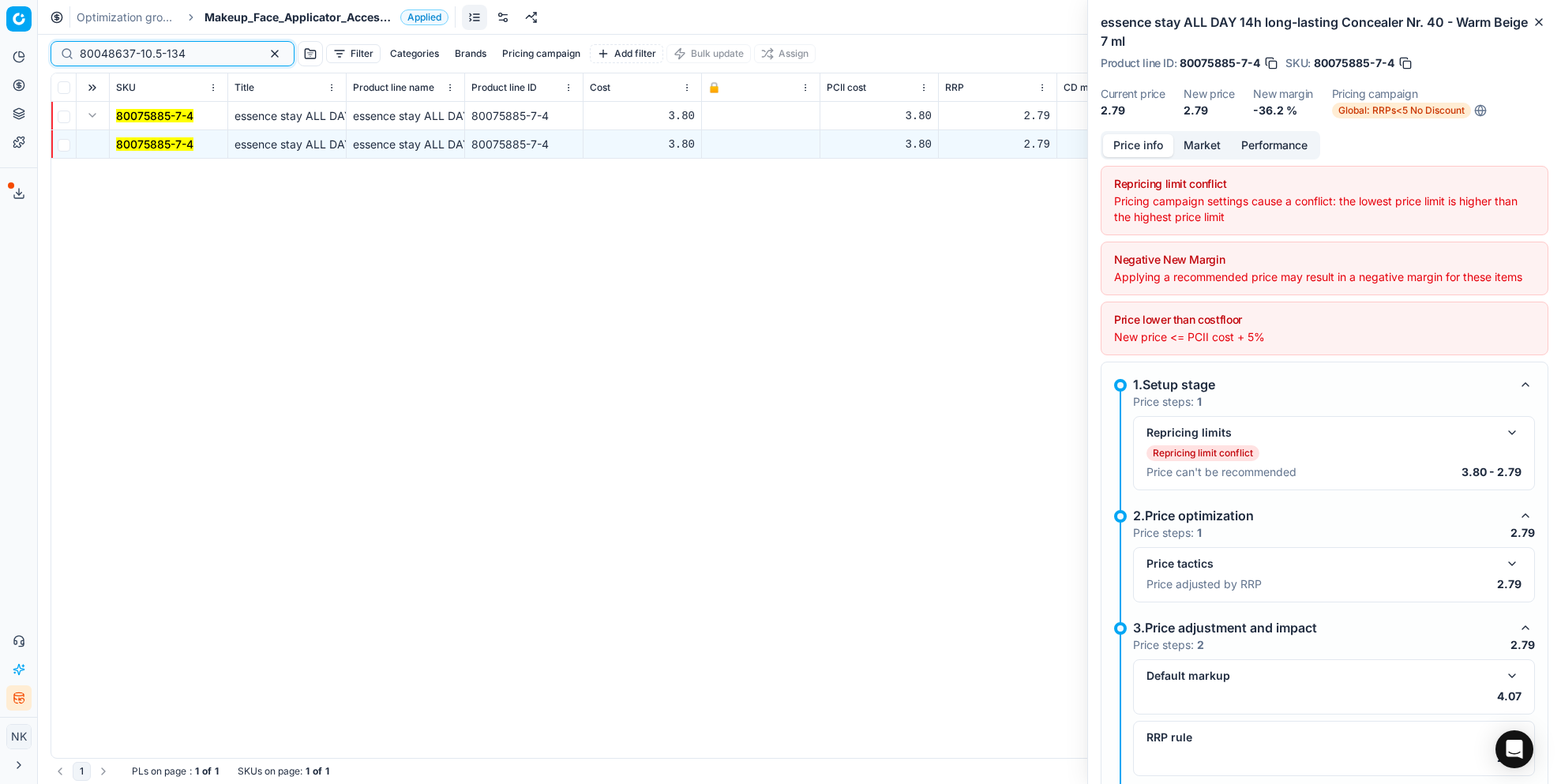 scroll, scrollTop: 0, scrollLeft: 0, axis: both 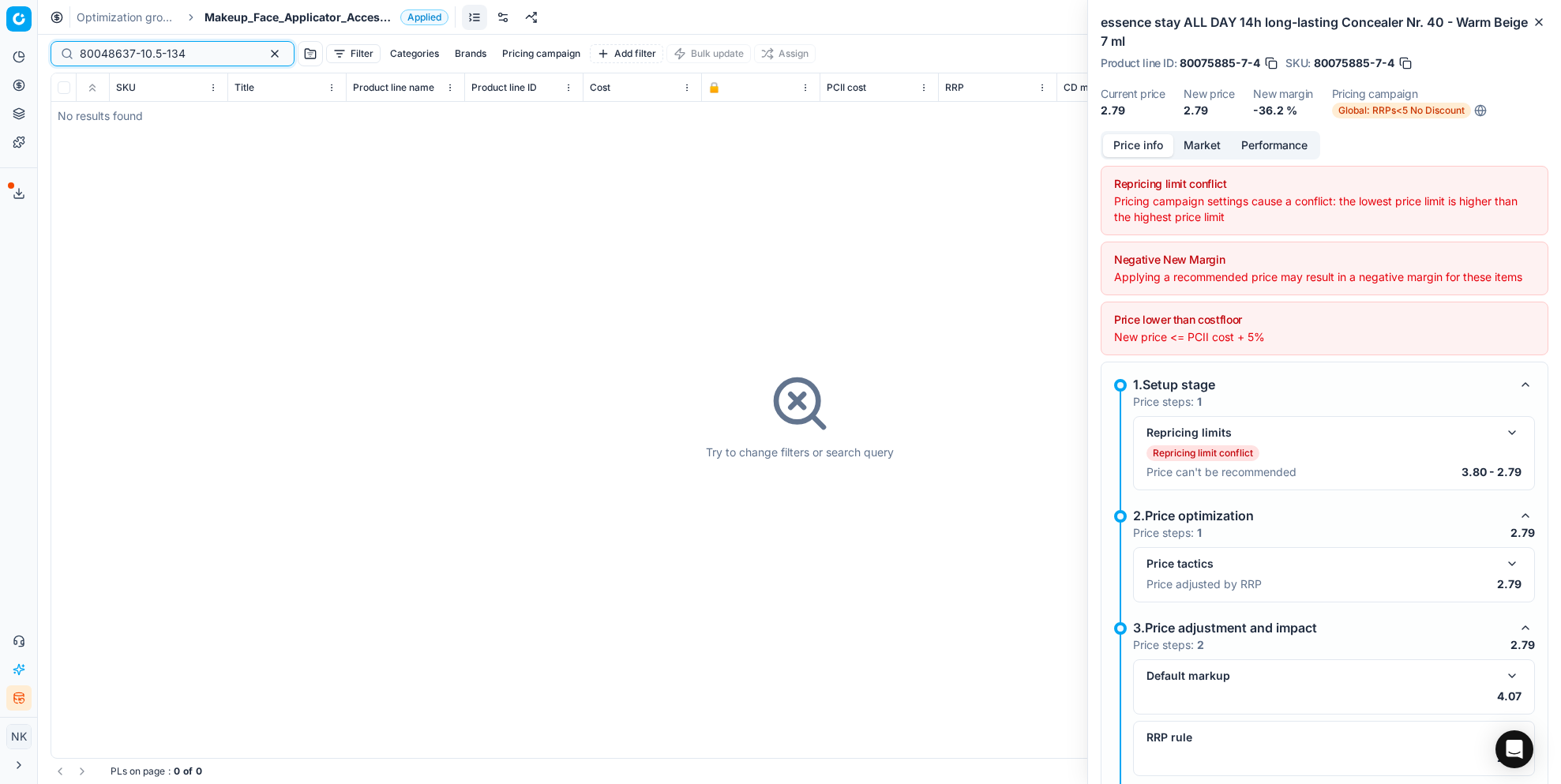 type on "80048637-10.5-134" 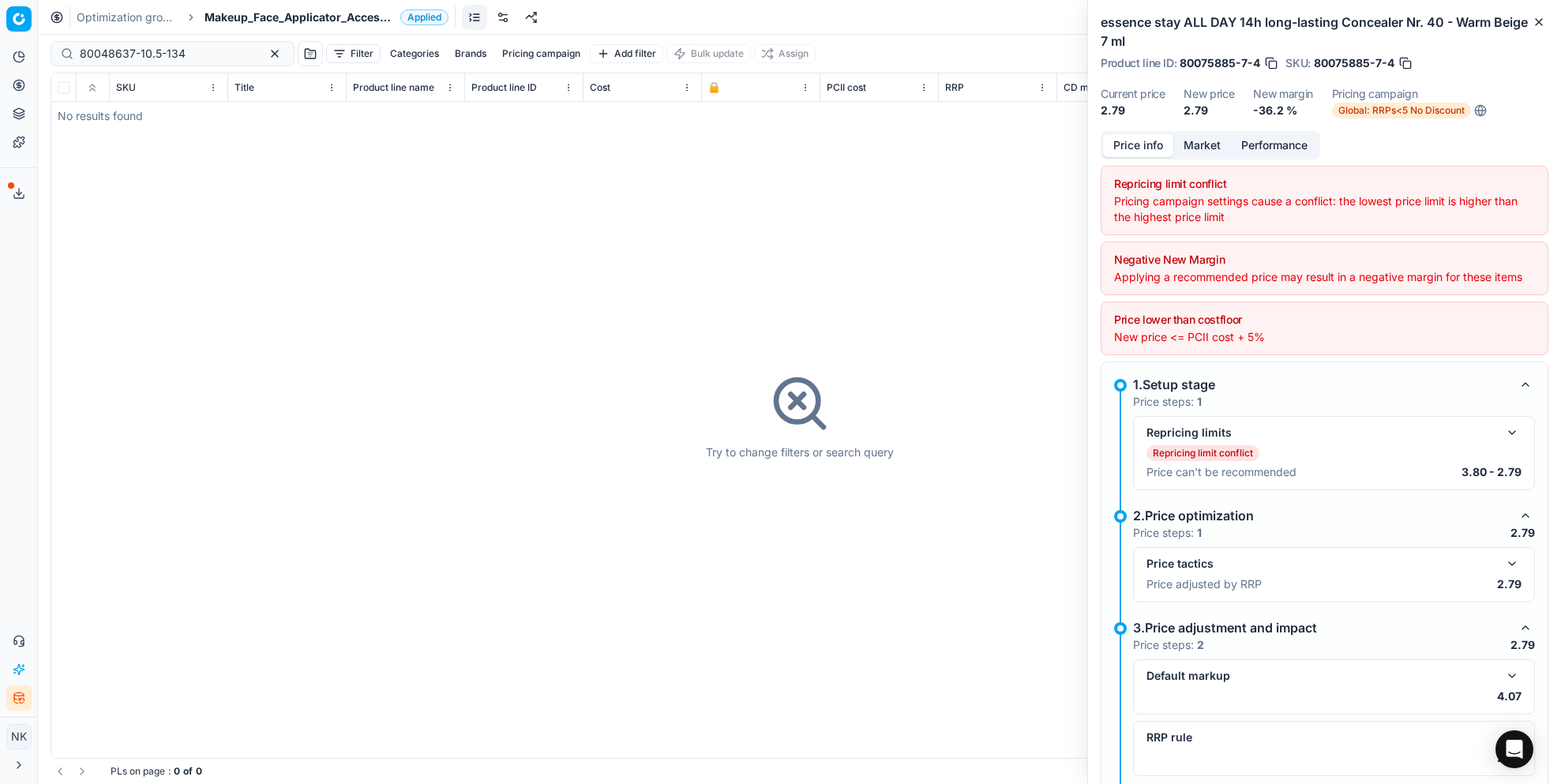 click on "Makeup_Face_Applicator_Access._Other, [GEOGRAPHIC_DATA]" at bounding box center [299, 17] 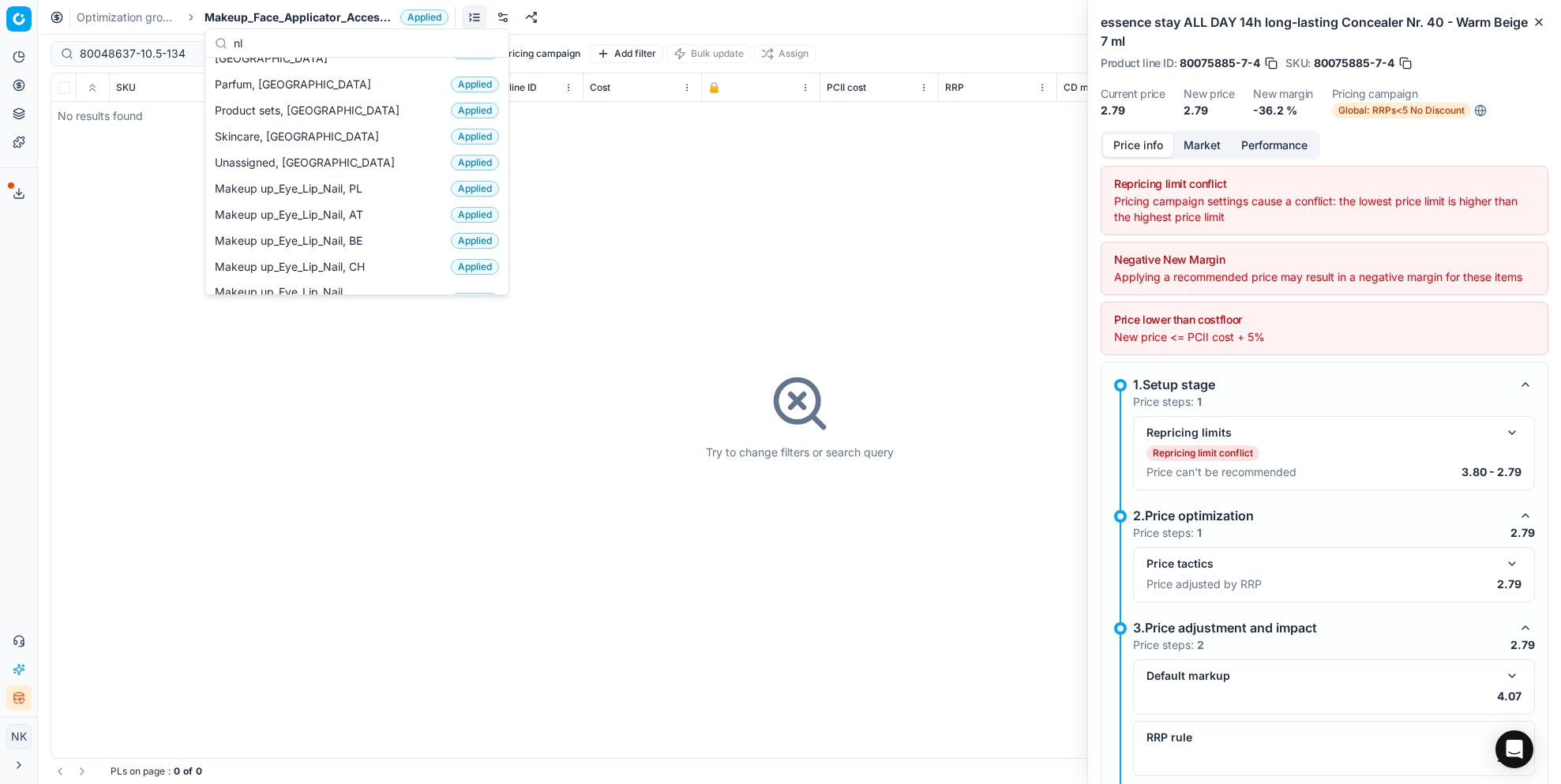 scroll, scrollTop: 0, scrollLeft: 0, axis: both 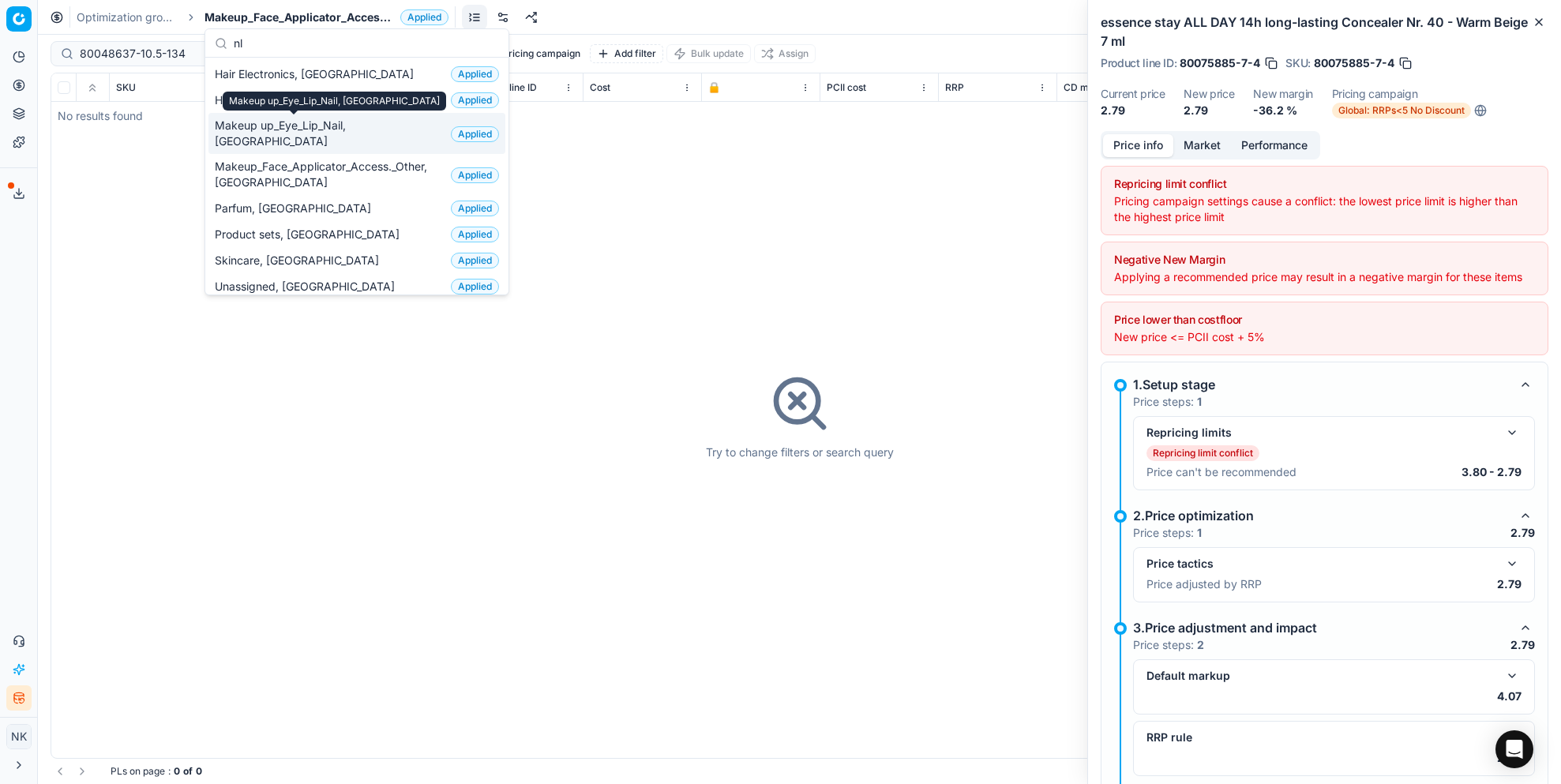 type on "nl" 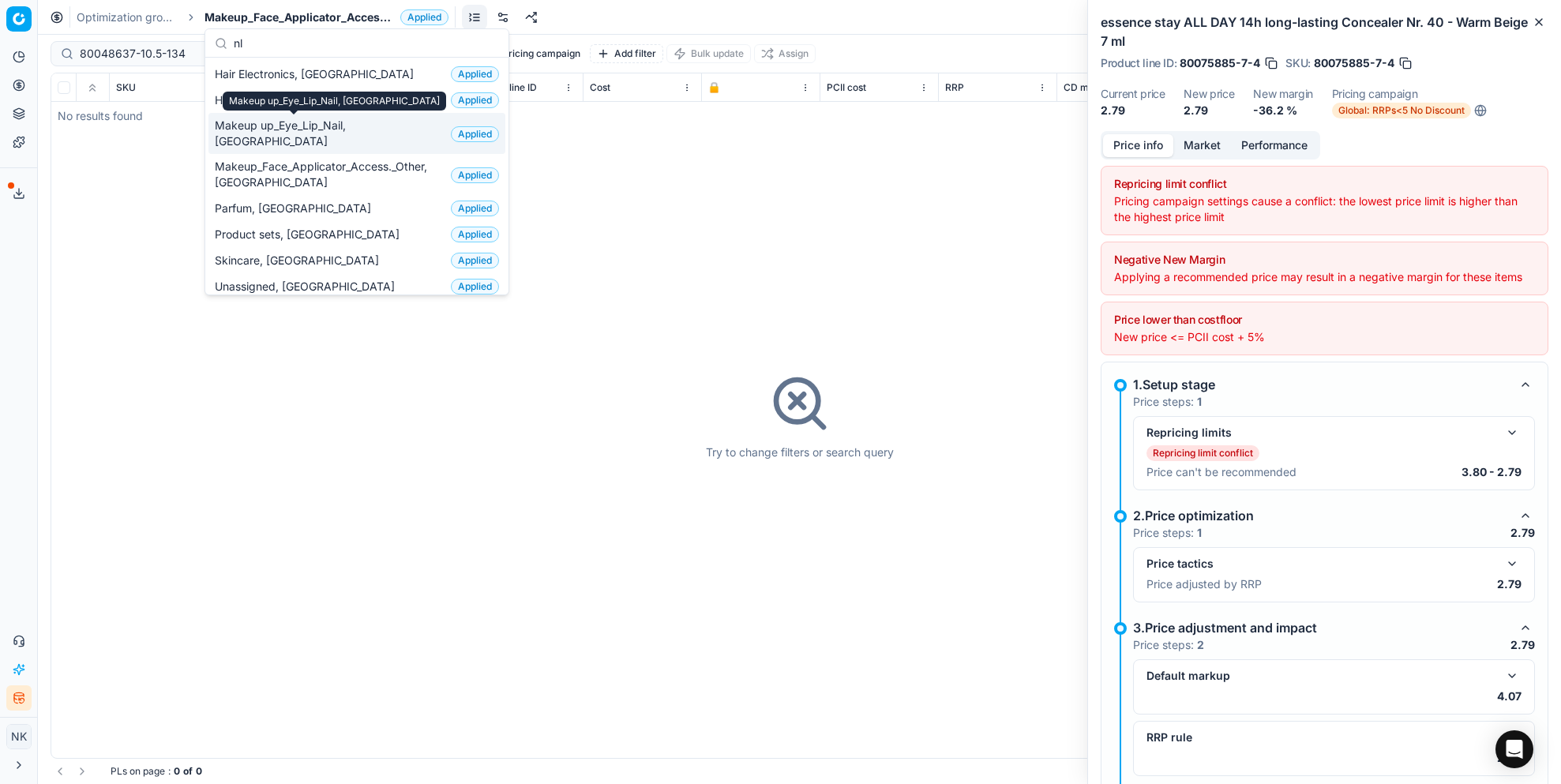 click on "Makeup up_Eye_Lip_Nail, [GEOGRAPHIC_DATA]" at bounding box center [329, 133] 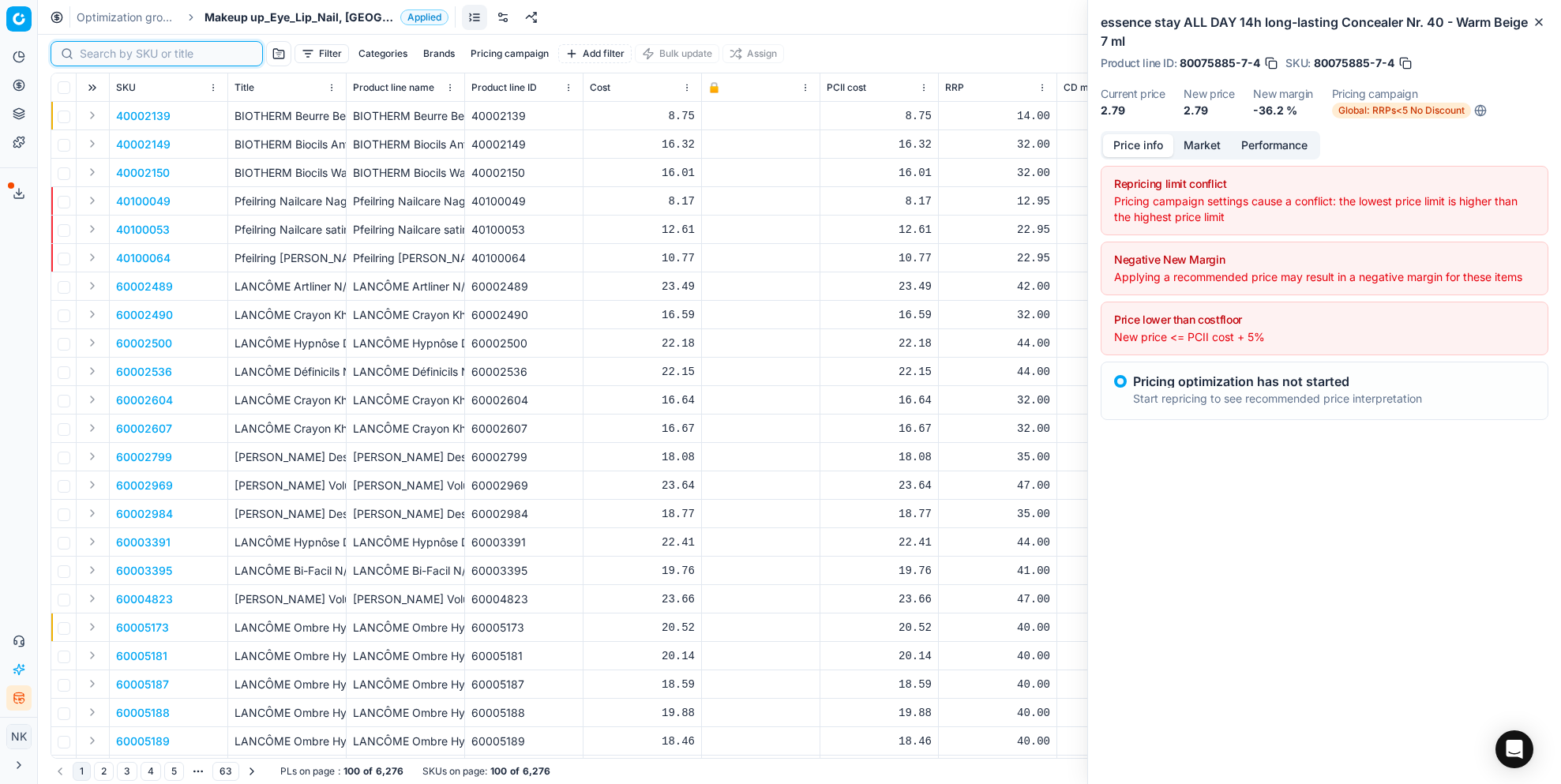 click at bounding box center (166, 54) 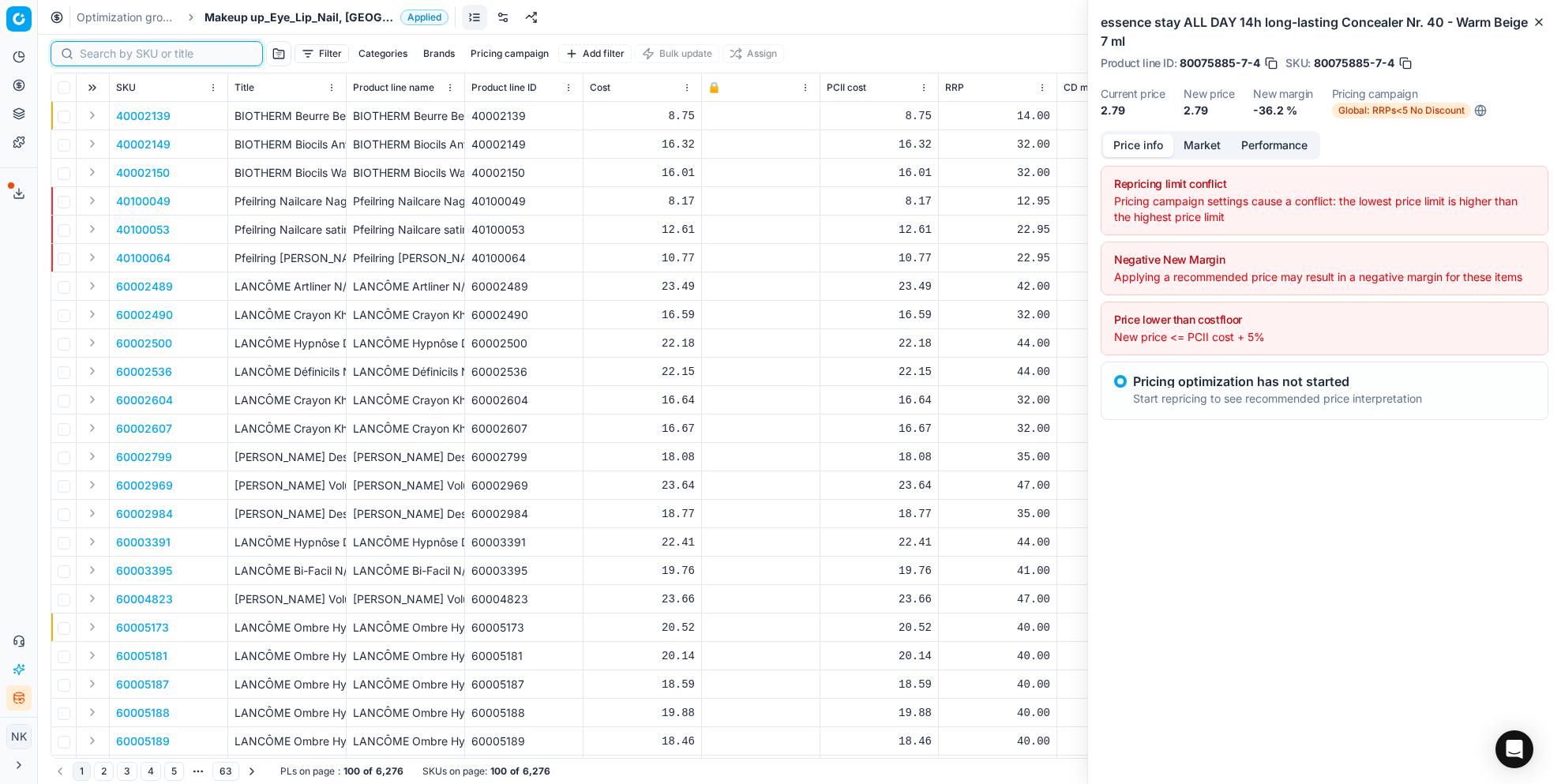 paste on "80048637-10.5-134" 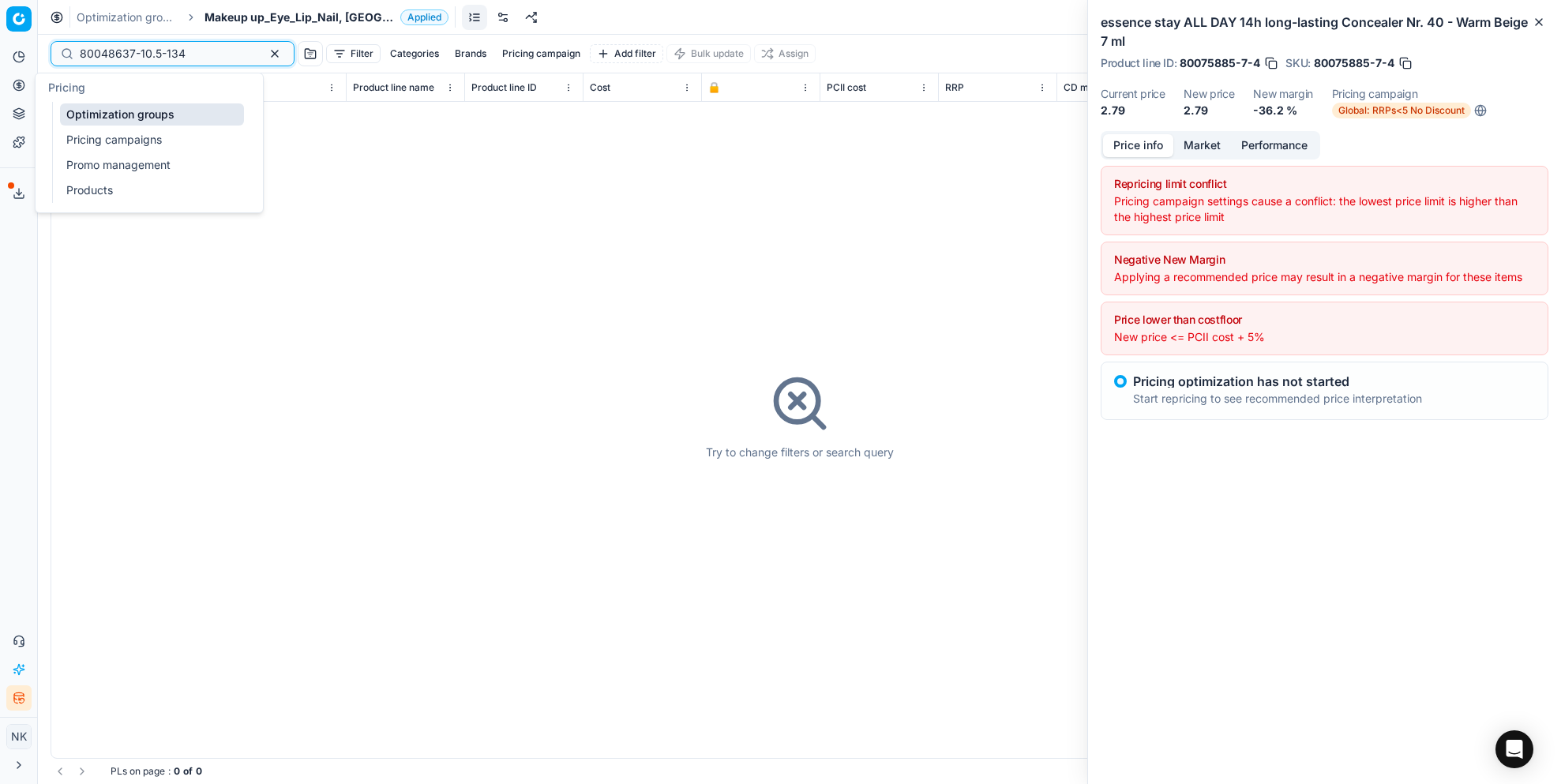 type on "80048637-10.5-134" 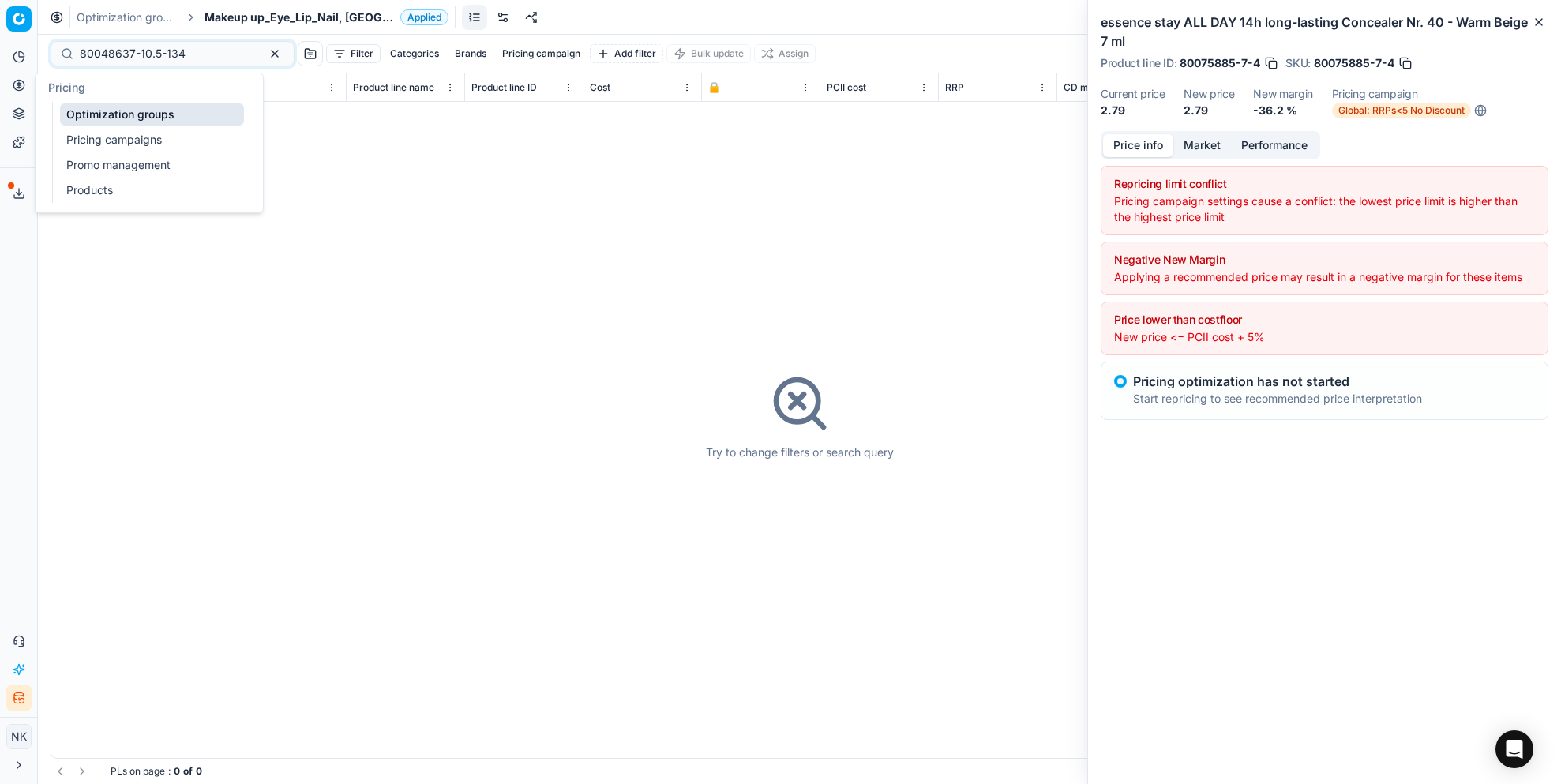 click on "Products" at bounding box center [152, 190] 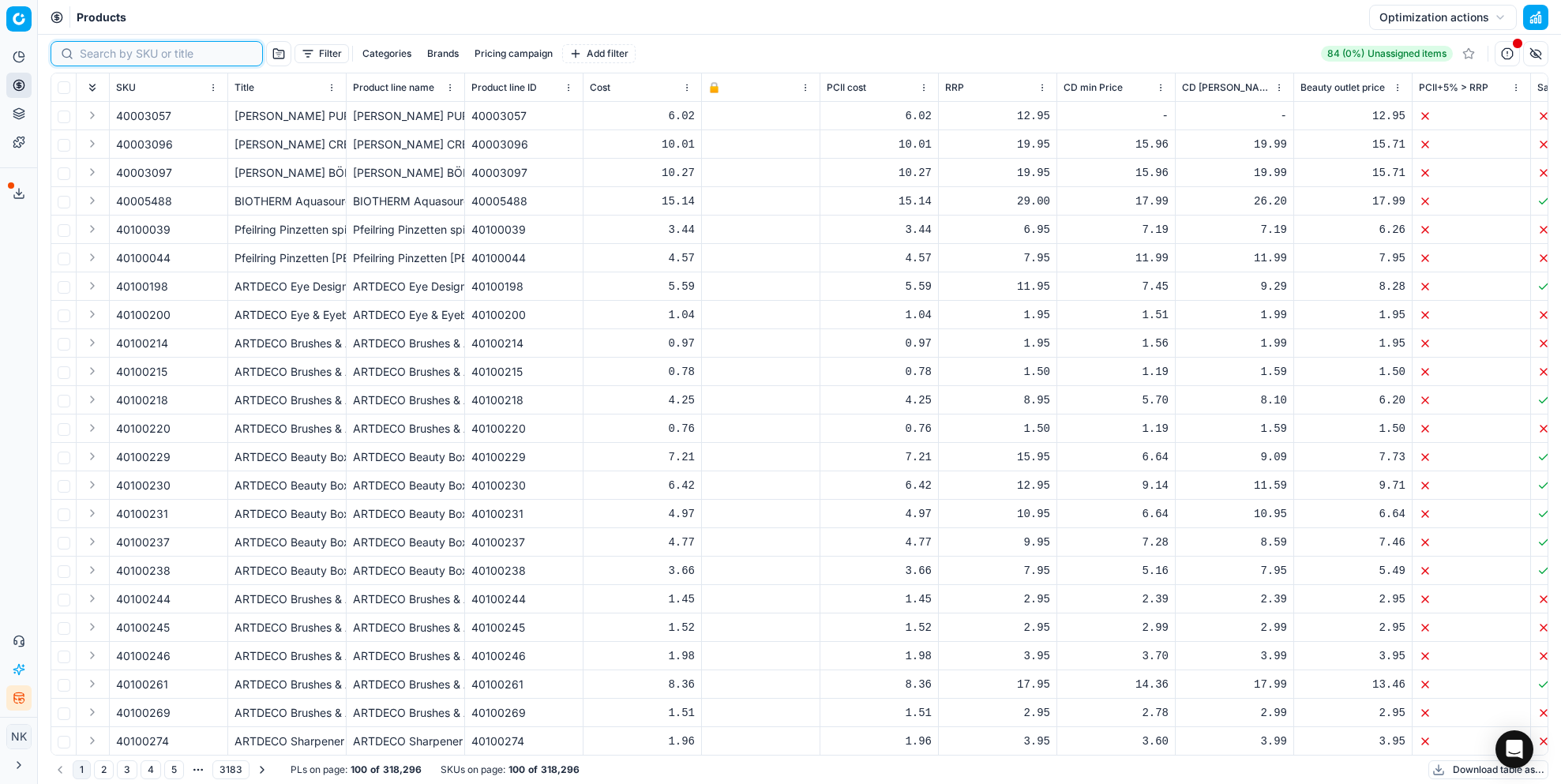click at bounding box center [166, 54] 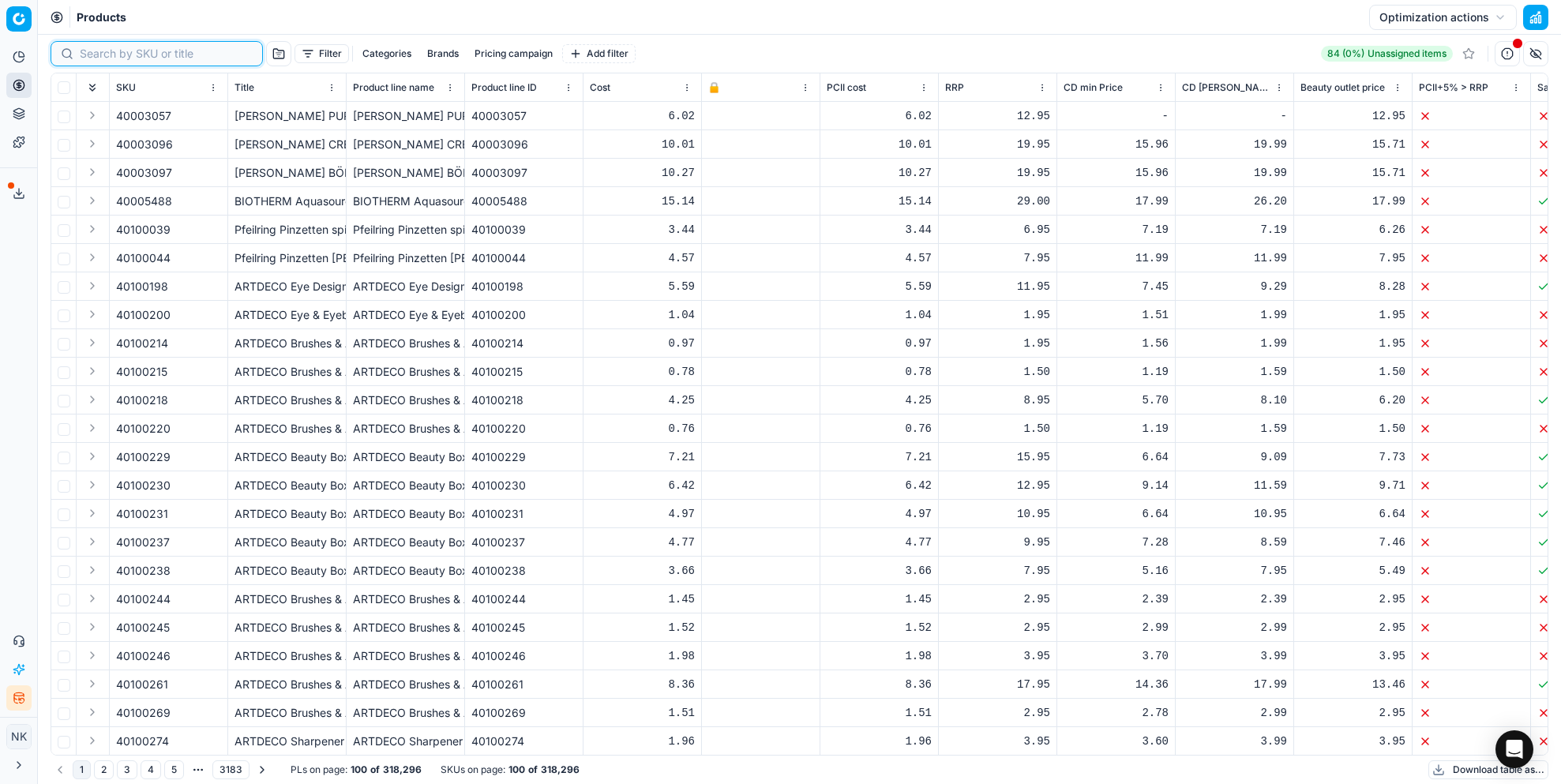 paste on "80048637-10.5-134" 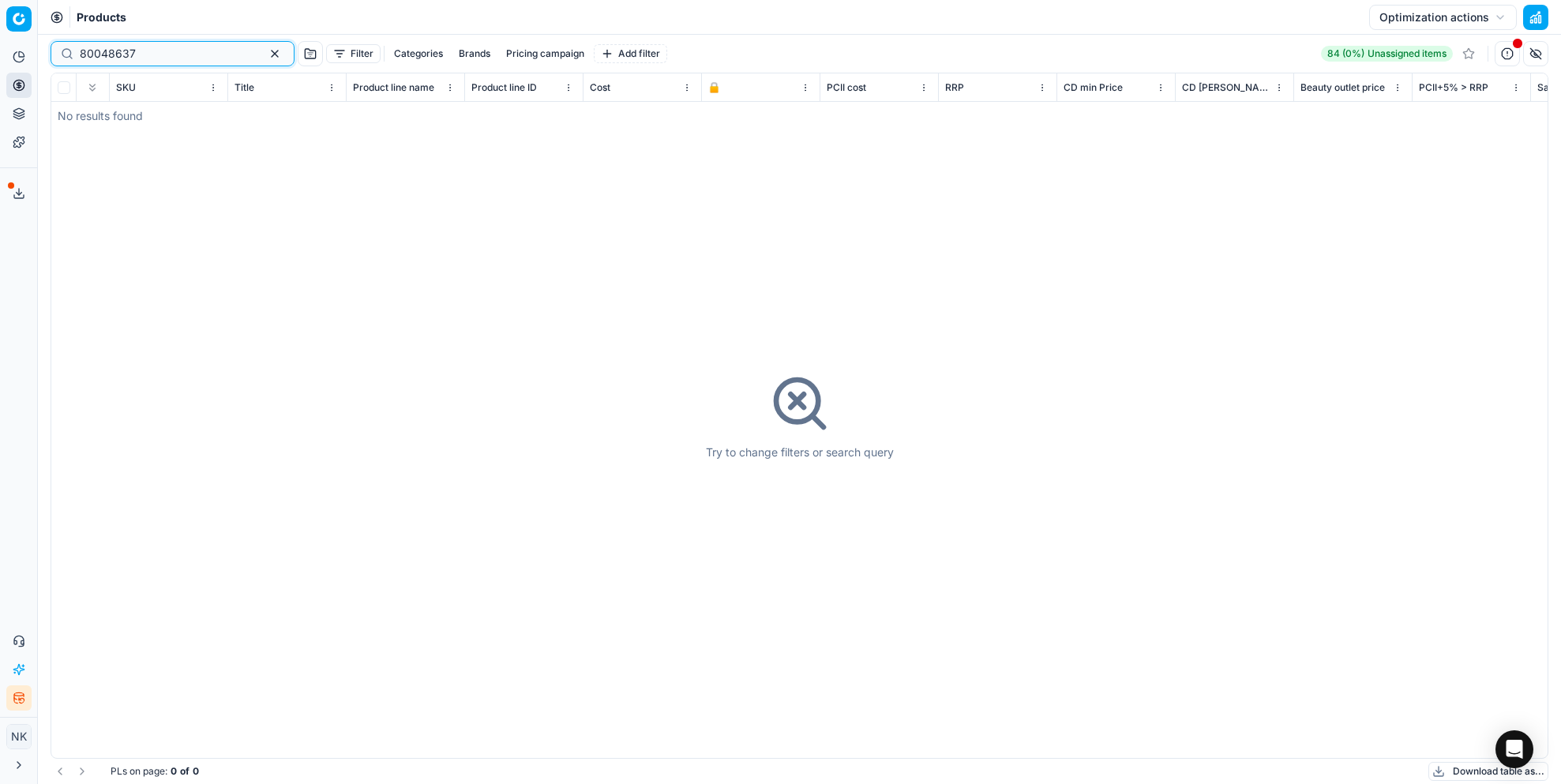 click on "80048637" at bounding box center (166, 54) 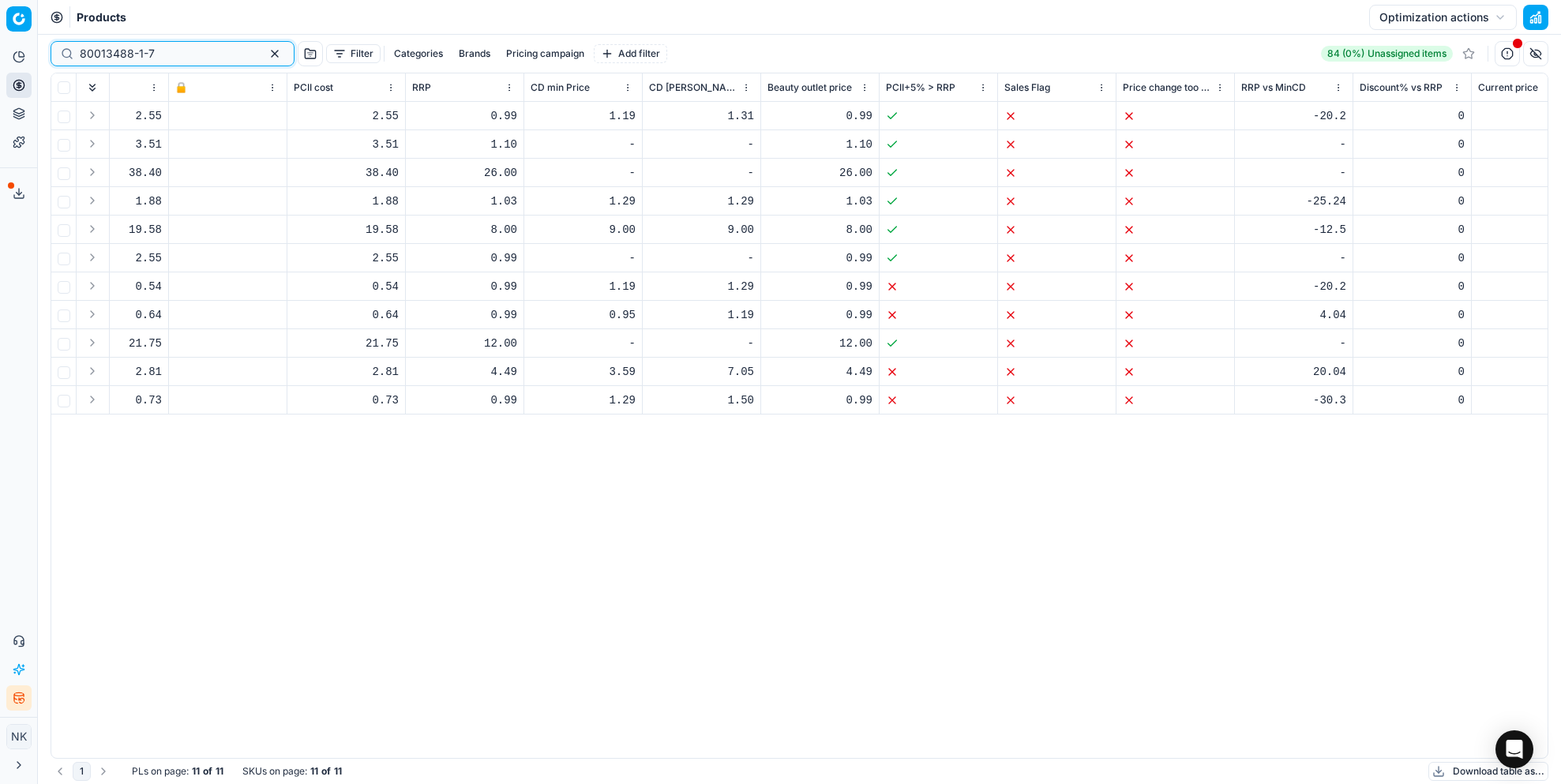 scroll, scrollTop: 0, scrollLeft: 494, axis: horizontal 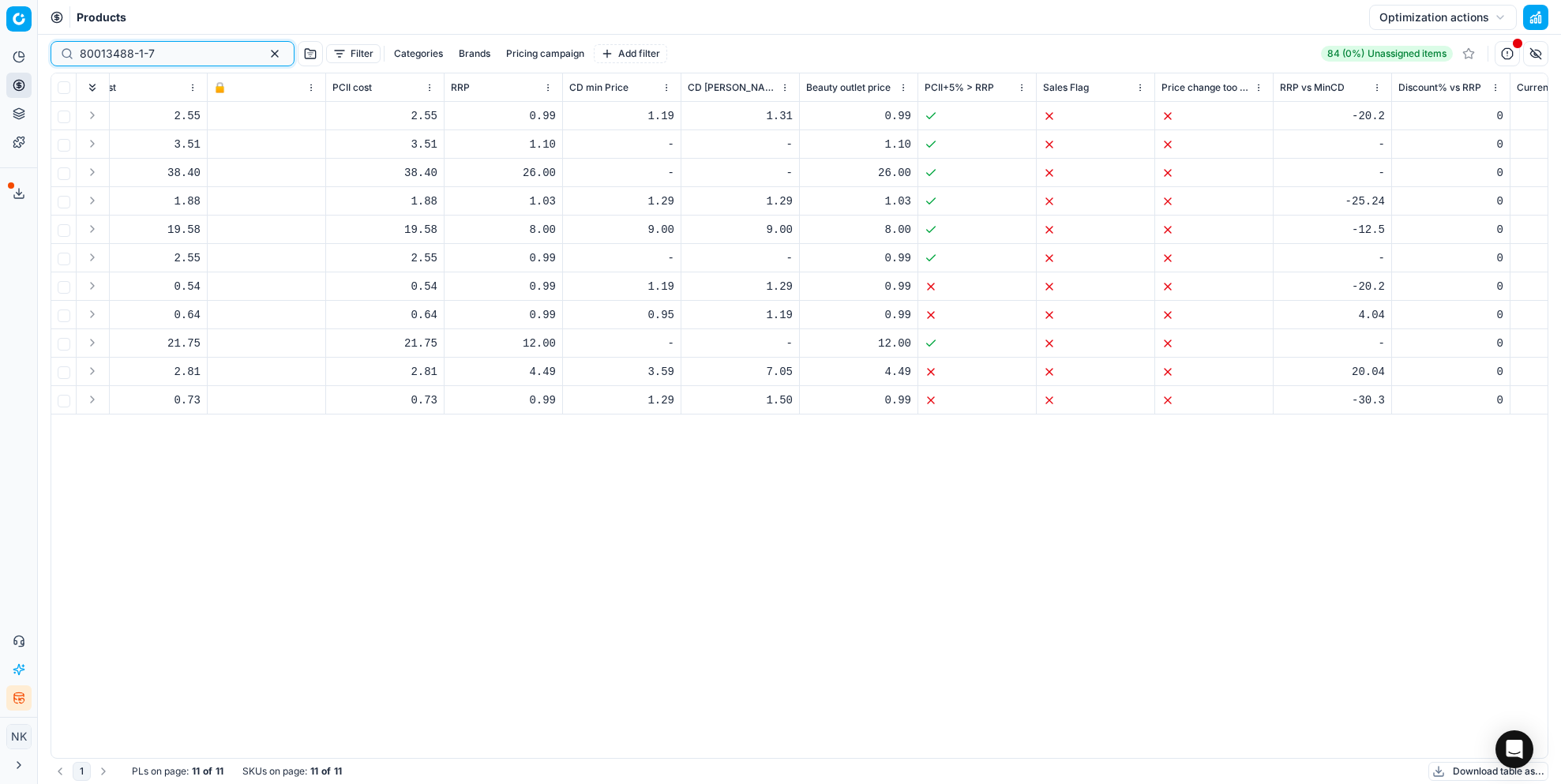 type on "80013488-1-7" 